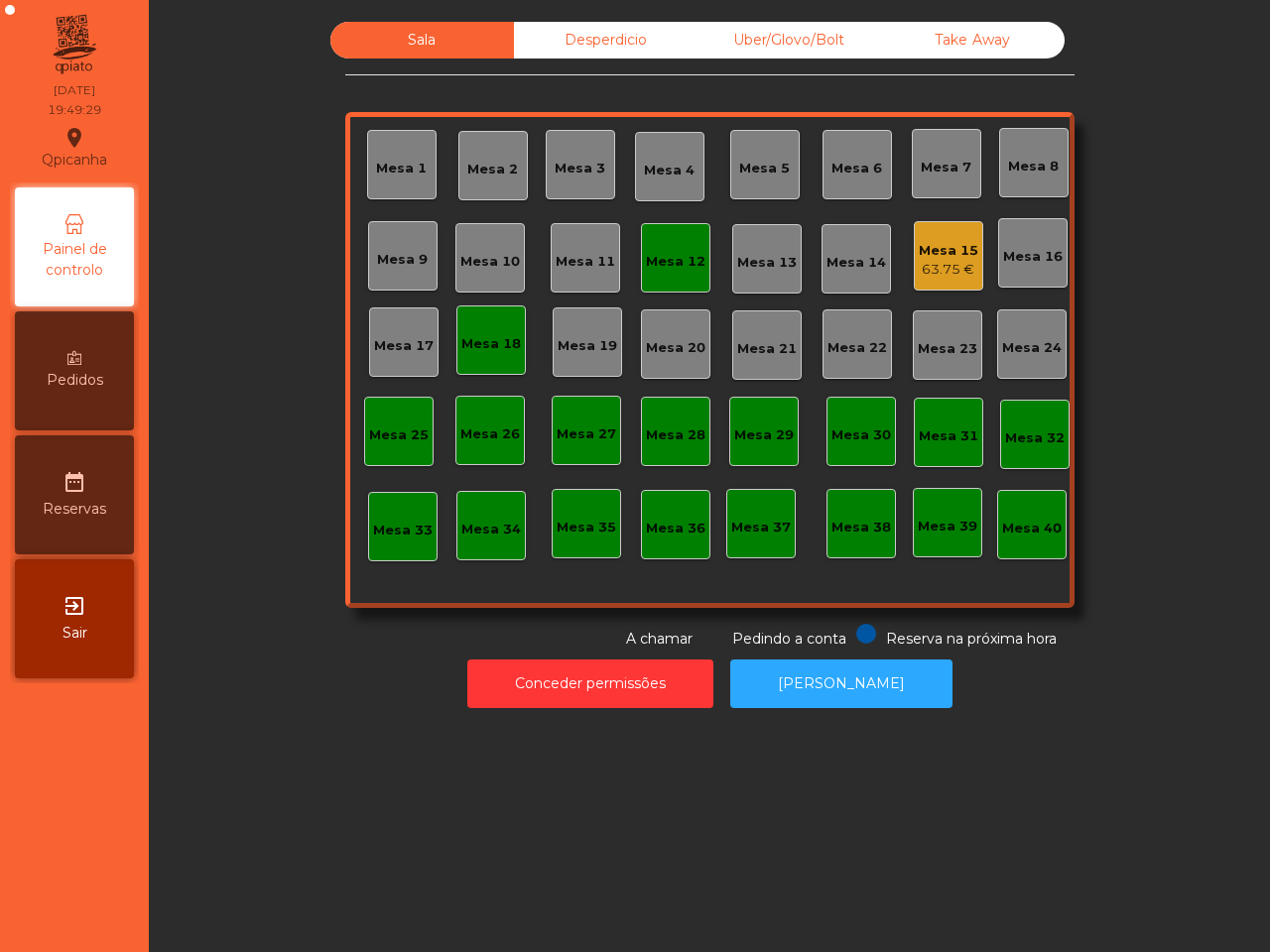 scroll, scrollTop: 0, scrollLeft: 0, axis: both 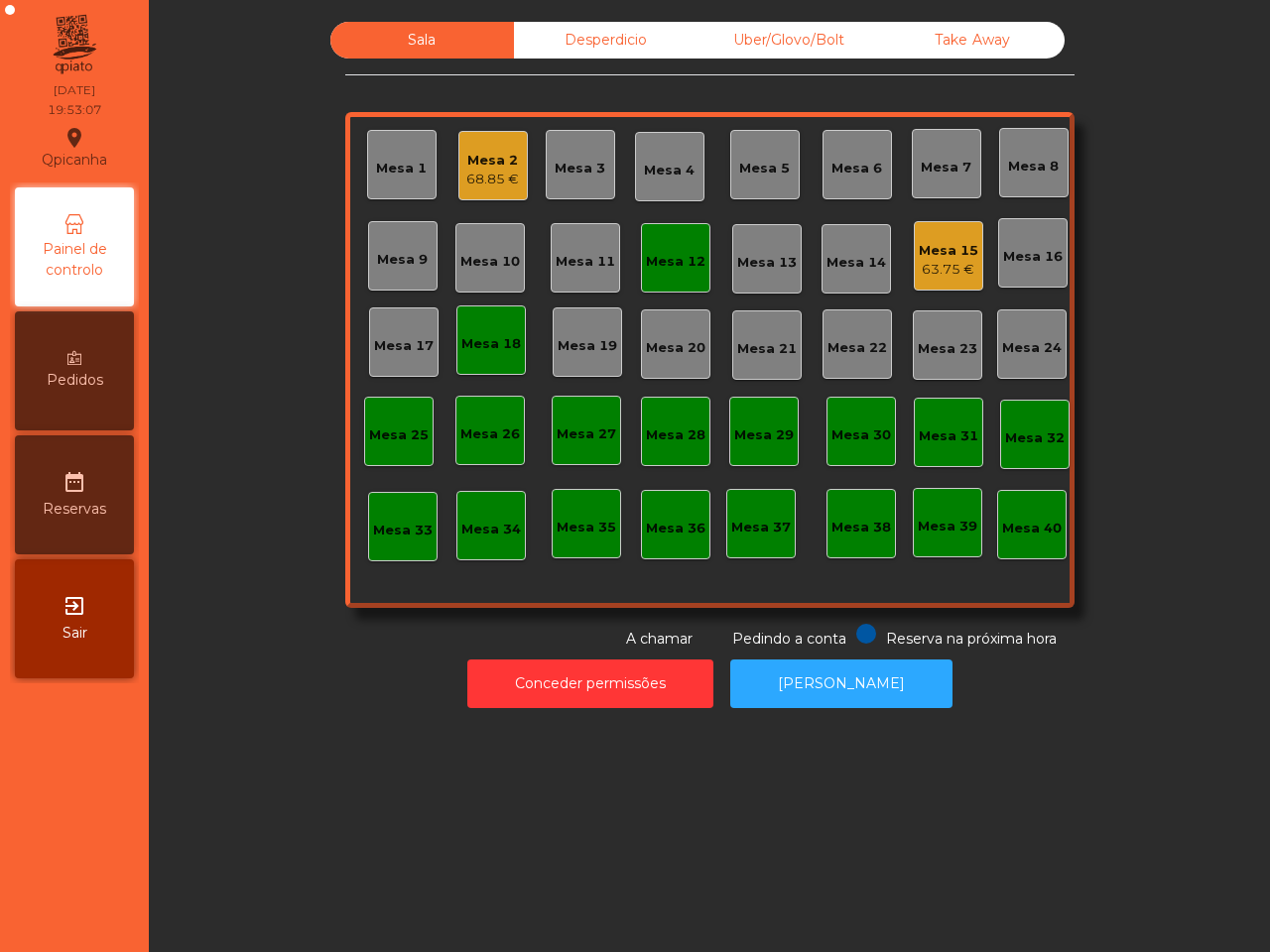 click on "Mesa 2" 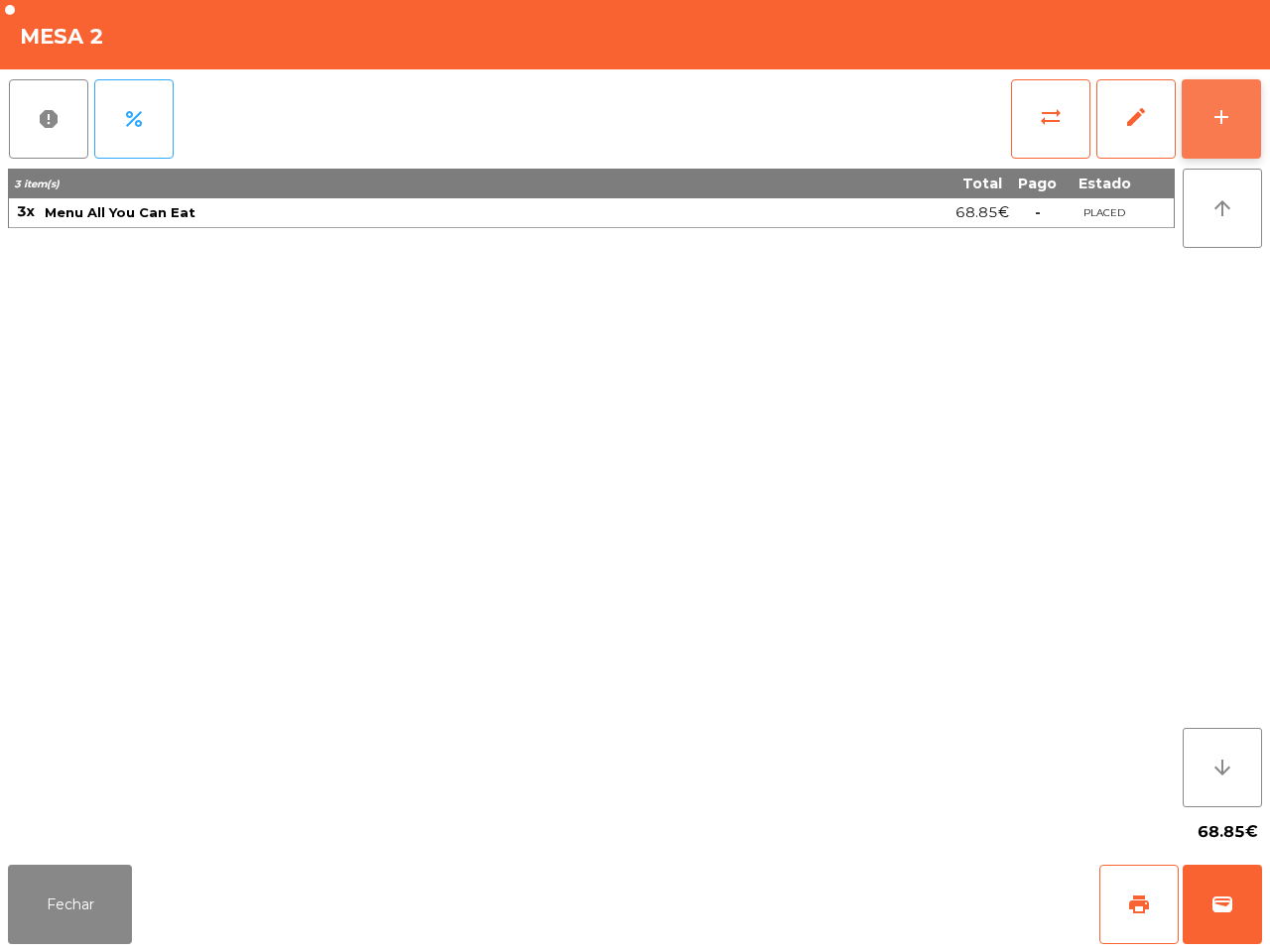 click on "add" 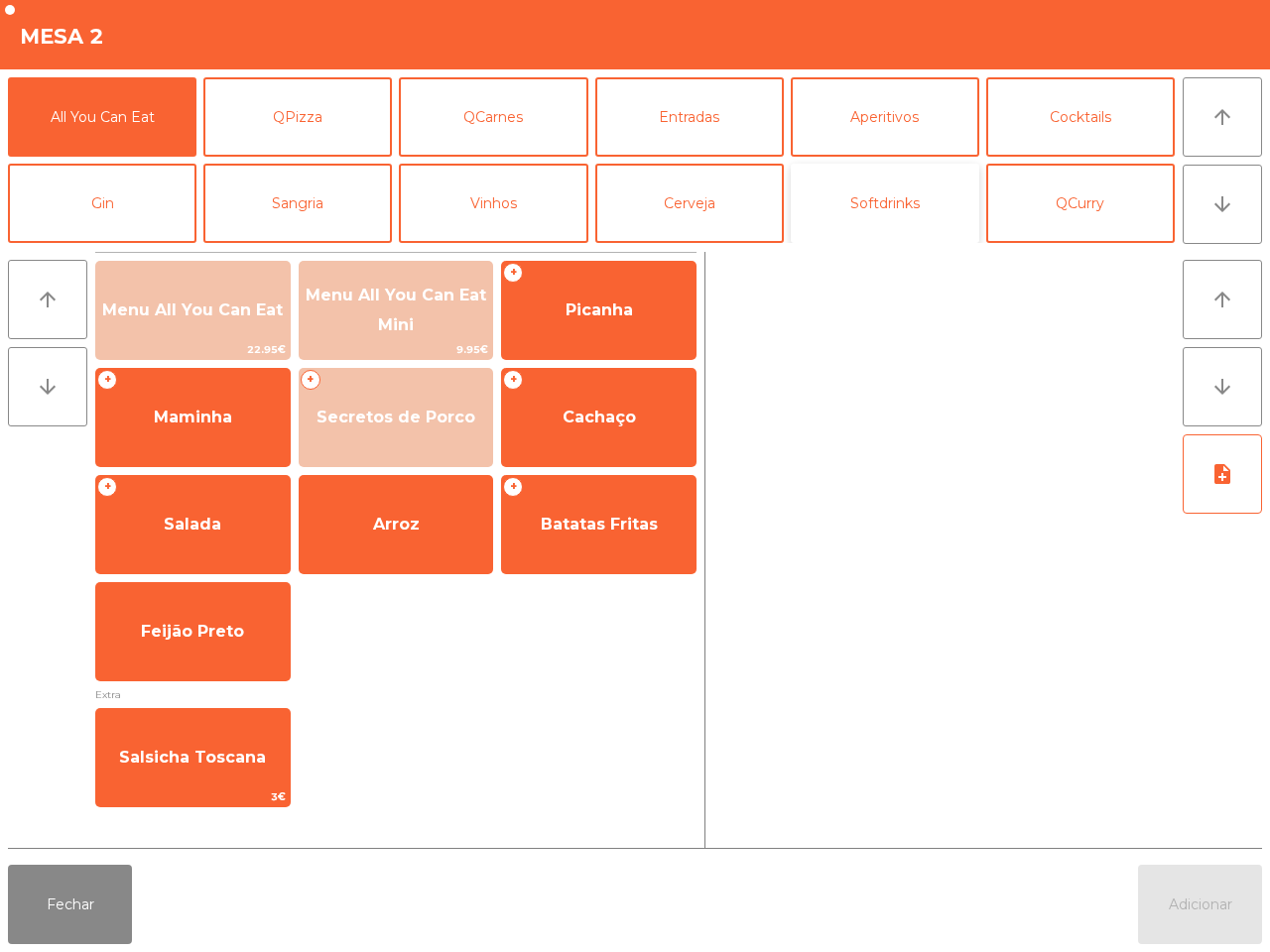 click on "Softdrinks" 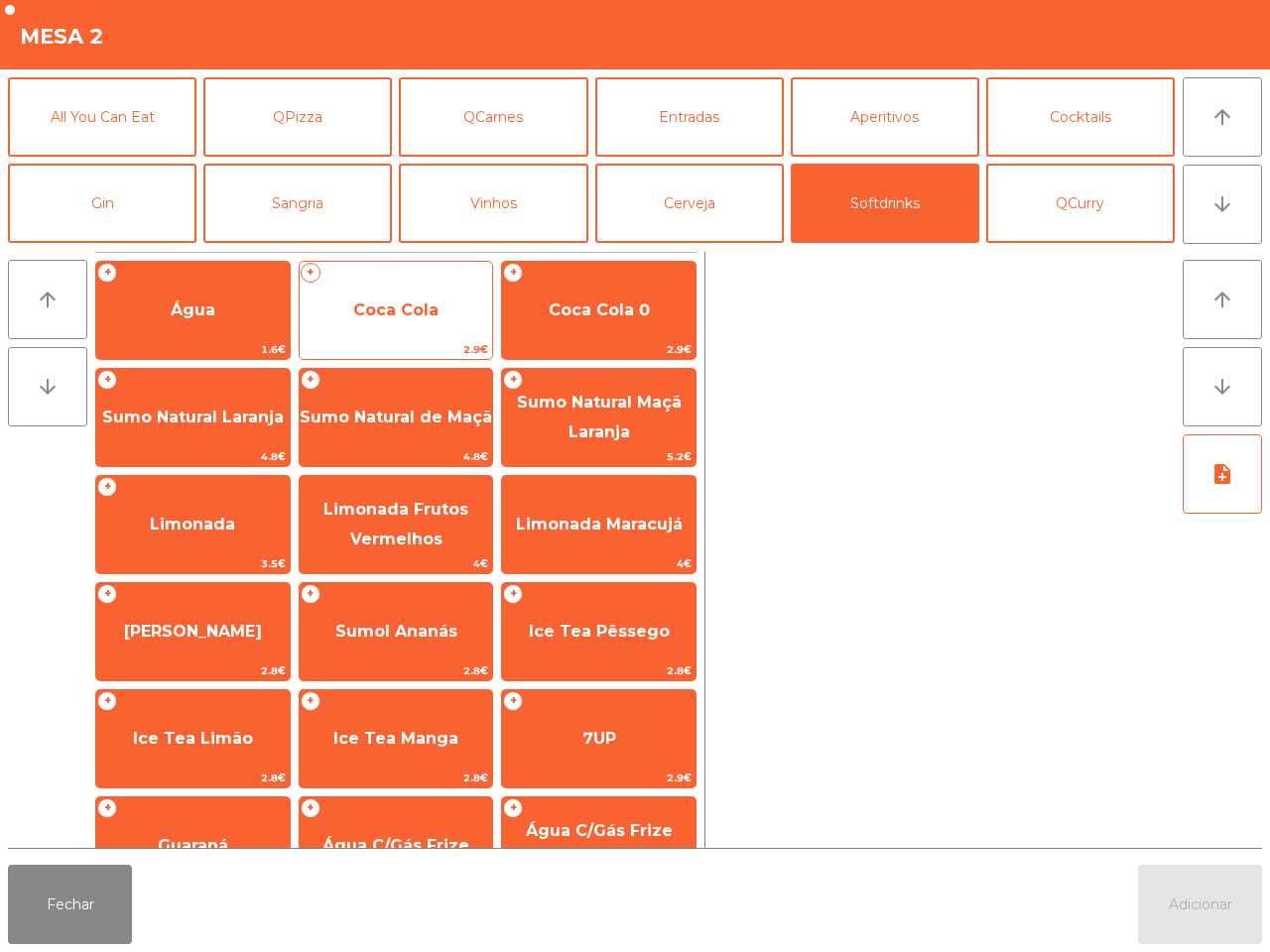click on "Coca Cola" 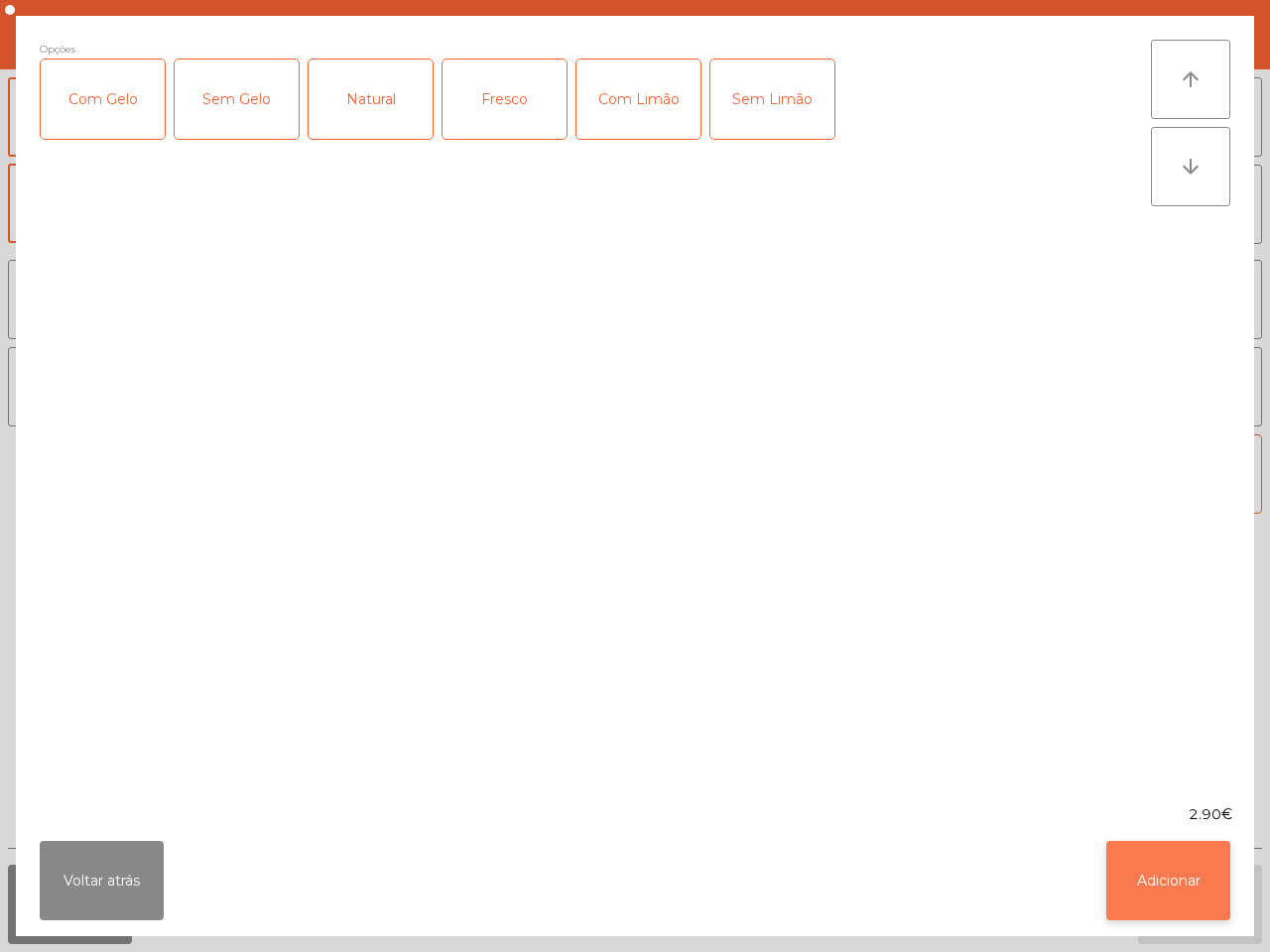 click on "Adicionar" 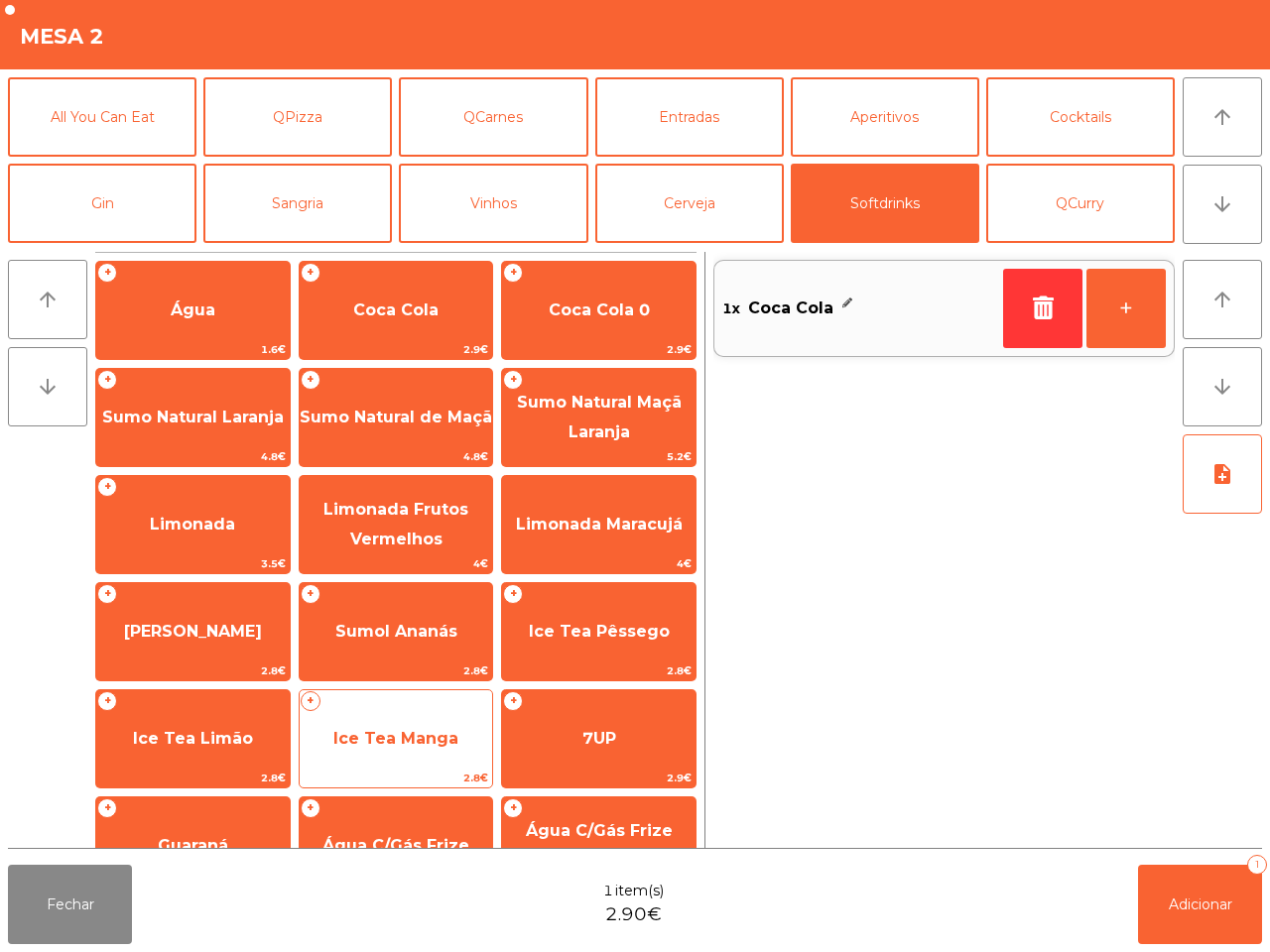 click on "Ice Tea Manga" 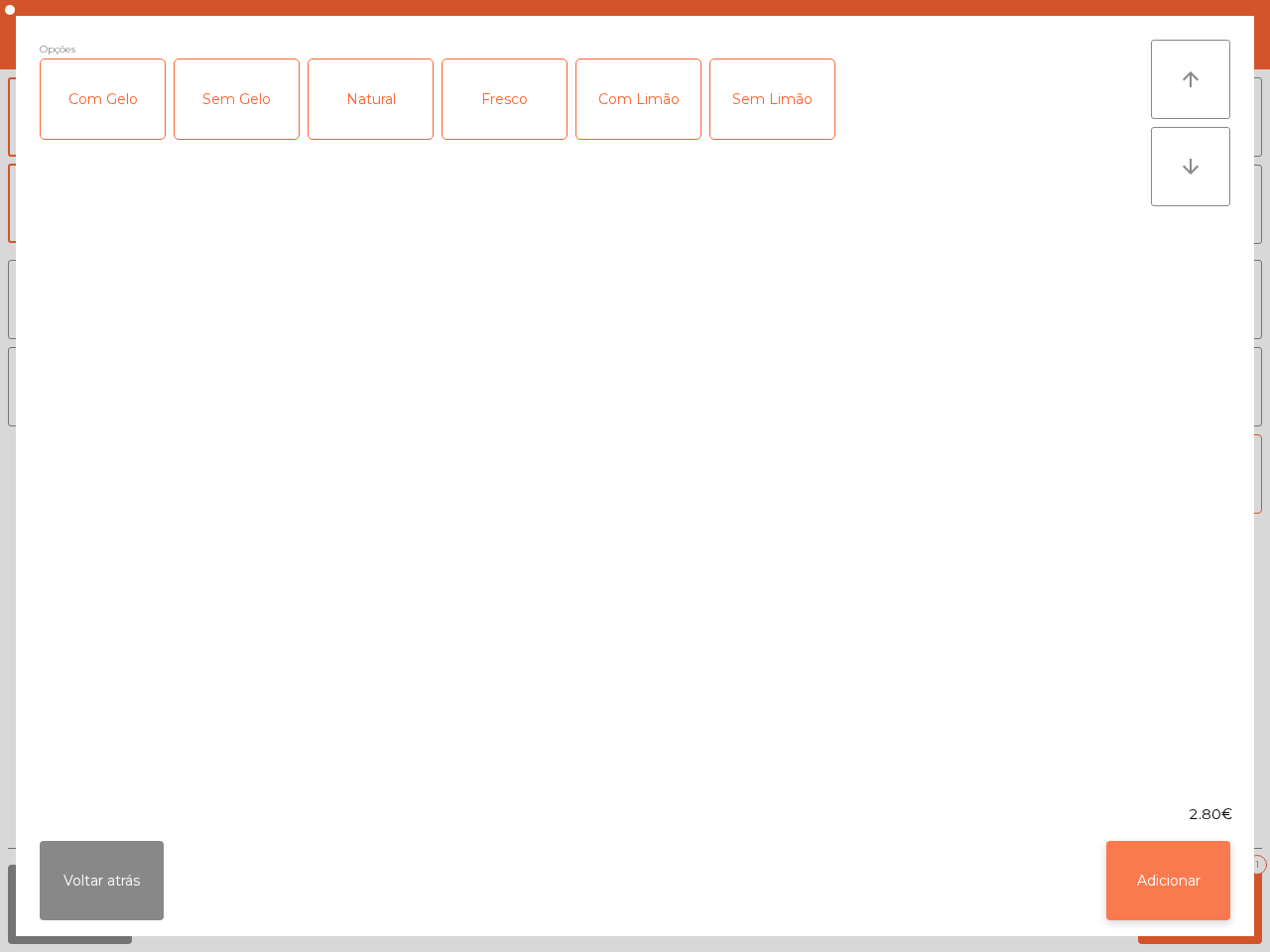 click on "Adicionar" 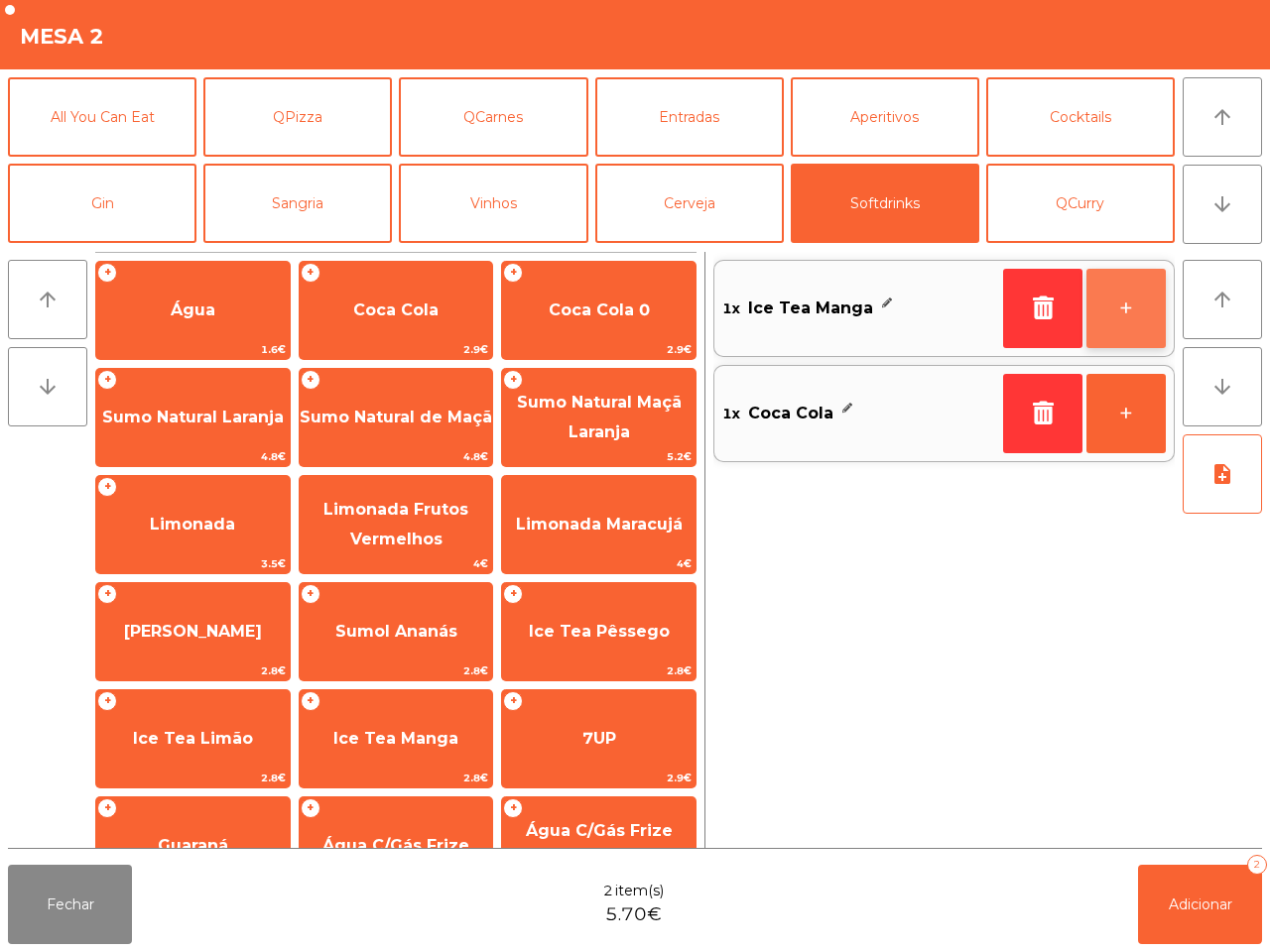 click on "+" 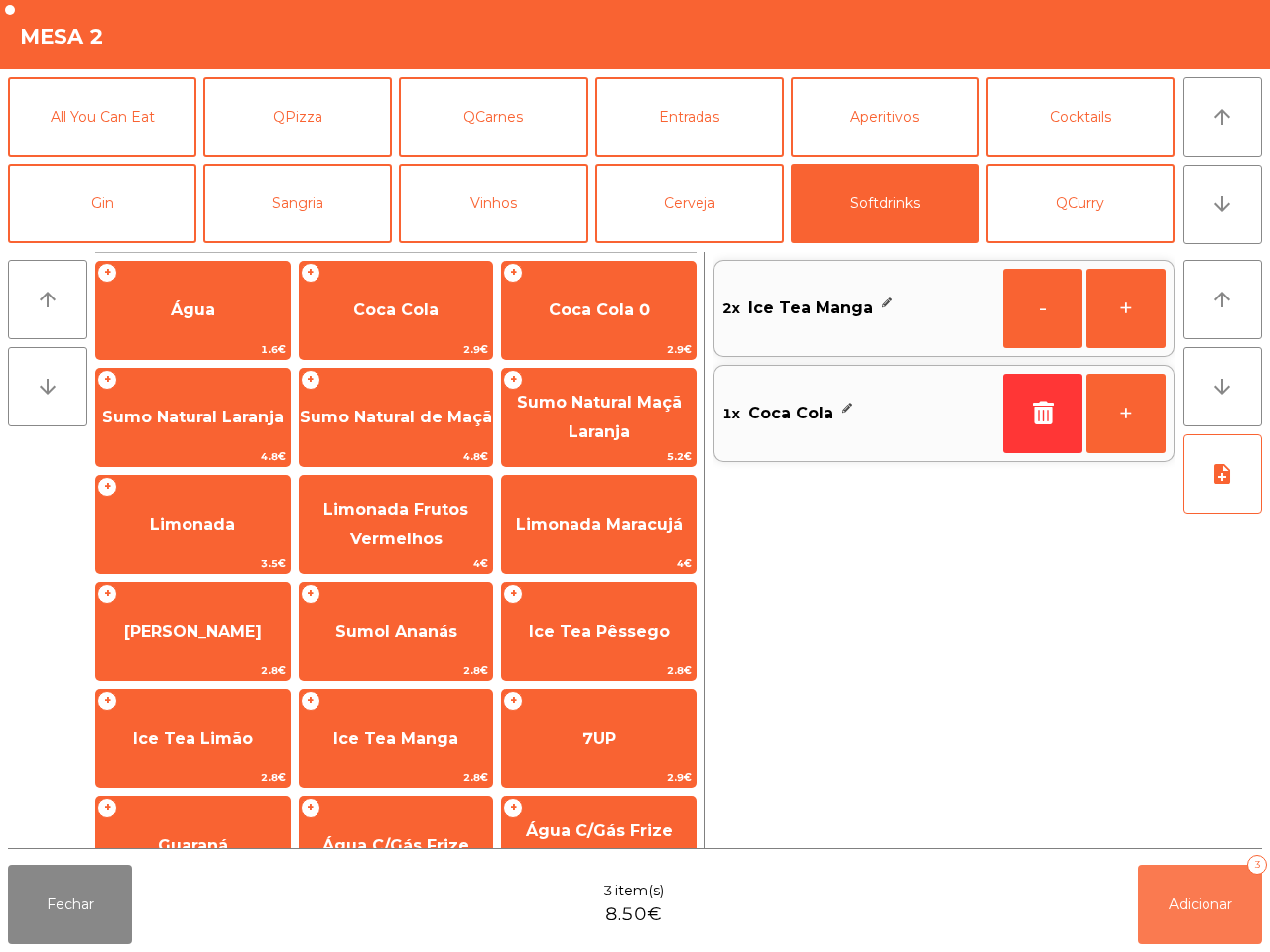 click on "Adicionar   3" 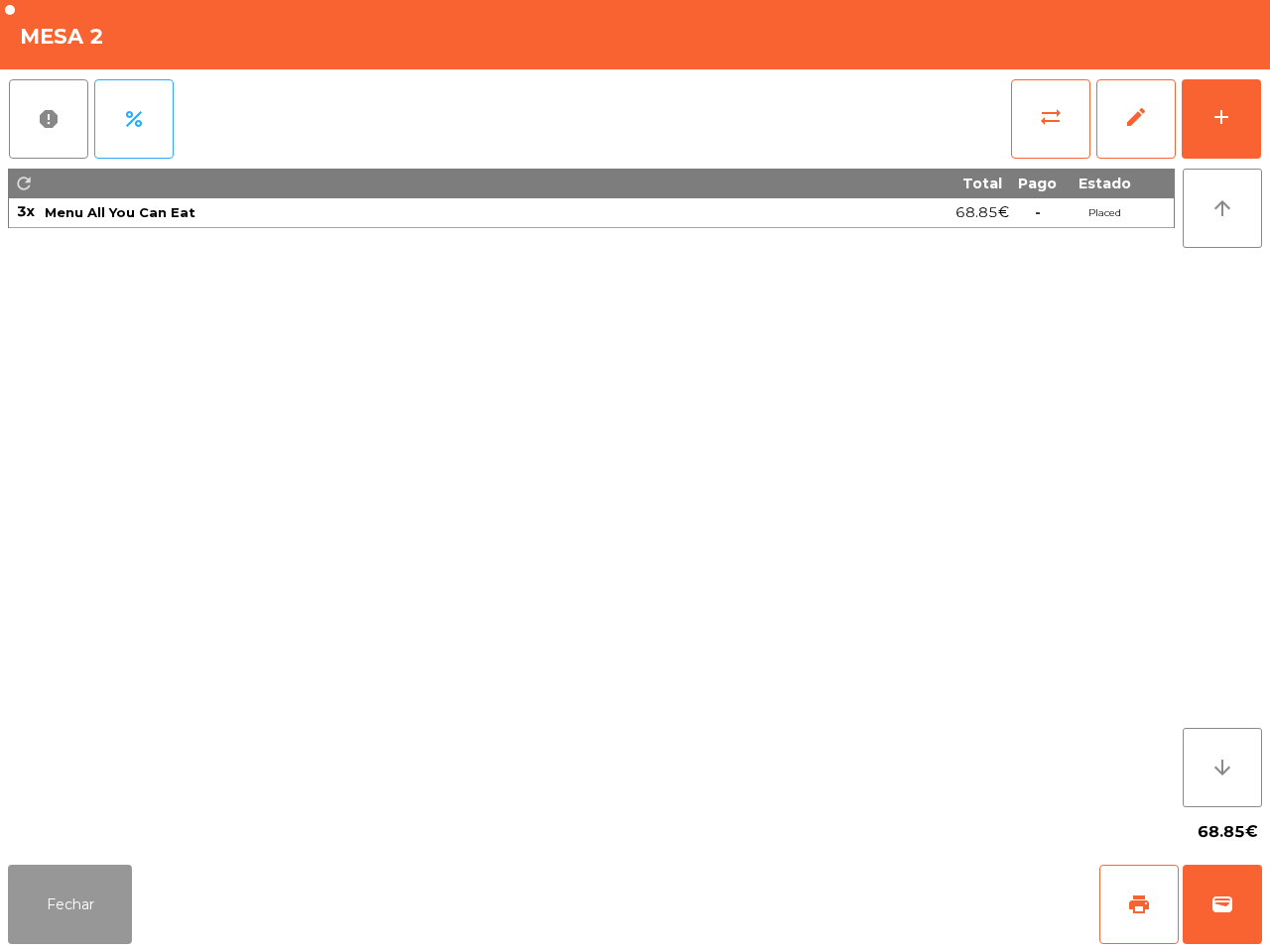 click on "Fechar" 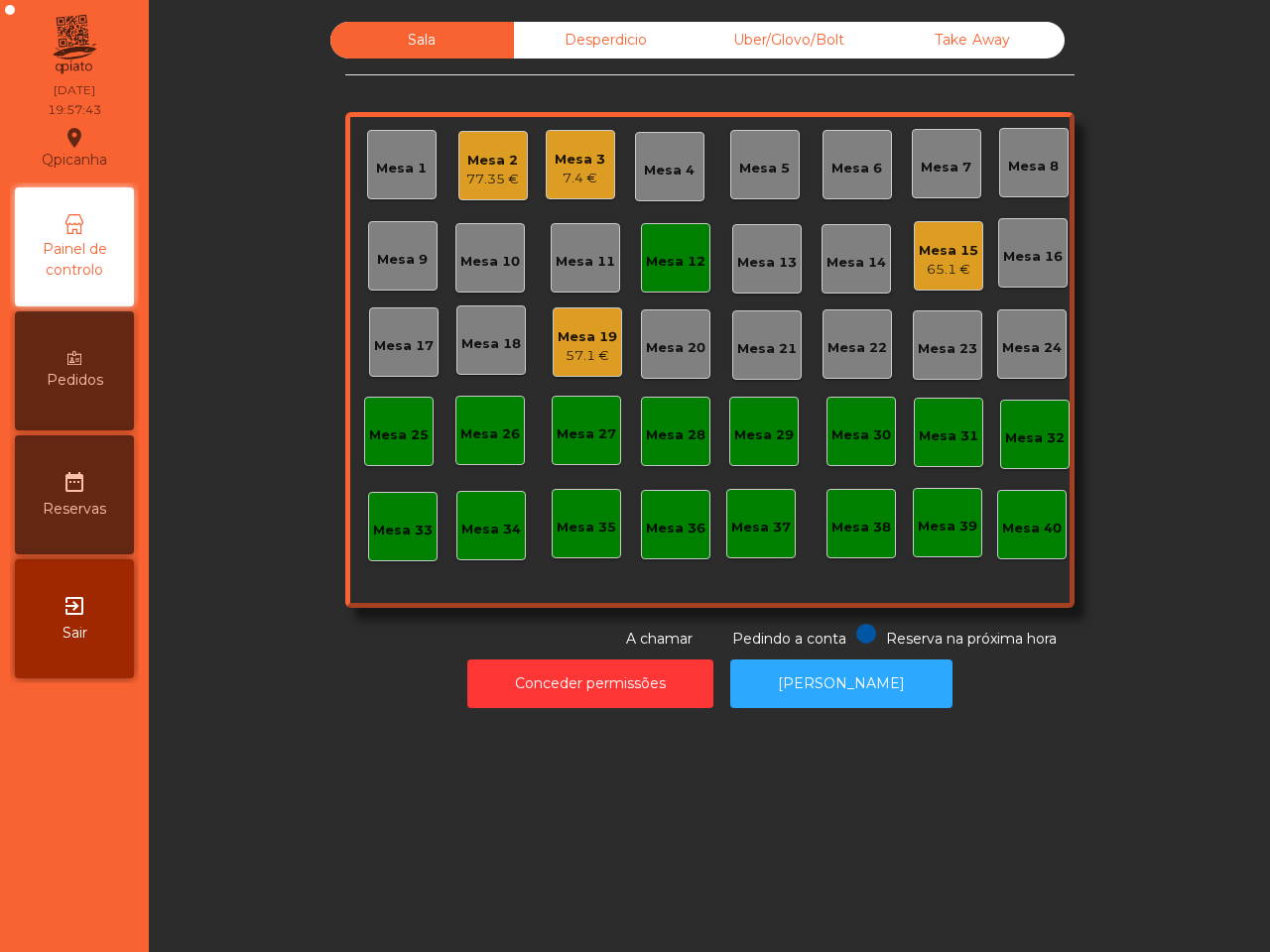 click on "Sala   Desperdicio   Uber/Glovo/Bolt   Take Away   Mesa 1   Mesa 2   77.35 €   Mesa 3   7.4 €   Mesa 4   Mesa 5   [GEOGRAPHIC_DATA] 7   [GEOGRAPHIC_DATA] 9   Mesa 10   Mesa 11   [GEOGRAPHIC_DATA] 13   [GEOGRAPHIC_DATA] 14   [GEOGRAPHIC_DATA] 15   65.1 €   [GEOGRAPHIC_DATA] 16   [GEOGRAPHIC_DATA] 18   Mesa 19   57.1 €   [GEOGRAPHIC_DATA] 20   [GEOGRAPHIC_DATA] 21   [GEOGRAPHIC_DATA] 22   [GEOGRAPHIC_DATA] 23   [GEOGRAPHIC_DATA] 24   [GEOGRAPHIC_DATA] [GEOGRAPHIC_DATA] 26   [GEOGRAPHIC_DATA] 27   [GEOGRAPHIC_DATA] 28   [GEOGRAPHIC_DATA] 29   [GEOGRAPHIC_DATA] 30   [GEOGRAPHIC_DATA] 32   [GEOGRAPHIC_DATA] 34   [GEOGRAPHIC_DATA] [GEOGRAPHIC_DATA] 37   [GEOGRAPHIC_DATA] 40  Reserva na próxima hora Pedindo a conta A chamar" 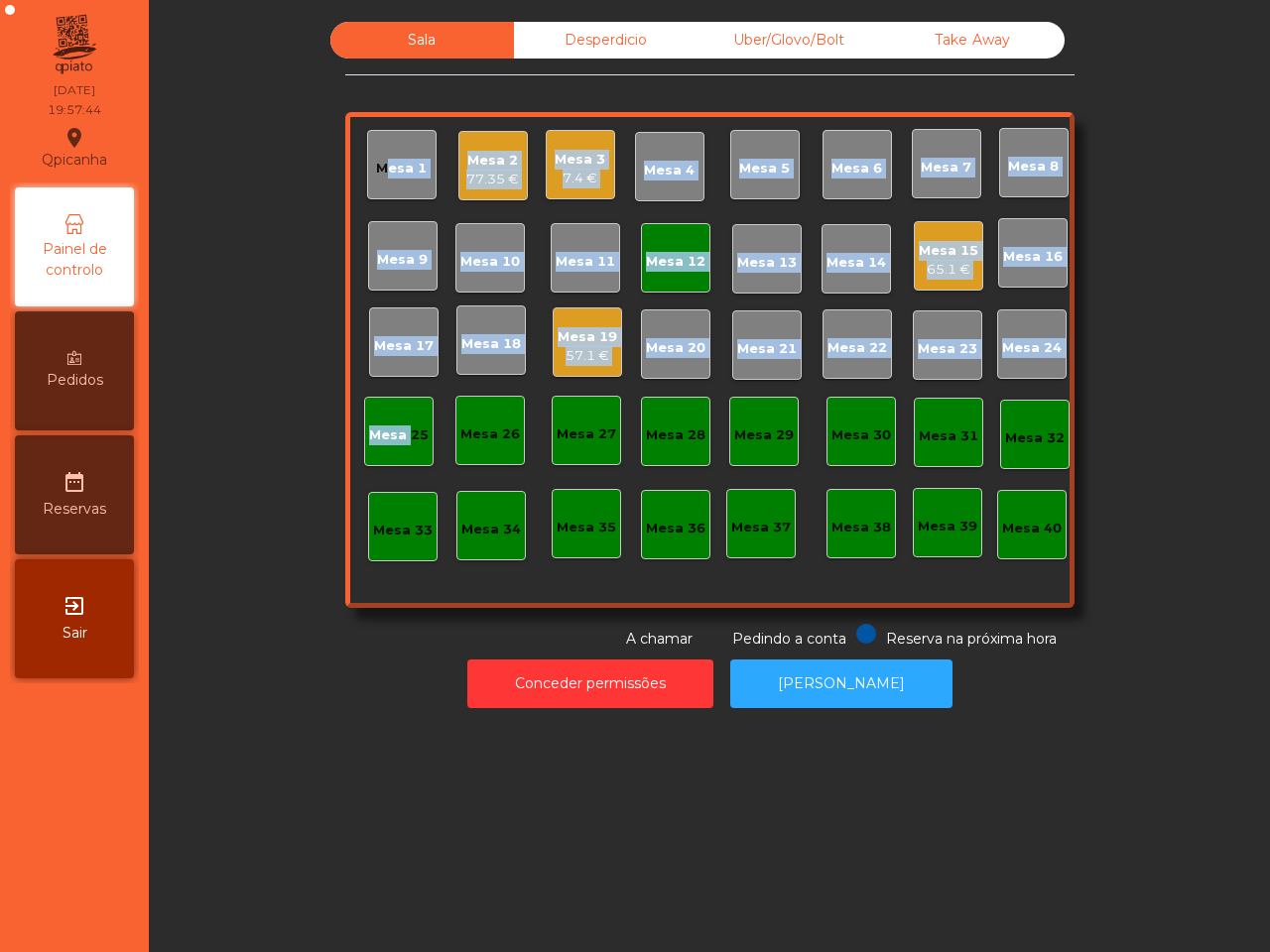 click on "Mesa 3   7.4 €" 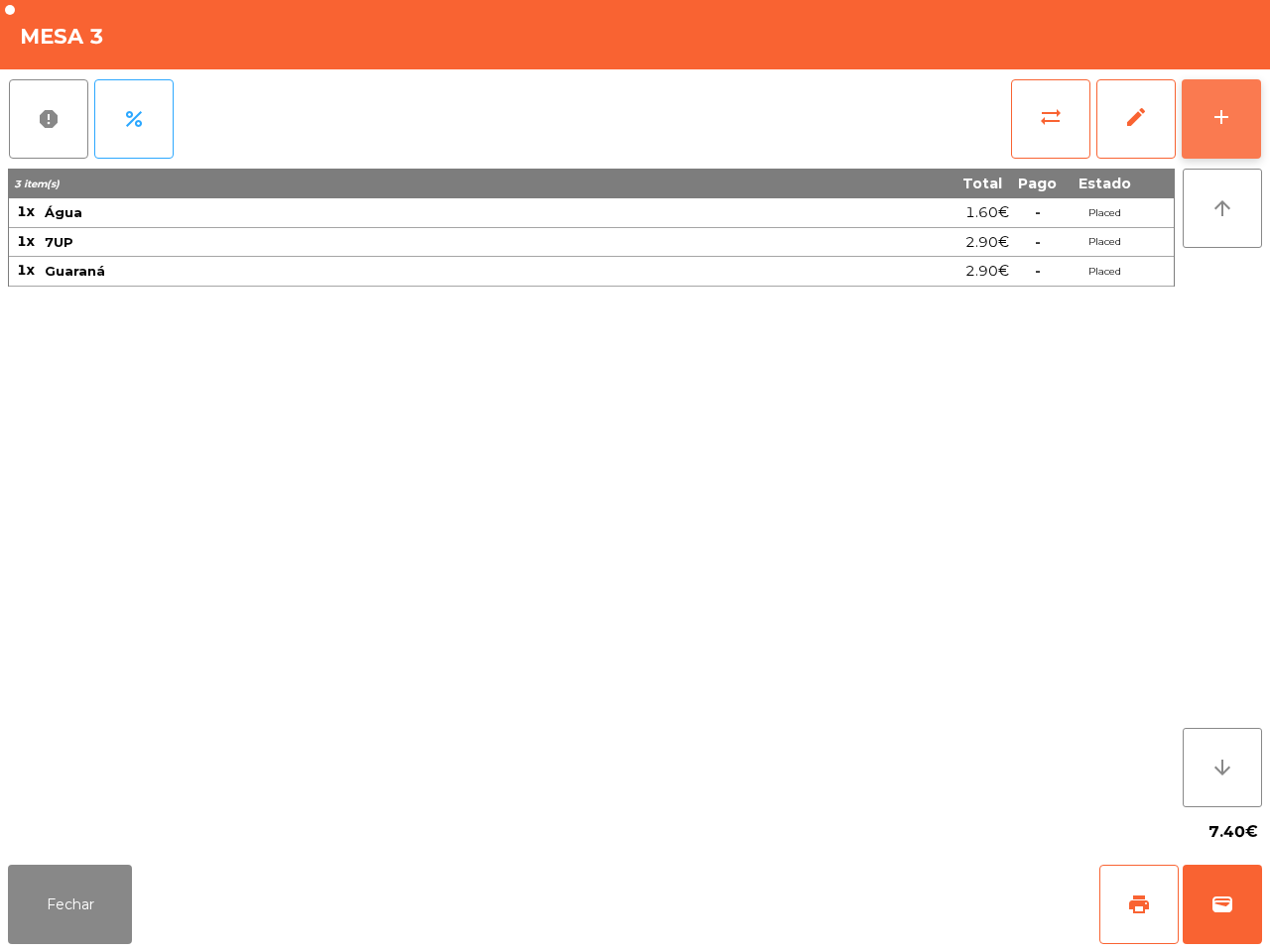 click on "add" 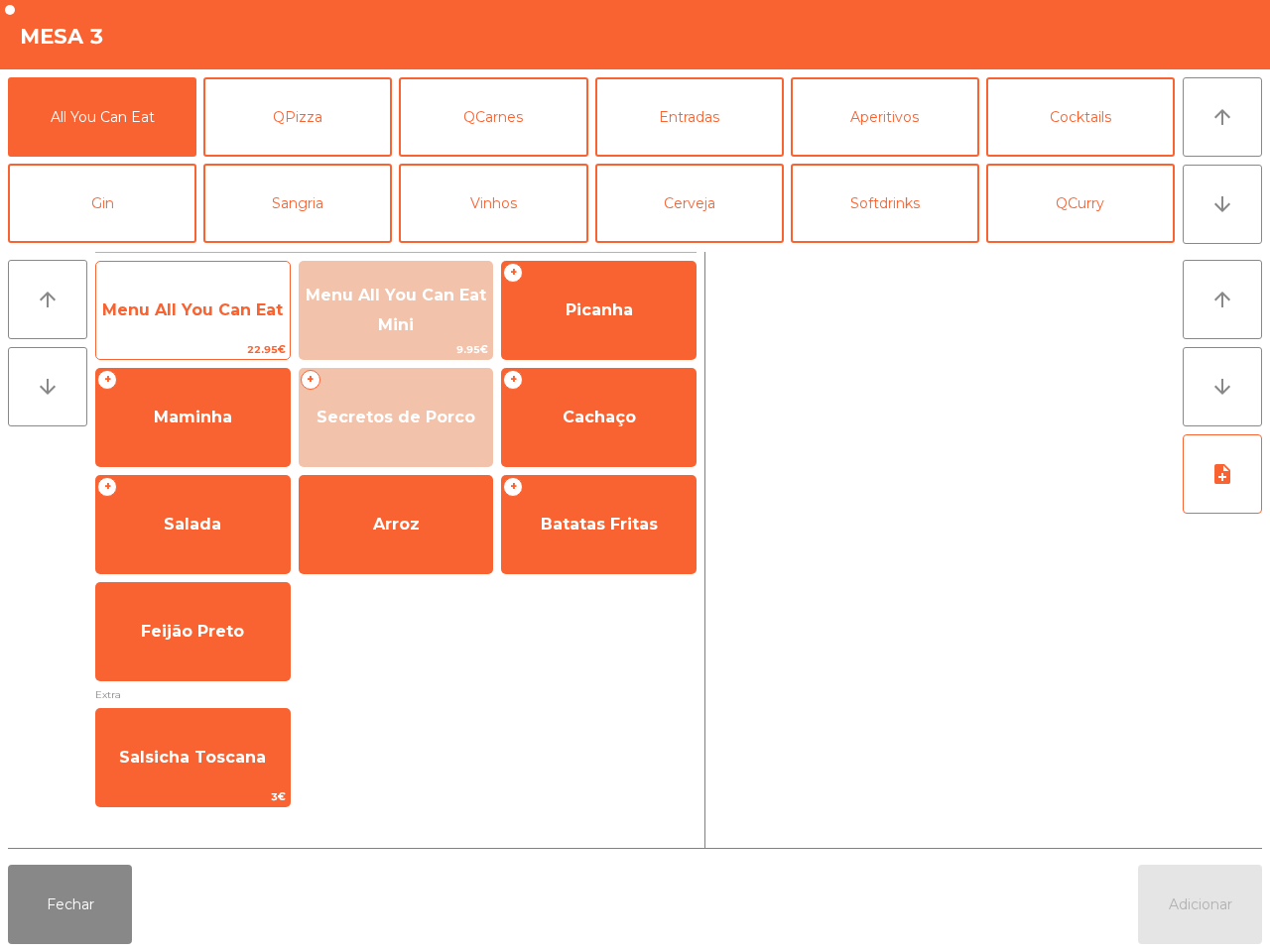 click on "Menu All You Can Eat" 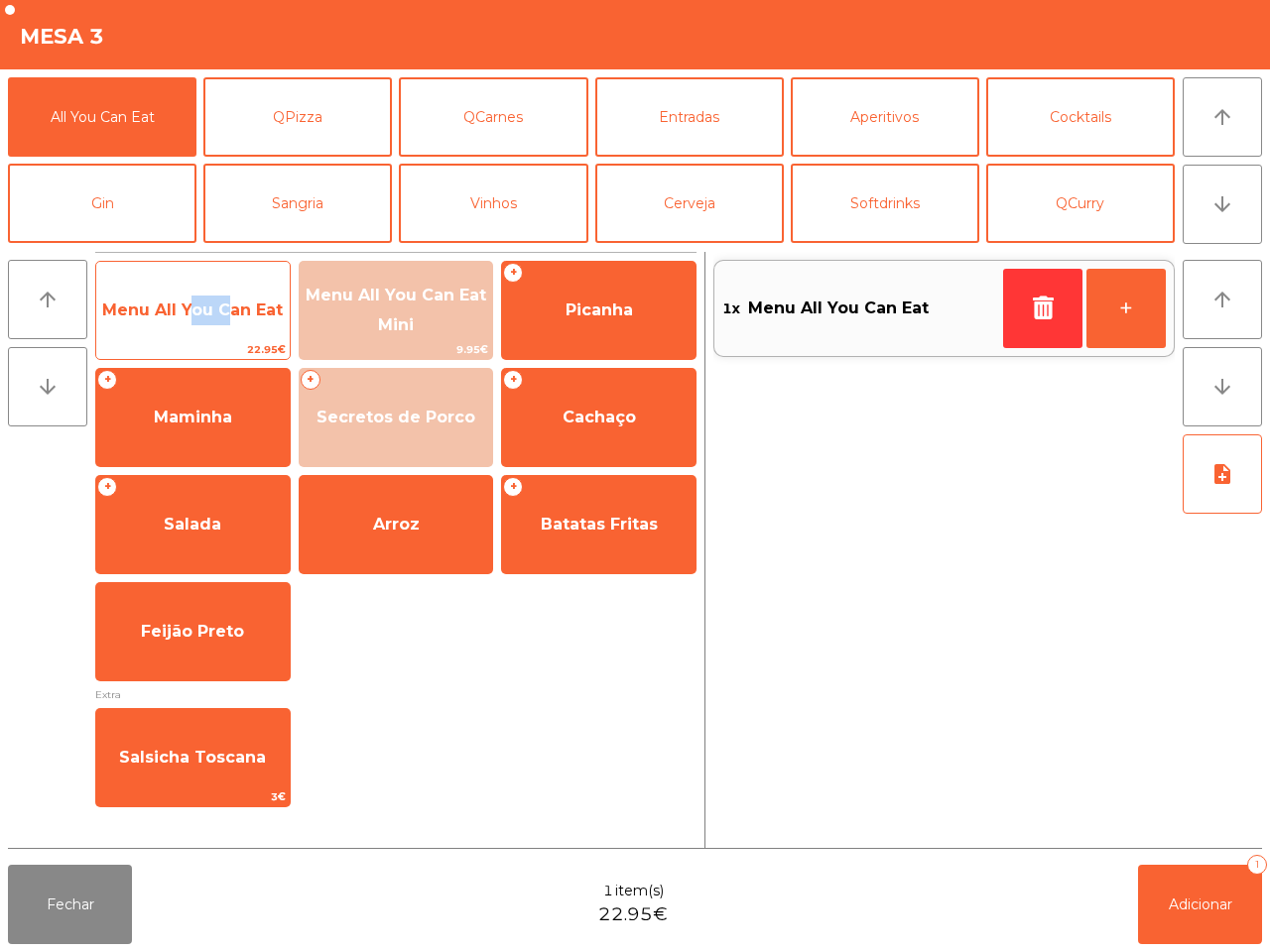 click on "Menu All You Can Eat" 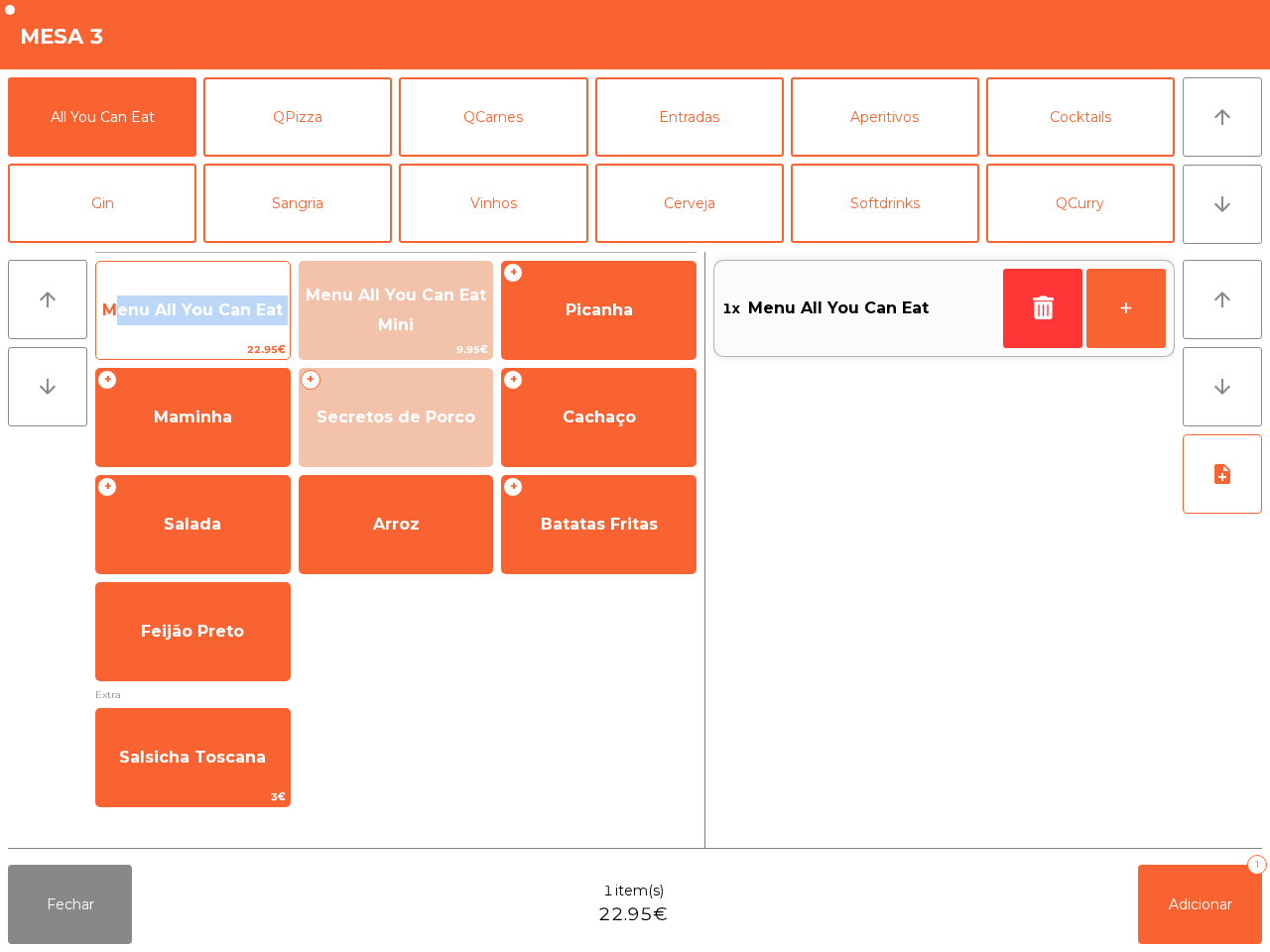 click on "Menu All You Can Eat" 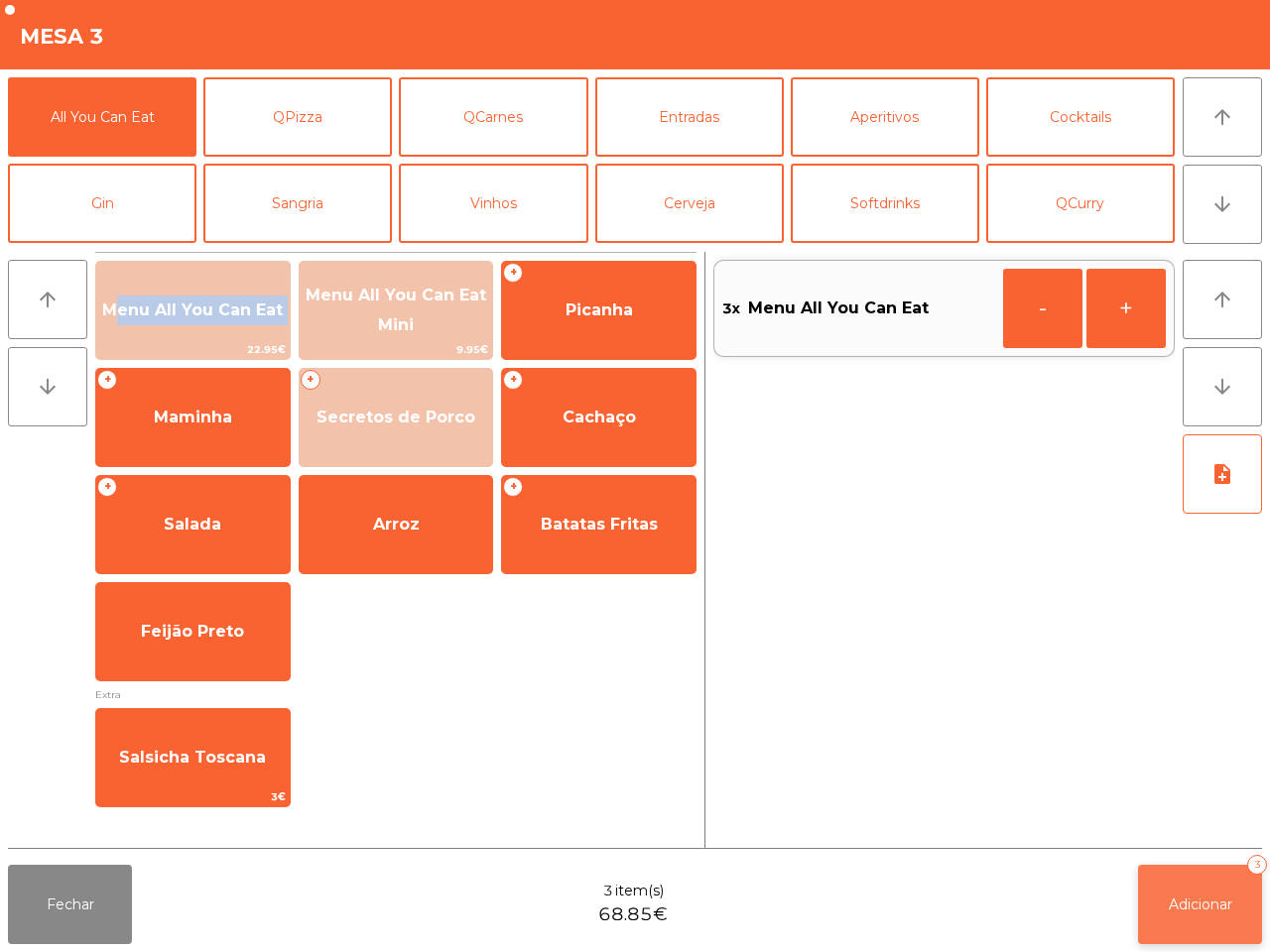 click on "Adicionar   3" 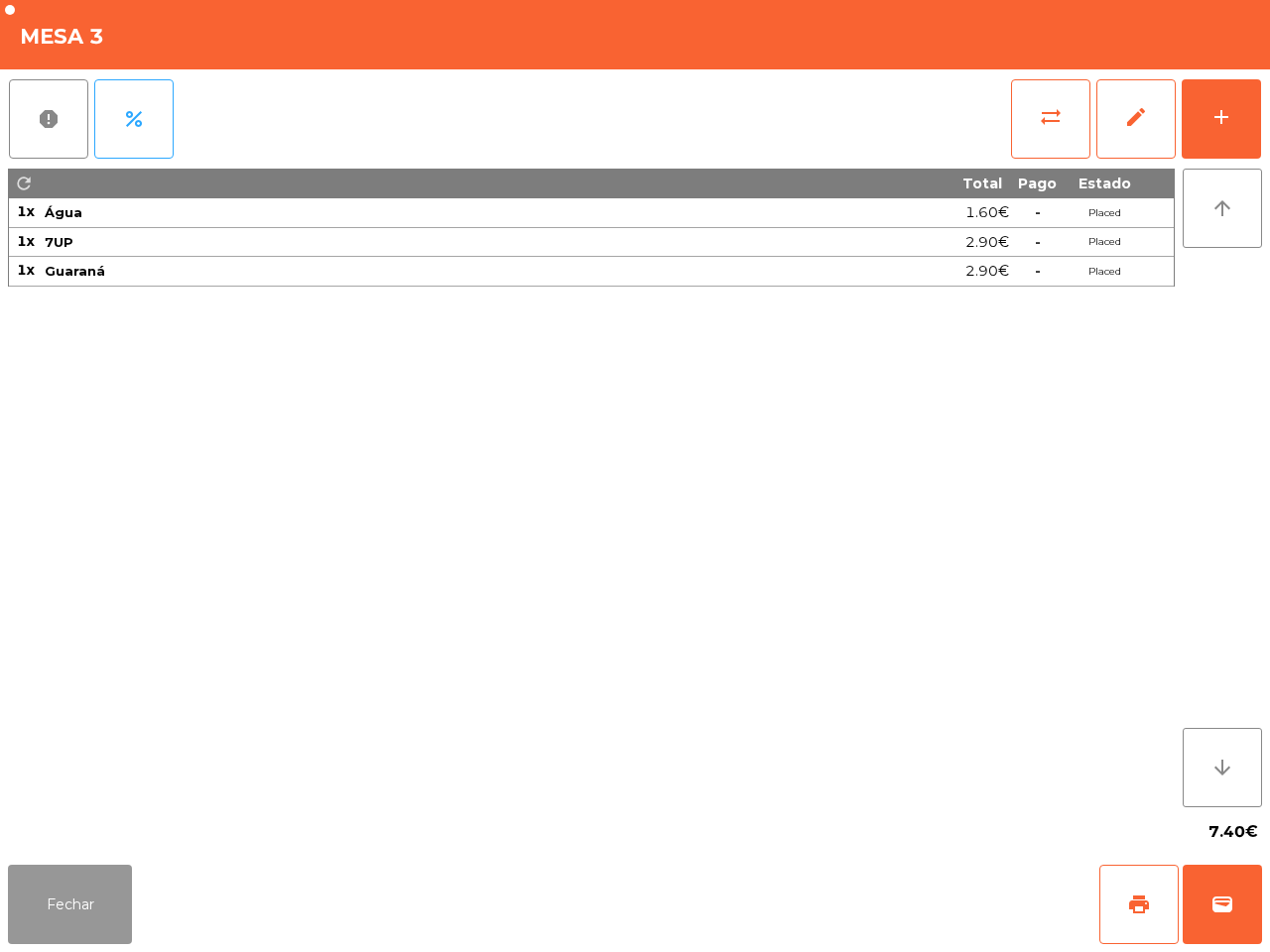drag, startPoint x: 22, startPoint y: 905, endPoint x: 31, endPoint y: 897, distance: 12.0415946 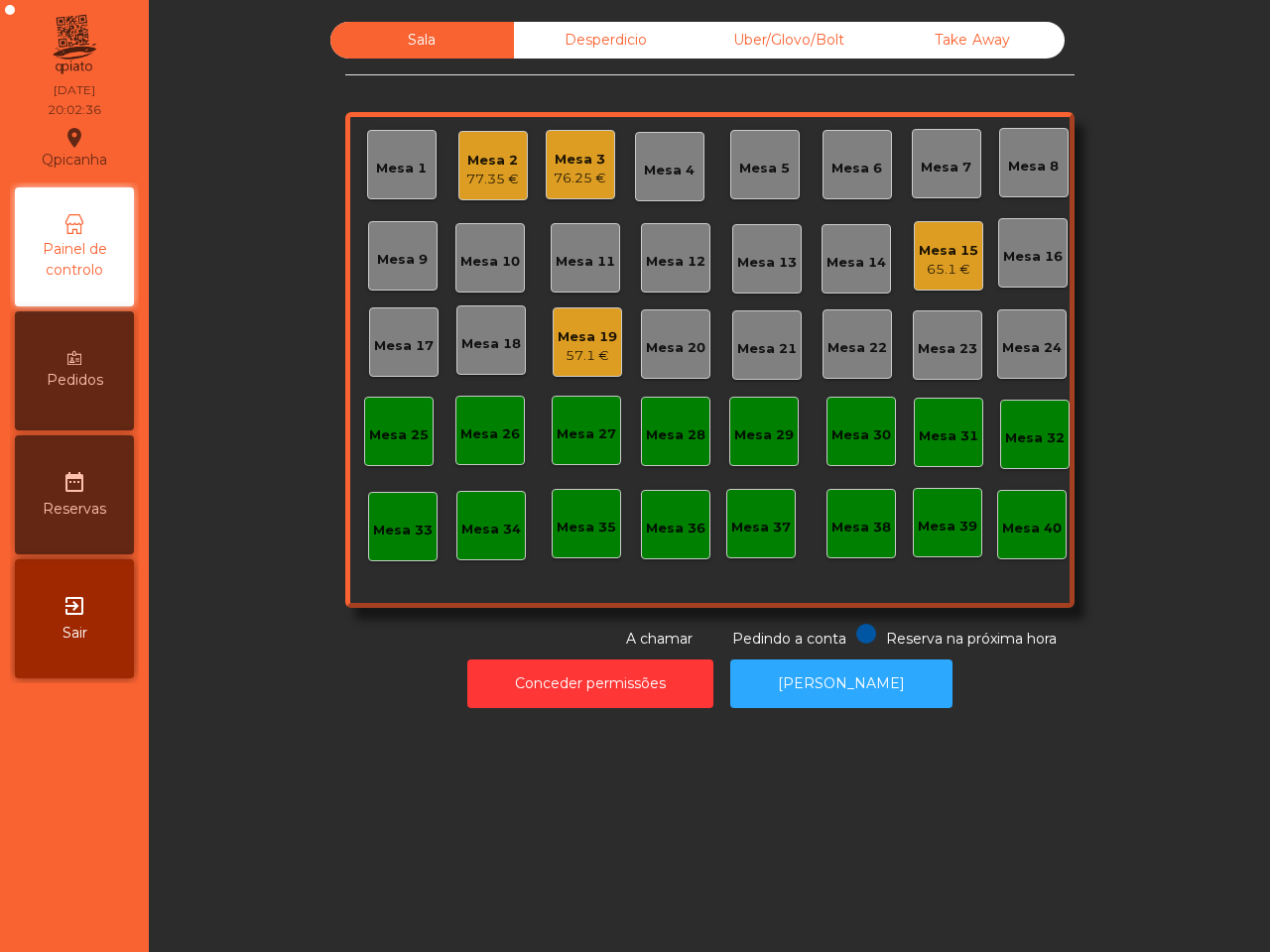 click on "exit_to_app  Sair" at bounding box center [74, 619] 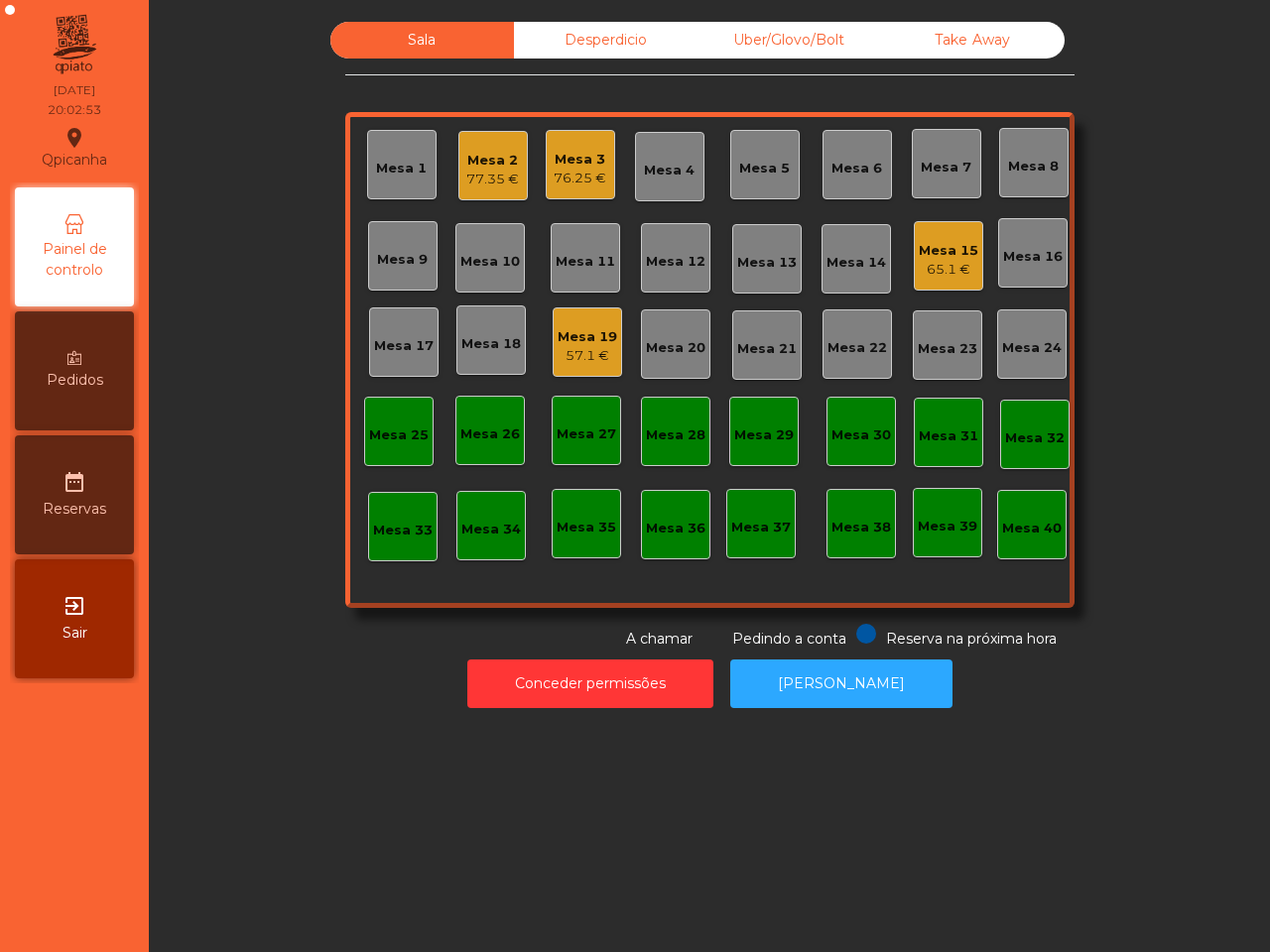 scroll, scrollTop: 0, scrollLeft: 0, axis: both 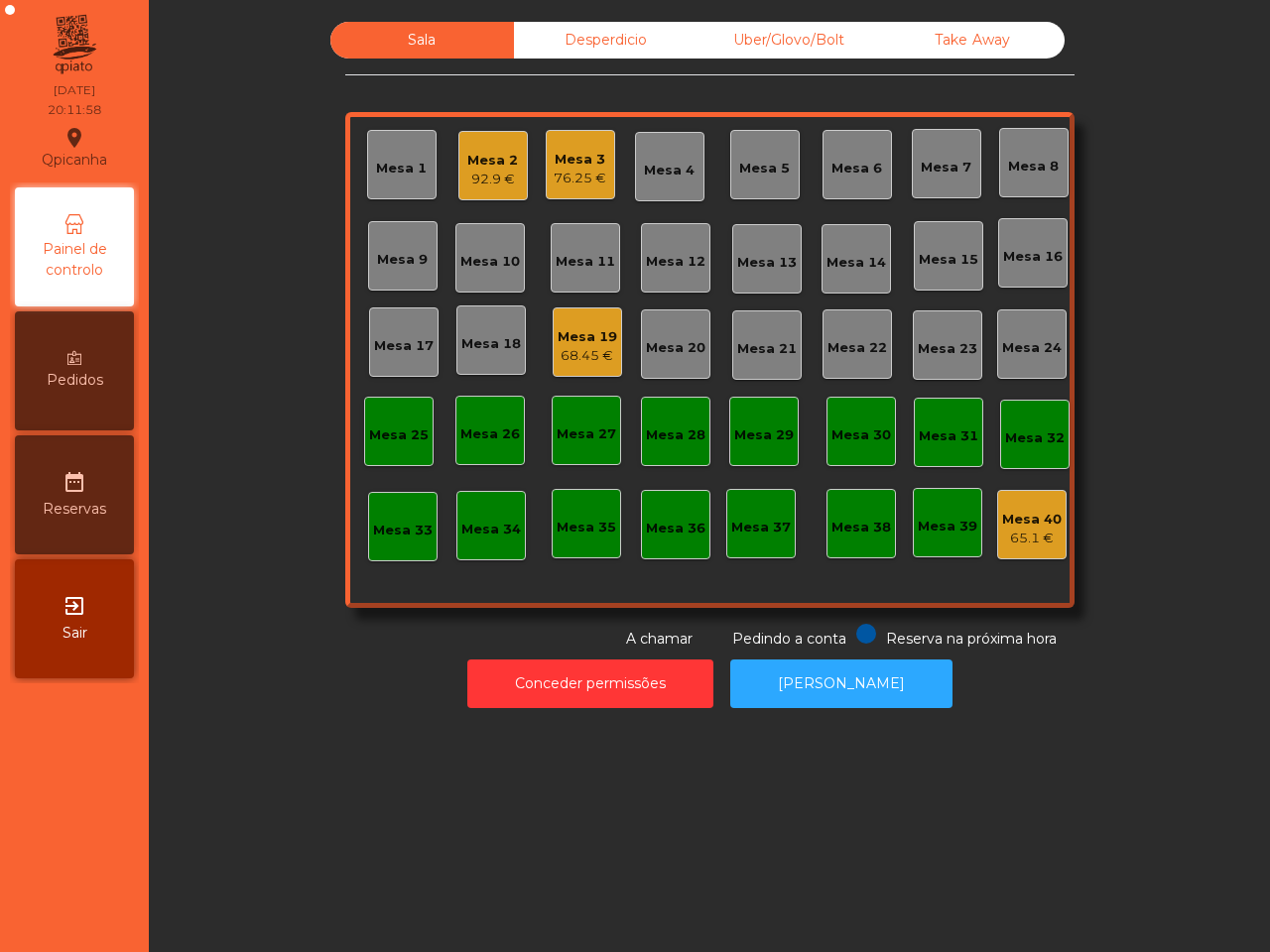 click on "Mesa 2   92.9 €" 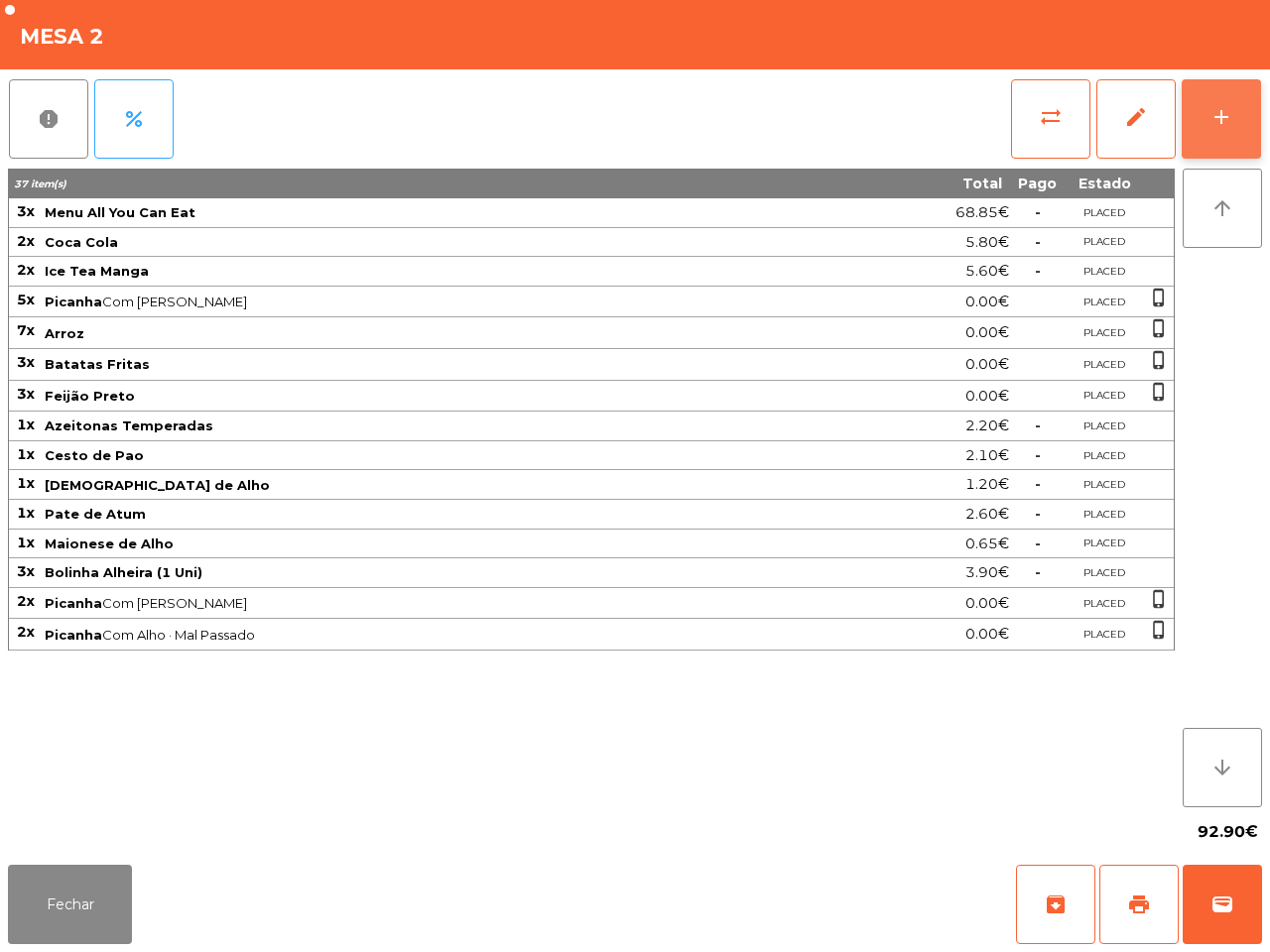 click on "add" 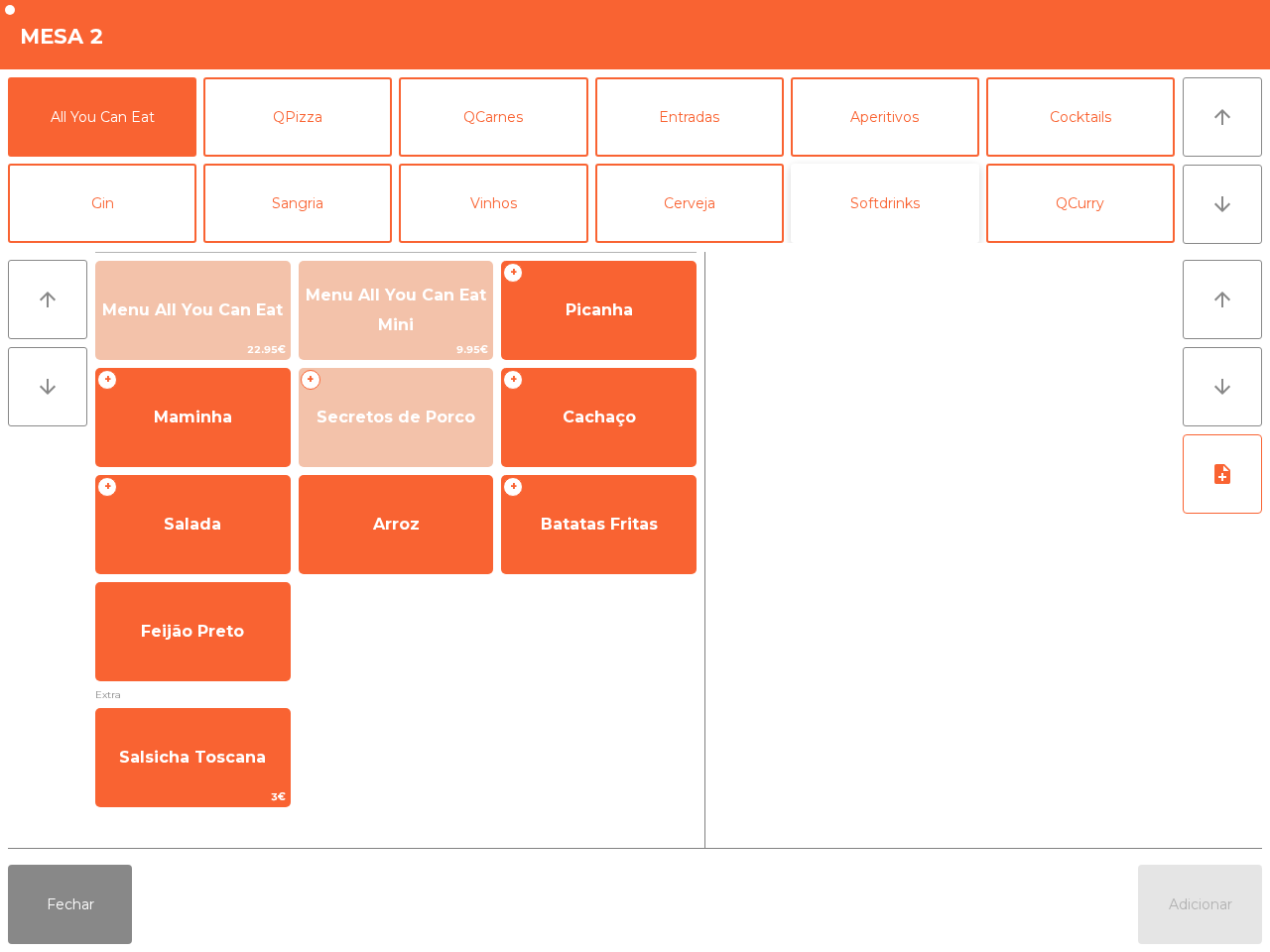 drag, startPoint x: 863, startPoint y: 196, endPoint x: 829, endPoint y: 204, distance: 34.928498 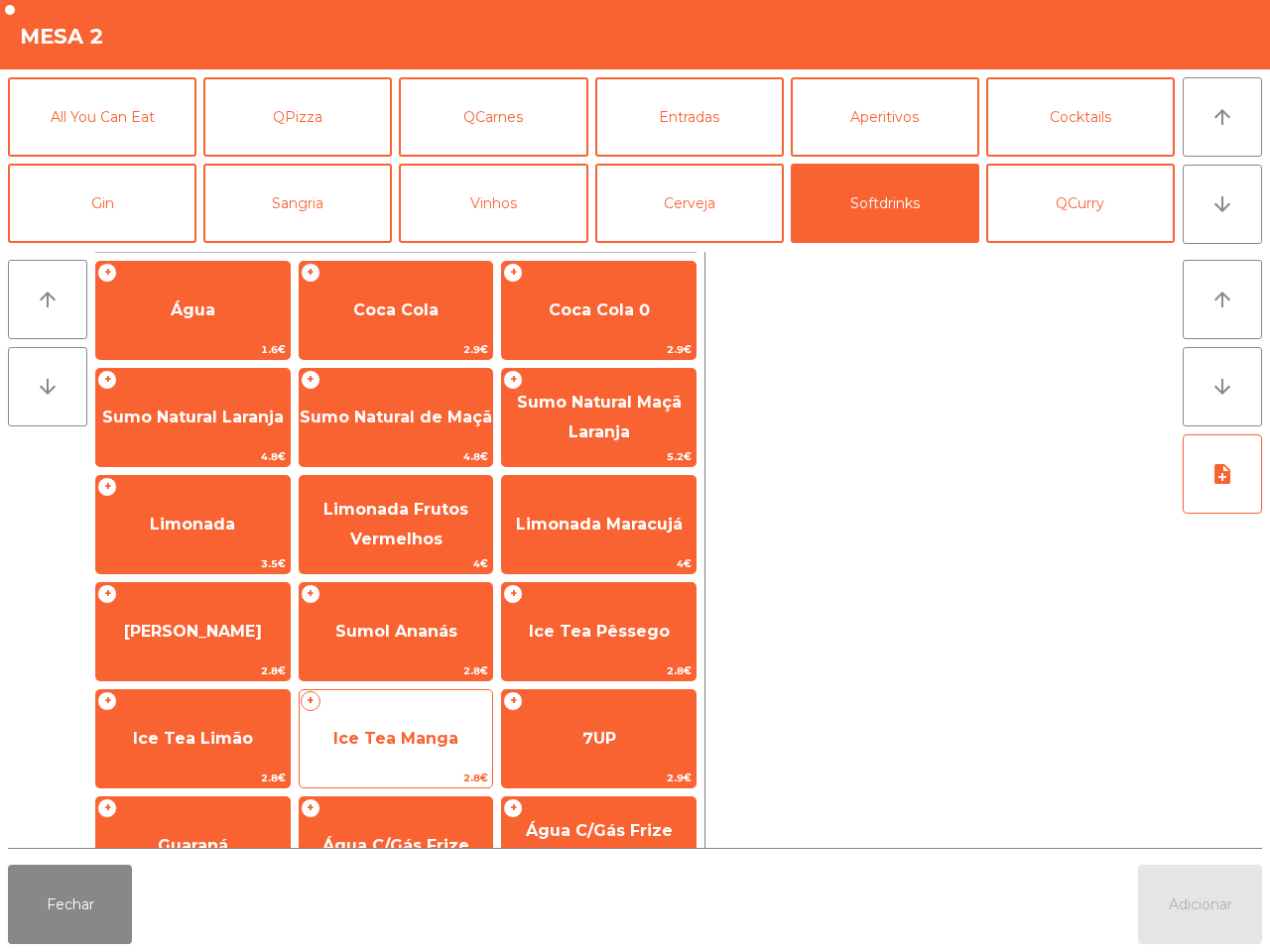 click on "Ice Tea Manga" 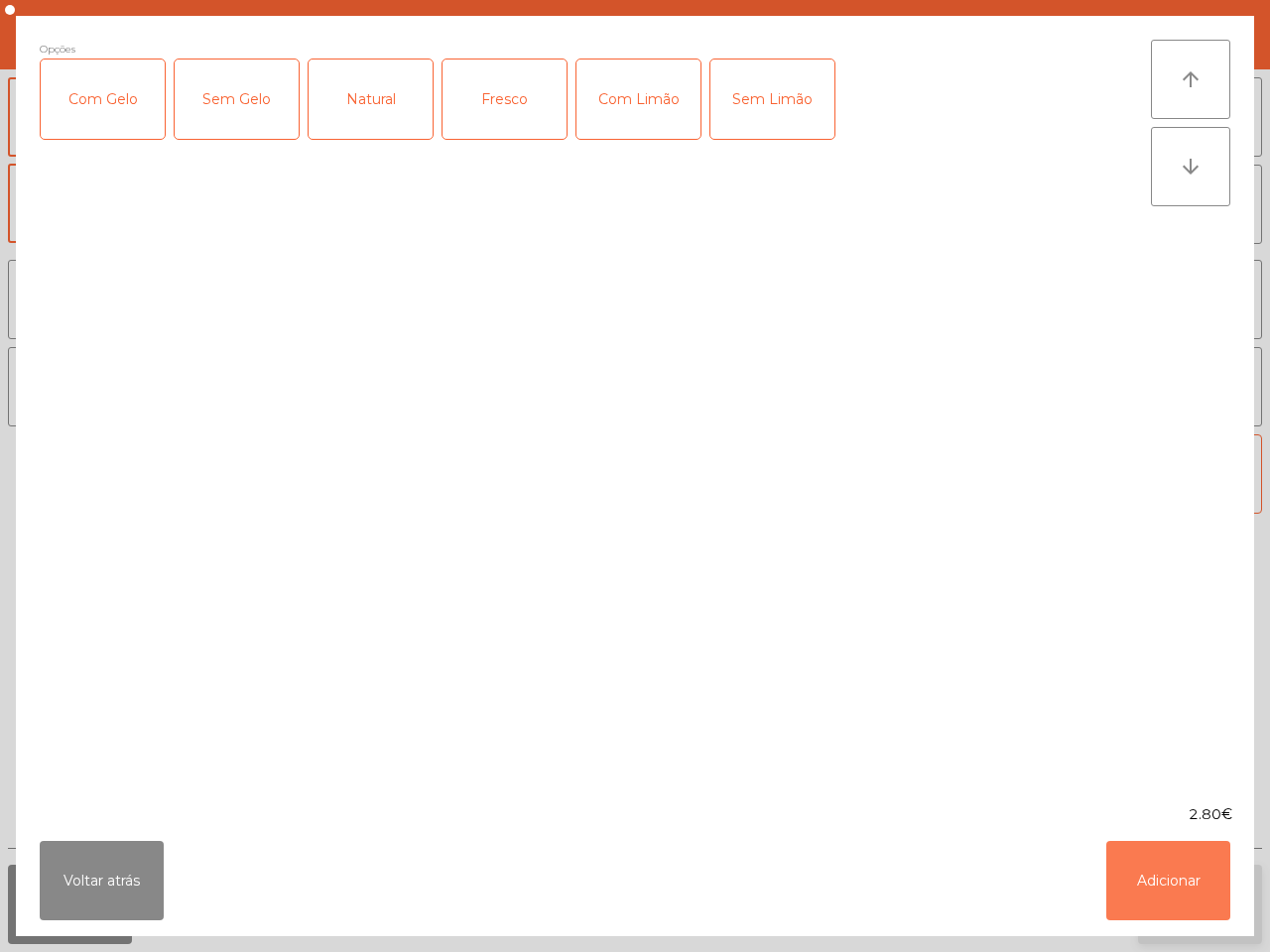 drag, startPoint x: 1206, startPoint y: 871, endPoint x: 1196, endPoint y: 888, distance: 19.723083 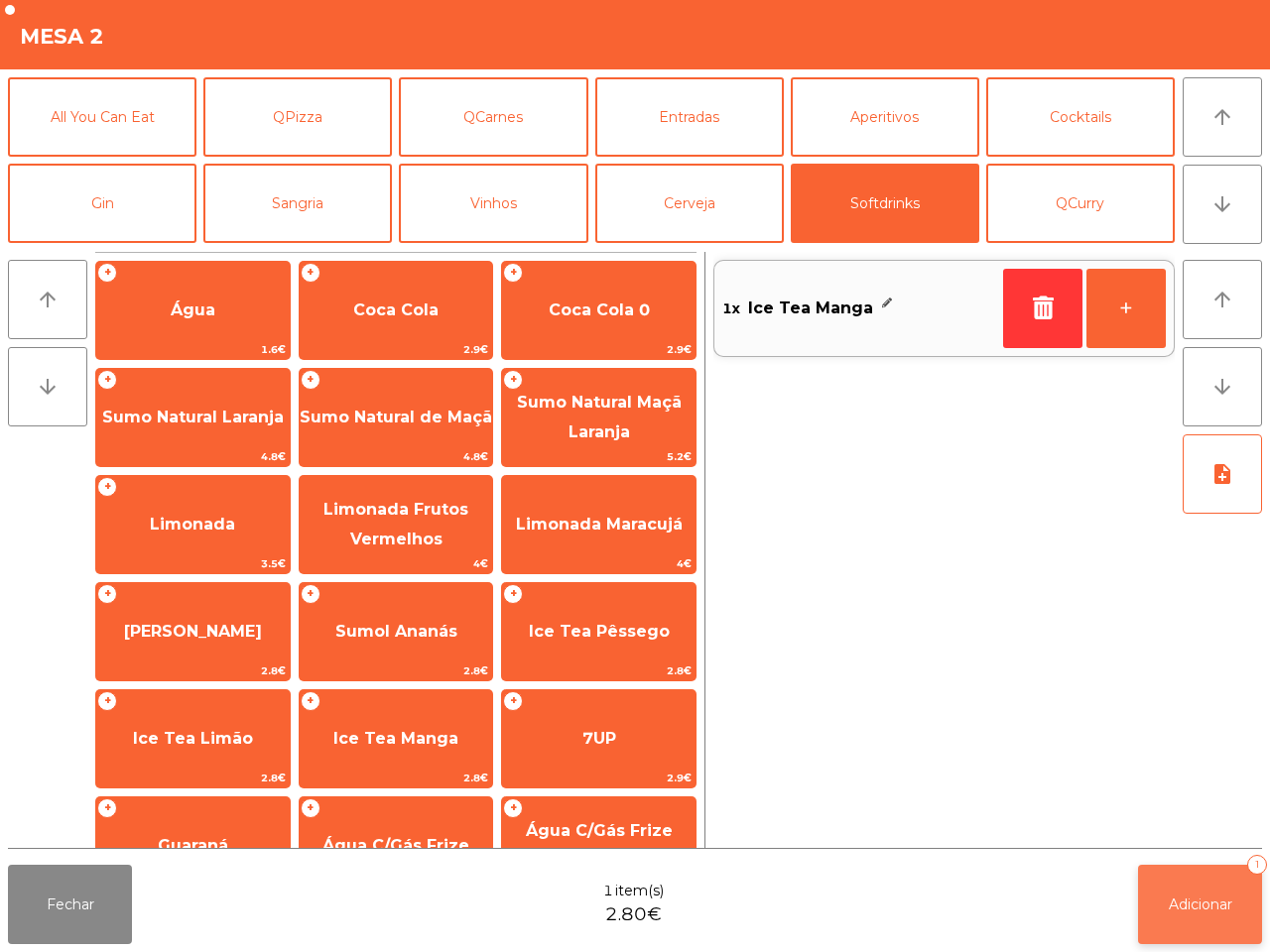 click on "Adicionar   1" 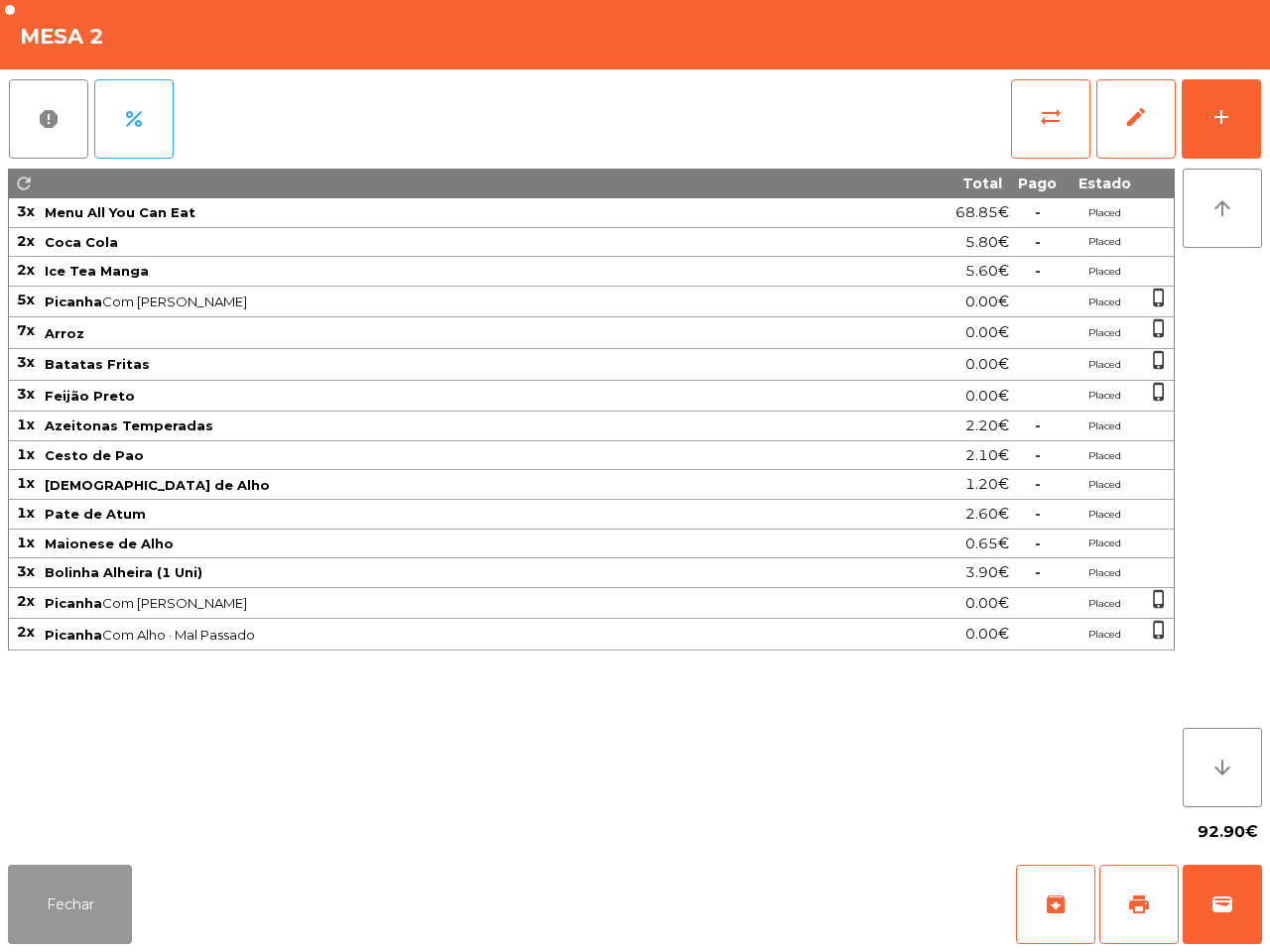 click on "Fechar" 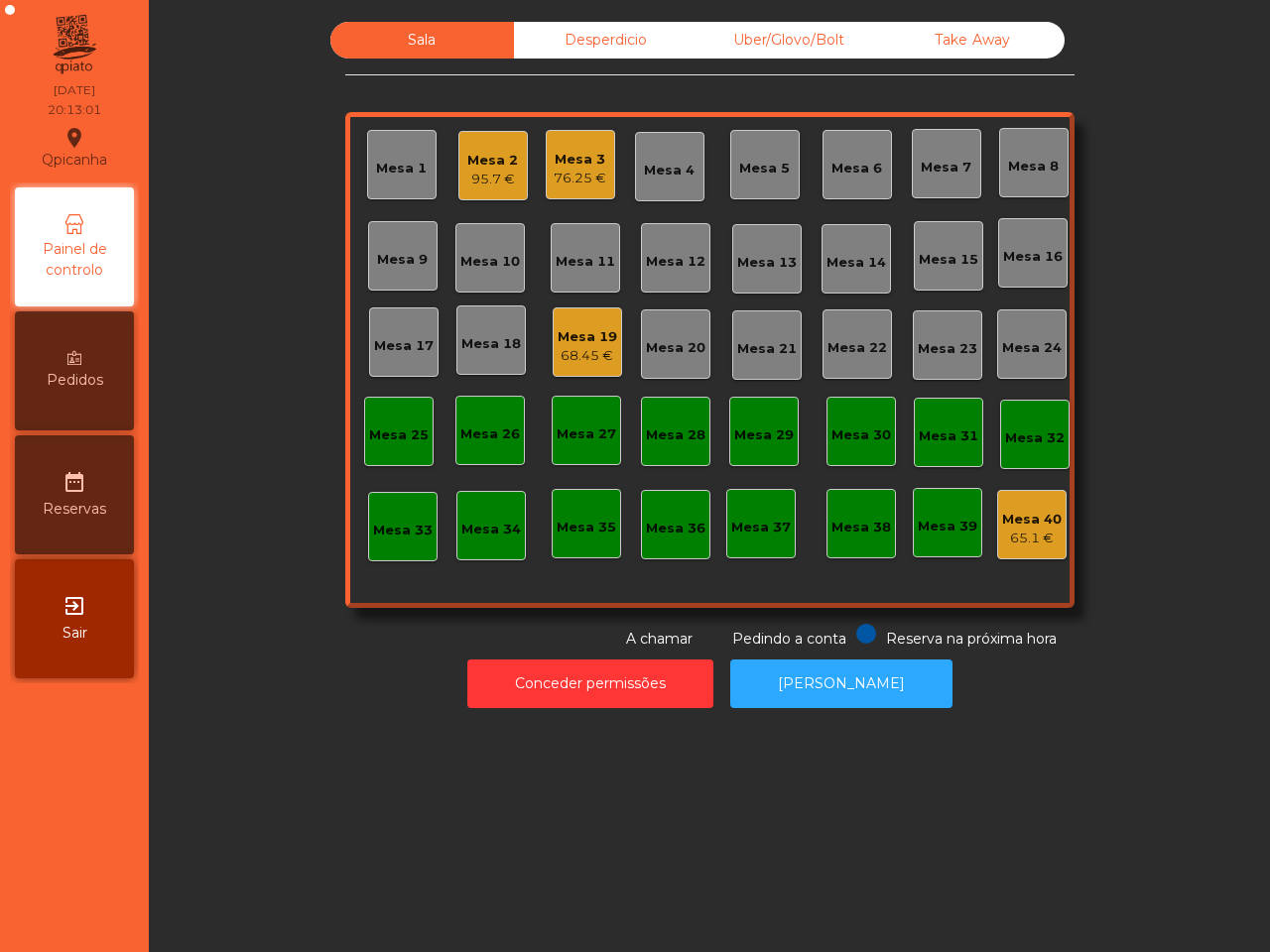 click on "Mesa 2   95.7 €" 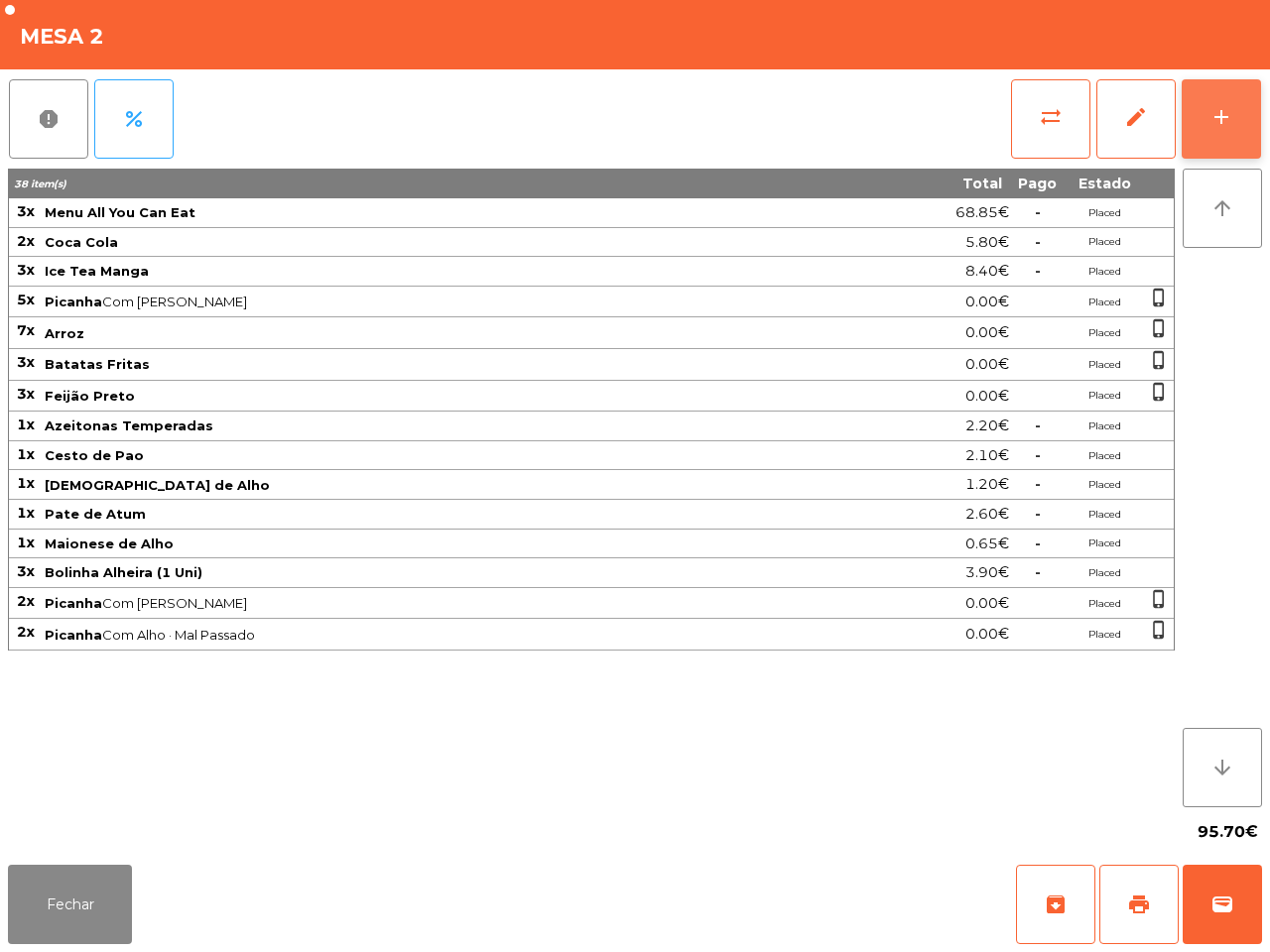click on "add" 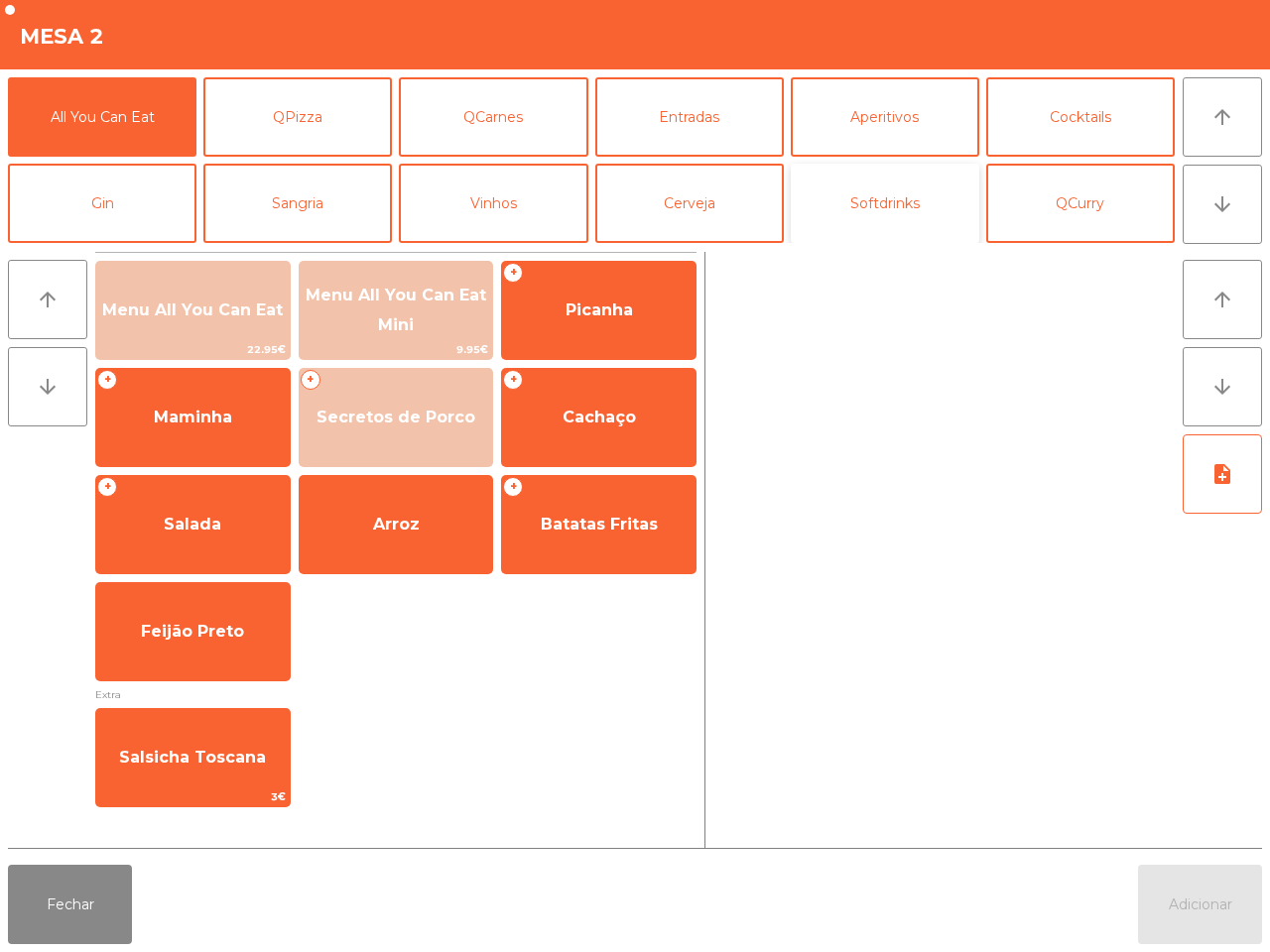 click on "Softdrinks" 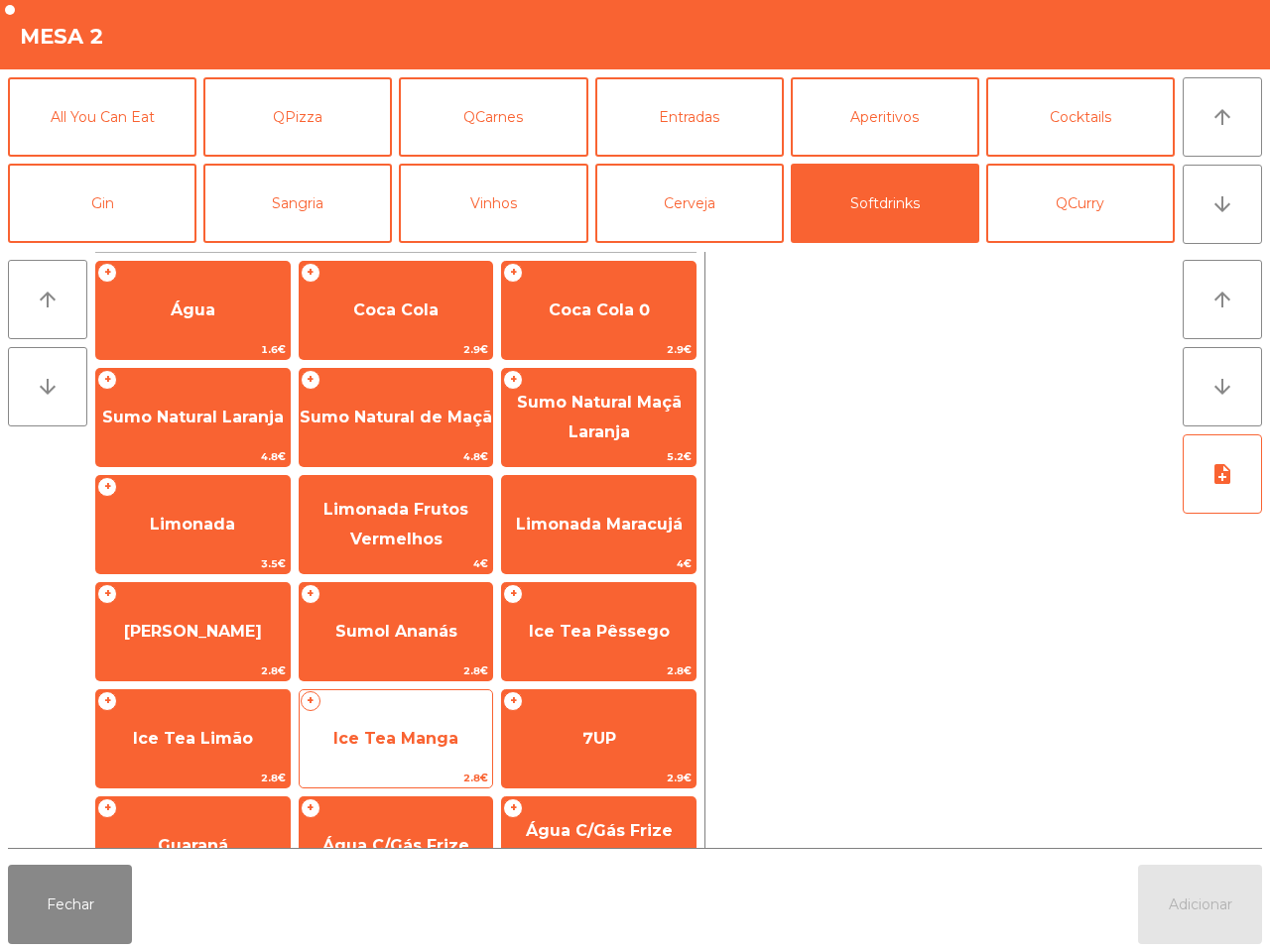 click on "Ice Tea Manga" 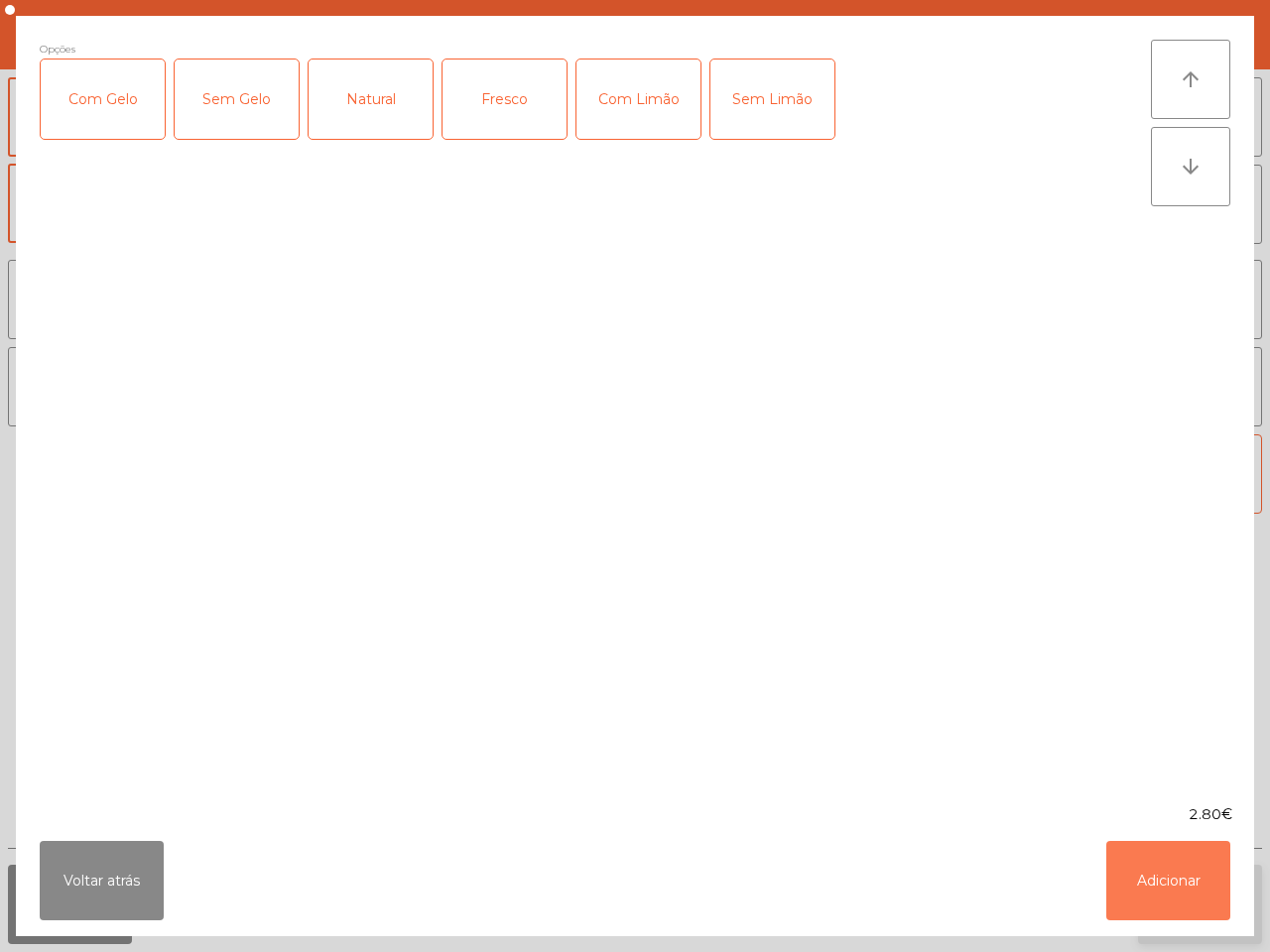 click on "Adicionar" 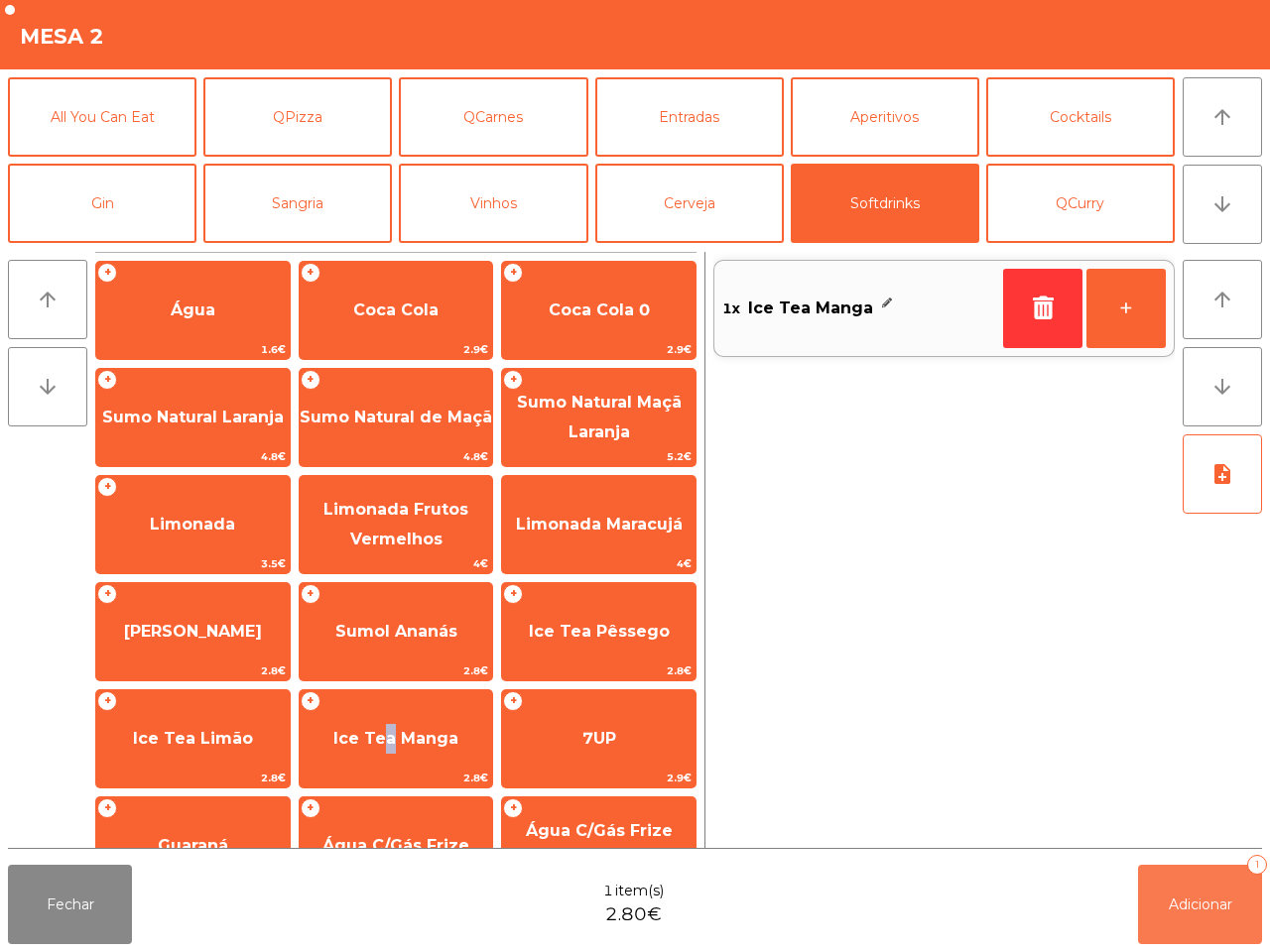 click on "Adicionar" 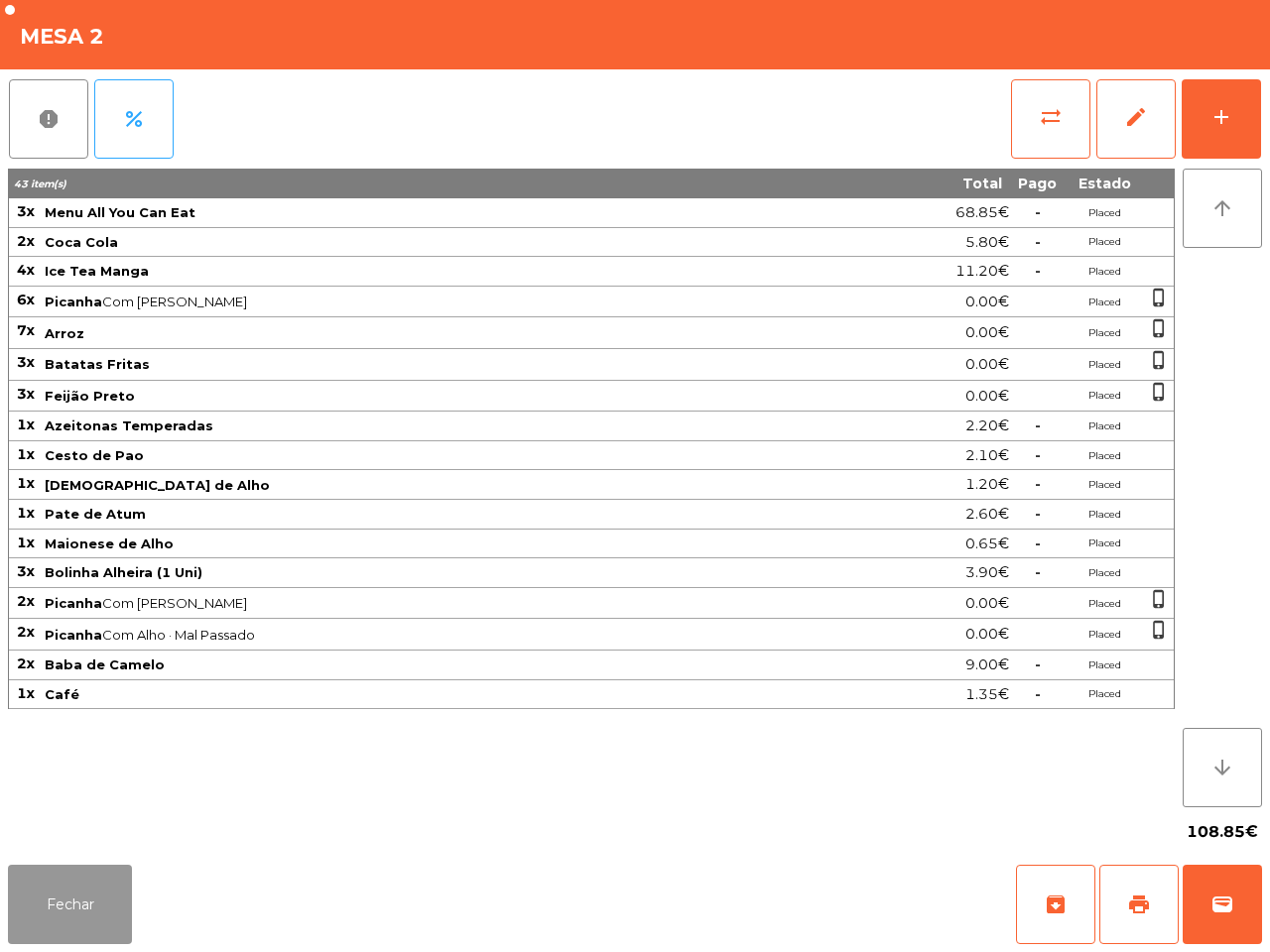 click on "Fechar" 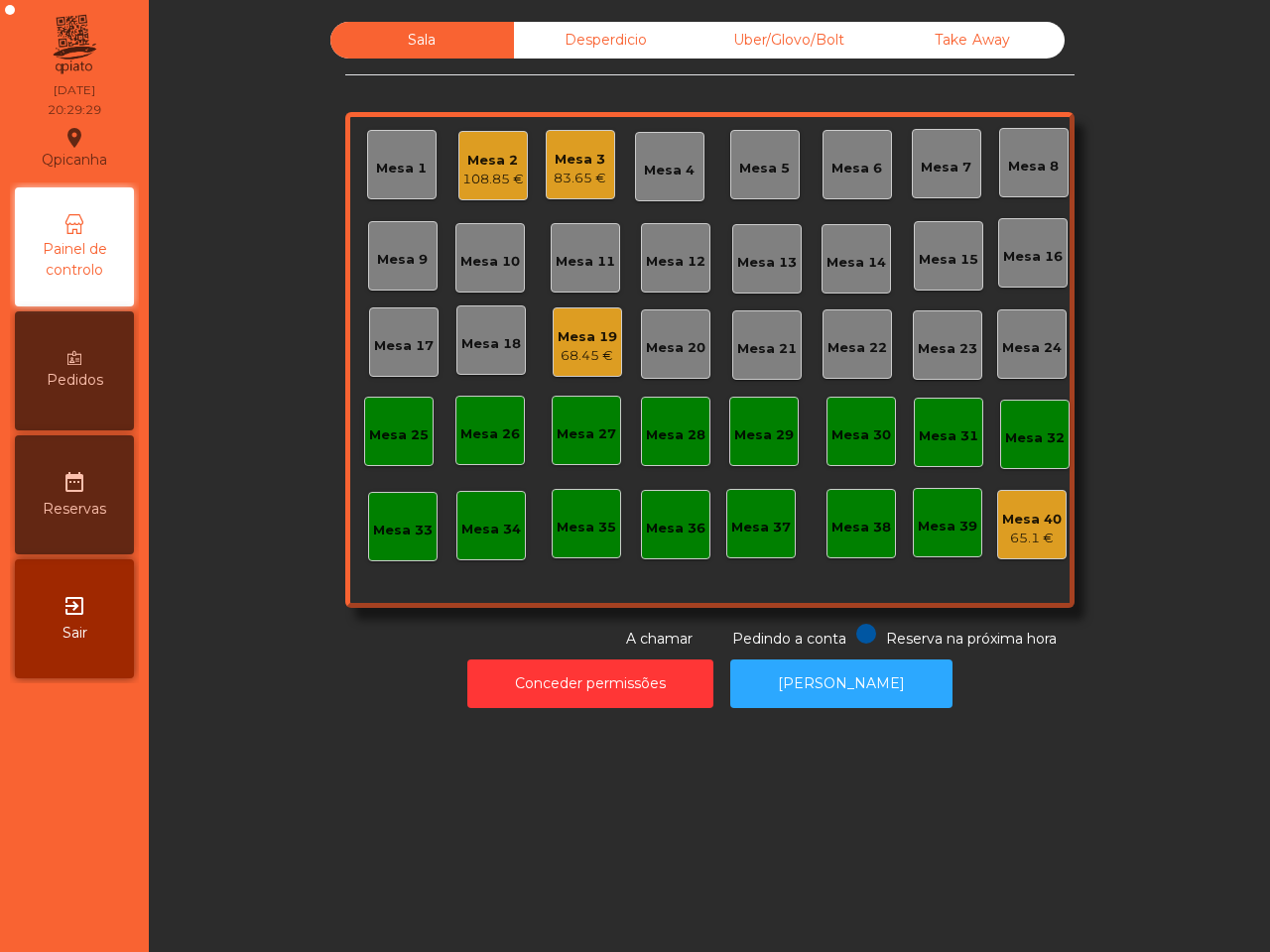 click on "Mesa 19" 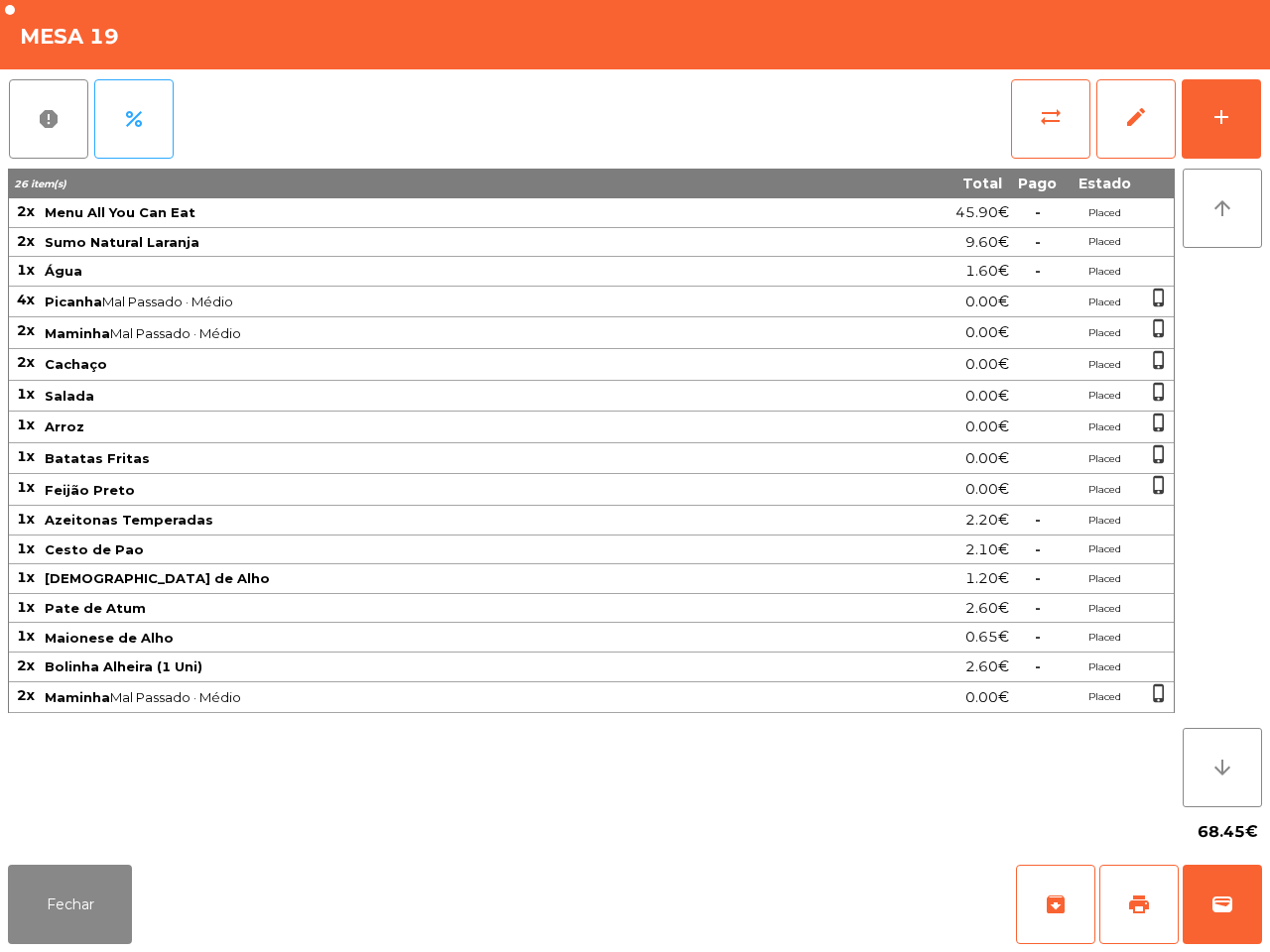click on "Fechar   archive   print   wallet" 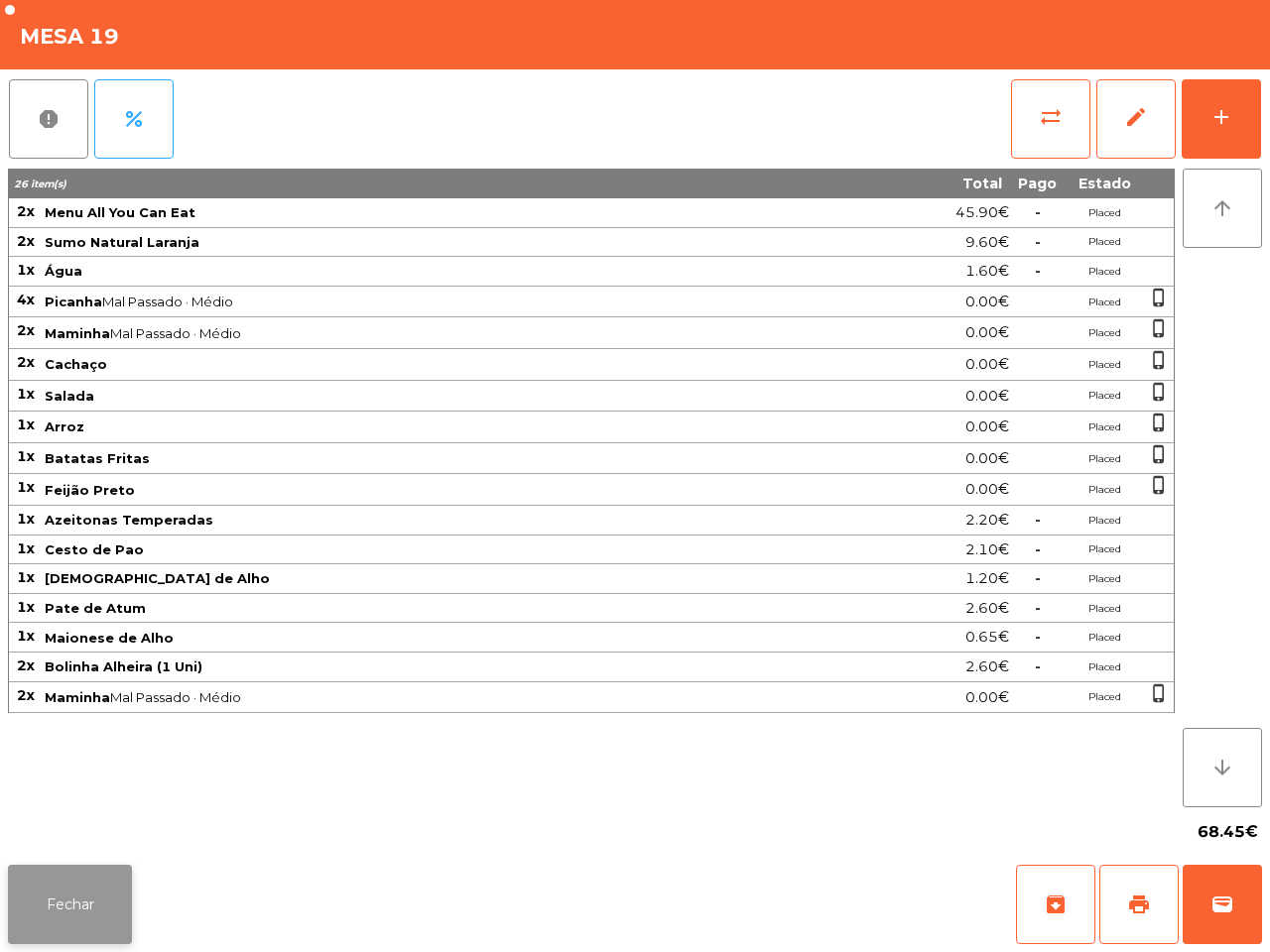 click on "Fechar" 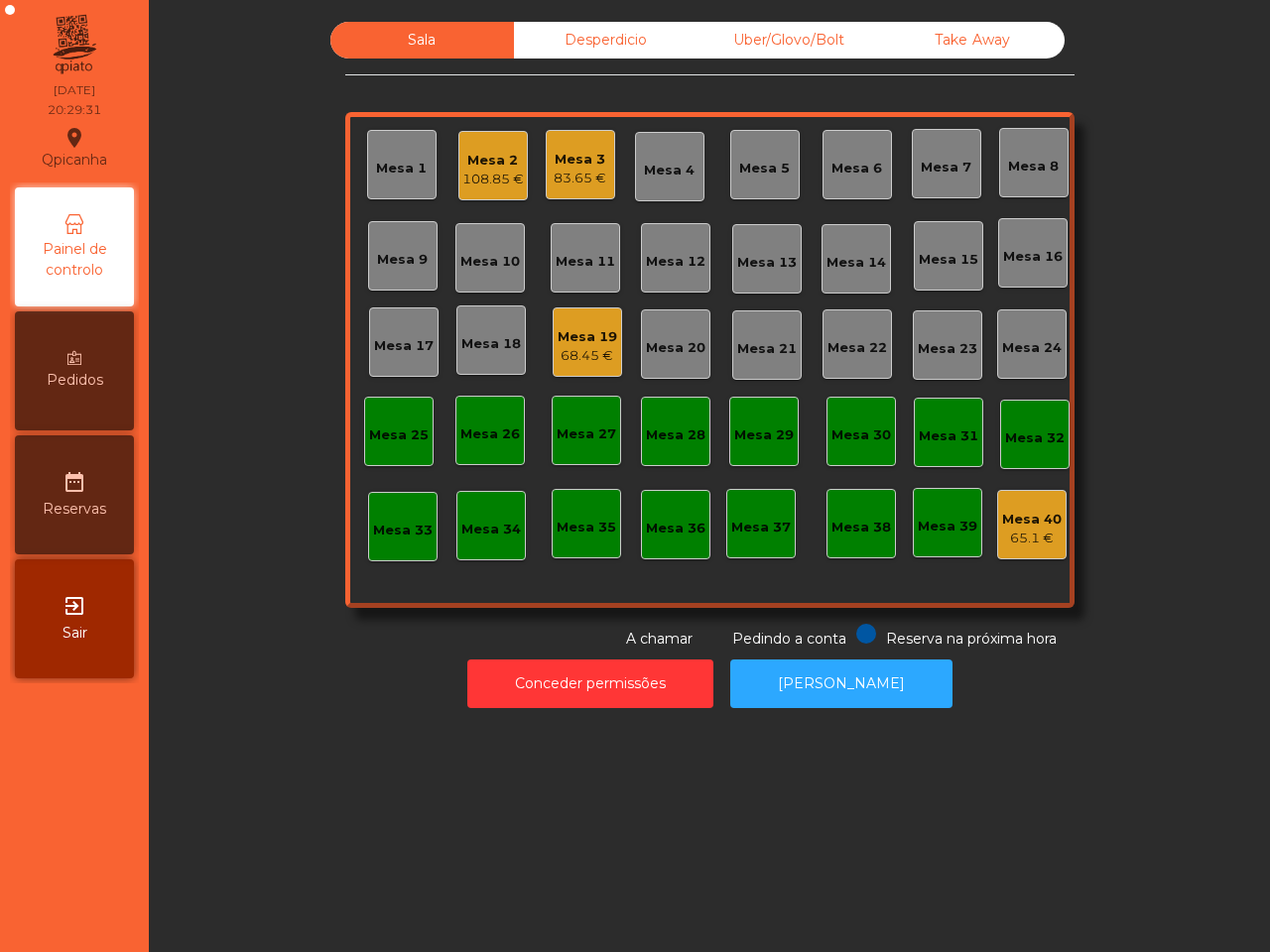 click on "Conceder permissões   Abrir Gaveta" 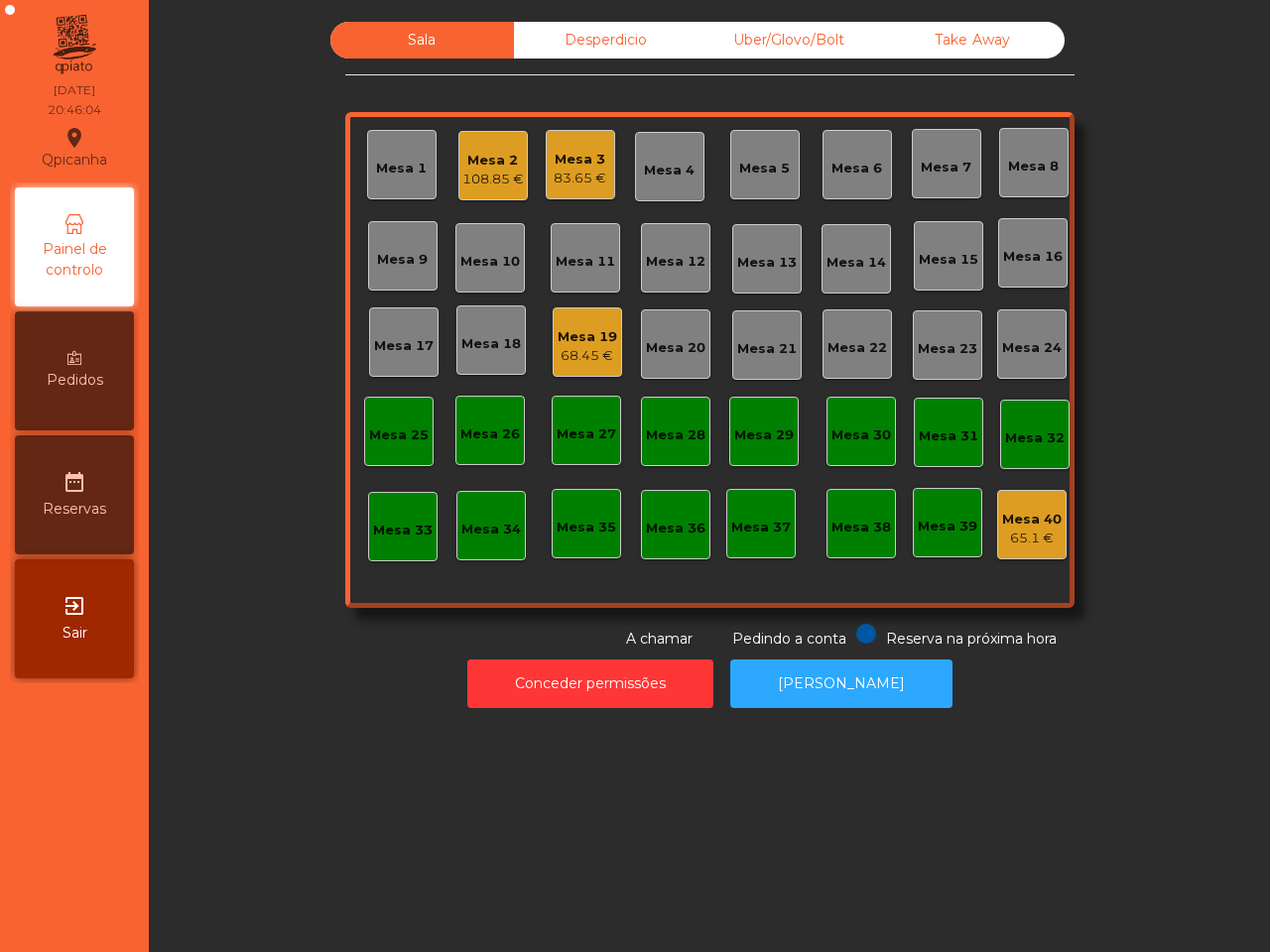 click on "Mesa 3" 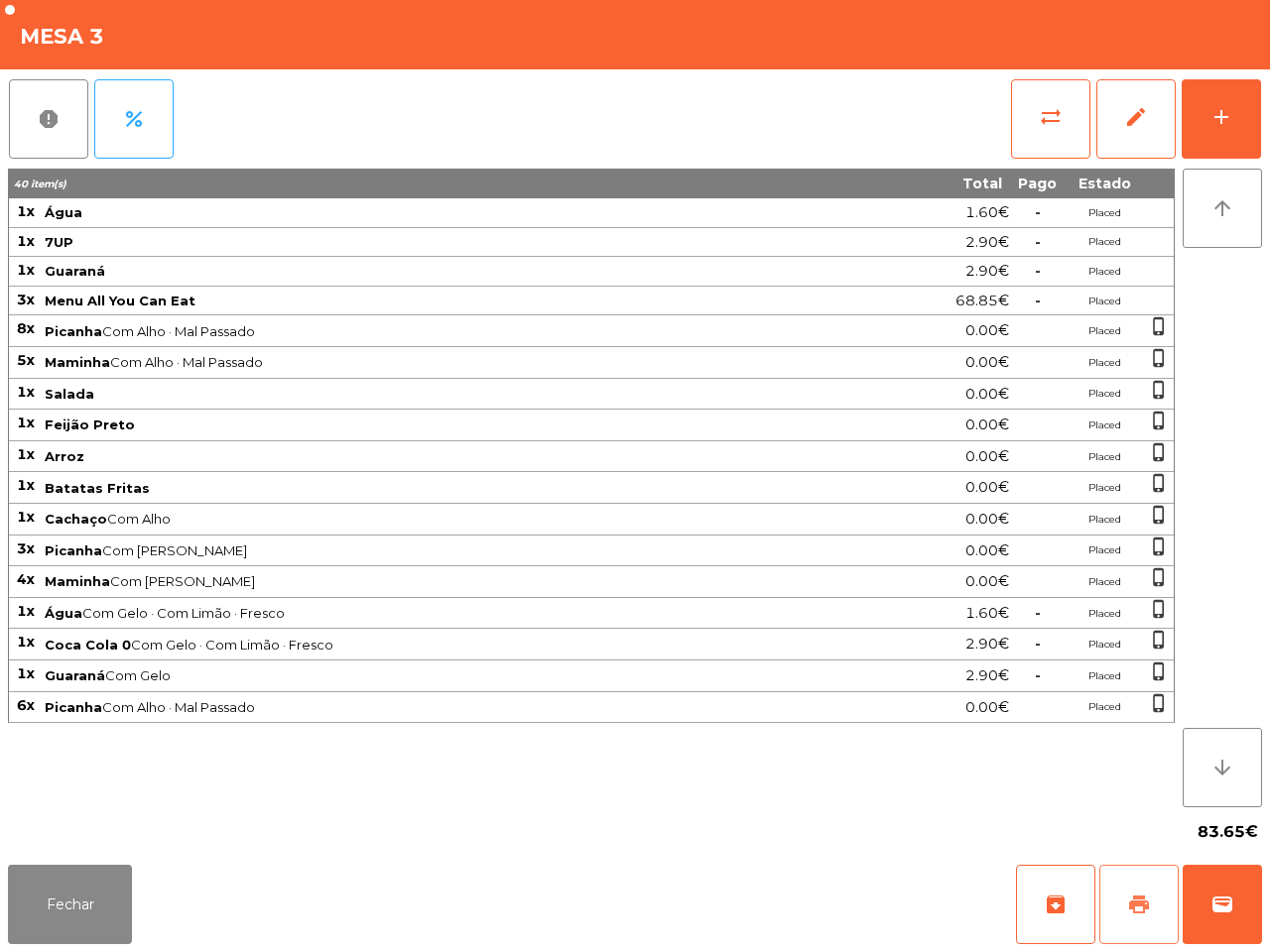 click on "print" 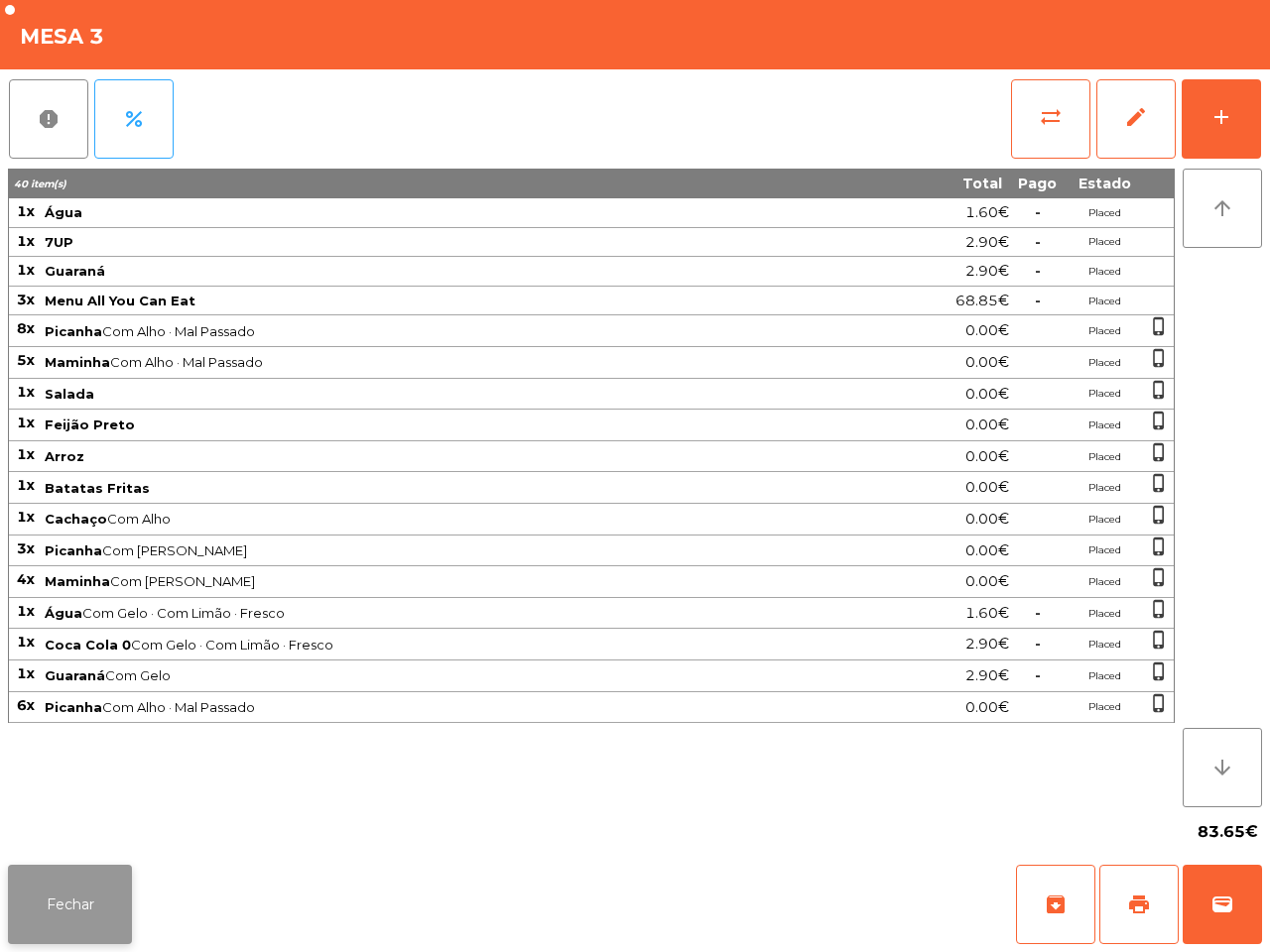 click on "Fechar" 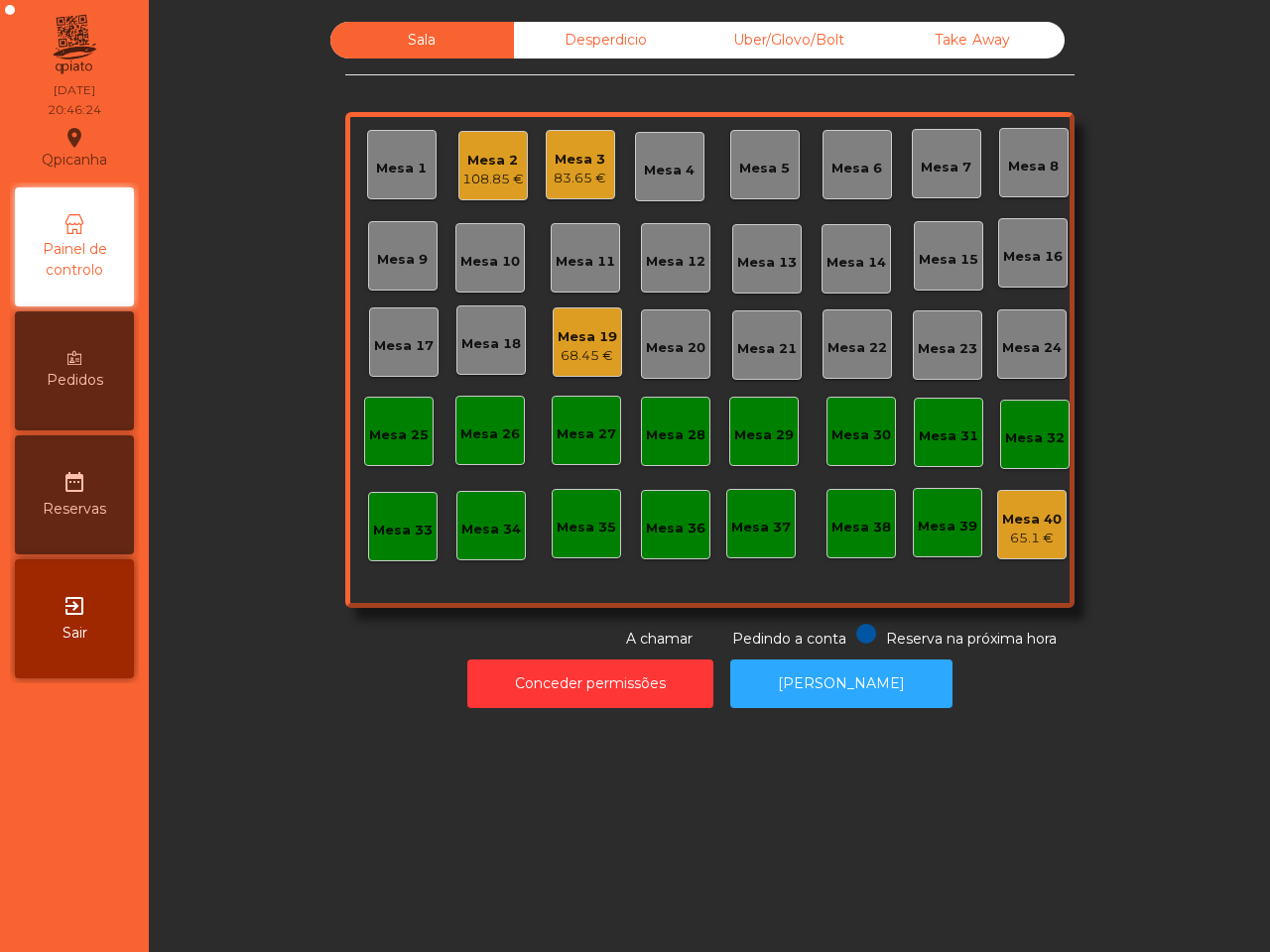 click on "Mesa 3   83.65 €" 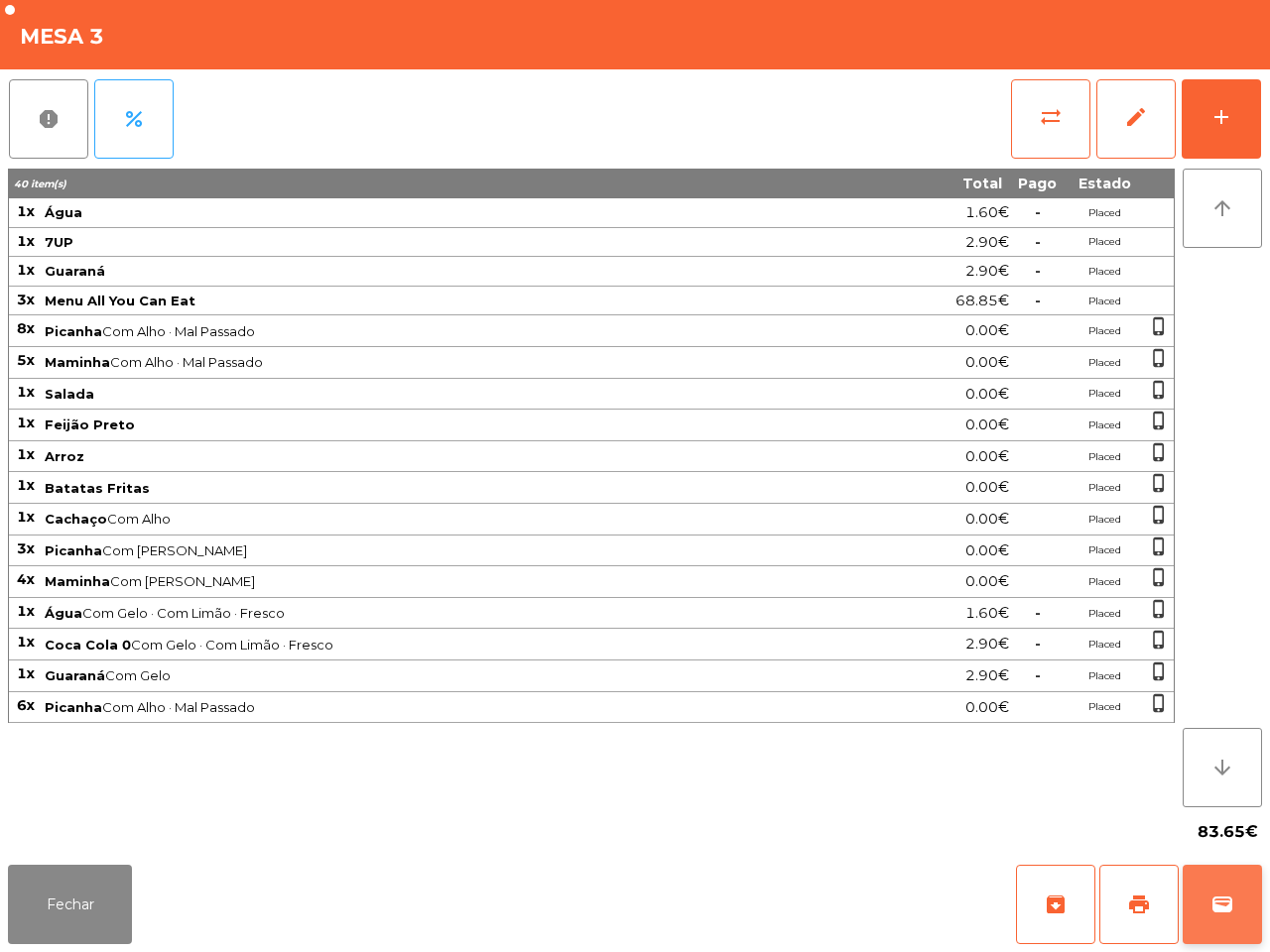 click on "wallet" 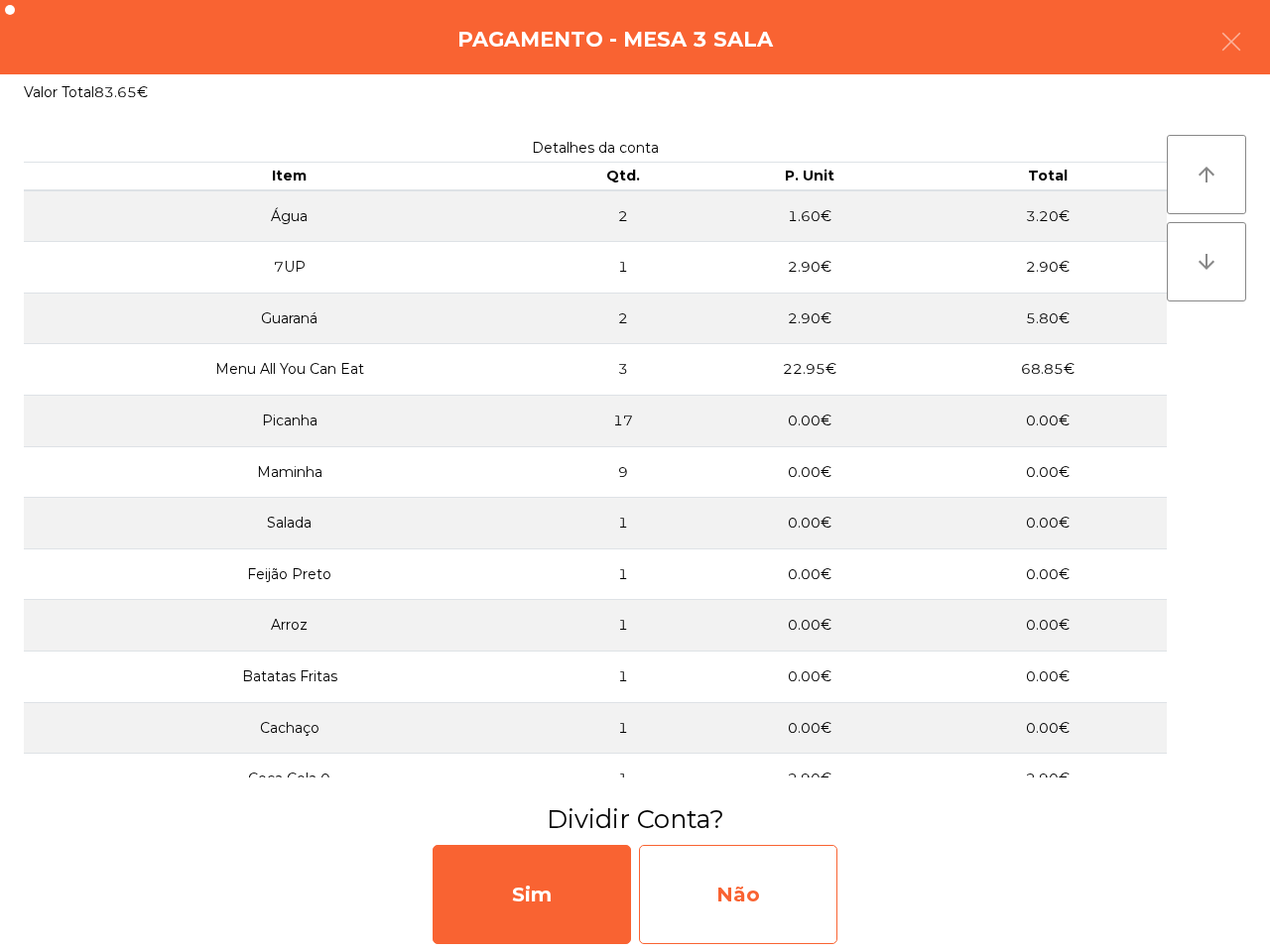 click on "Não" 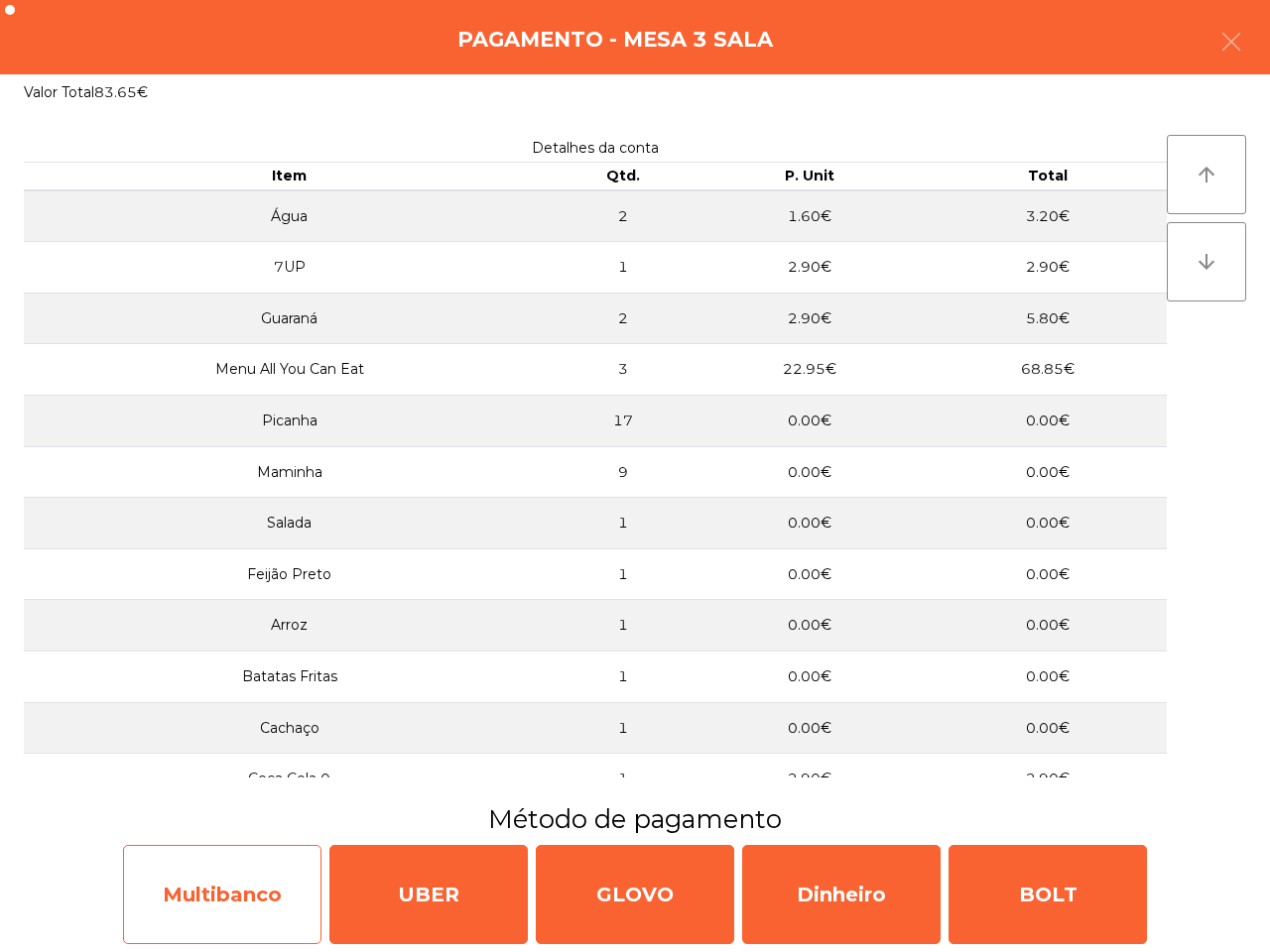 click on "Multibanco" 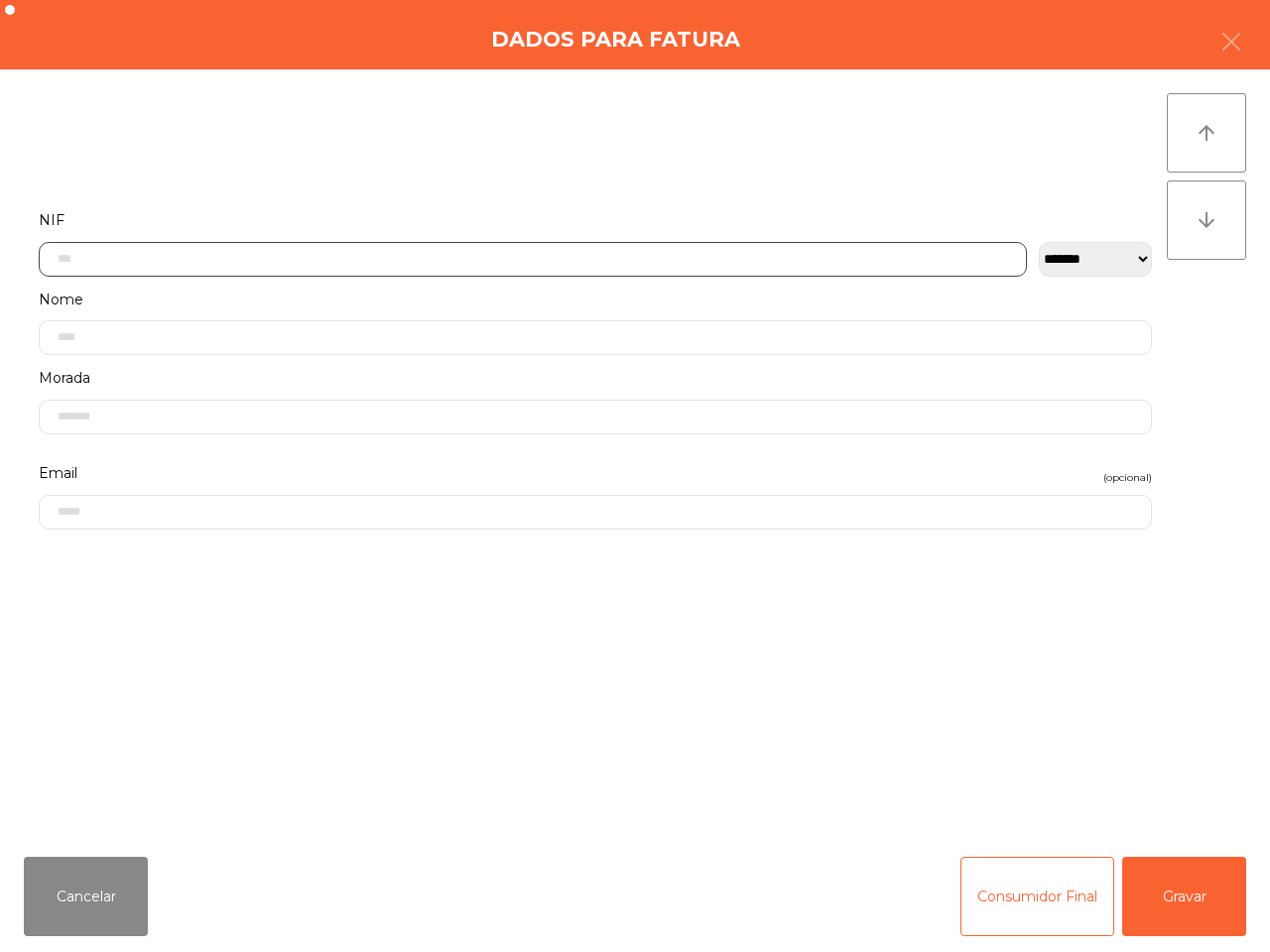 click 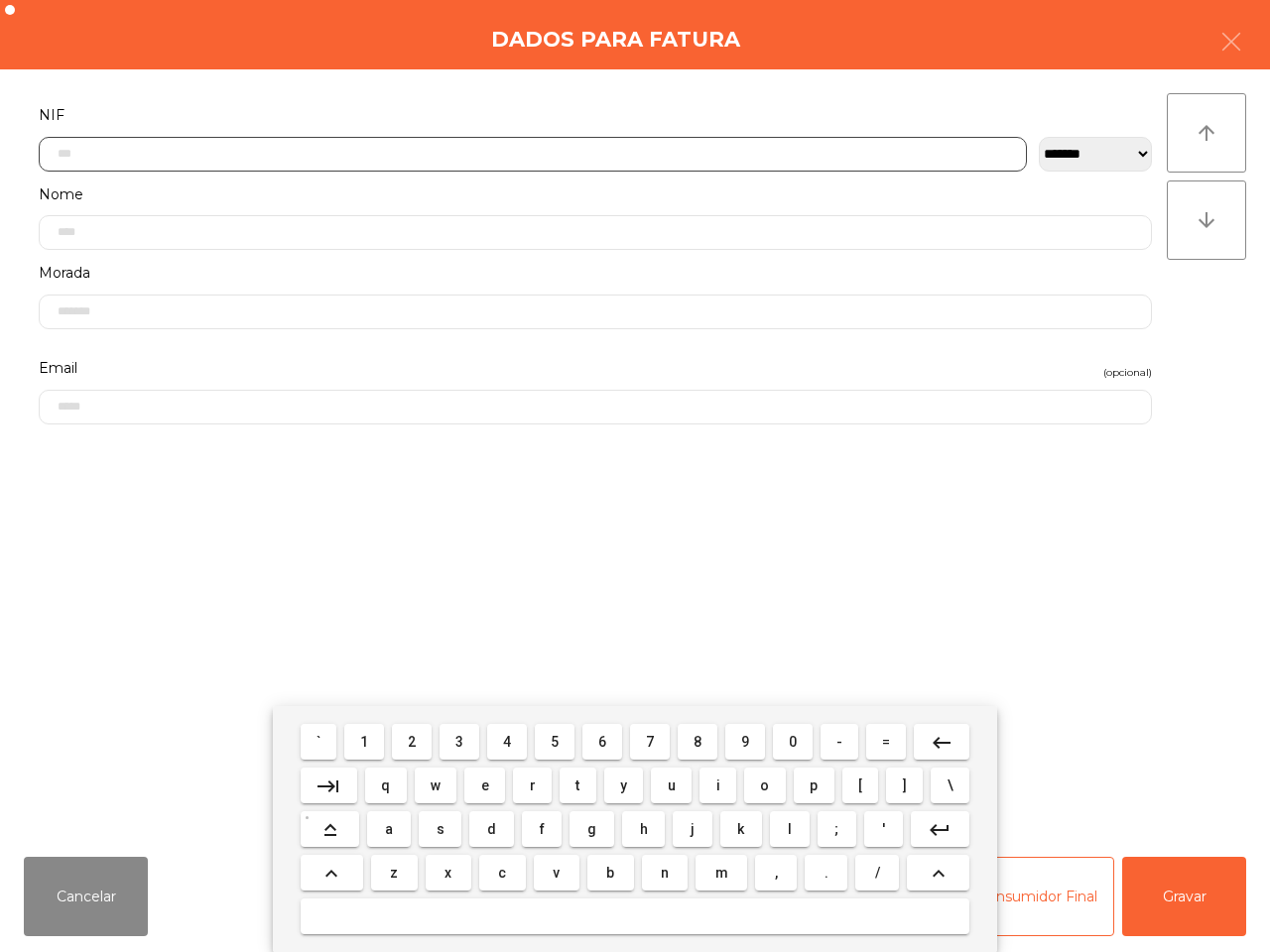 scroll, scrollTop: 111, scrollLeft: 0, axis: vertical 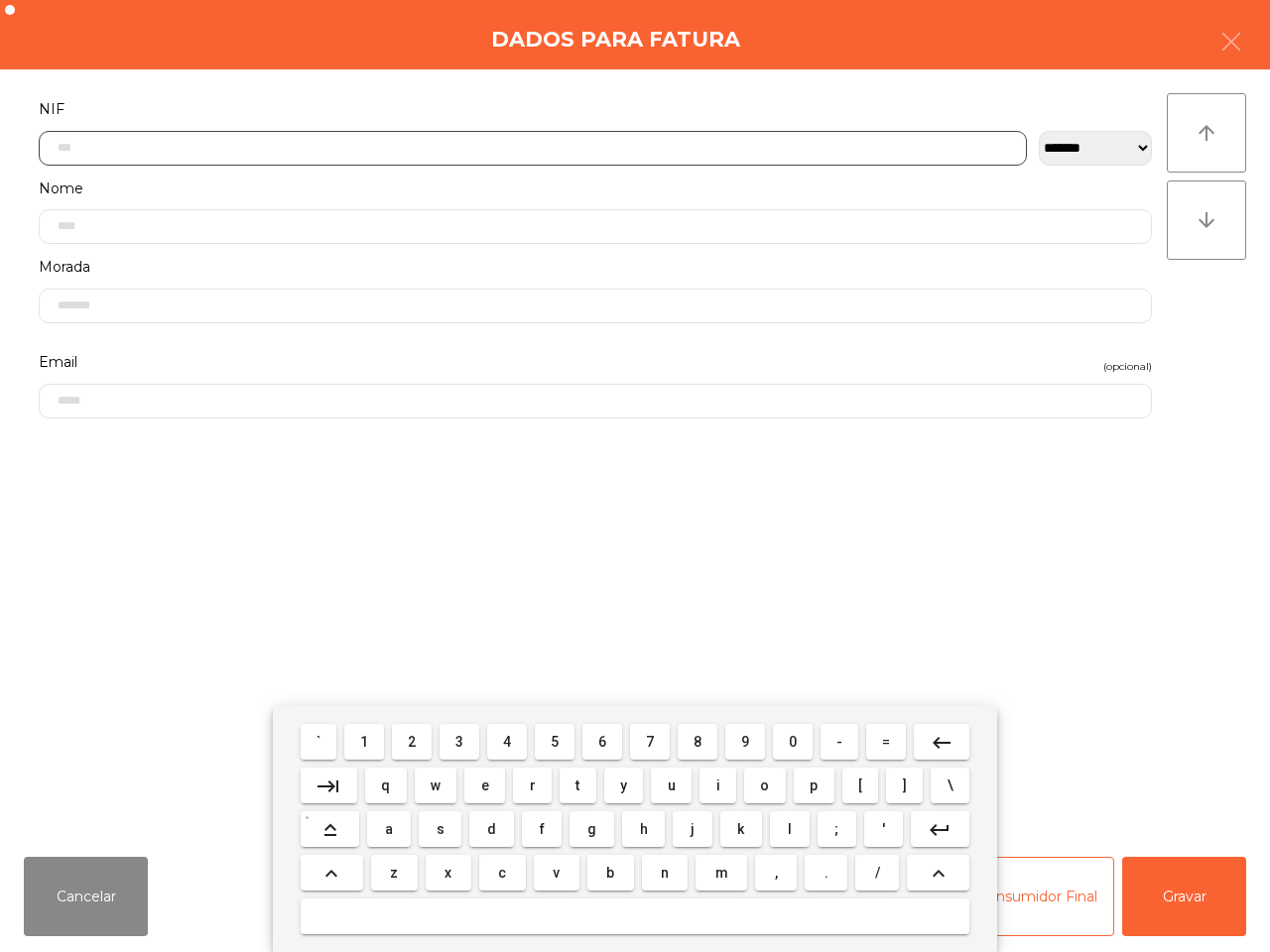 click on "5" at bounding box center (555, 742) 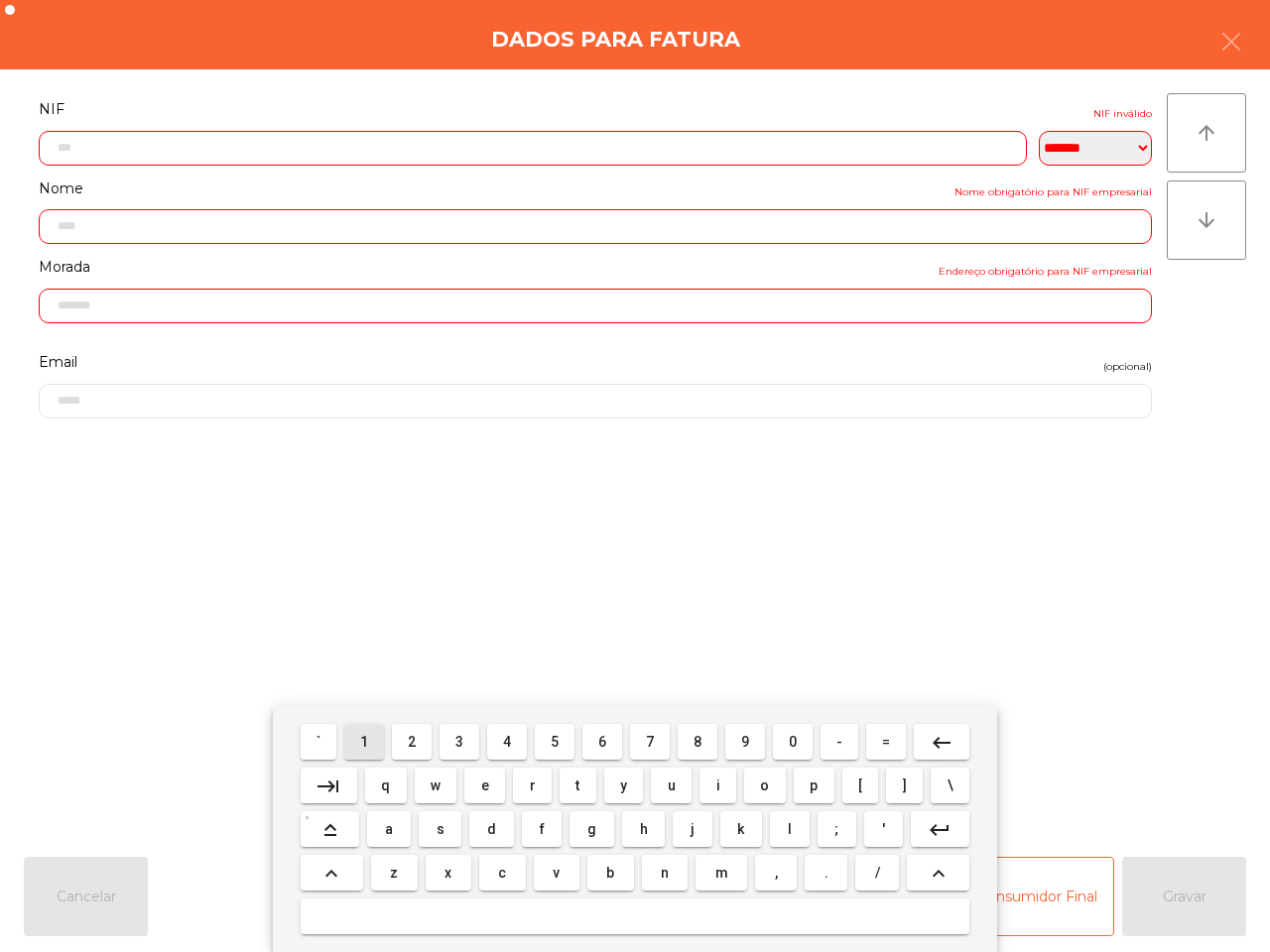 click on "1" at bounding box center (364, 742) 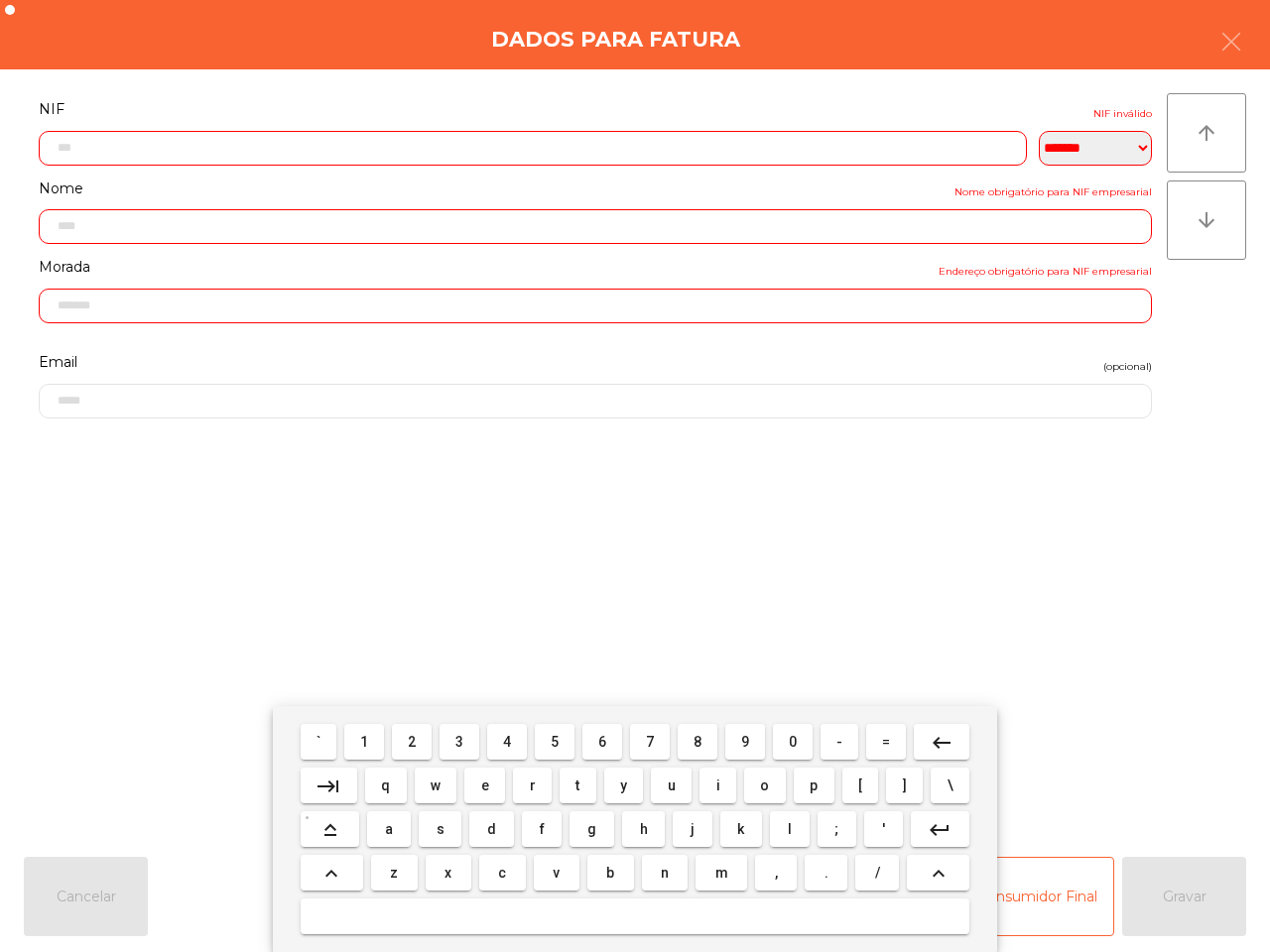click on "7" at bounding box center [650, 742] 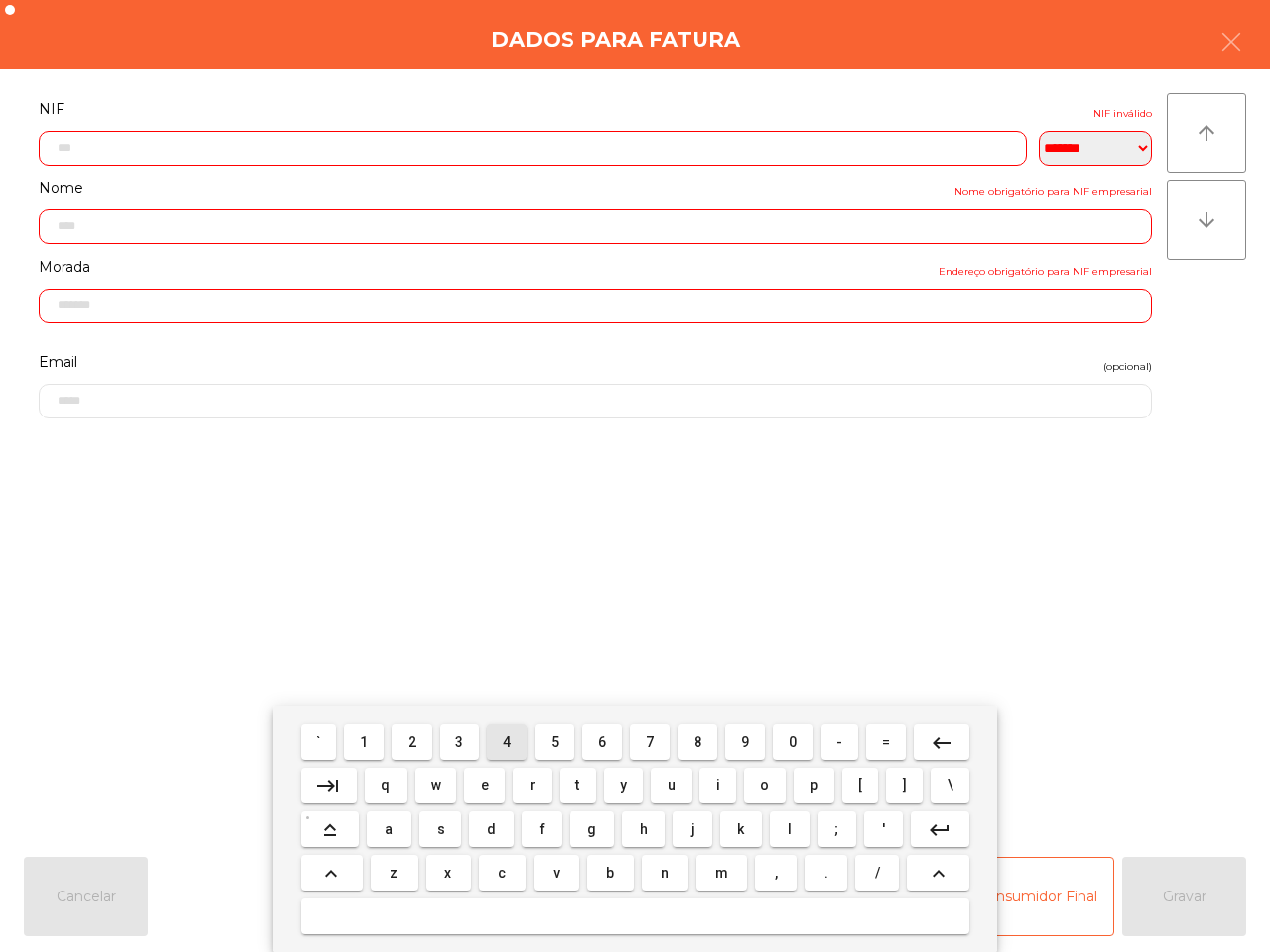 click on "4" at bounding box center [507, 742] 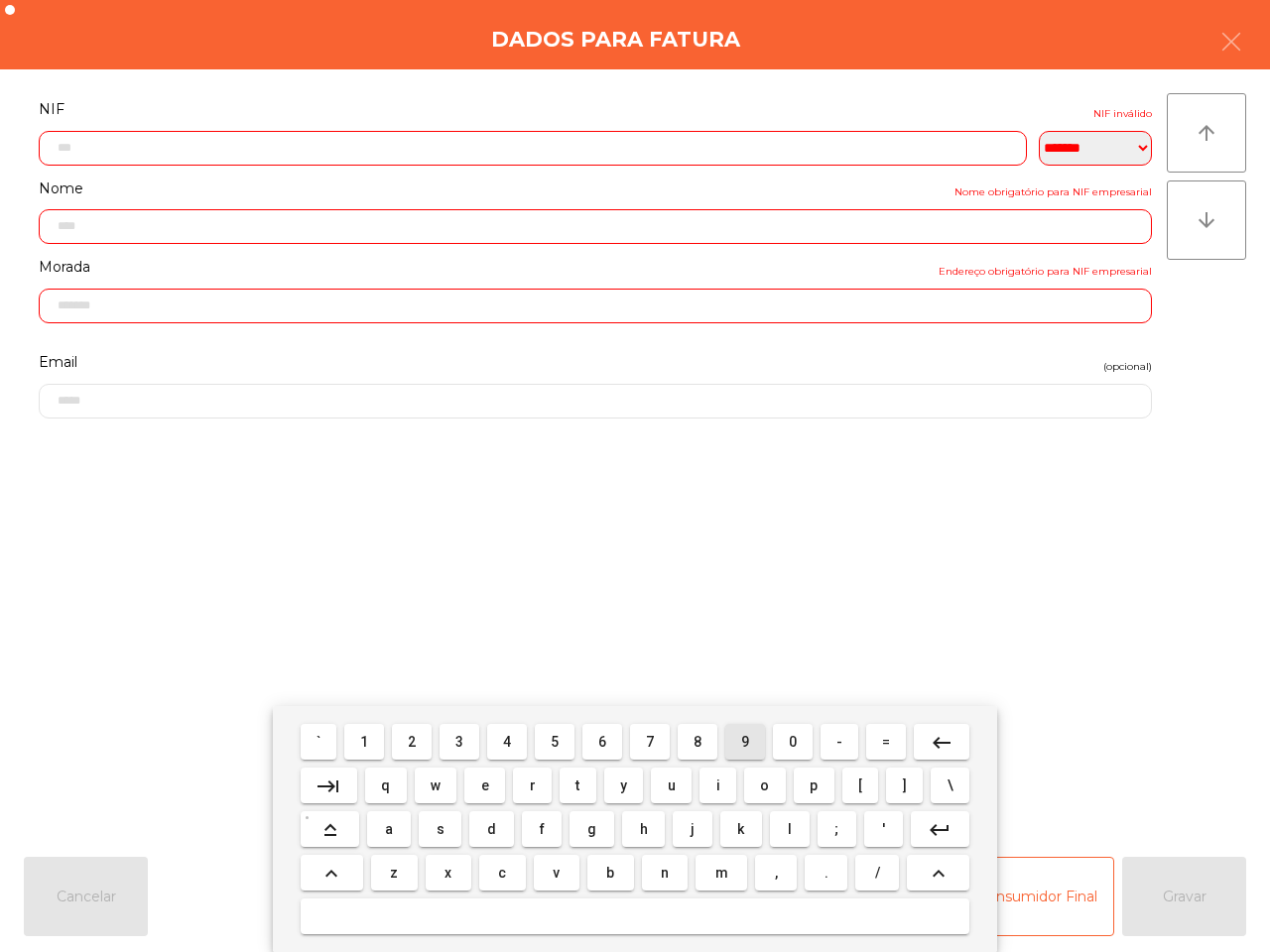 click on "9" at bounding box center [745, 742] 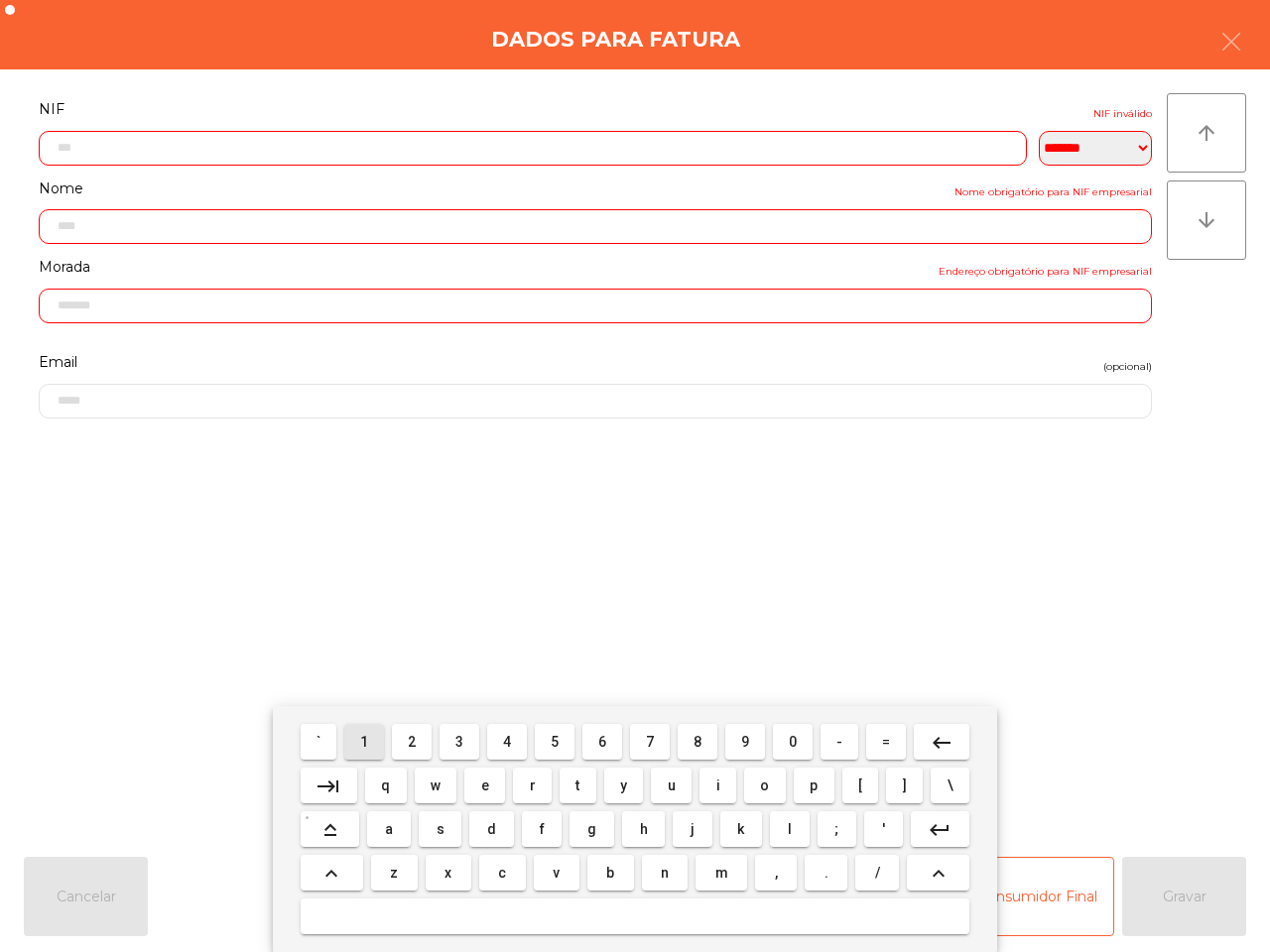click on "1" at bounding box center [364, 742] 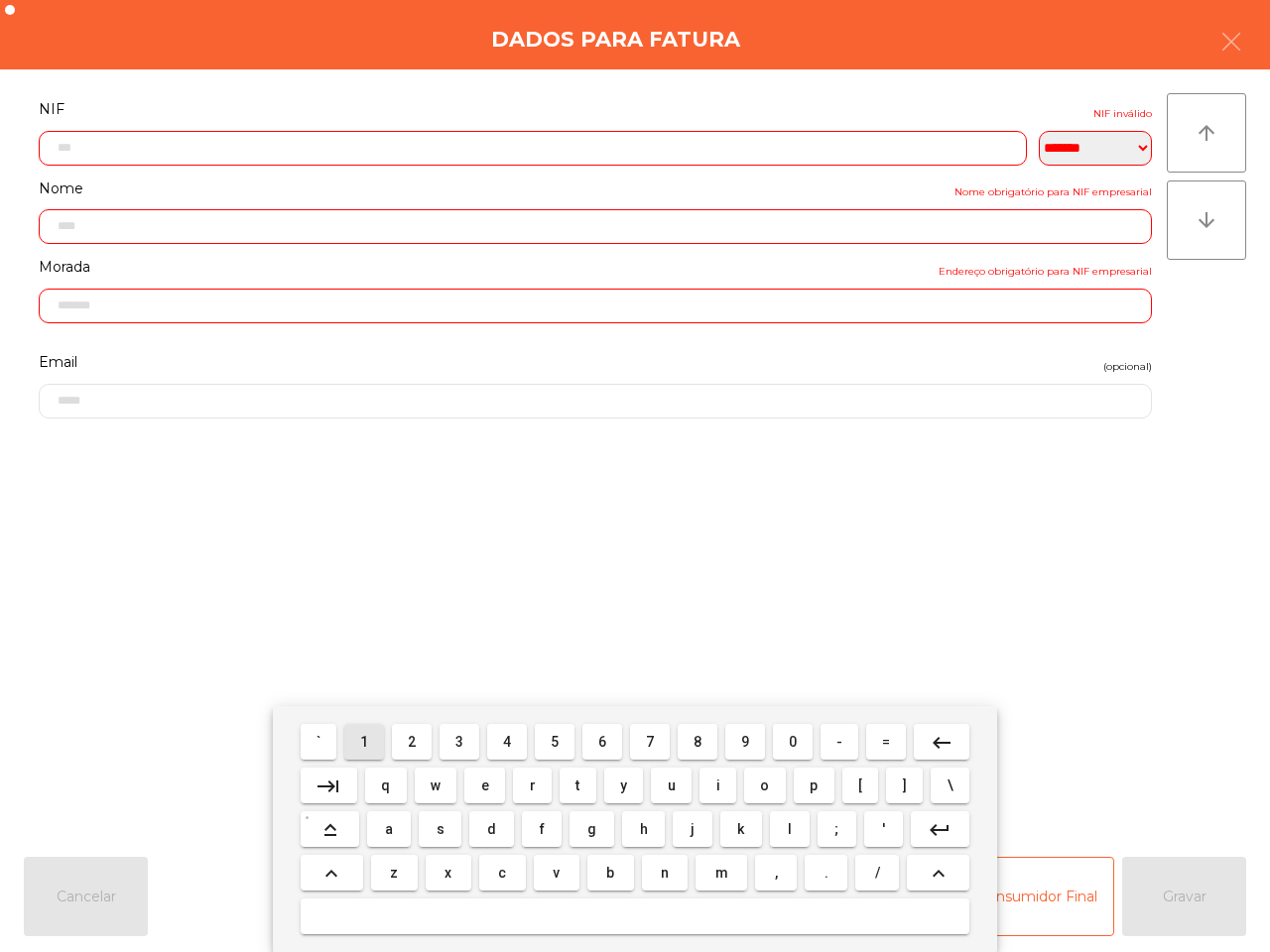 click on "1" at bounding box center (364, 742) 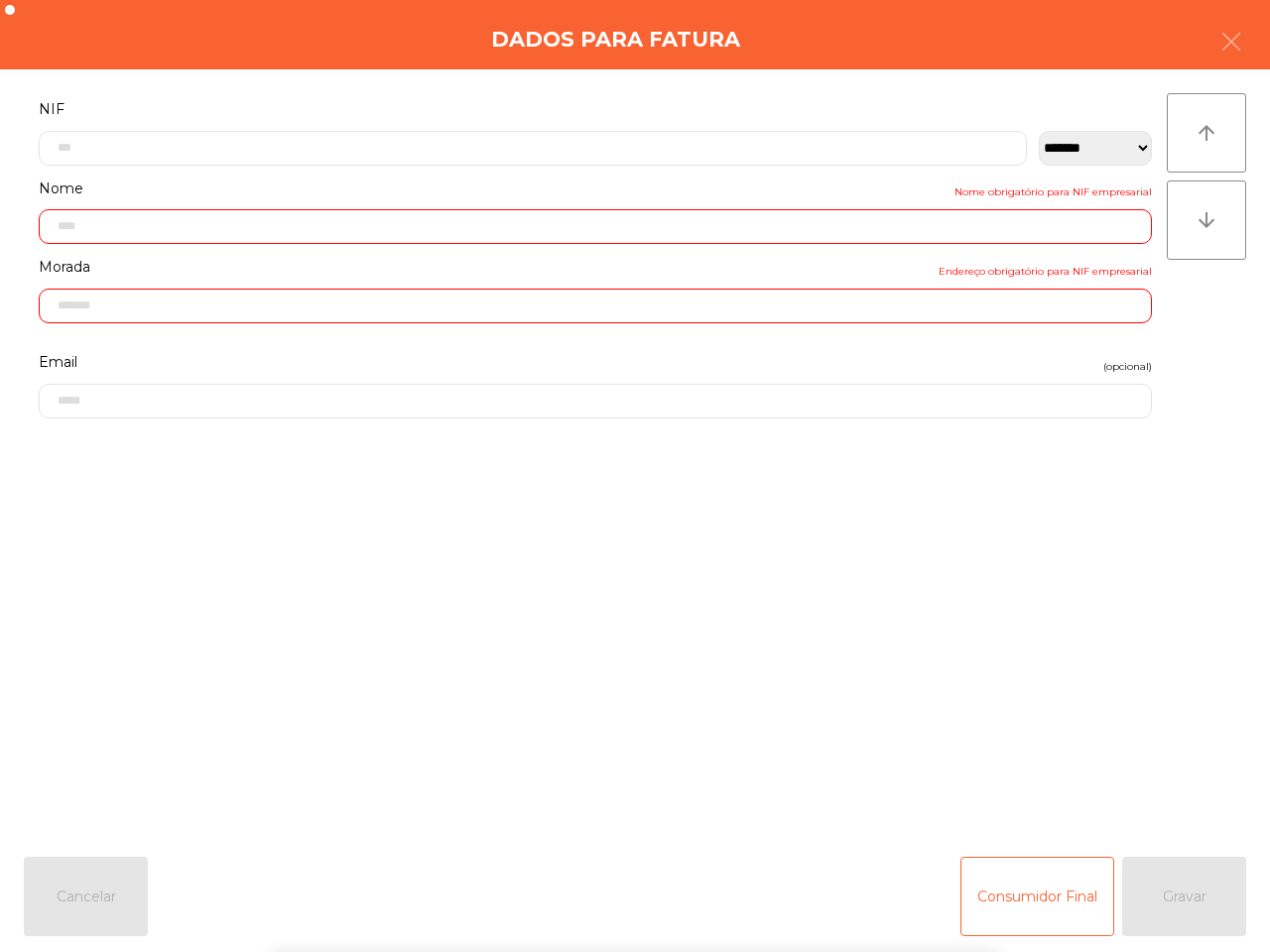 drag, startPoint x: 347, startPoint y: 580, endPoint x: 757, endPoint y: 764, distance: 449.39515 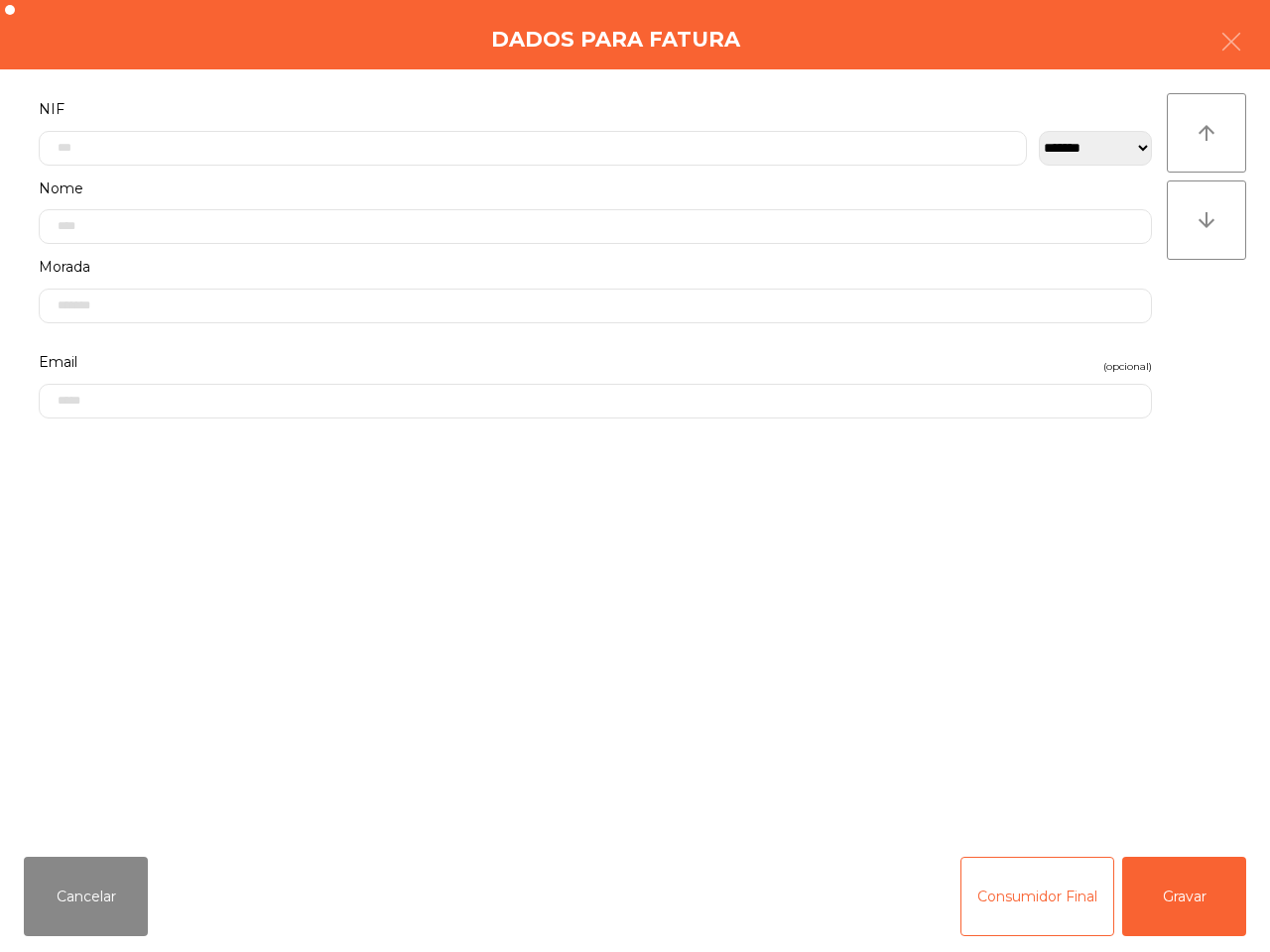 click on "Consumidor Final   Gravar" 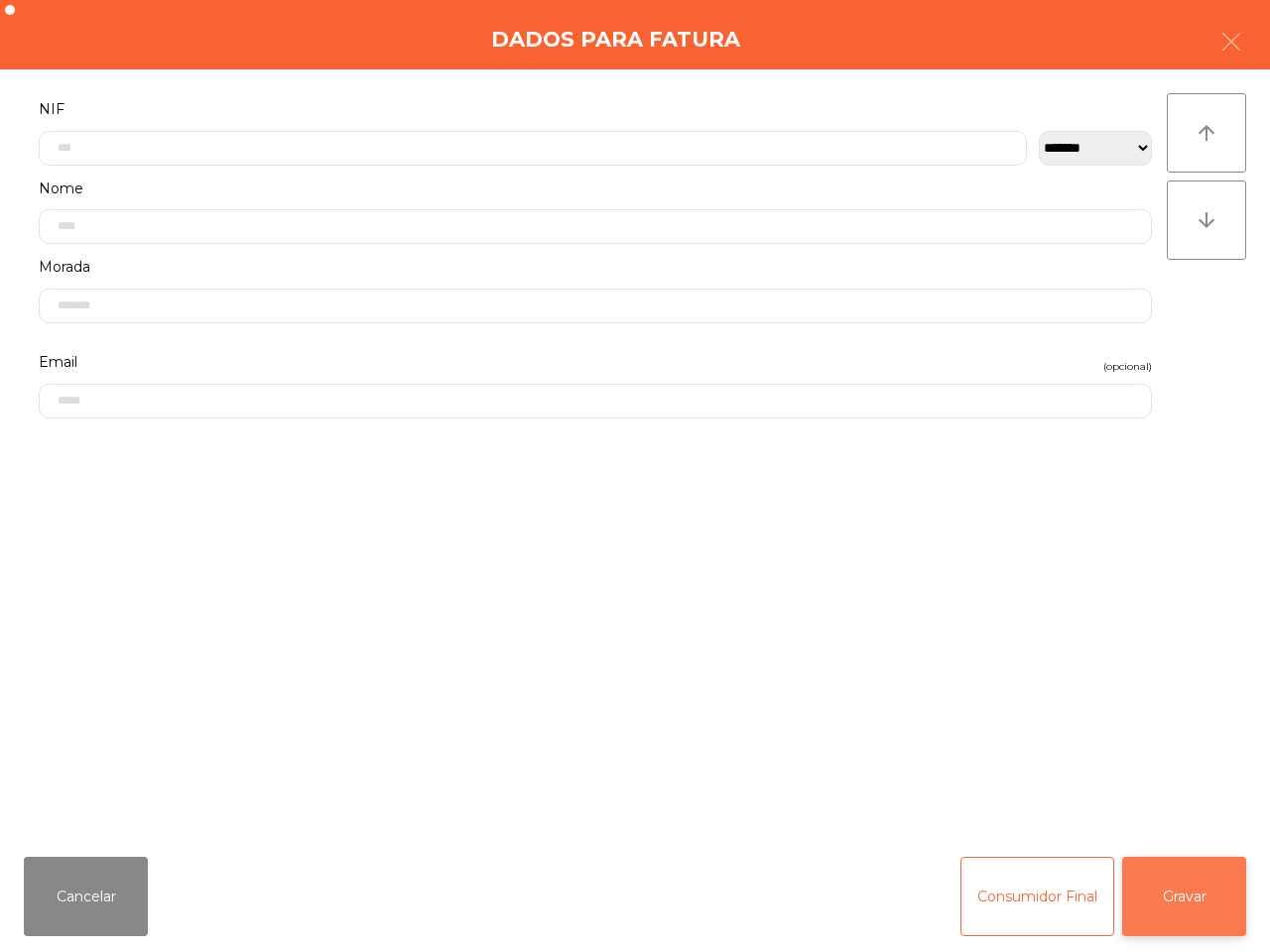 click on "Gravar" 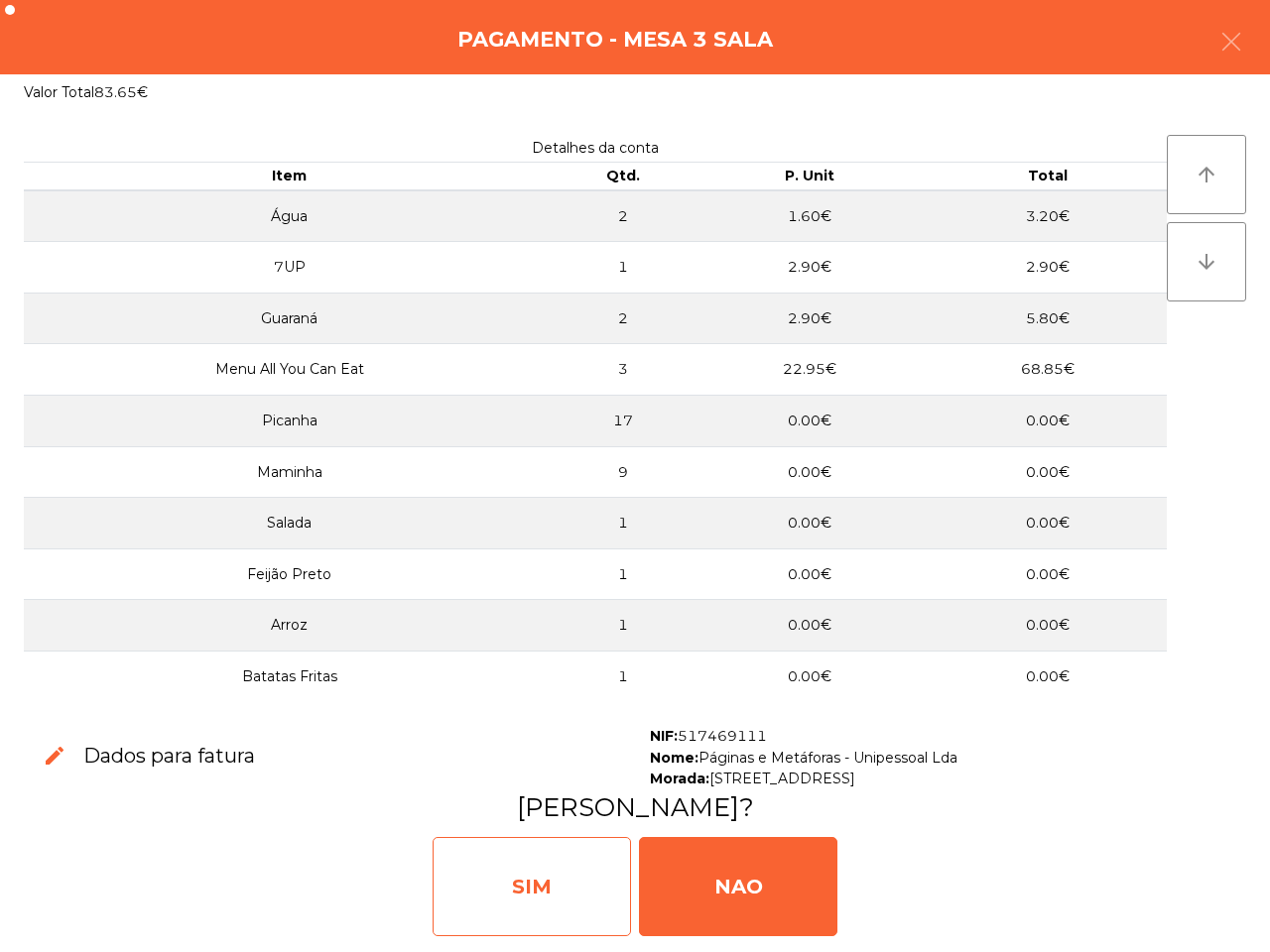 click on "SIM" 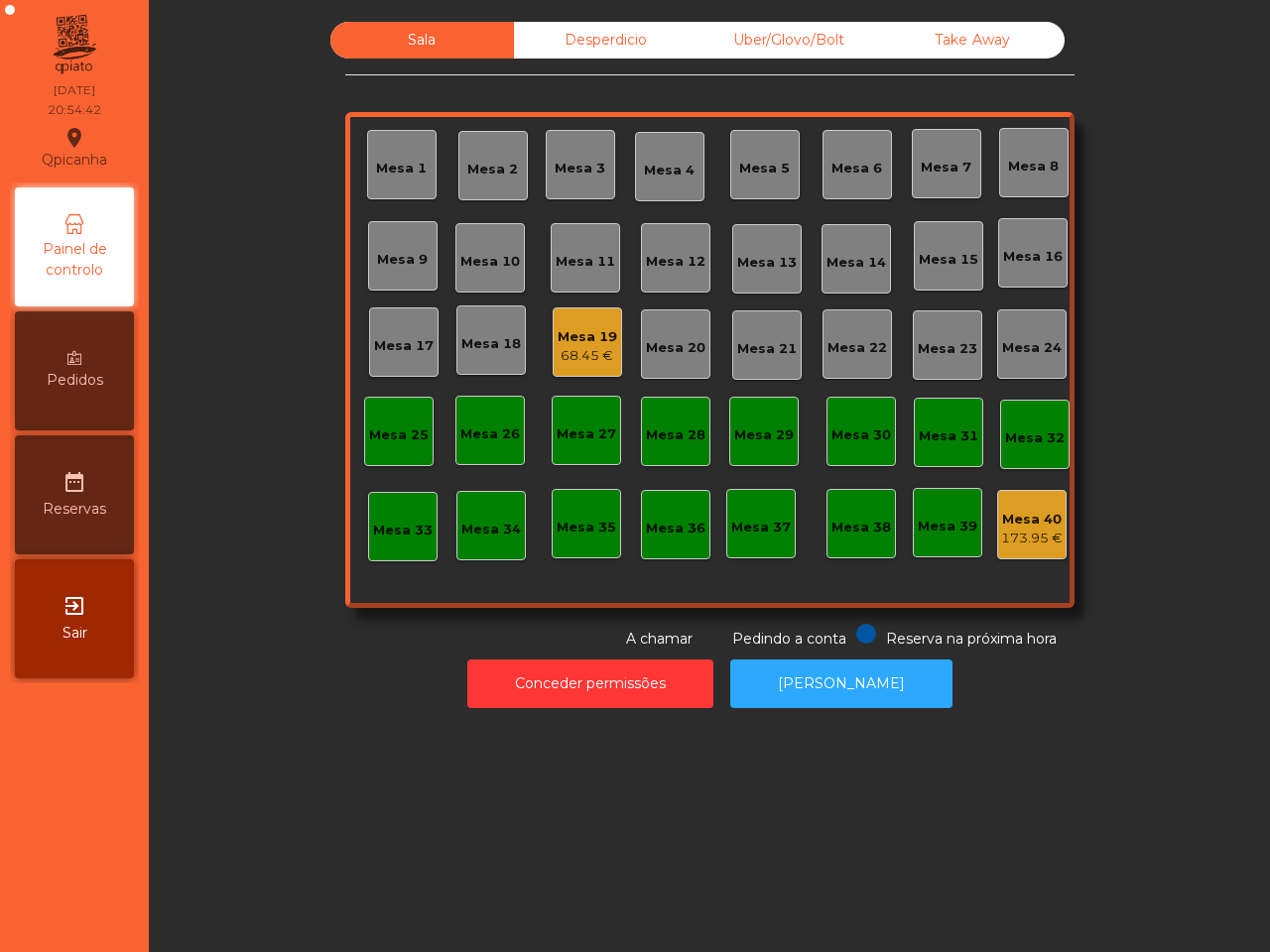 click on "68.45 €" 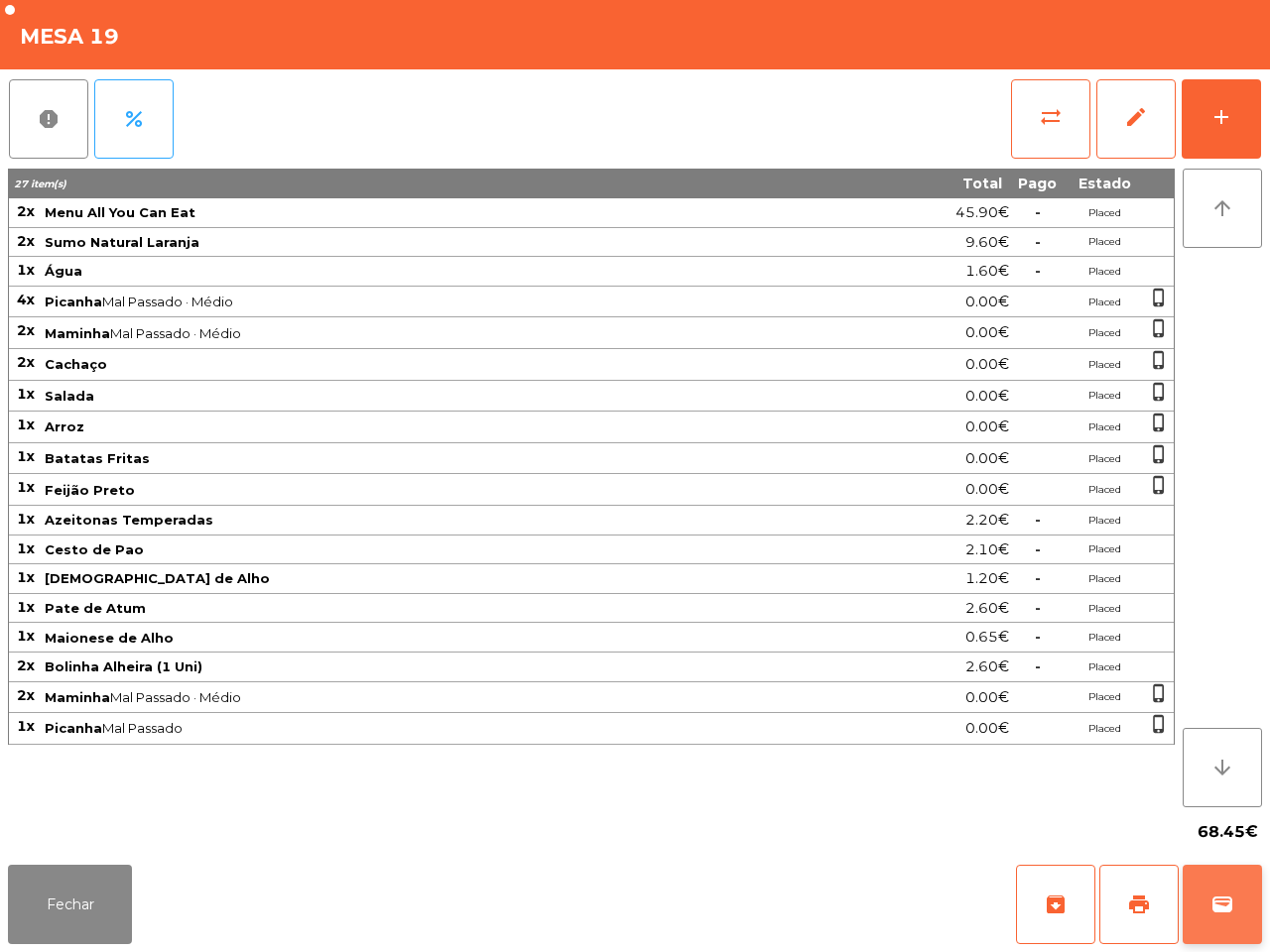 click on "wallet" 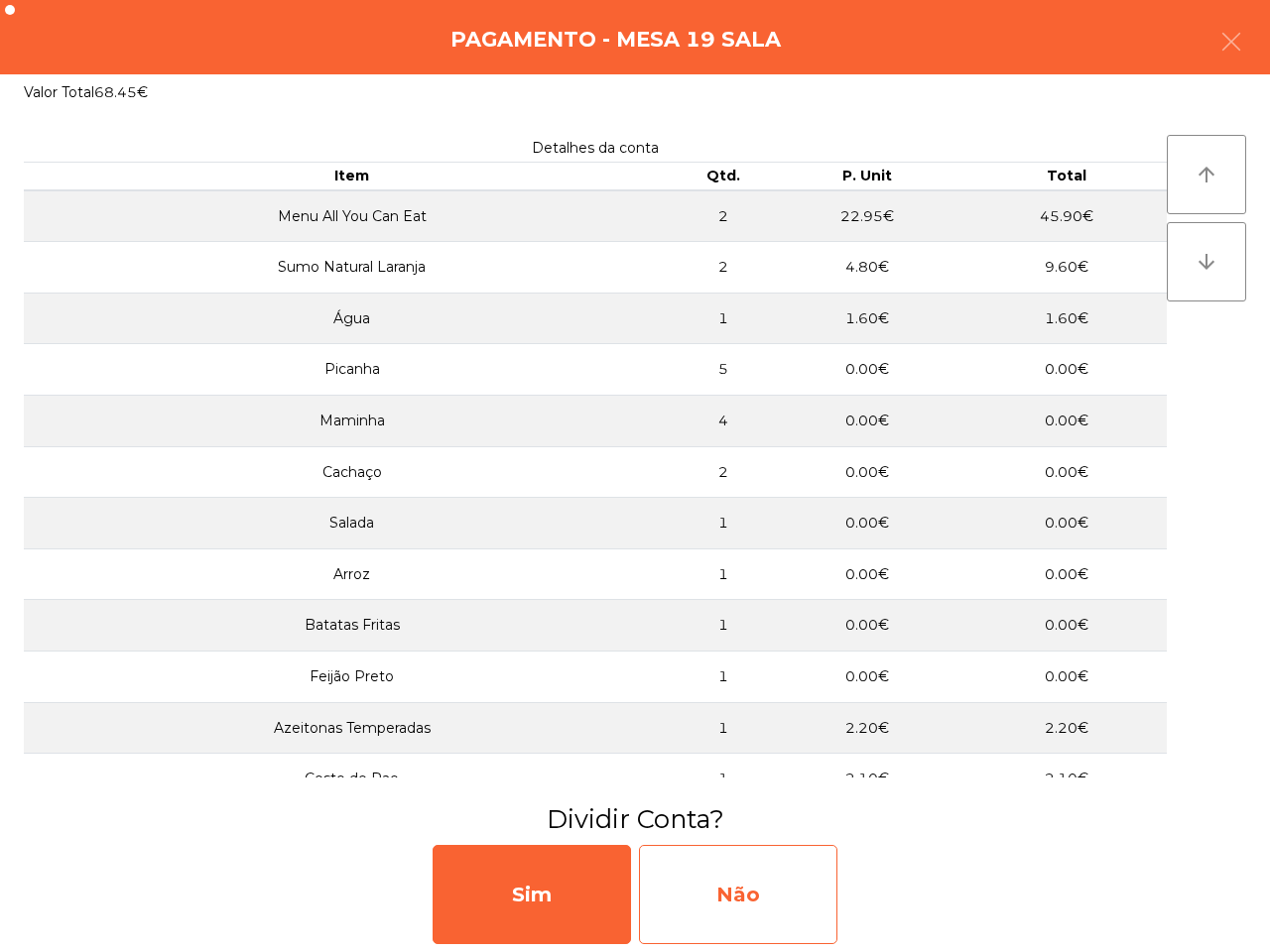 click on "Não" 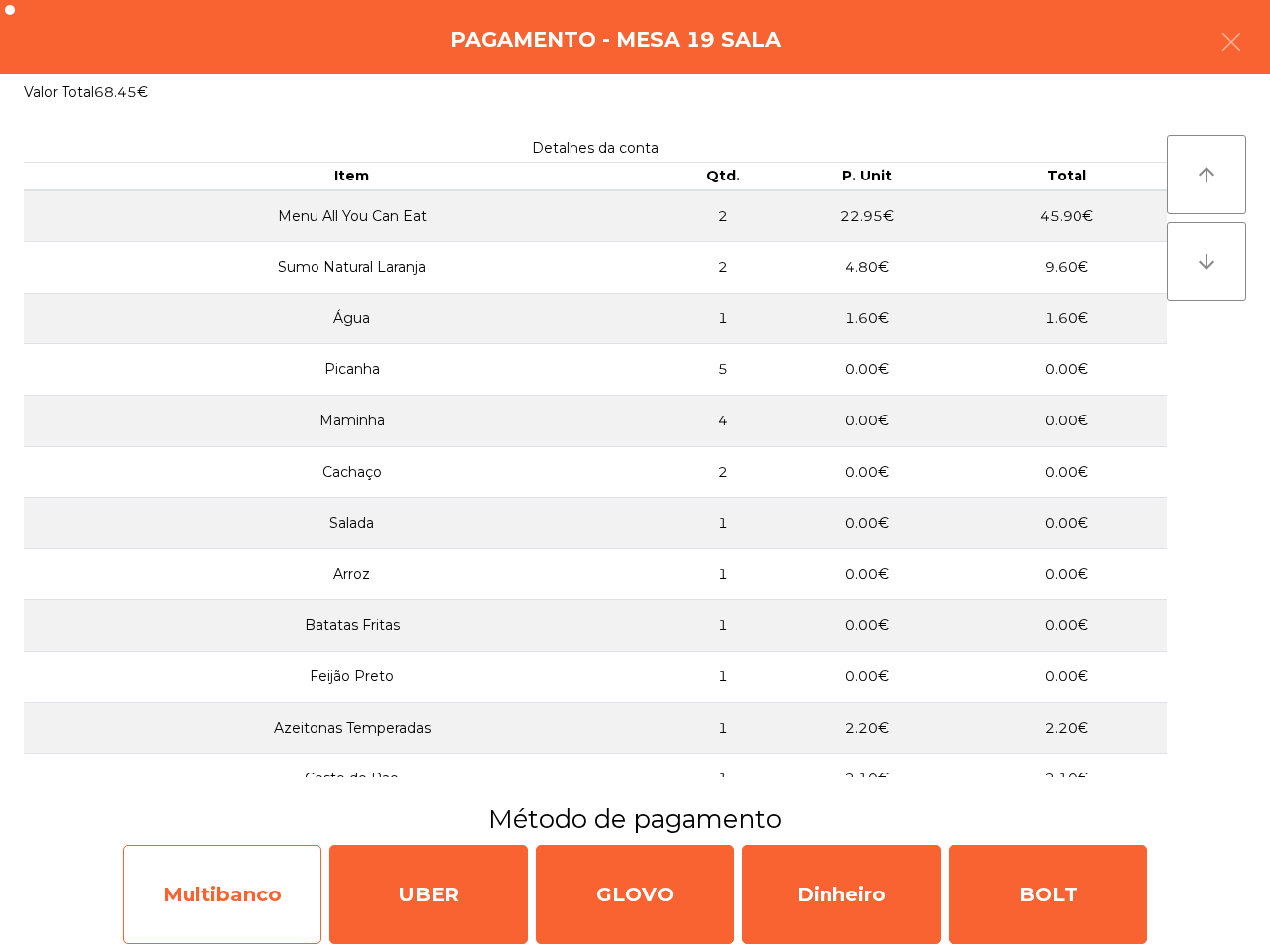 click on "Multibanco" 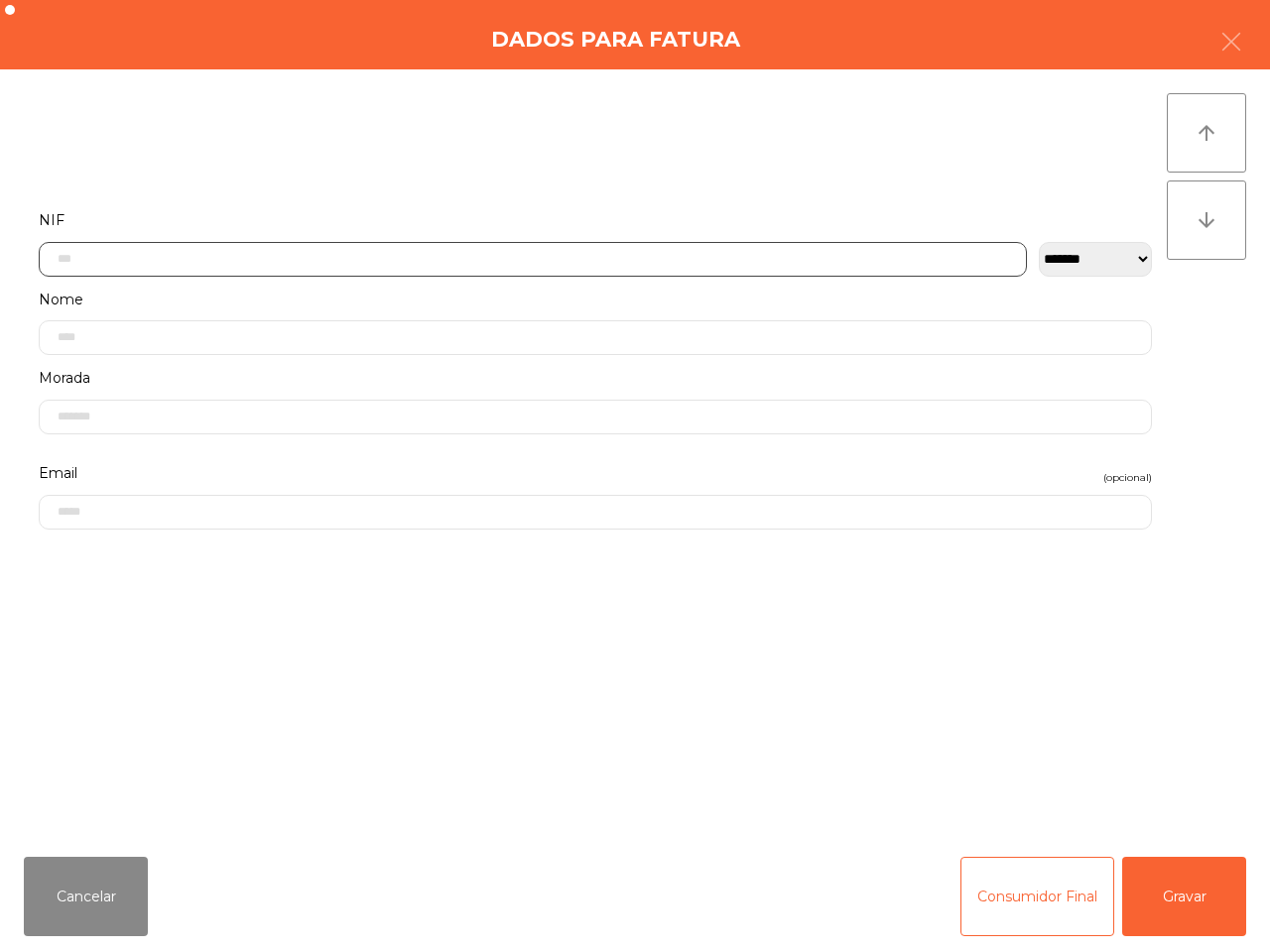 click 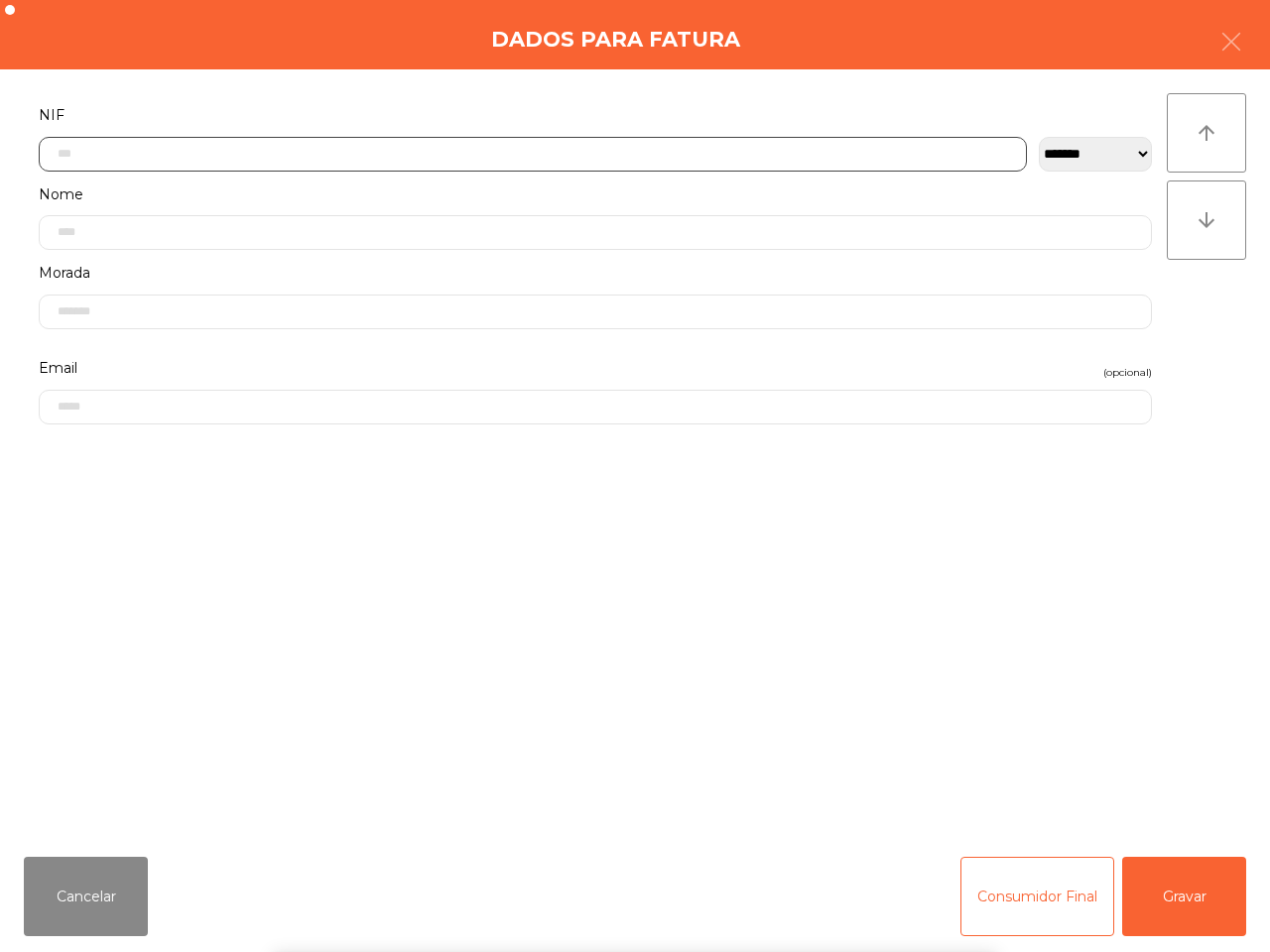scroll, scrollTop: 111, scrollLeft: 0, axis: vertical 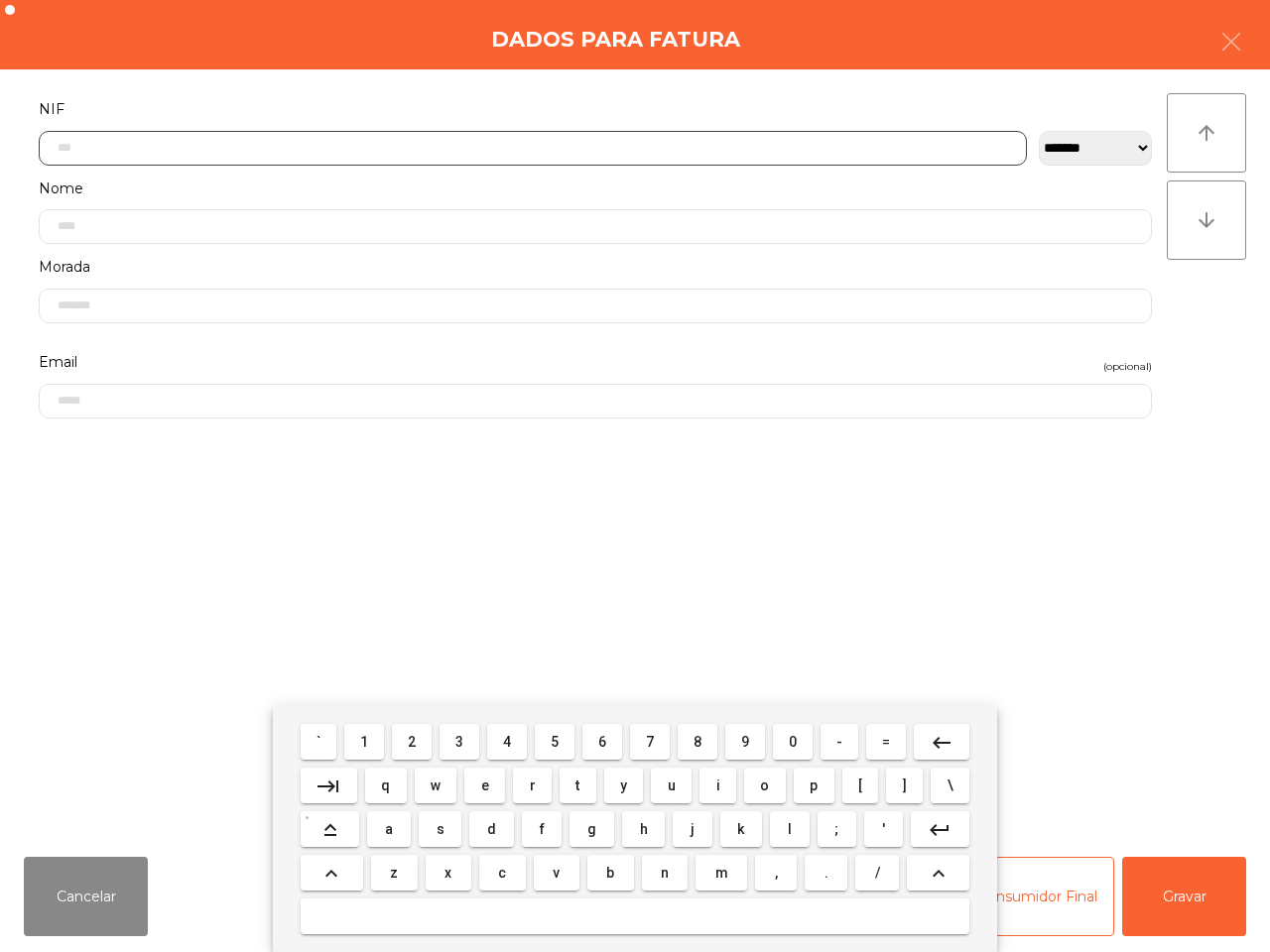 click on "2" at bounding box center (412, 742) 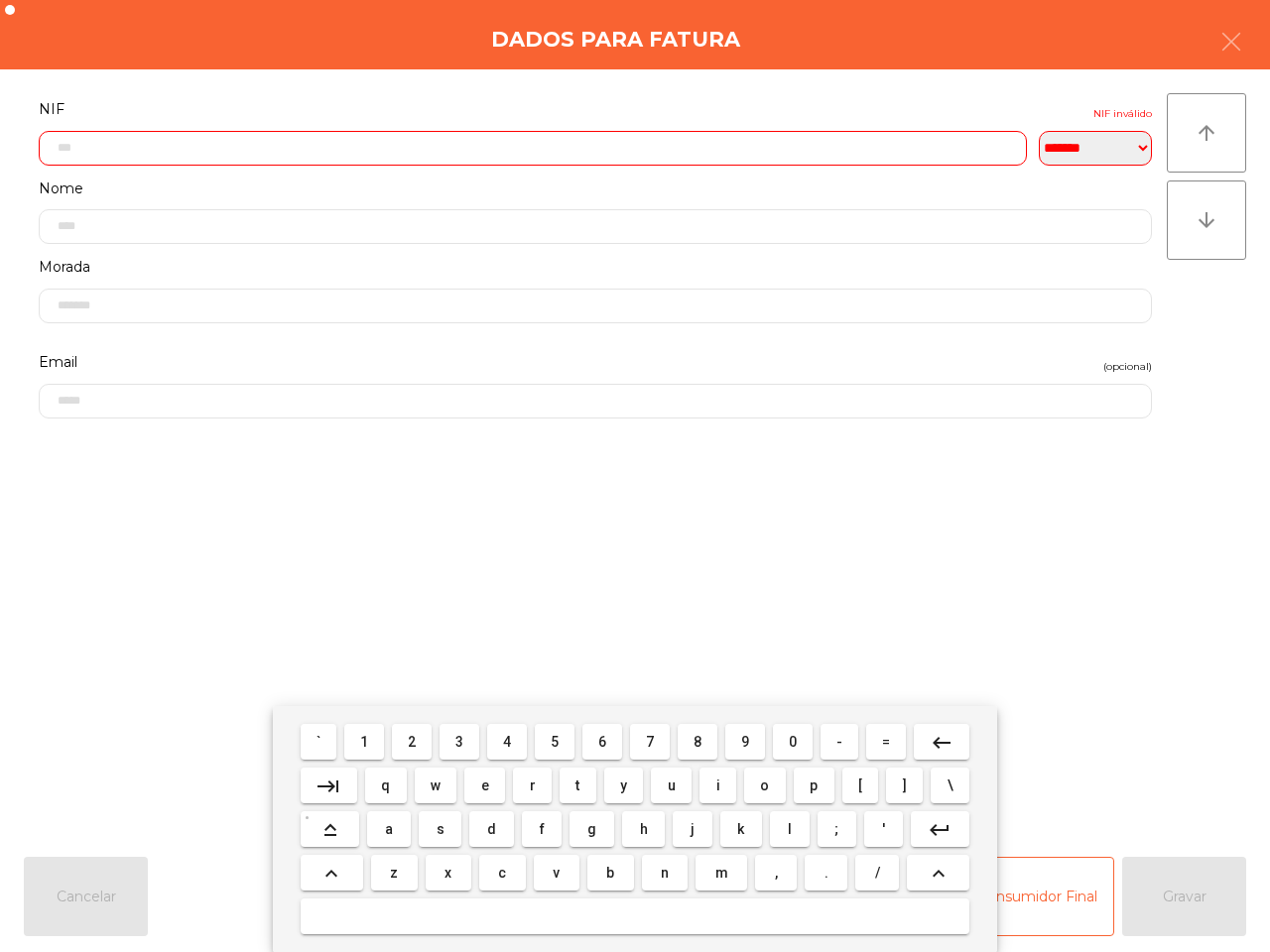click on "5" at bounding box center (555, 742) 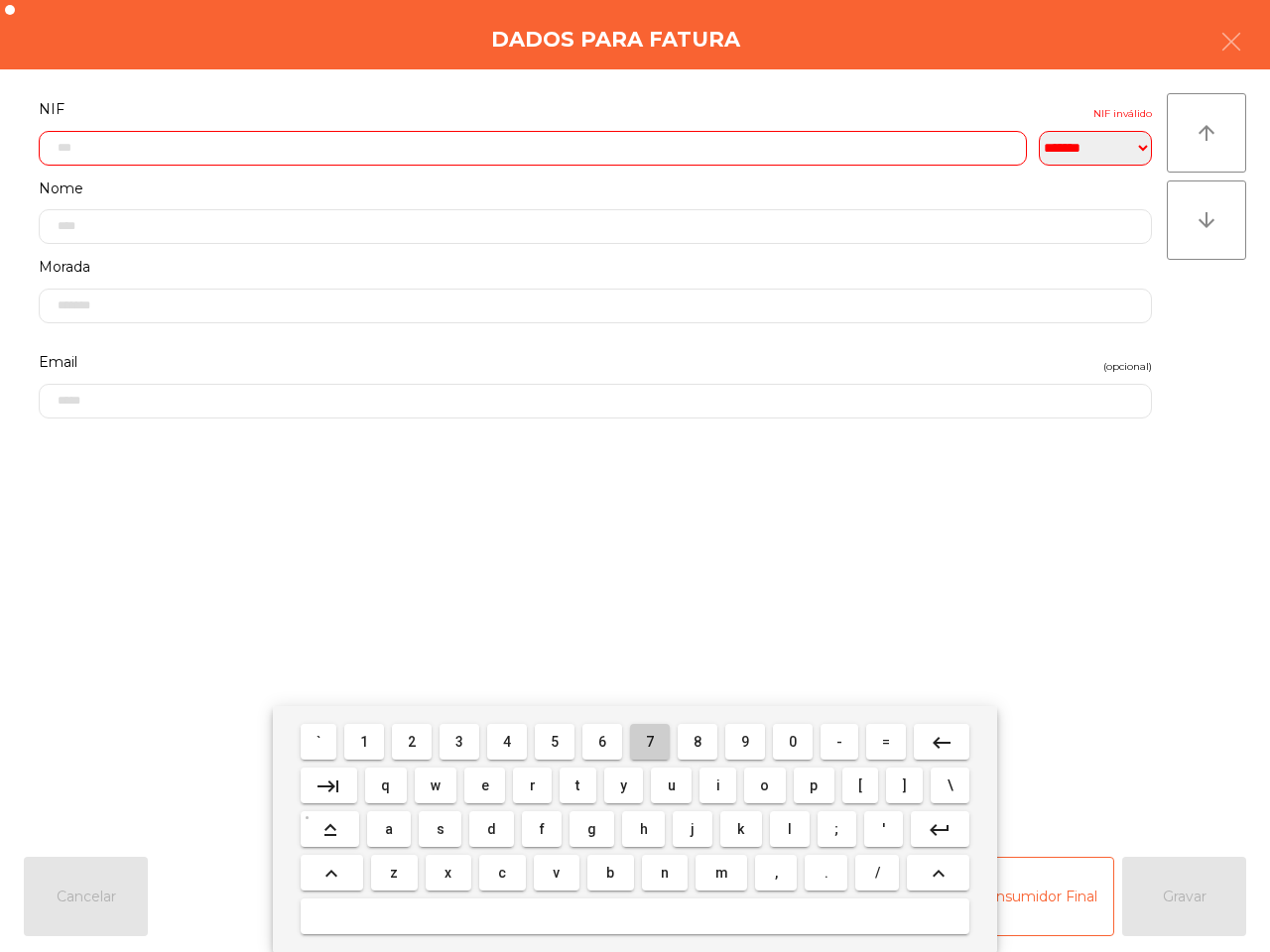 click on "7" at bounding box center [650, 742] 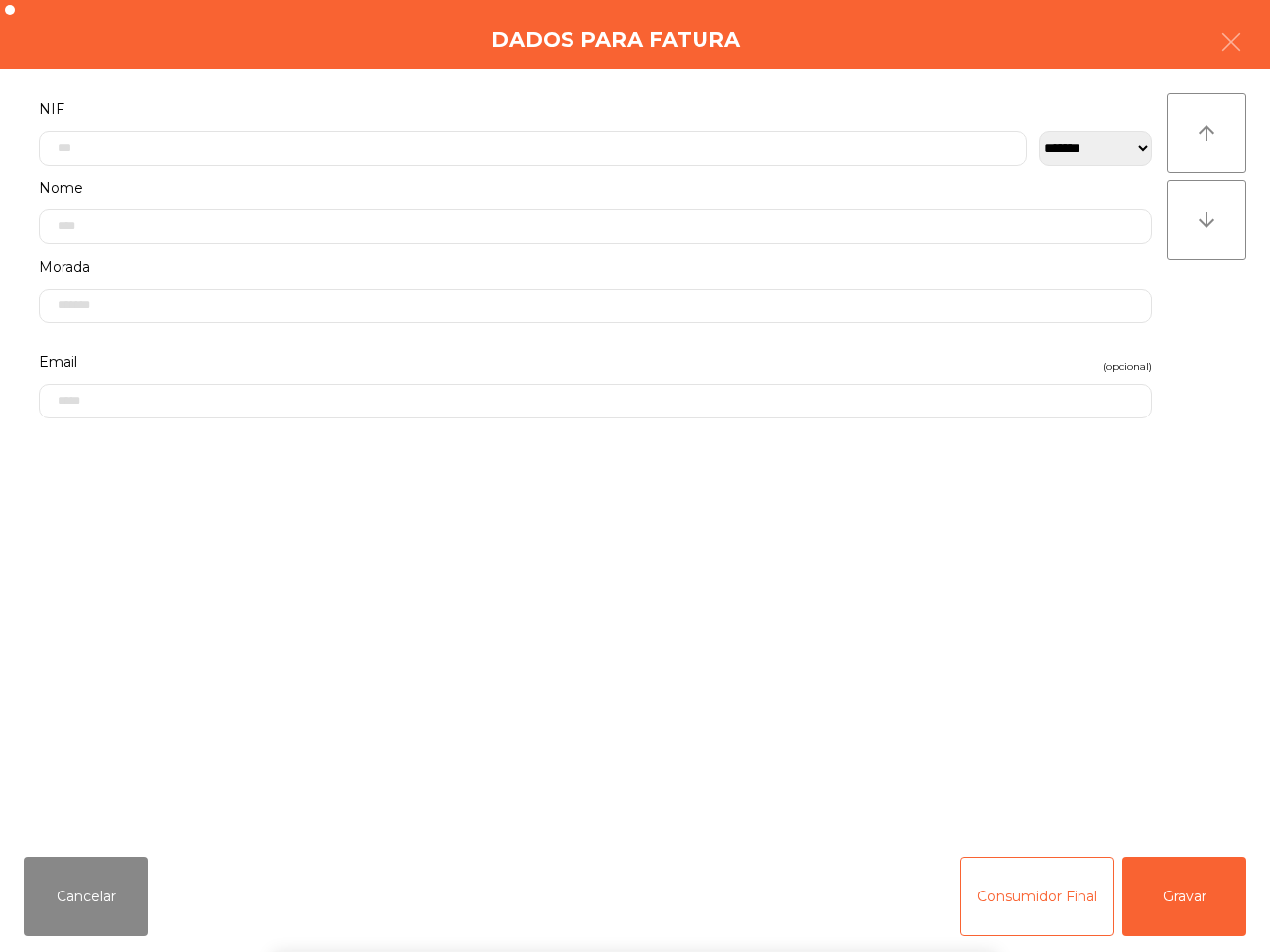 click on "**********" 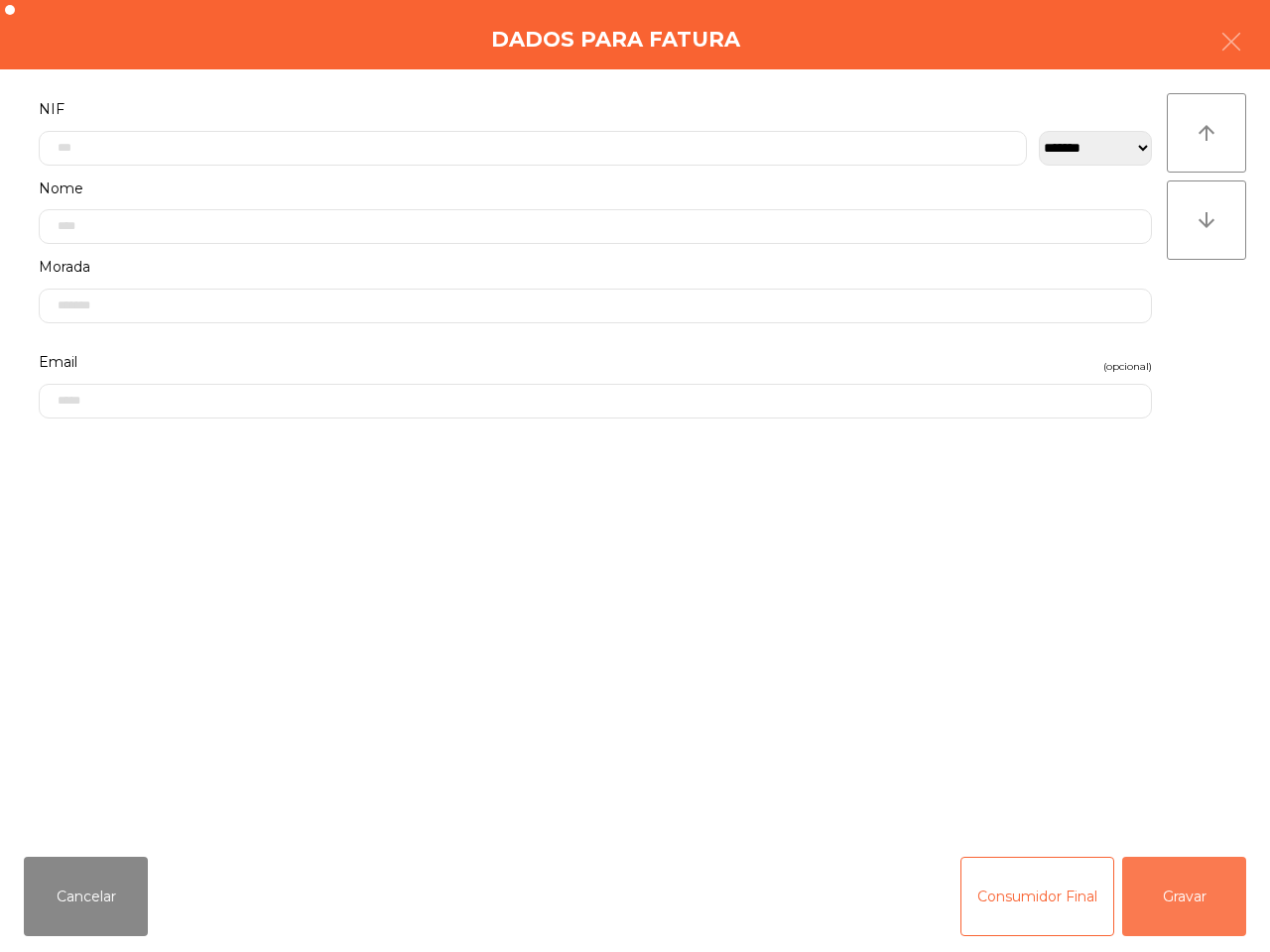 click on "Gravar" 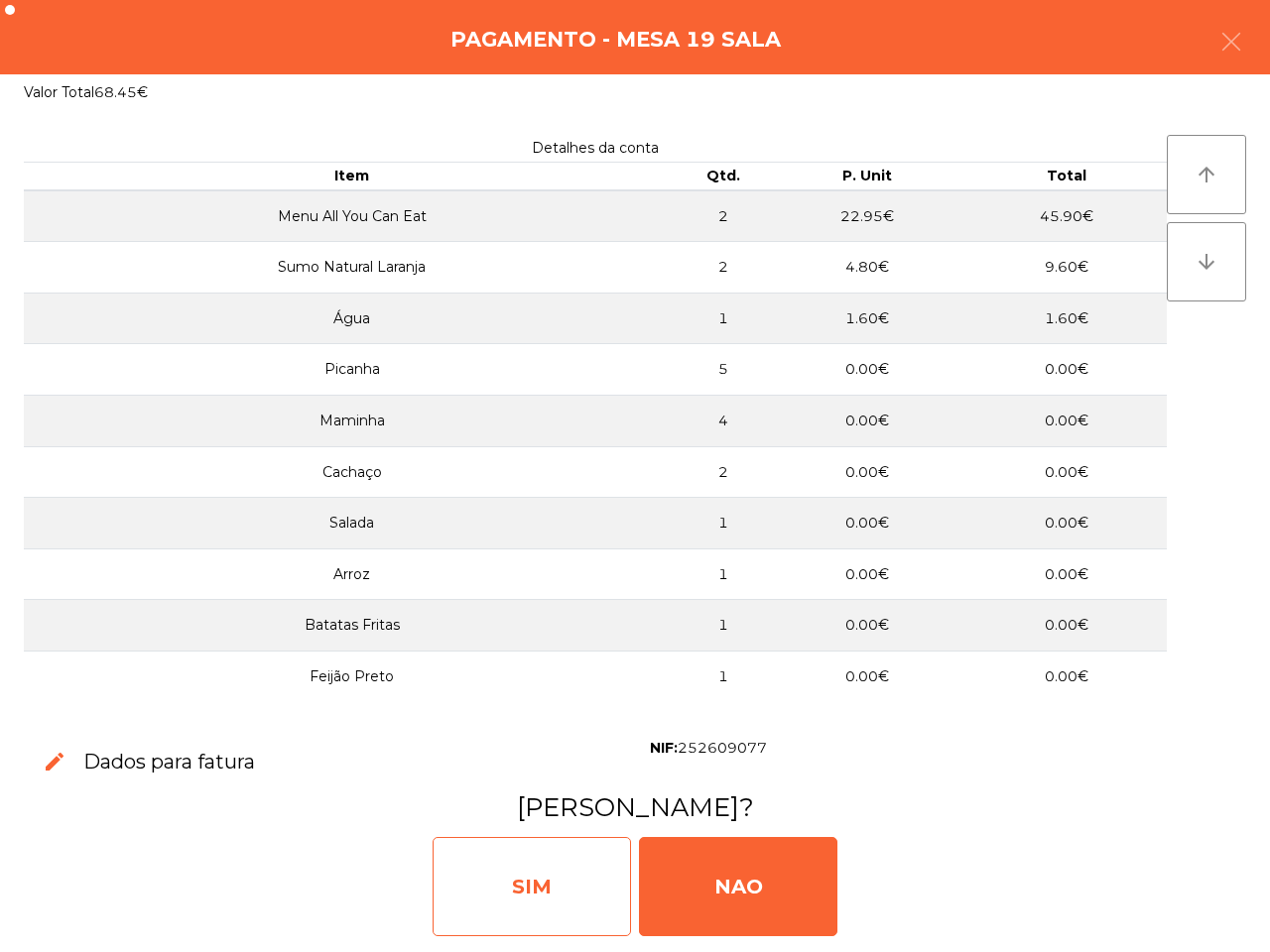 click on "SIM" 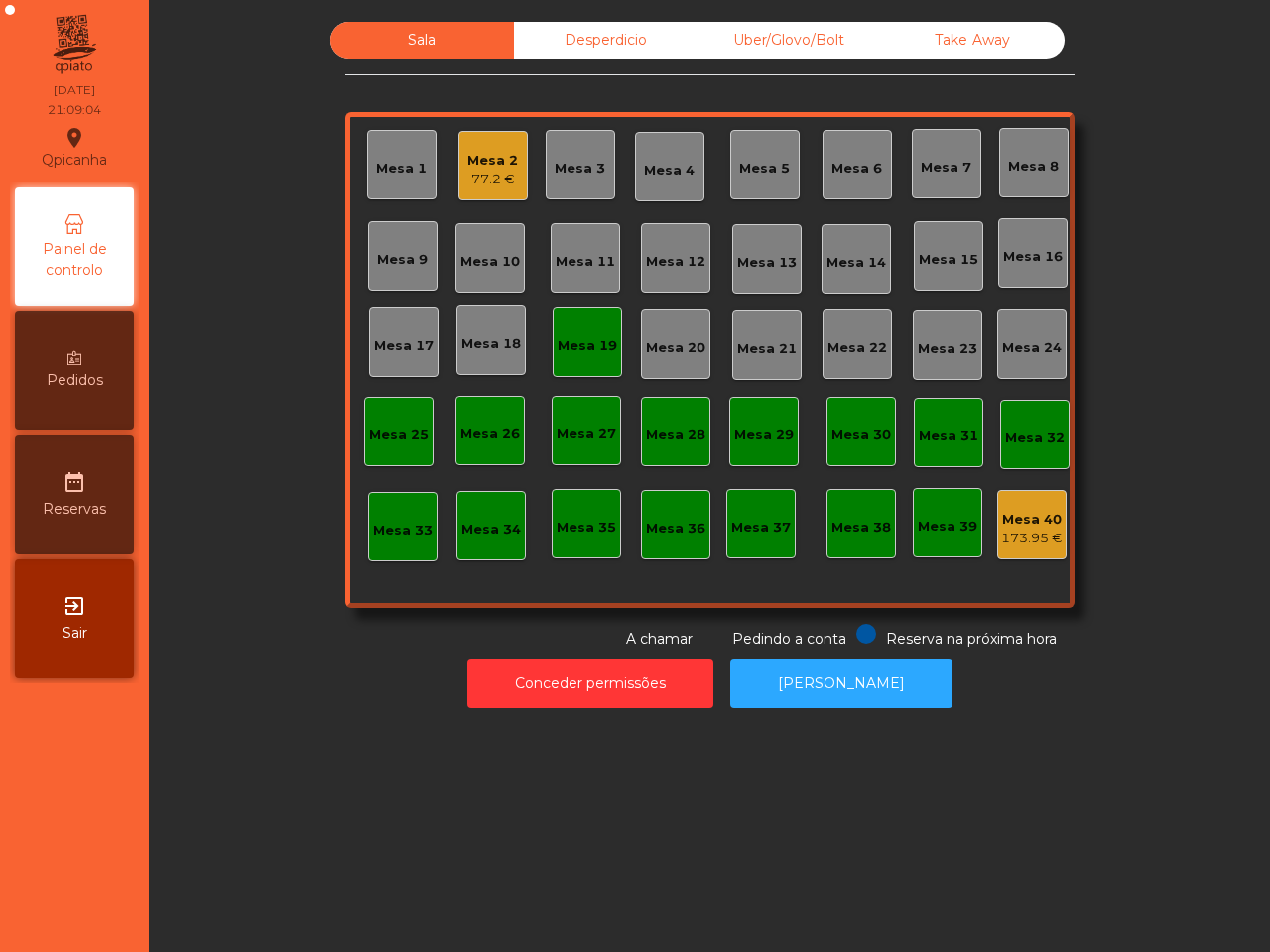 click on "Conceder permissões   Abrir Gaveta" 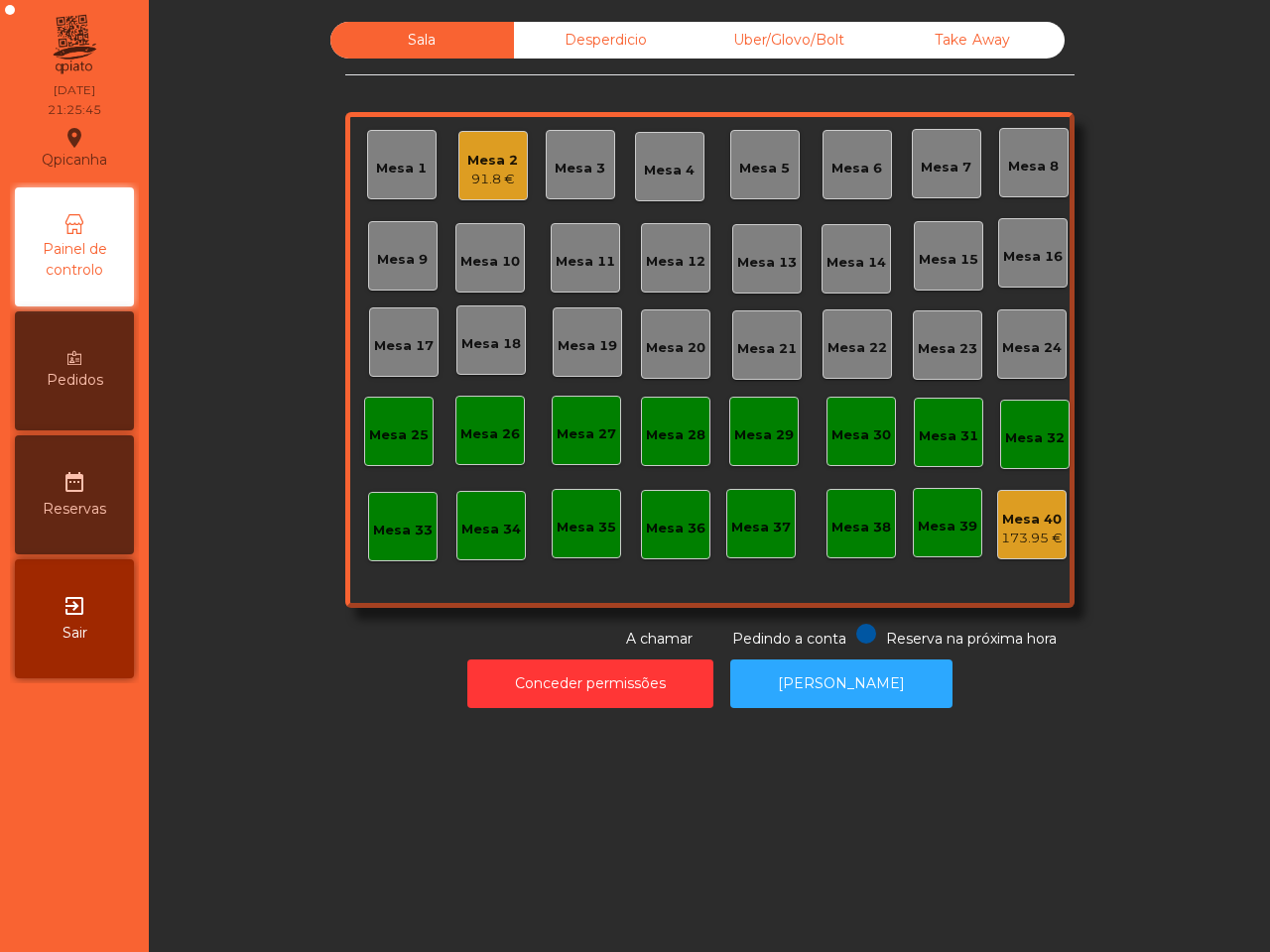click on "Conceder permissões   Abrir Gaveta" 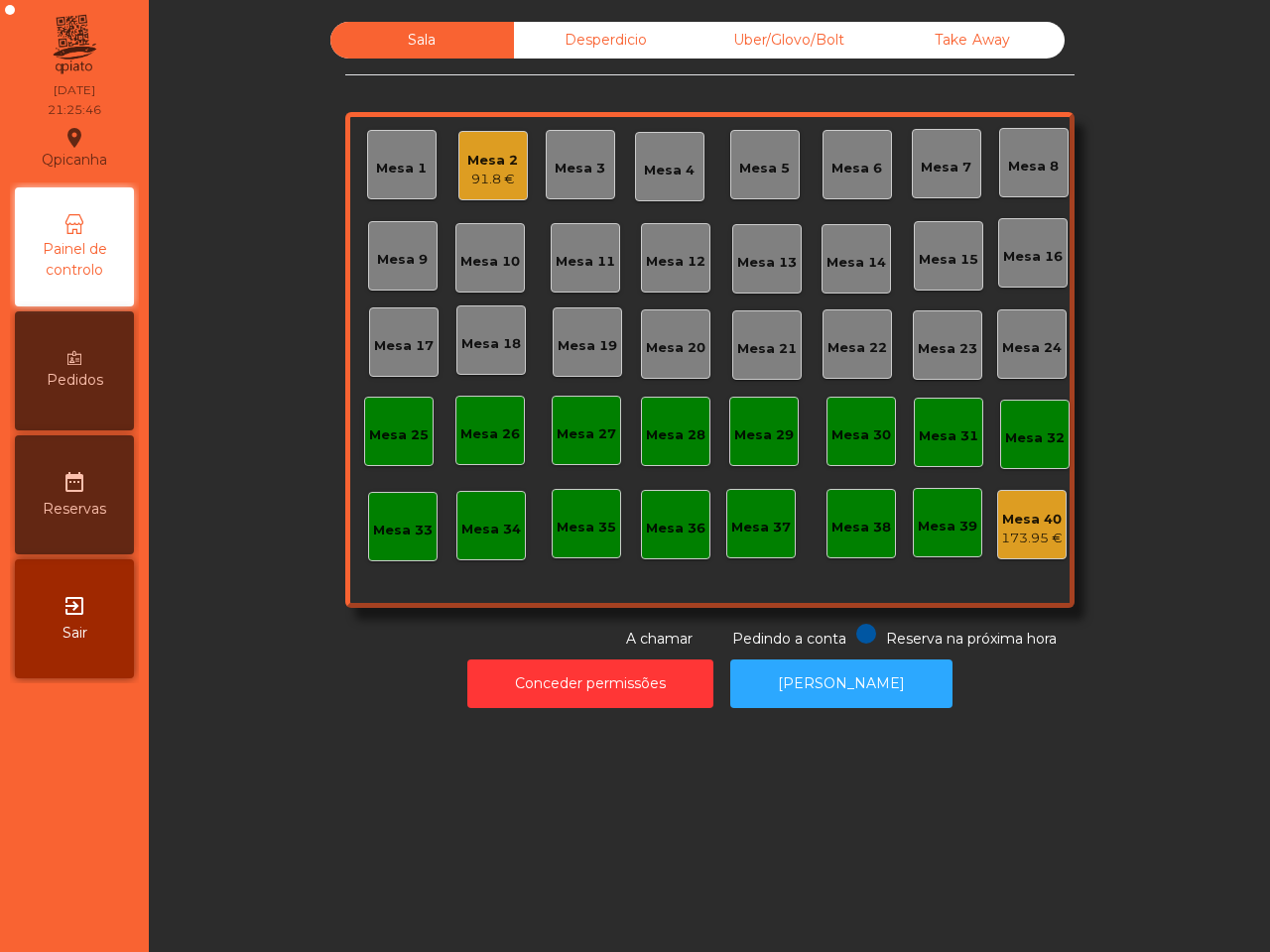 click on "Desperdicio" 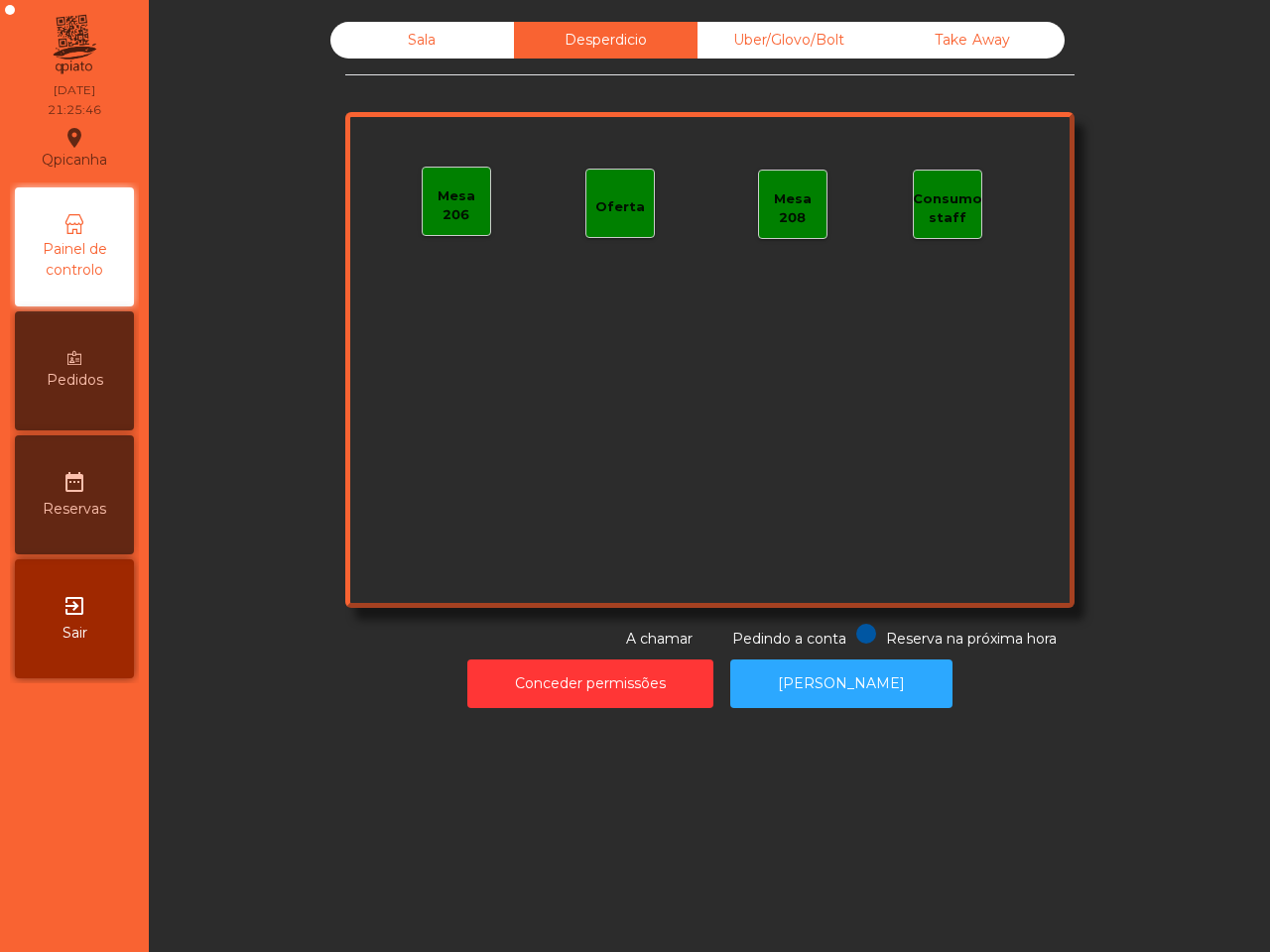 click on "Sala   Desperdicio   Uber/Glovo/Bolt   Take Away   Mesa 206   Oferta   Mesa 208   Consumo staff  Reserva na próxima hora Pedindo a conta A chamar  Conceder permissões   Abrir Gaveta" 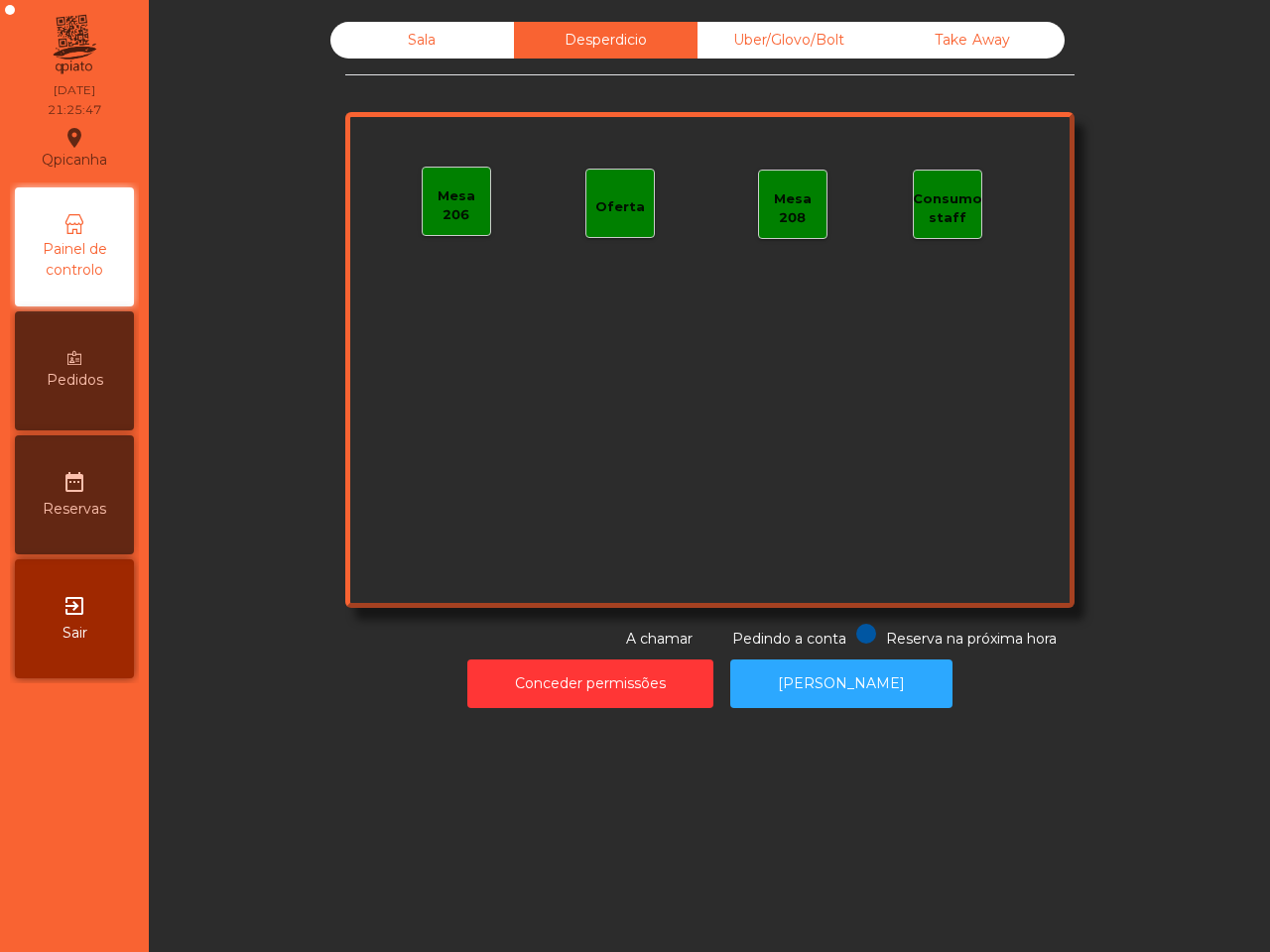 click on "Uber/Glovo/Bolt" 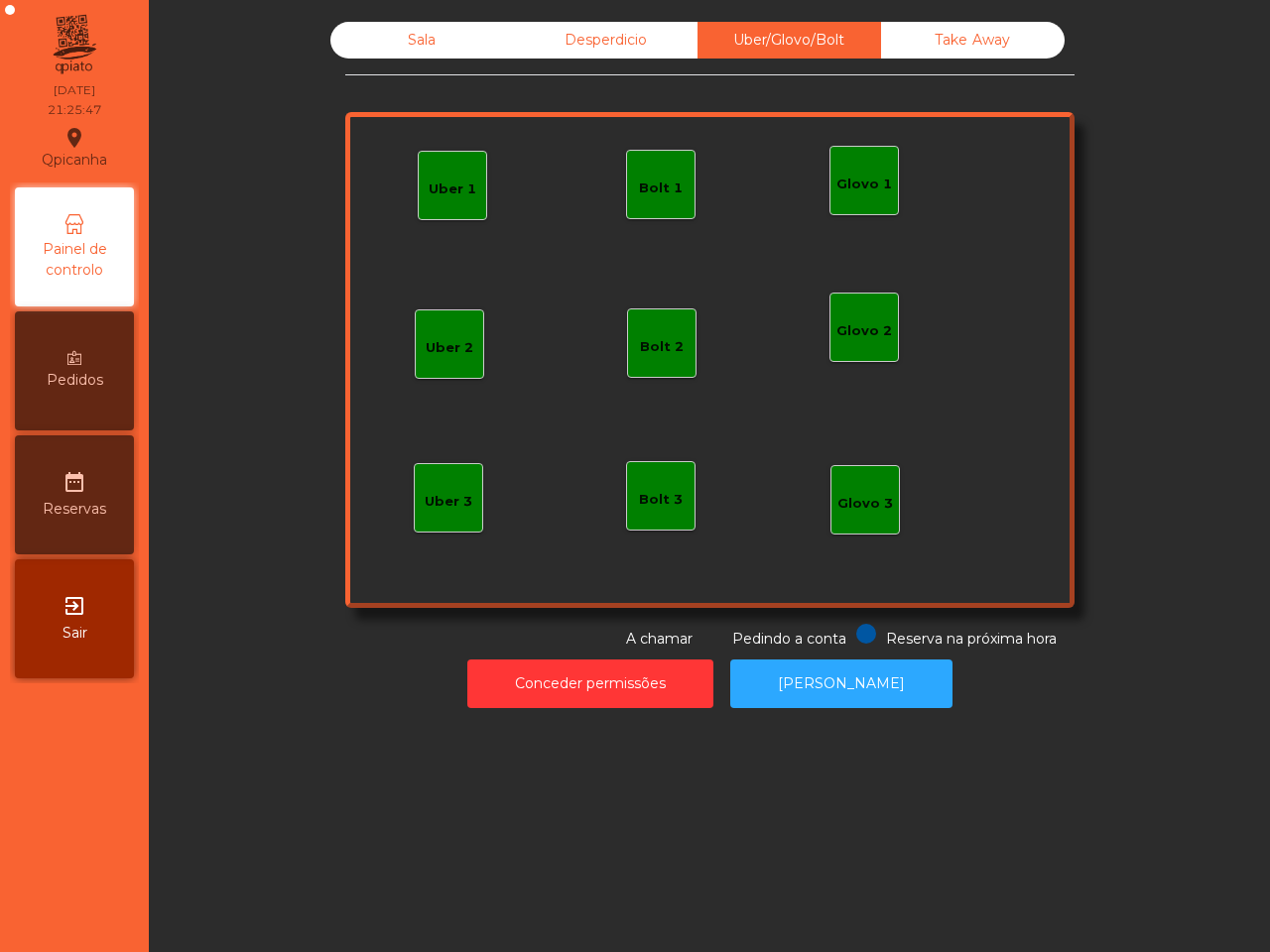 click on "Take Away" 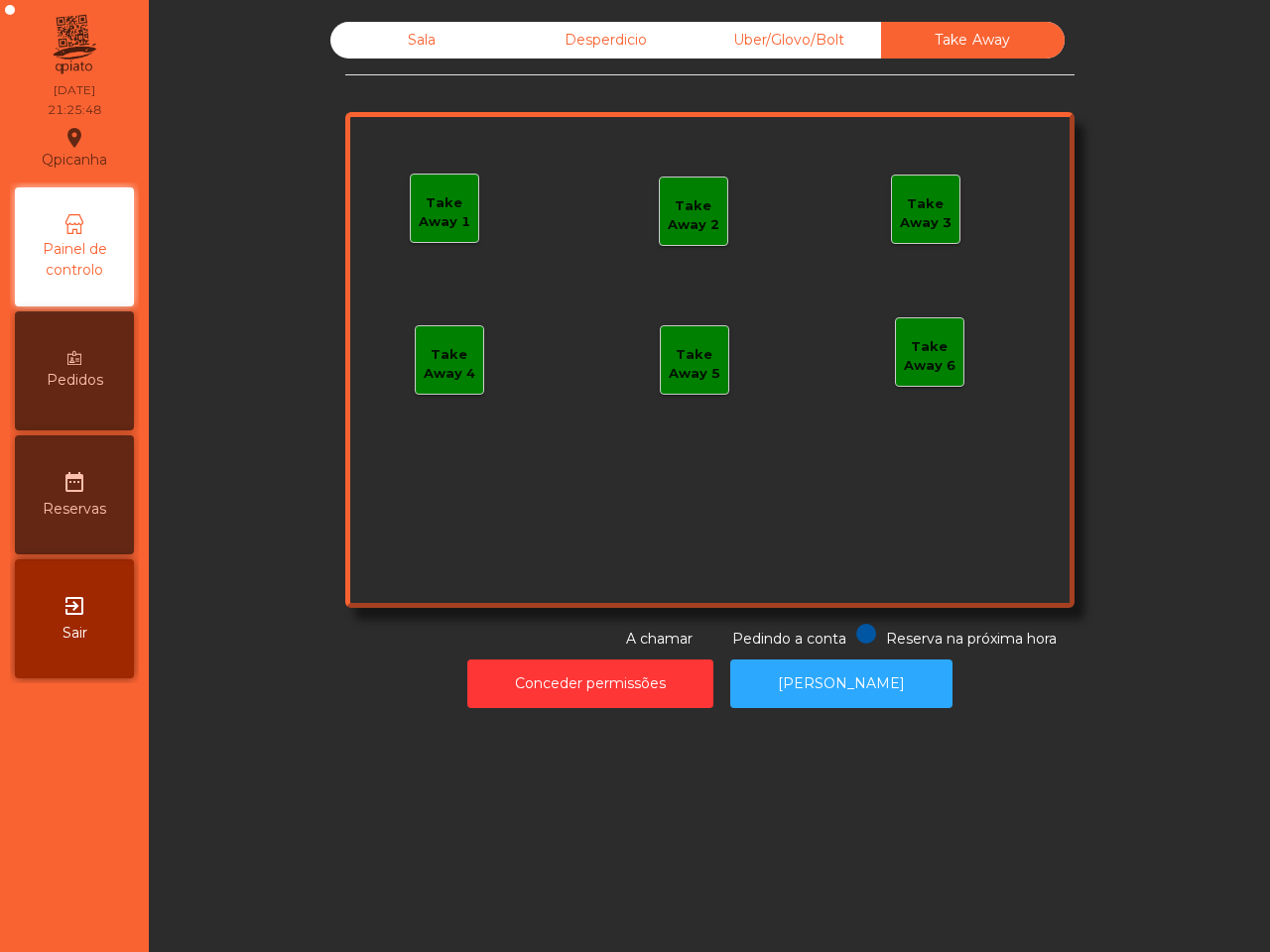 click on "Desperdicio" 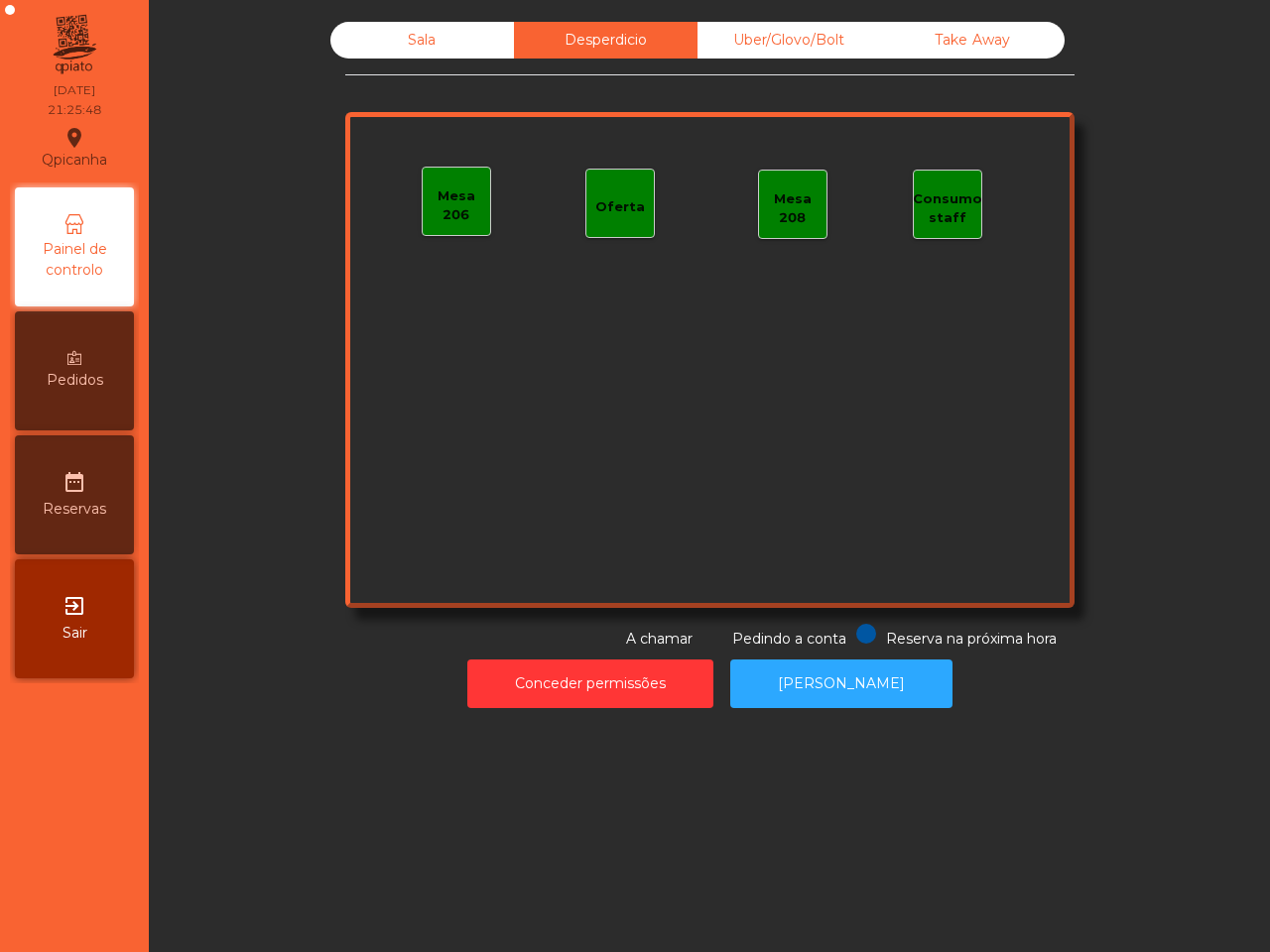 click on "Sala" 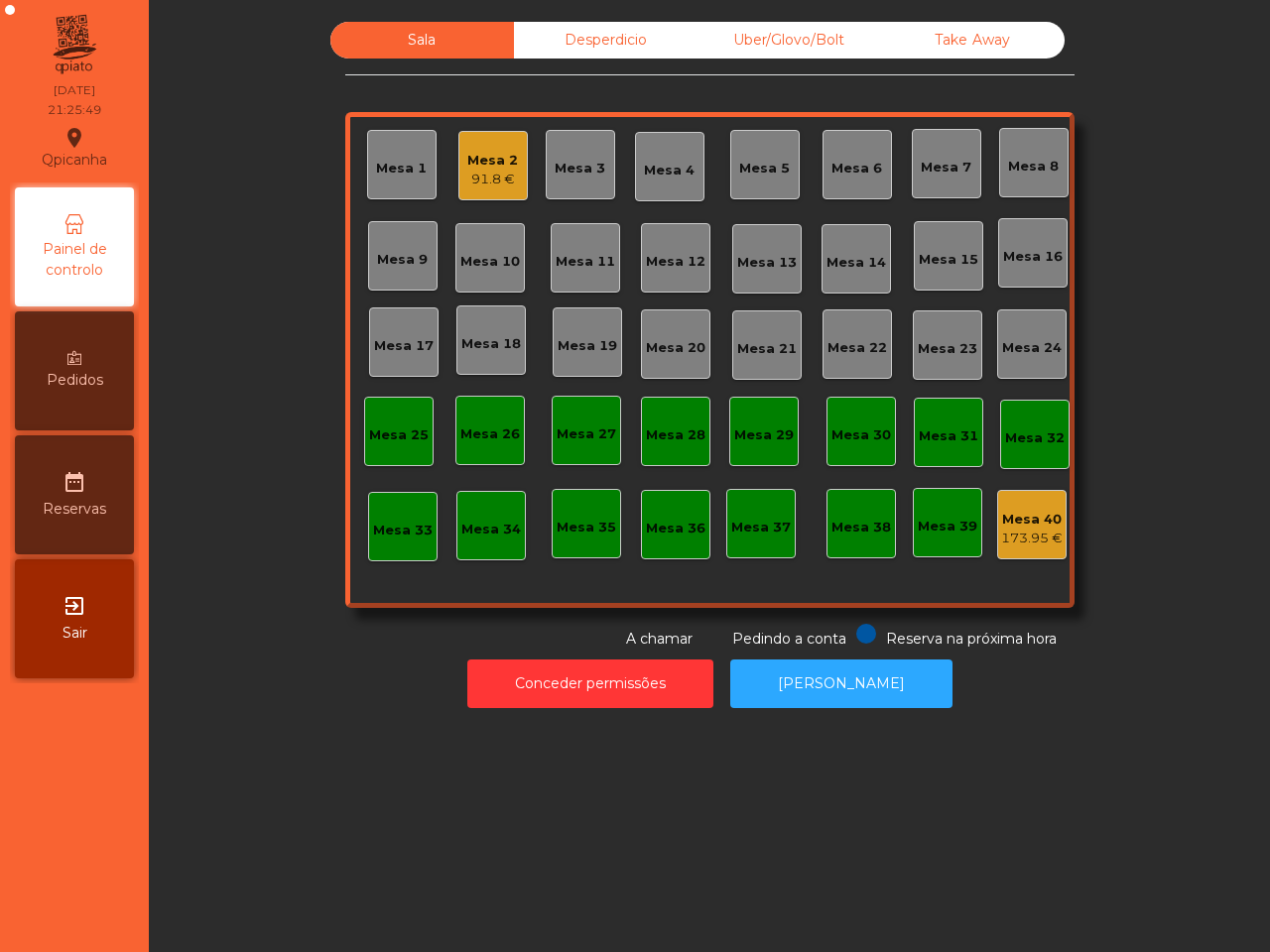 click on "Sala   Desperdicio   Uber/Glovo/Bolt   Take Away   Mesa 1   Mesa 2   91.8 €   Mesa 3   Mesa 4   Mesa 5   Mesa 6   Mesa 7   Mesa 8   Mesa 9   Mesa 10   Mesa 11   Mesa 12   Mesa 13   Mesa 14   Mesa 15   Mesa 16   Mesa 17   Mesa 18   Mesa 19   Mesa 20   Mesa 21   Mesa 22   Mesa 23   Mesa 24   Mesa 25   Mesa 26   Mesa 27   Mesa 28   Mesa 29   Mesa 30   Mesa 31   Mesa 32   Mesa 33   Mesa 34   Mesa 35   Mesa 36   Mesa 37   Mesa 38   Mesa 39   Mesa 40   173.95 €  Reserva na próxima hora Pedindo a conta A chamar" 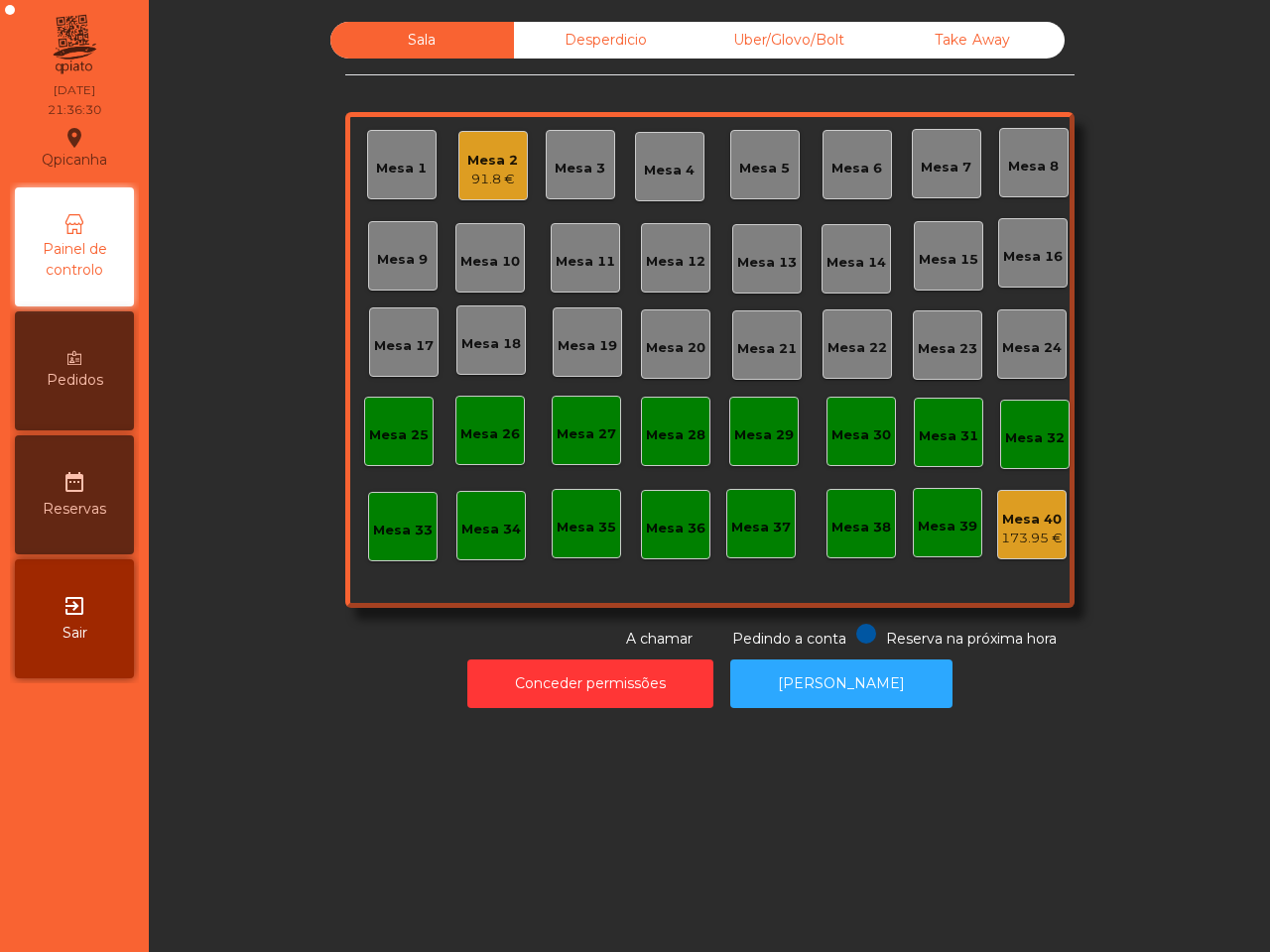 click on "91.8 €" 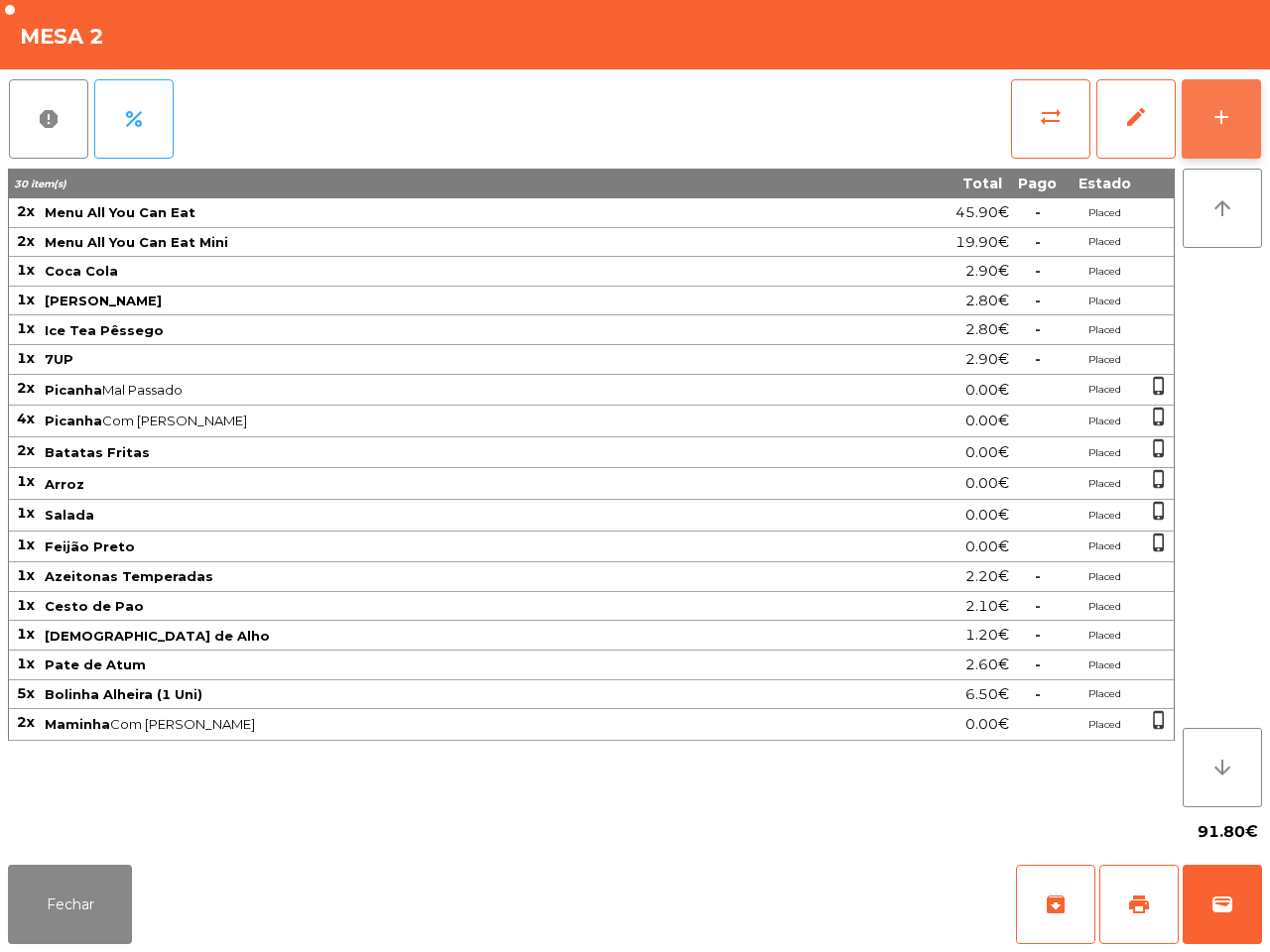 click on "add" 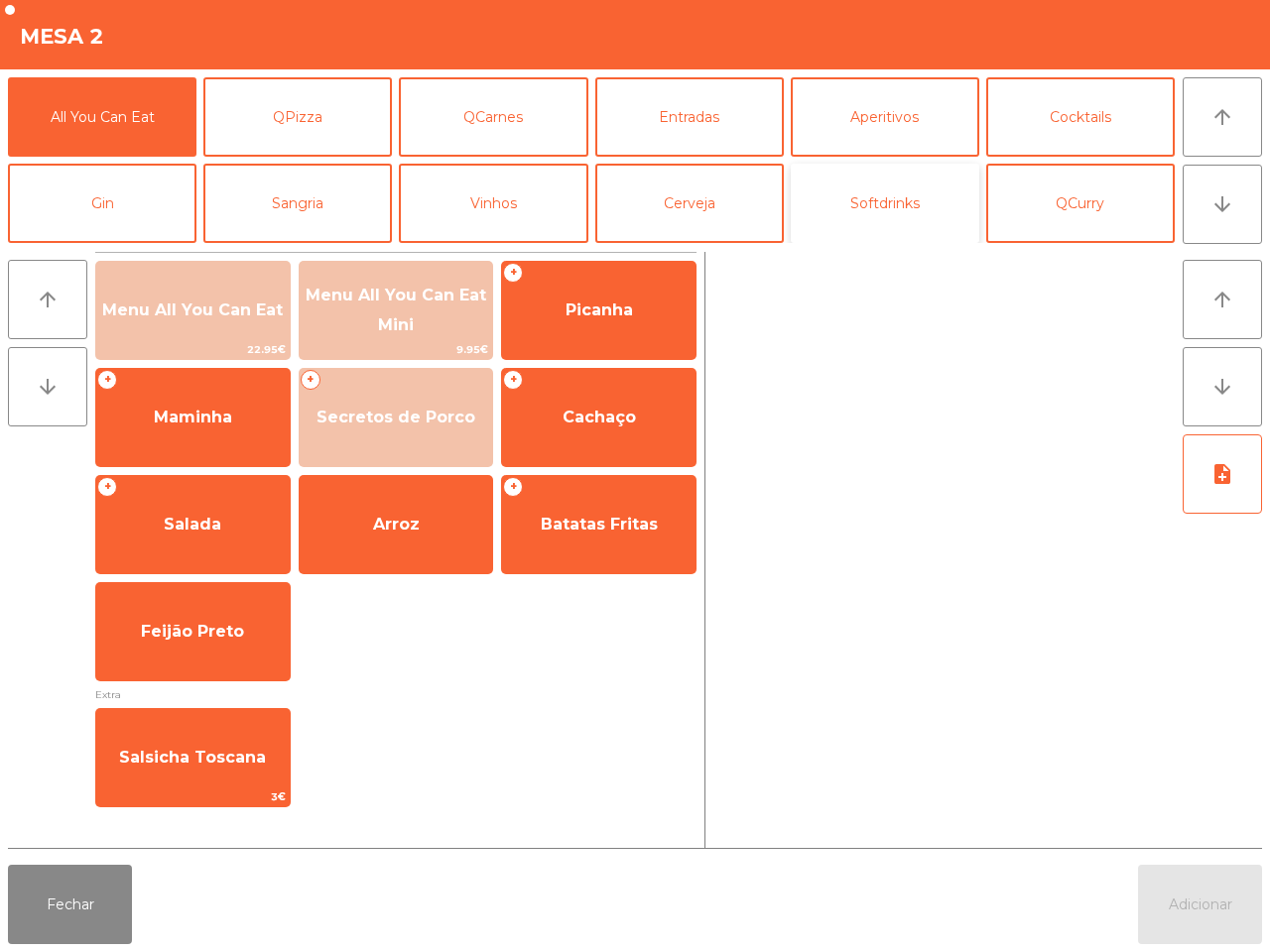 click on "Softdrinks" 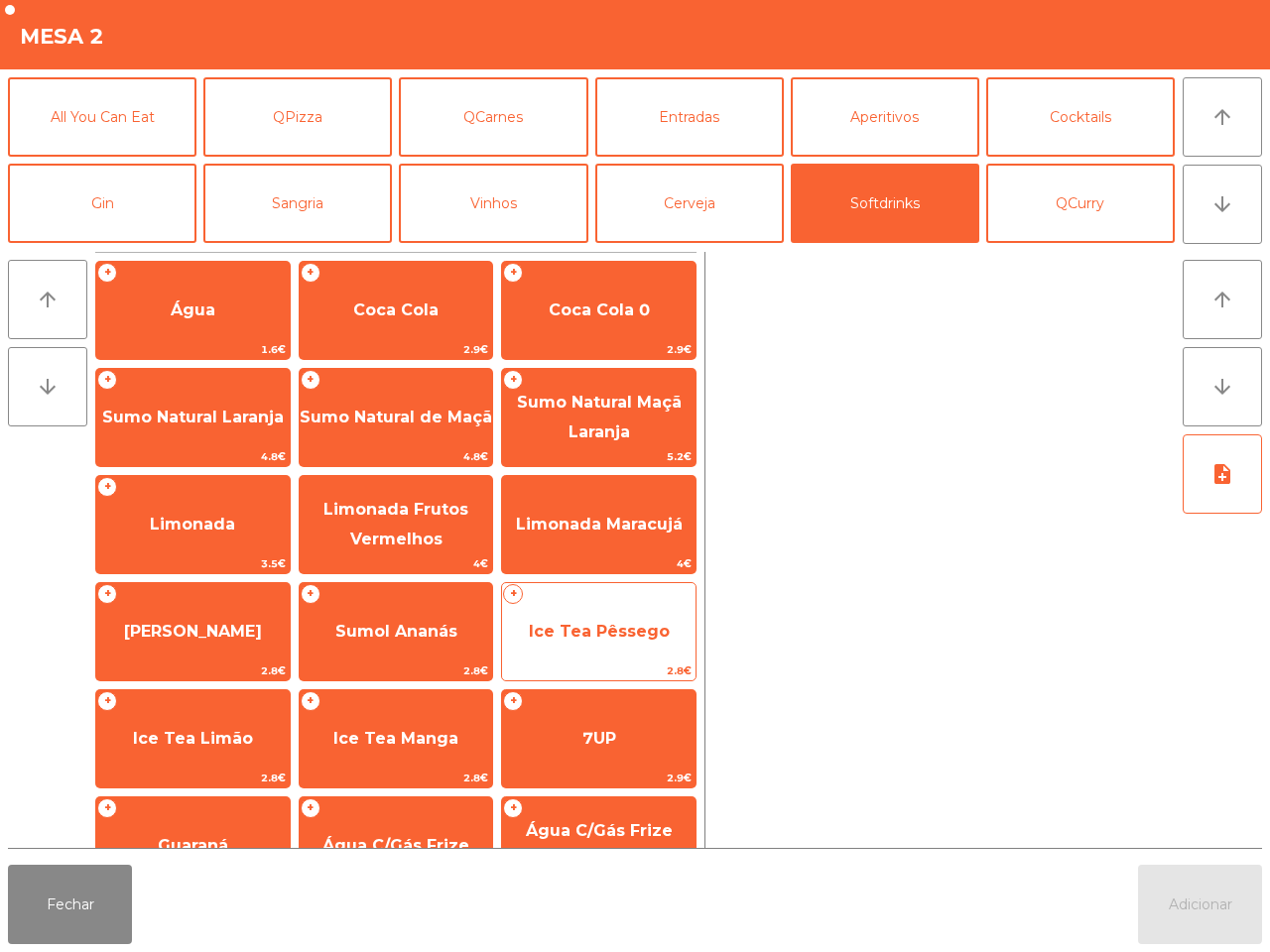 click on "Ice Tea Pêssego" 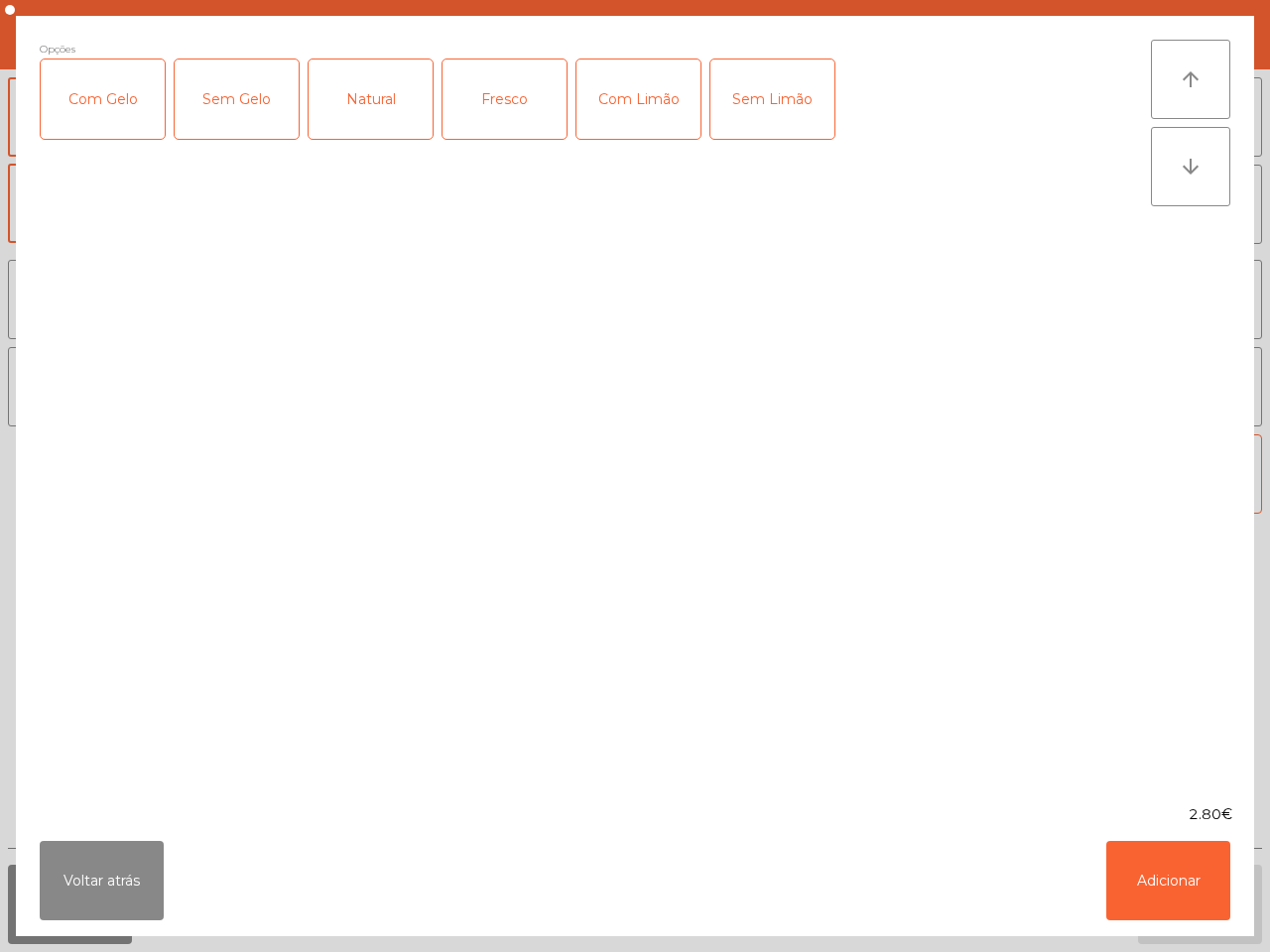 click on "Voltar atrás   Adicionar" 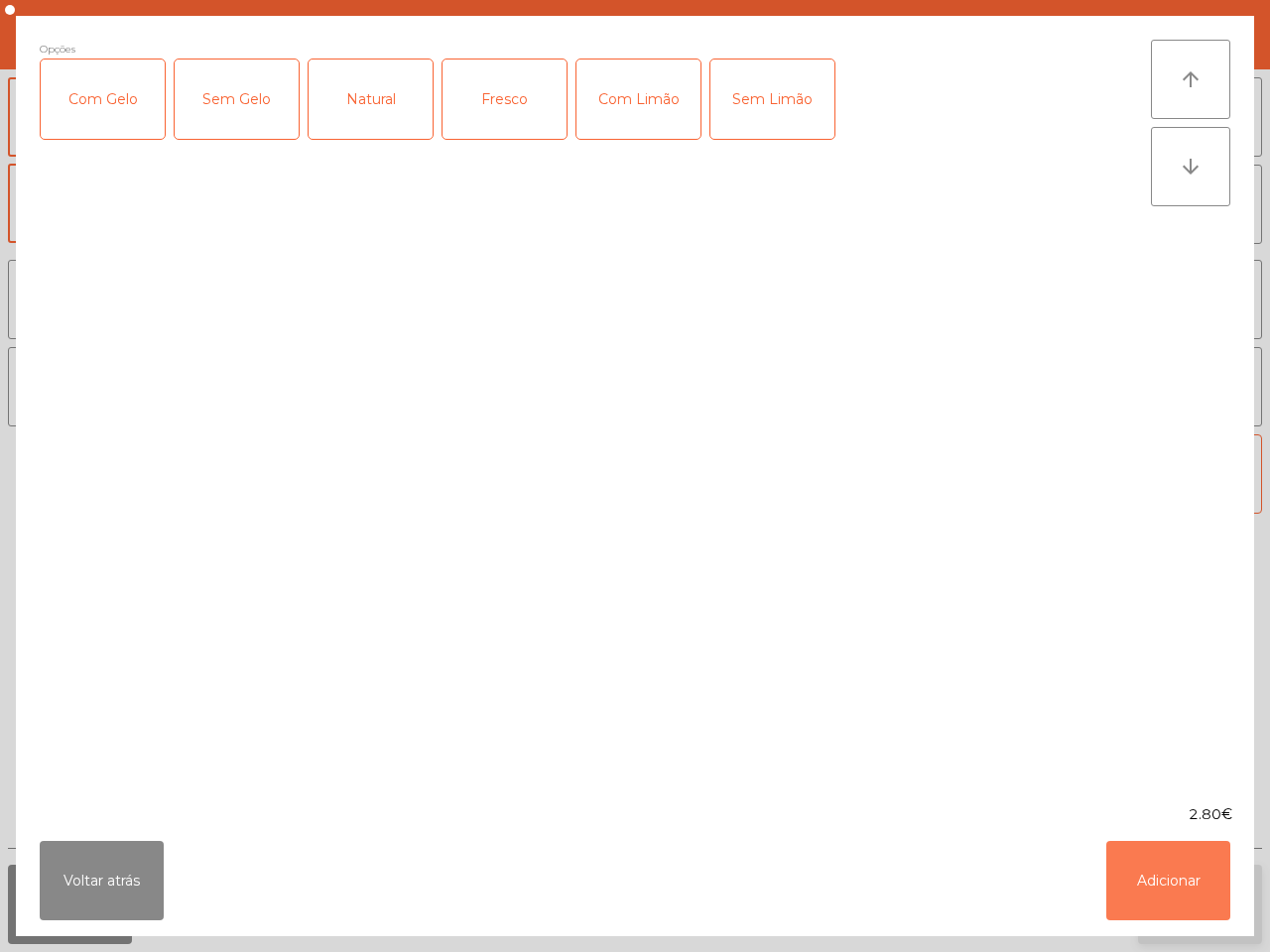 drag, startPoint x: 1217, startPoint y: 918, endPoint x: 1208, endPoint y: 908, distance: 13.453624 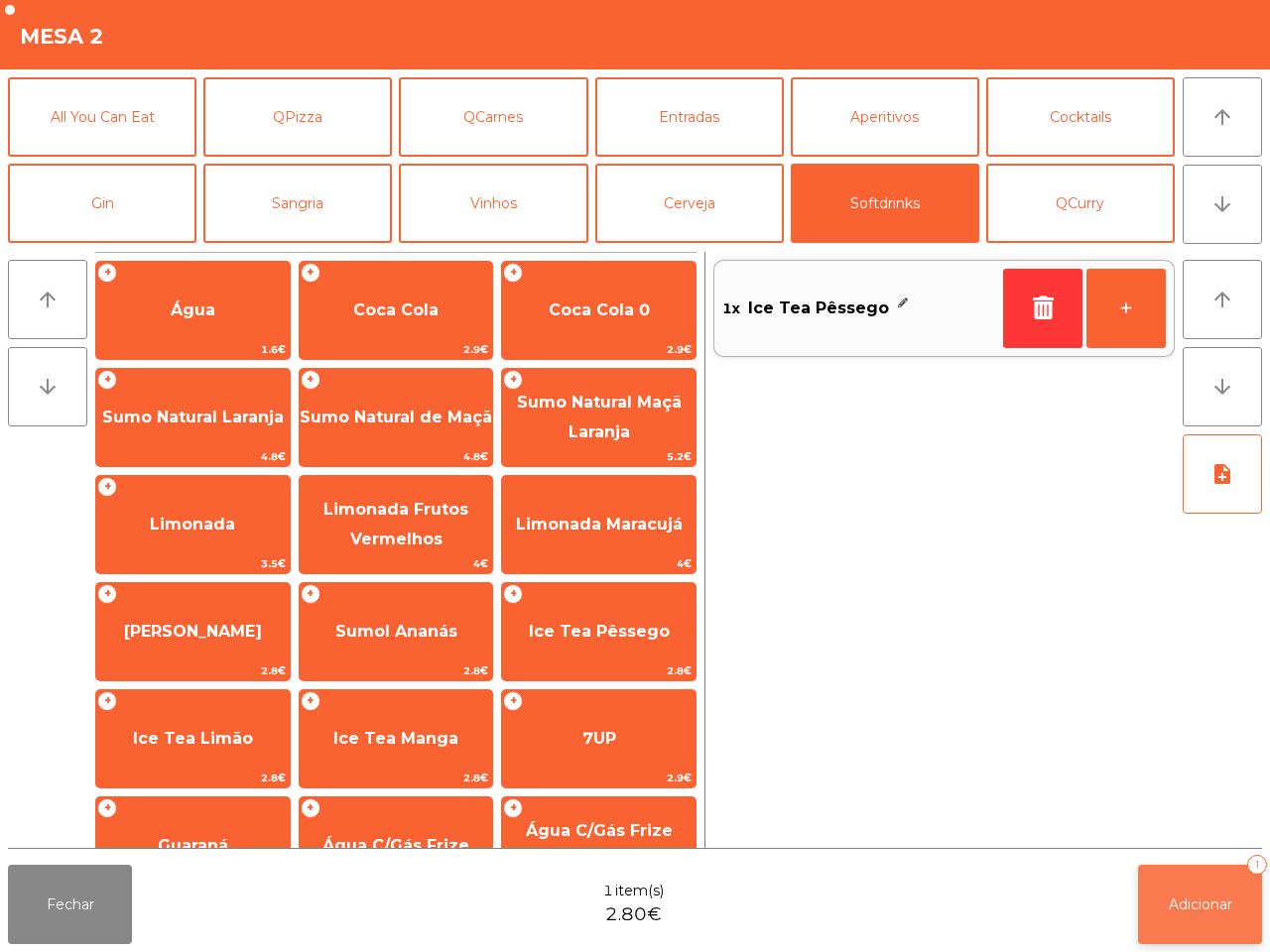 click on "Adicionar" 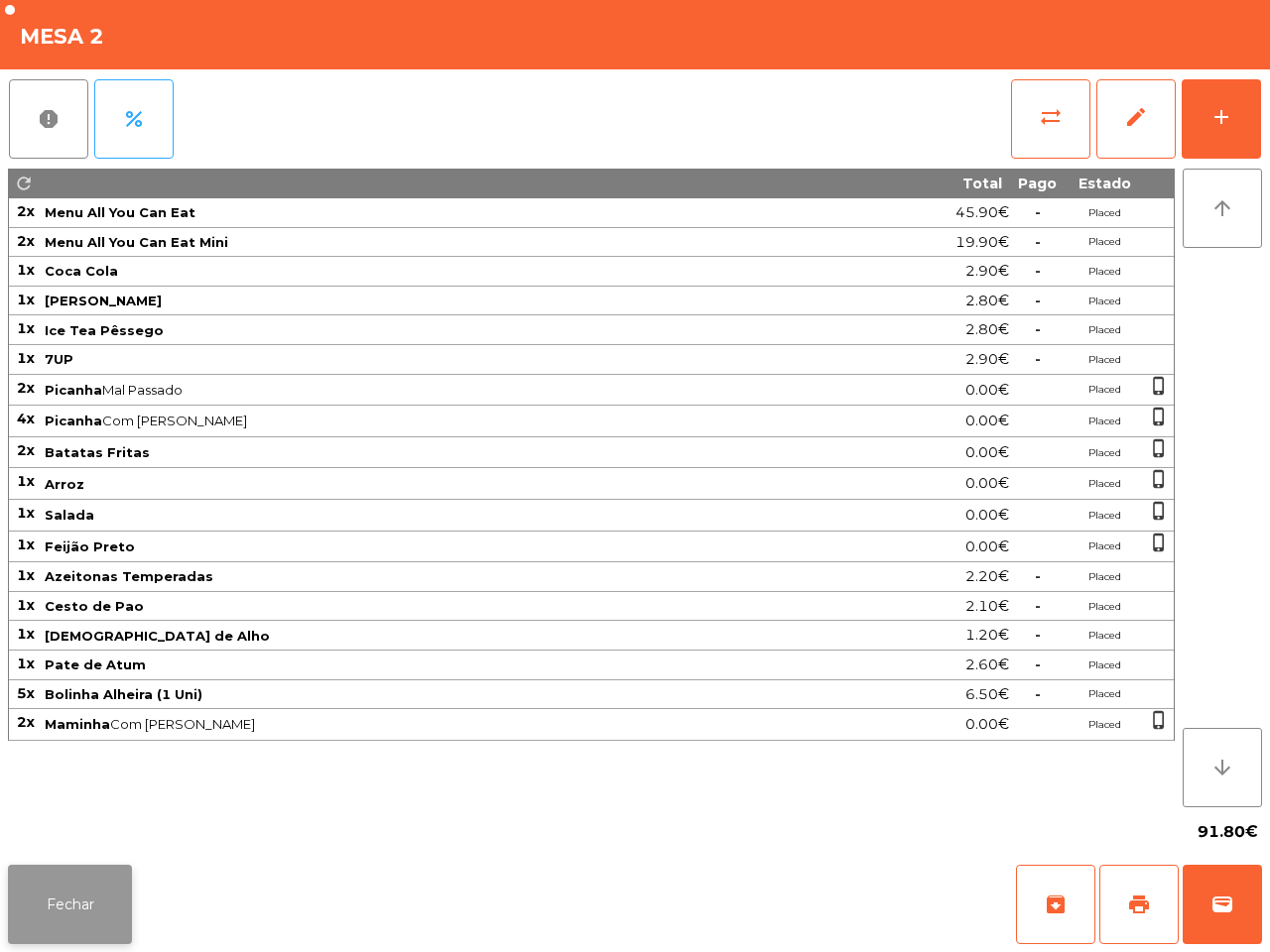 click on "Fechar" 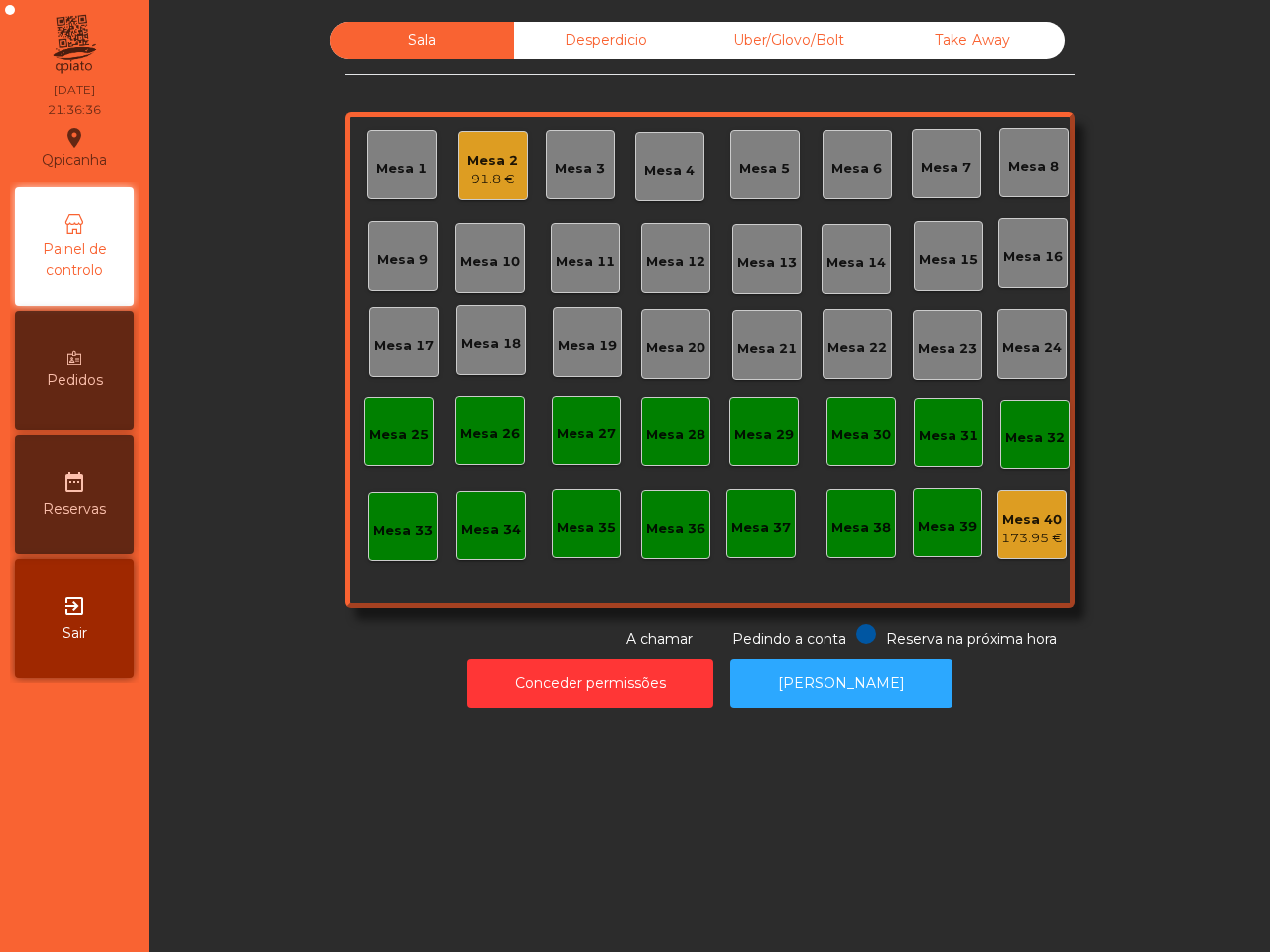 drag, startPoint x: 211, startPoint y: 772, endPoint x: 196, endPoint y: 746, distance: 30.016662 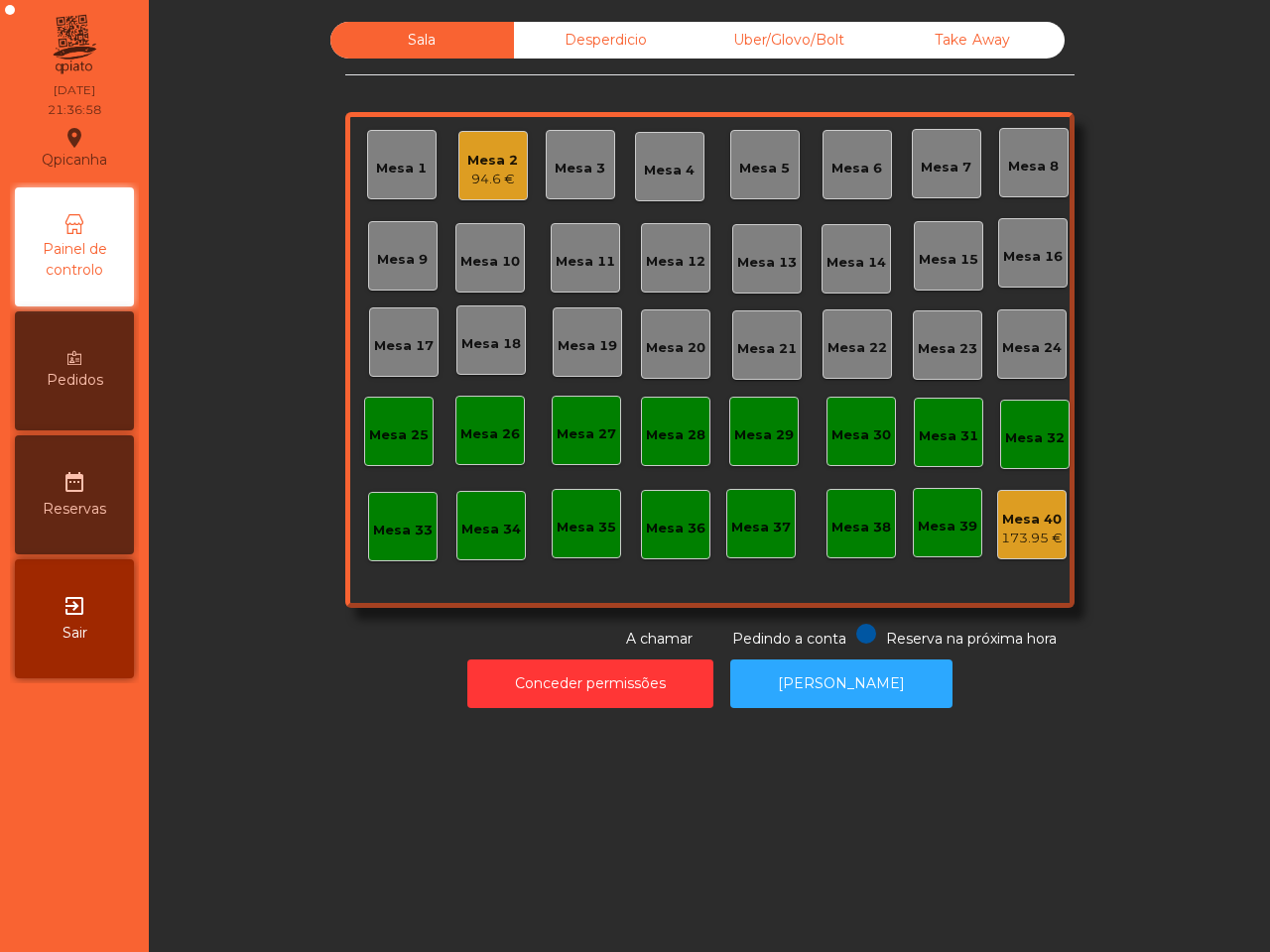 click on "Mesa 2" 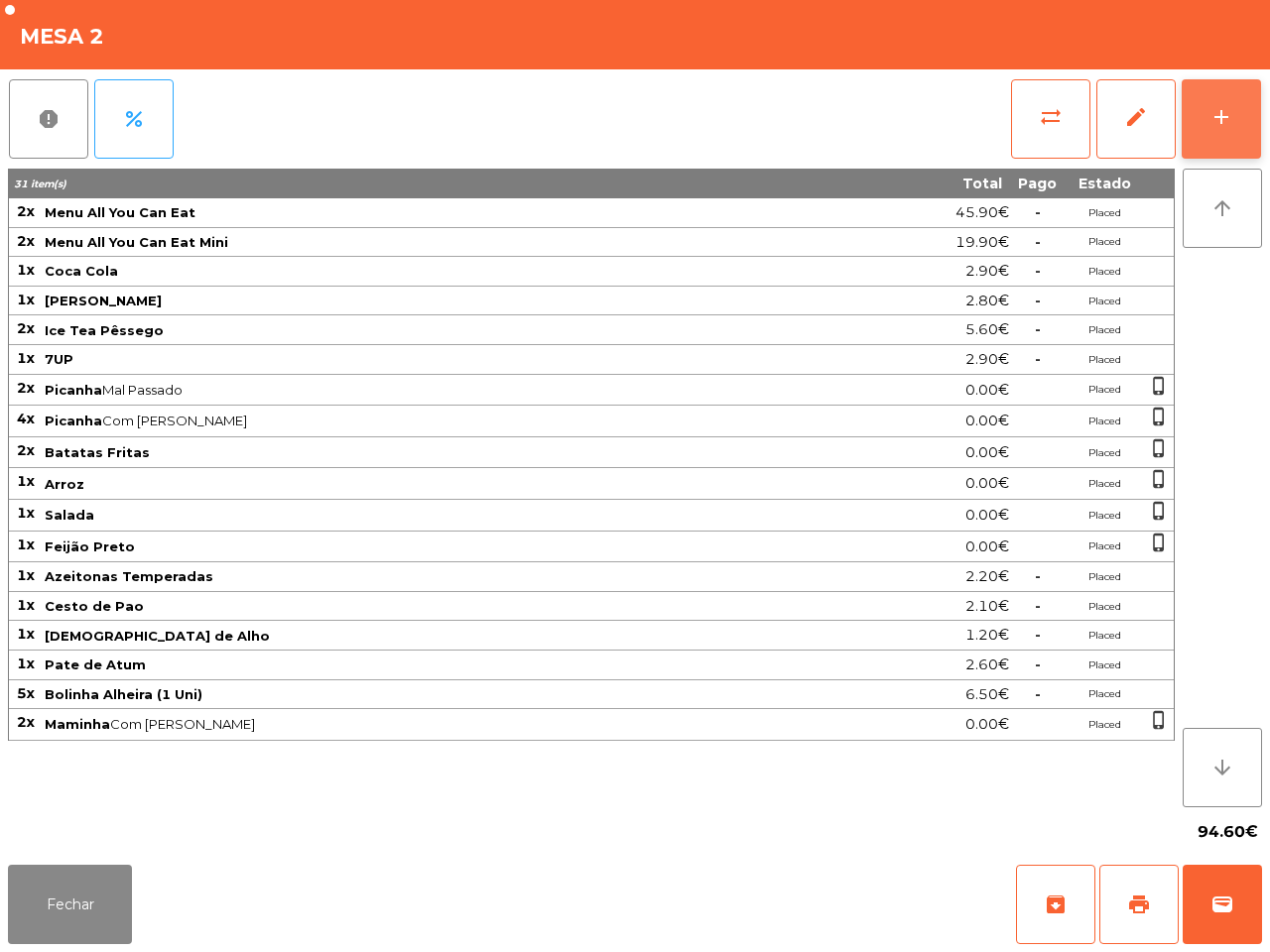 click on "add" 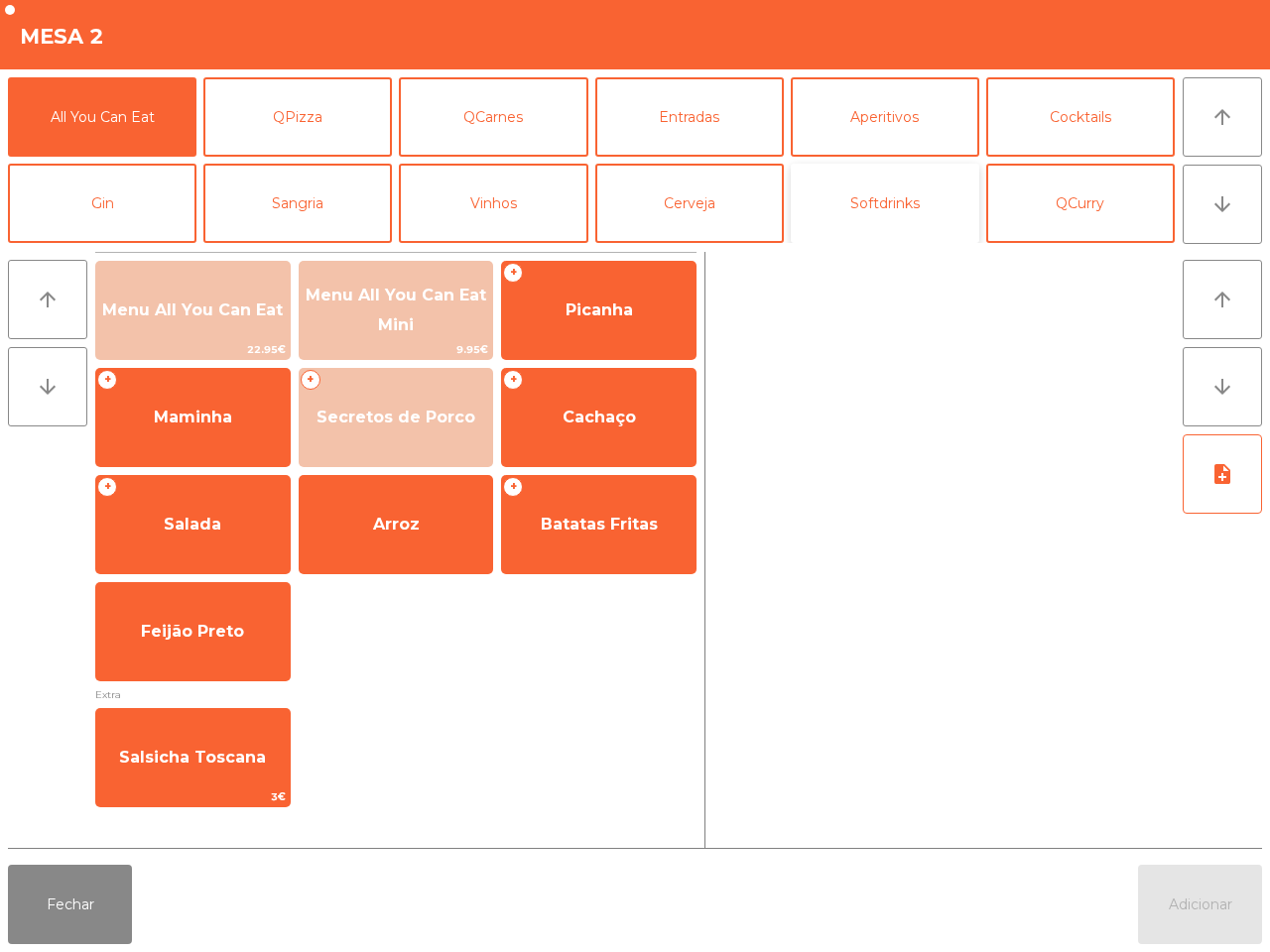 click on "Softdrinks" 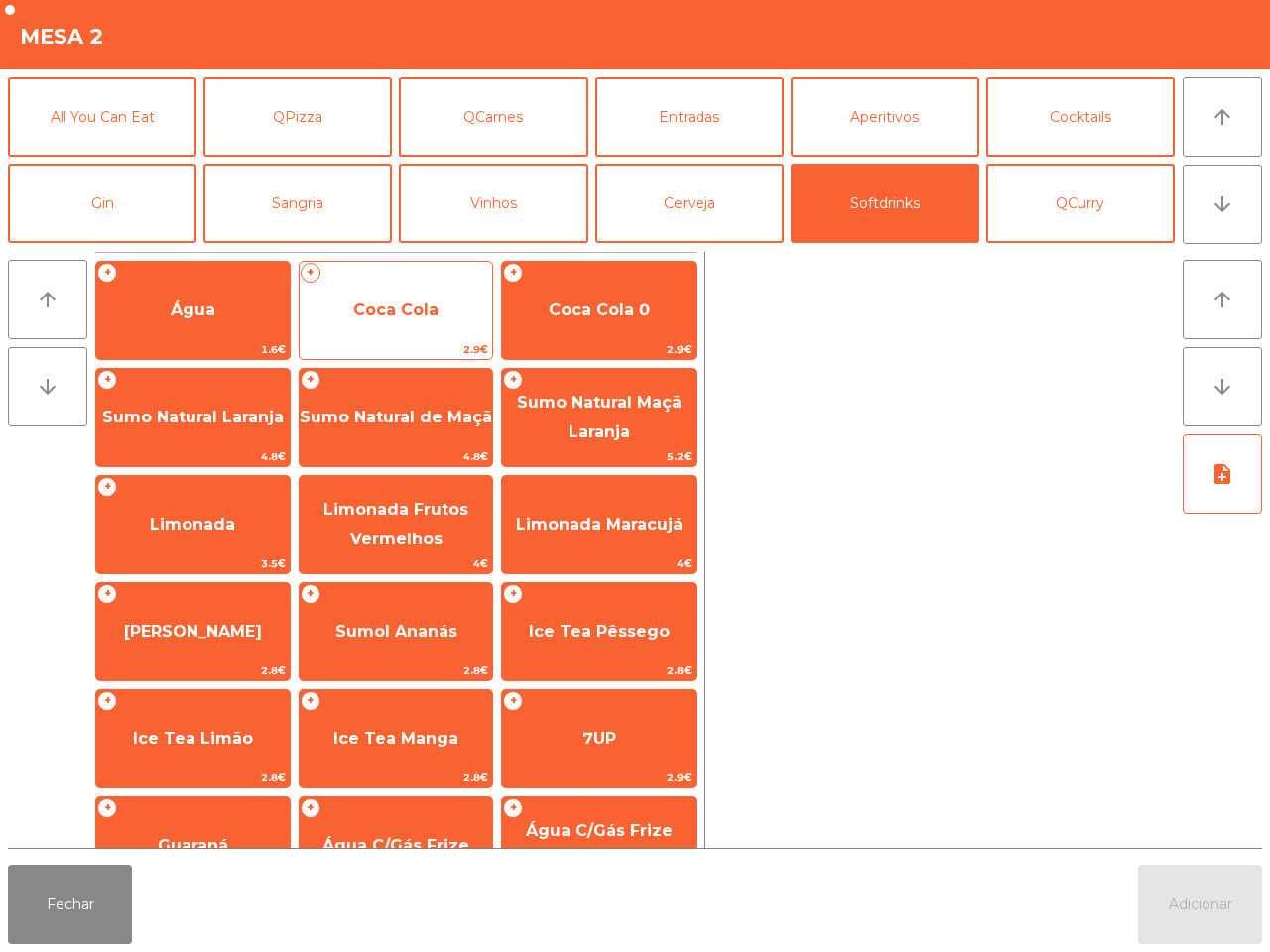 click on "Coca Cola" 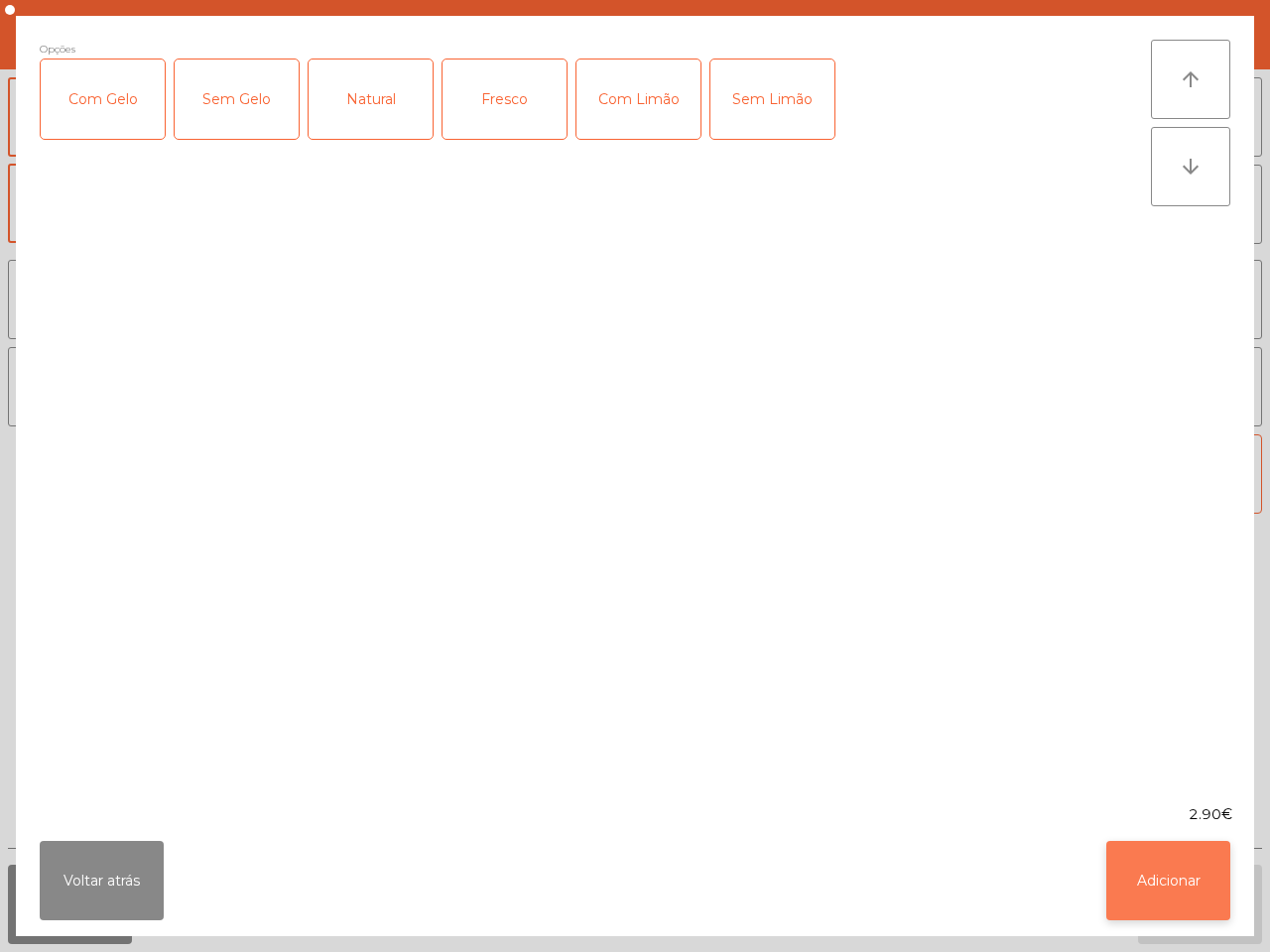 click on "Adicionar" 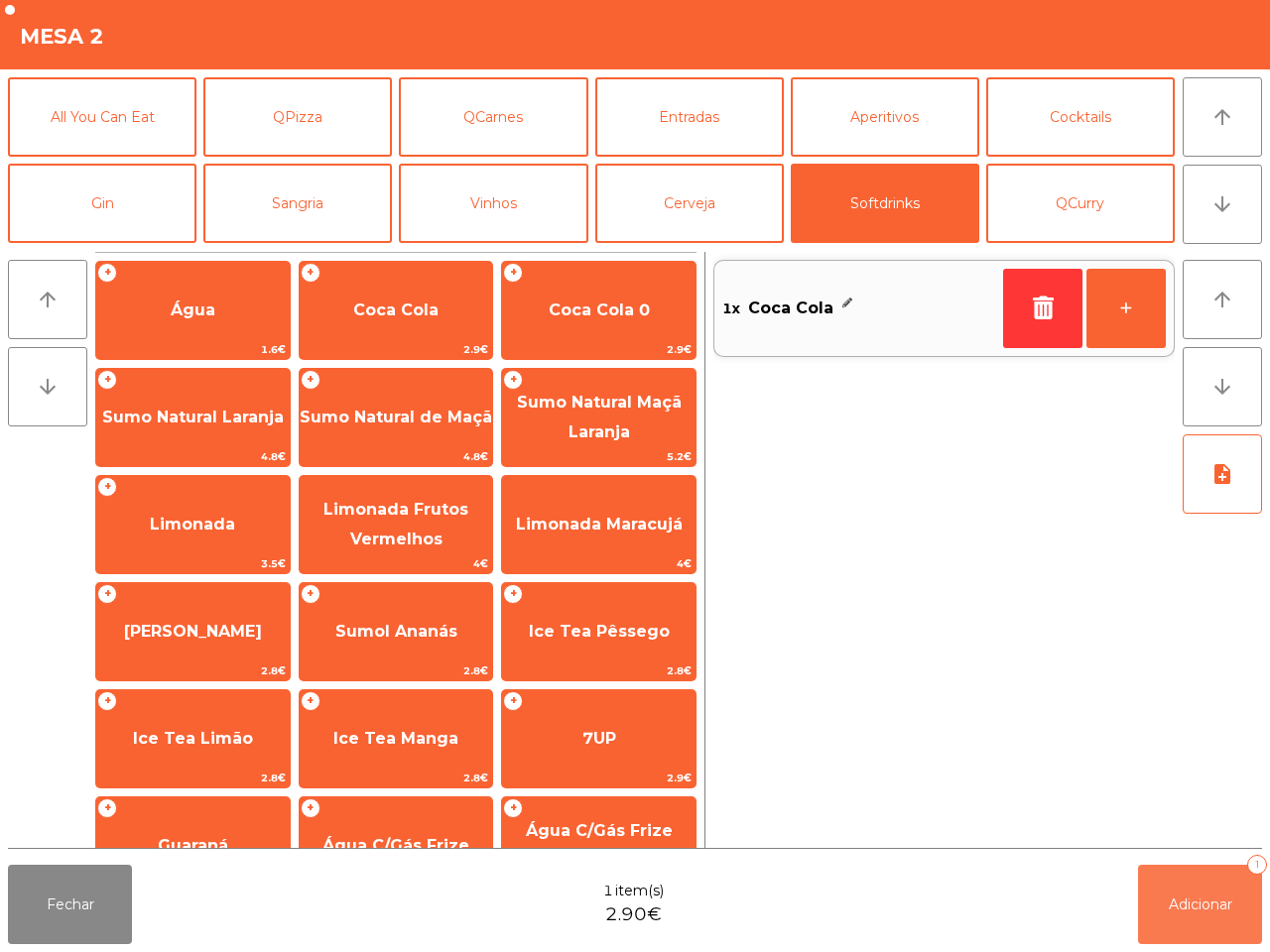 click on "Adicionar   1" 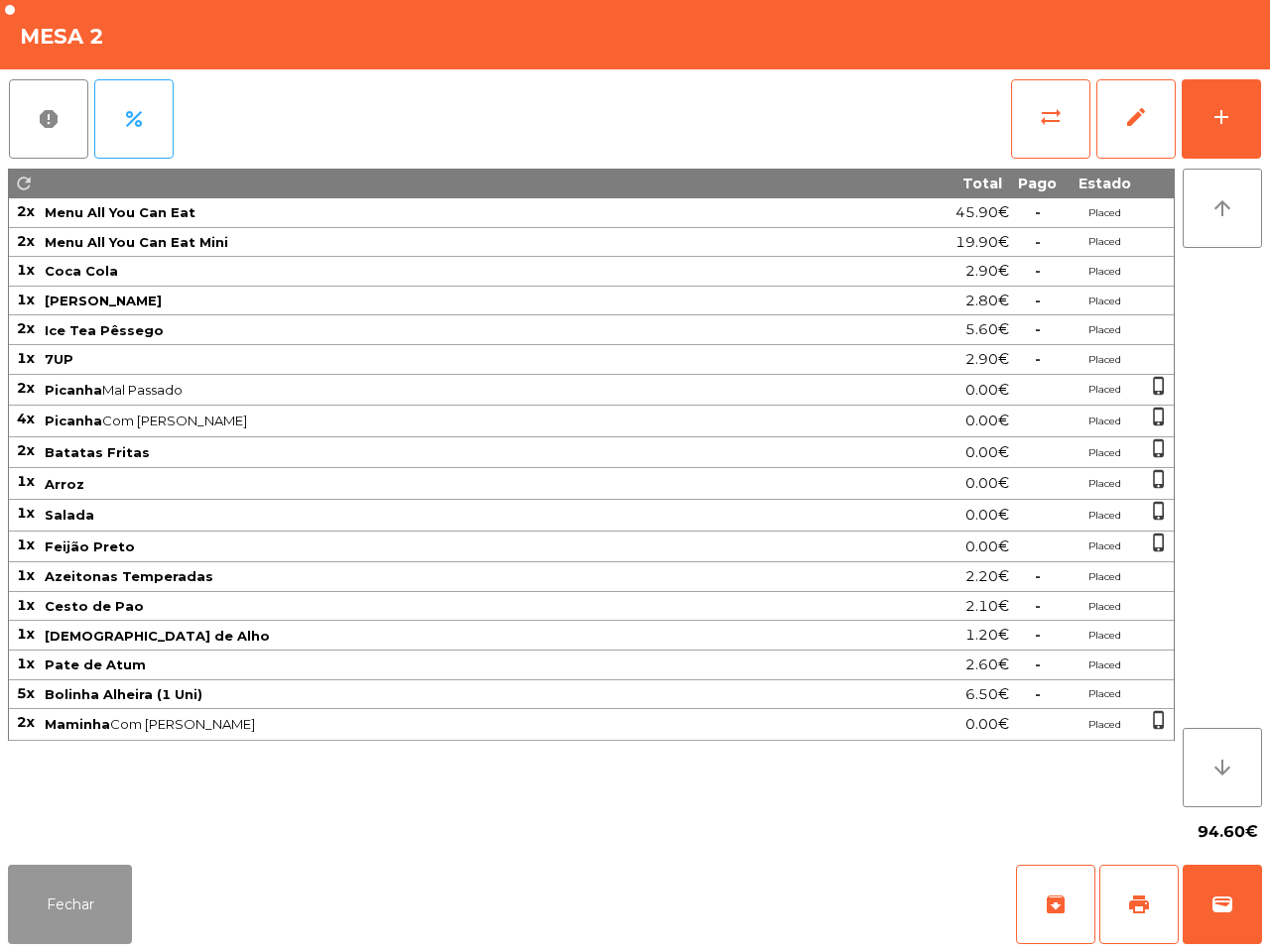 click on "Fechar" 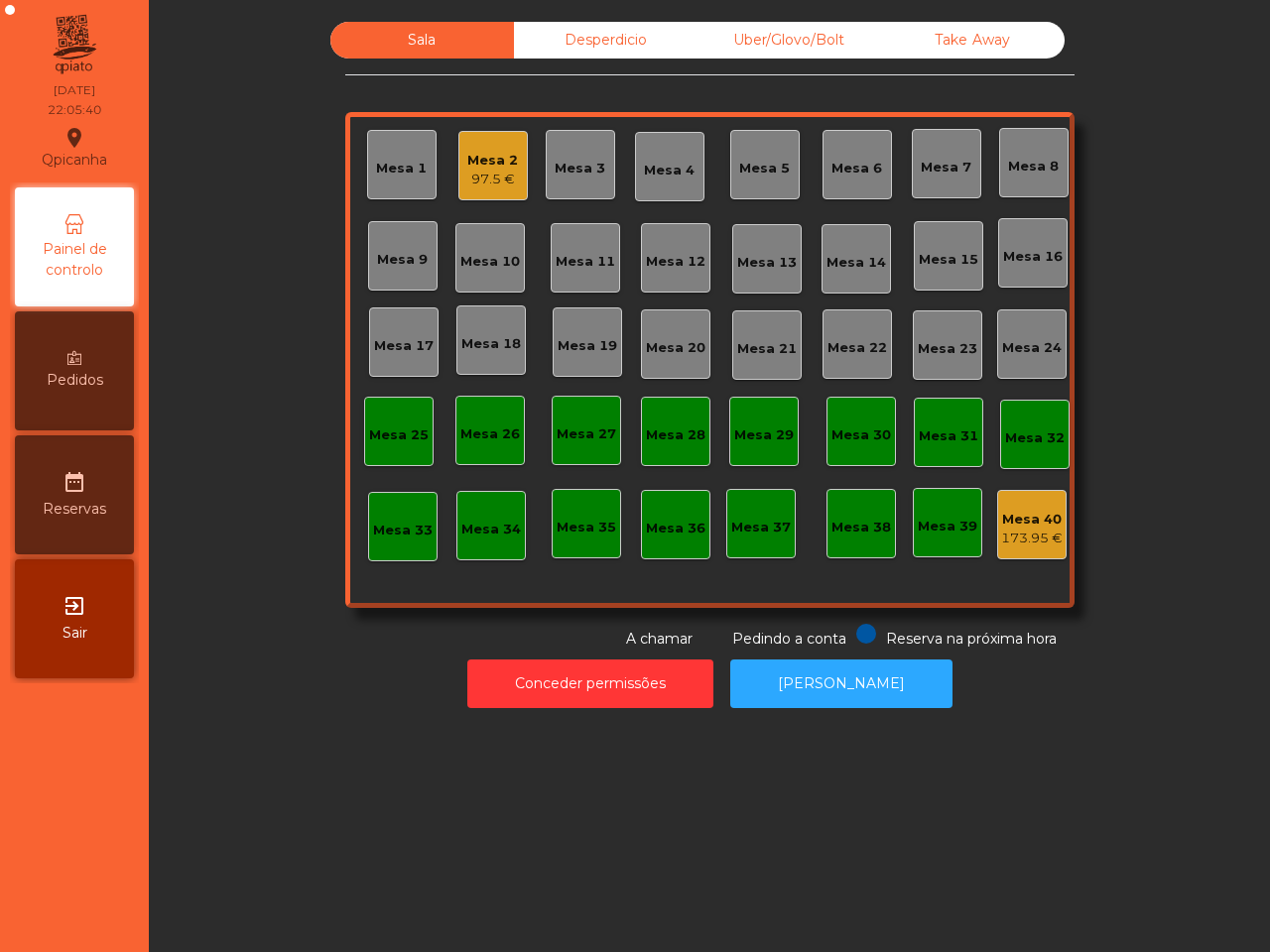 click on "97.5 €" 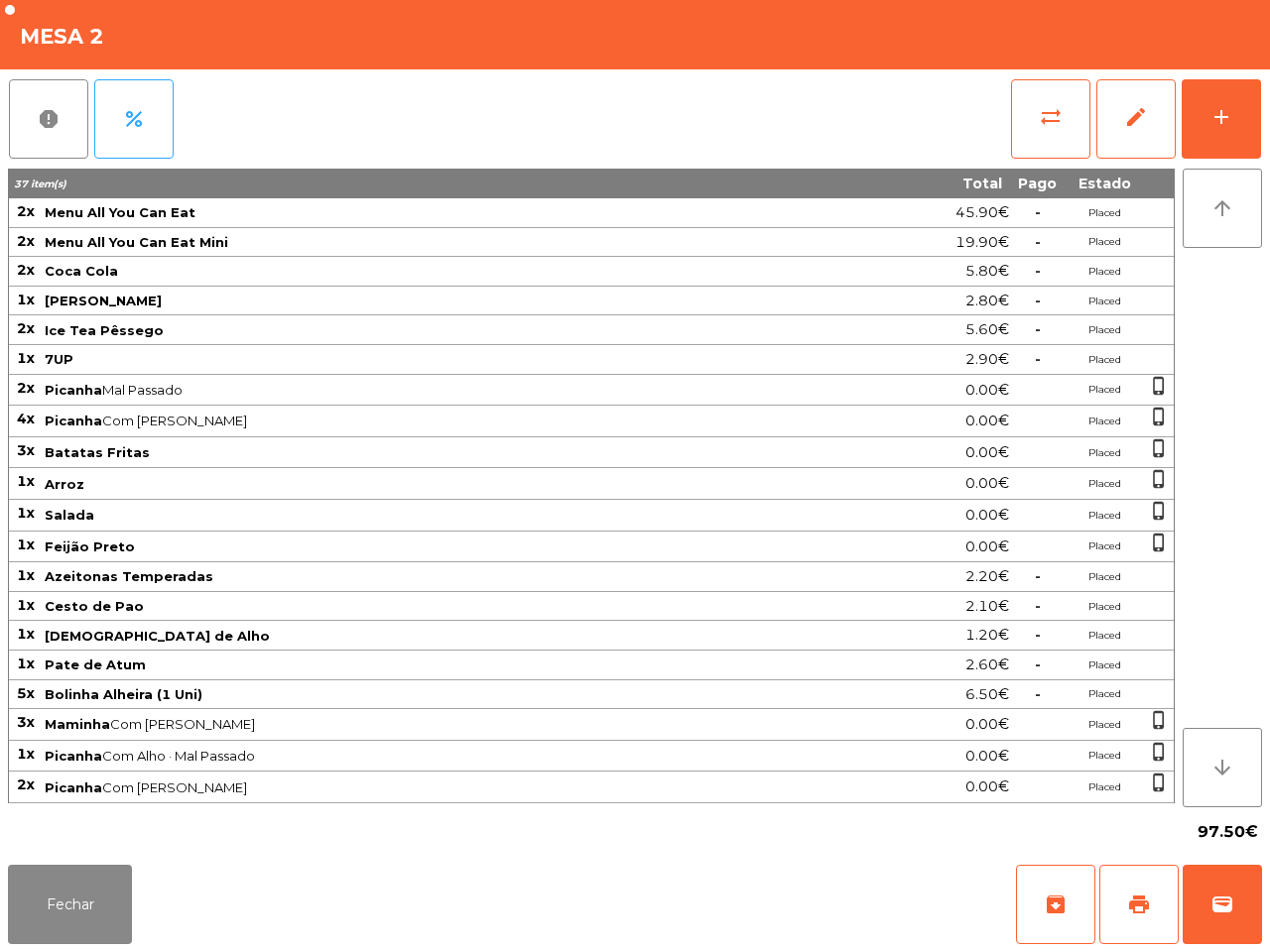 scroll, scrollTop: 5, scrollLeft: 0, axis: vertical 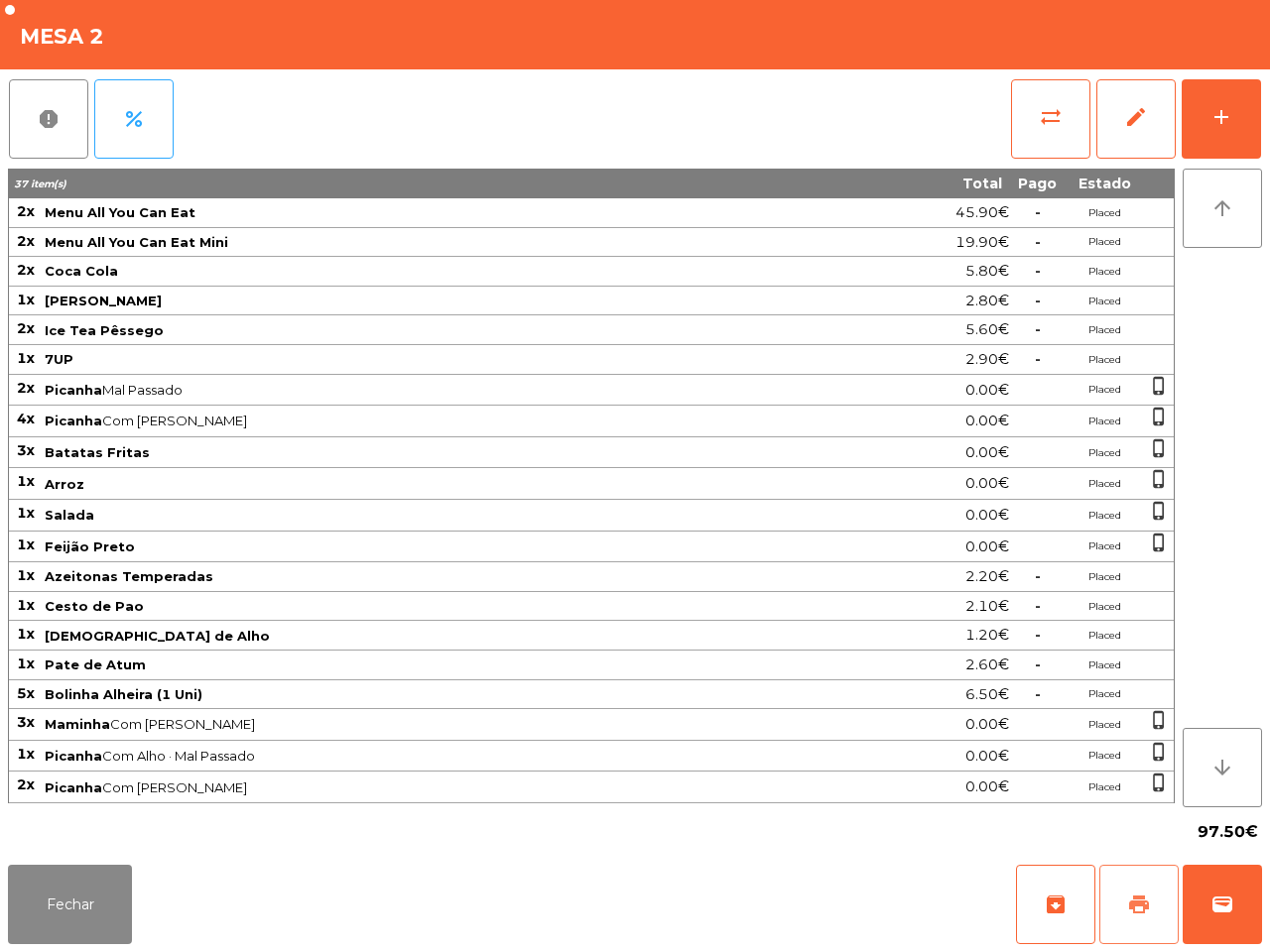 click on "print" 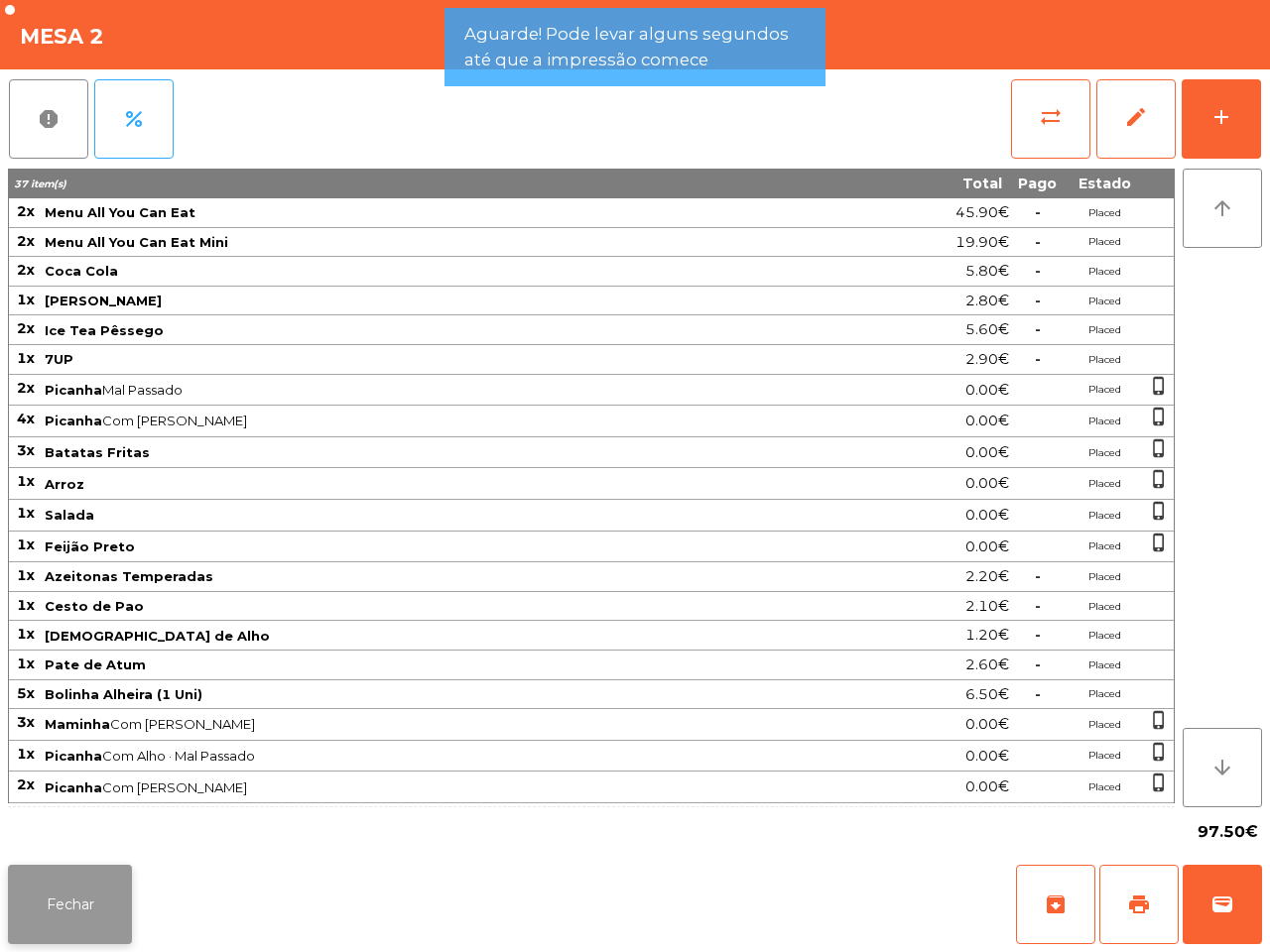 click on "Fechar" 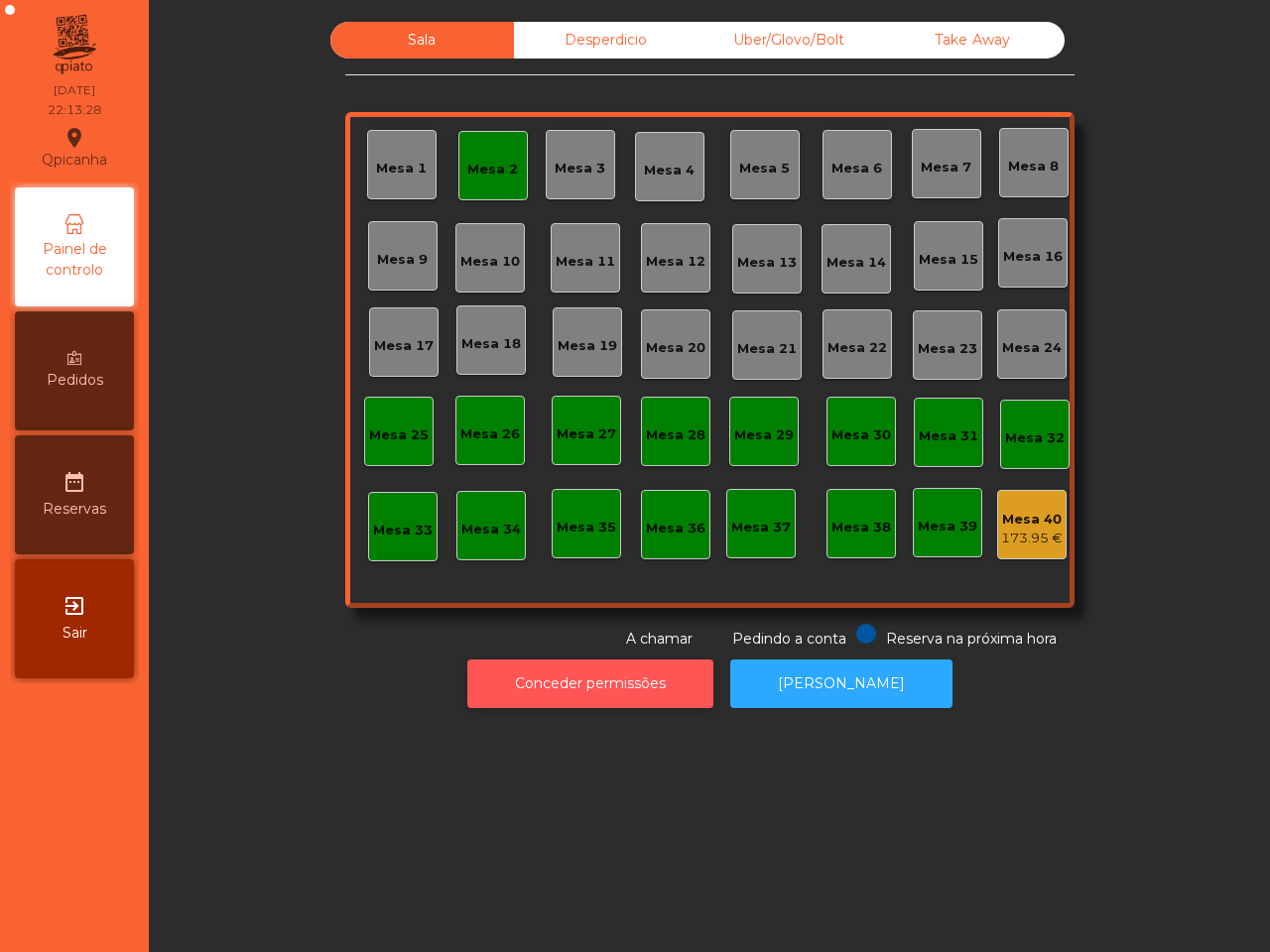 click on "Conceder permissões" 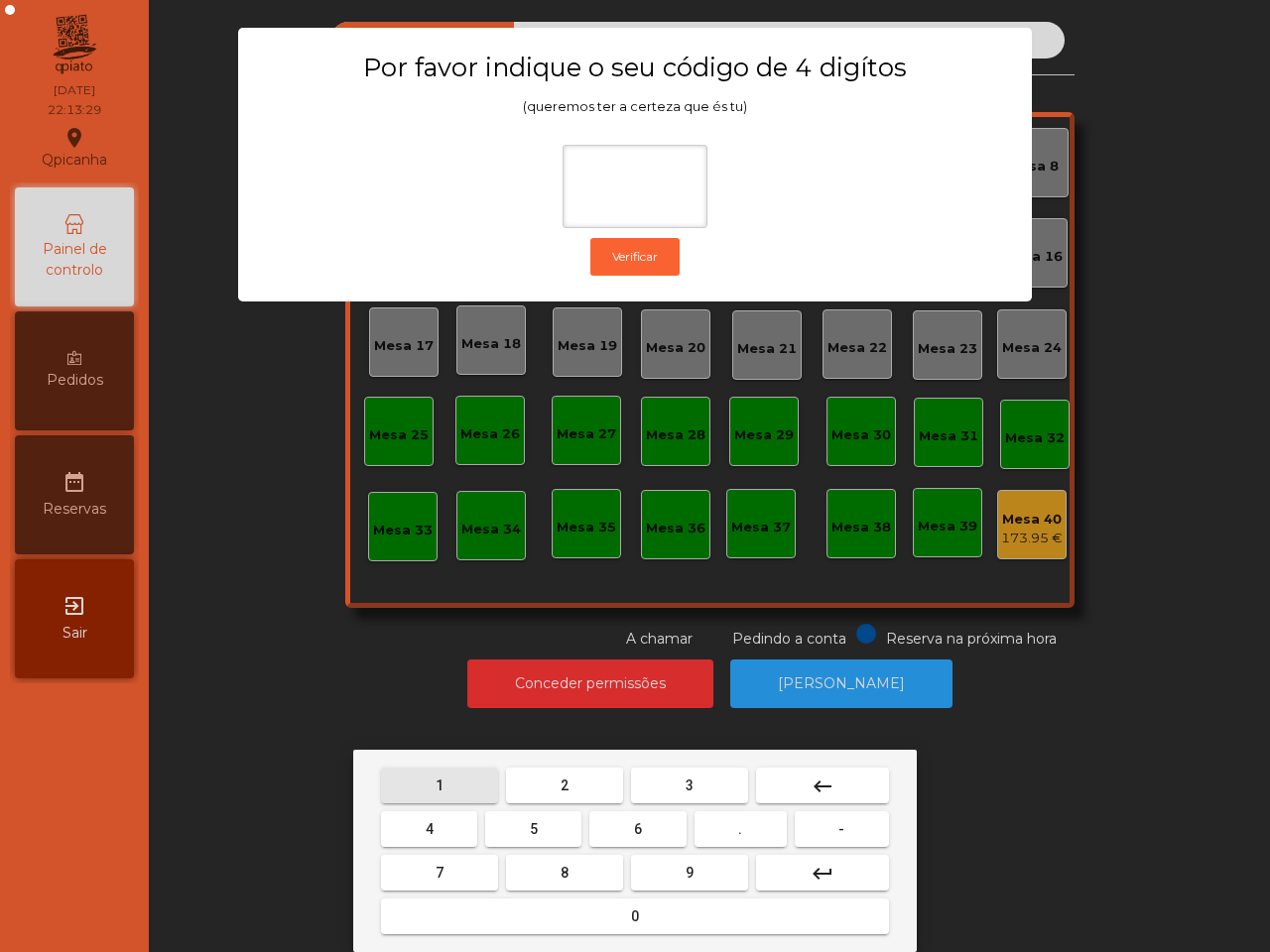 click on "1" at bounding box center [440, 785] 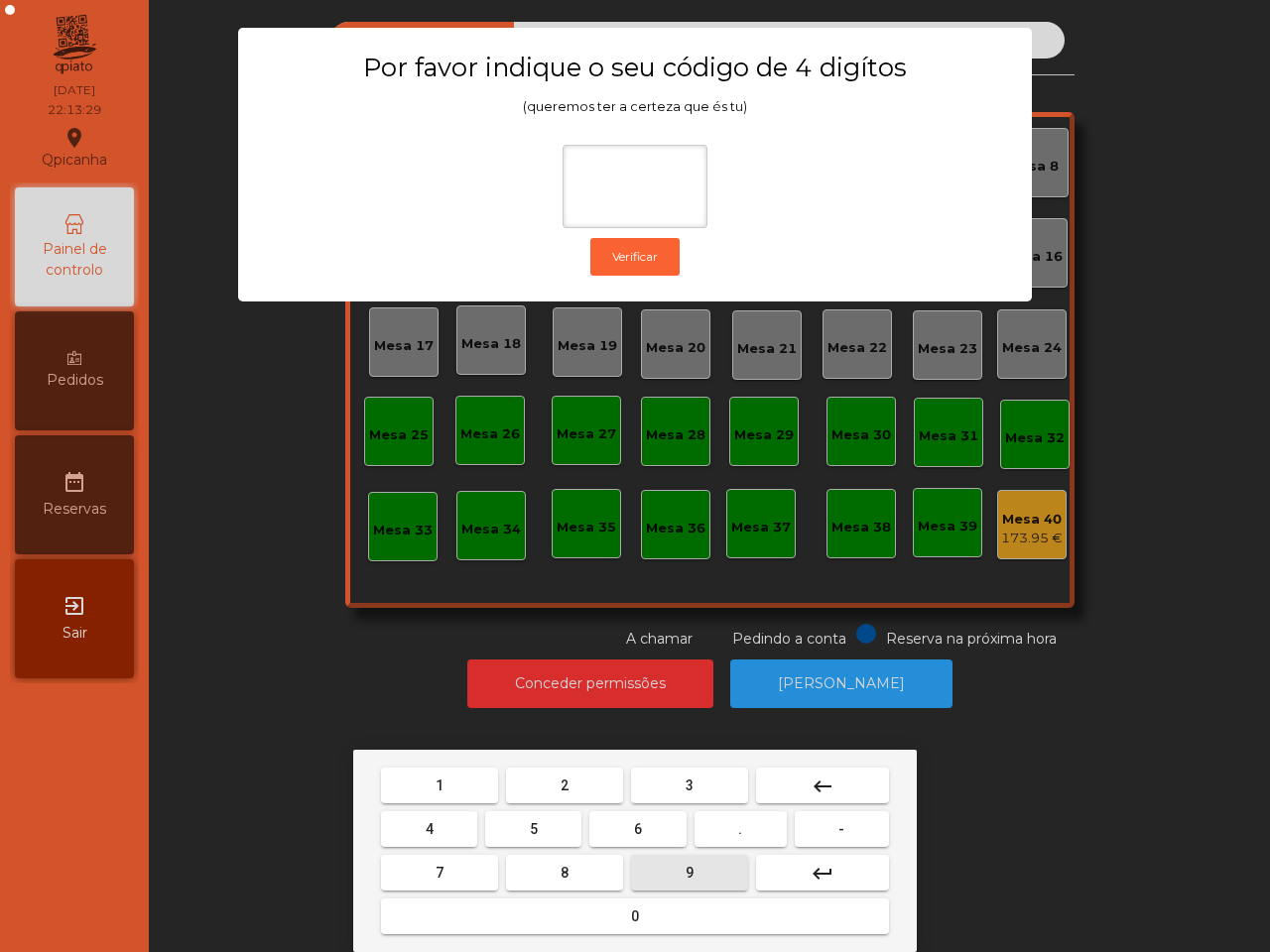 click on "9" at bounding box center [690, 873] 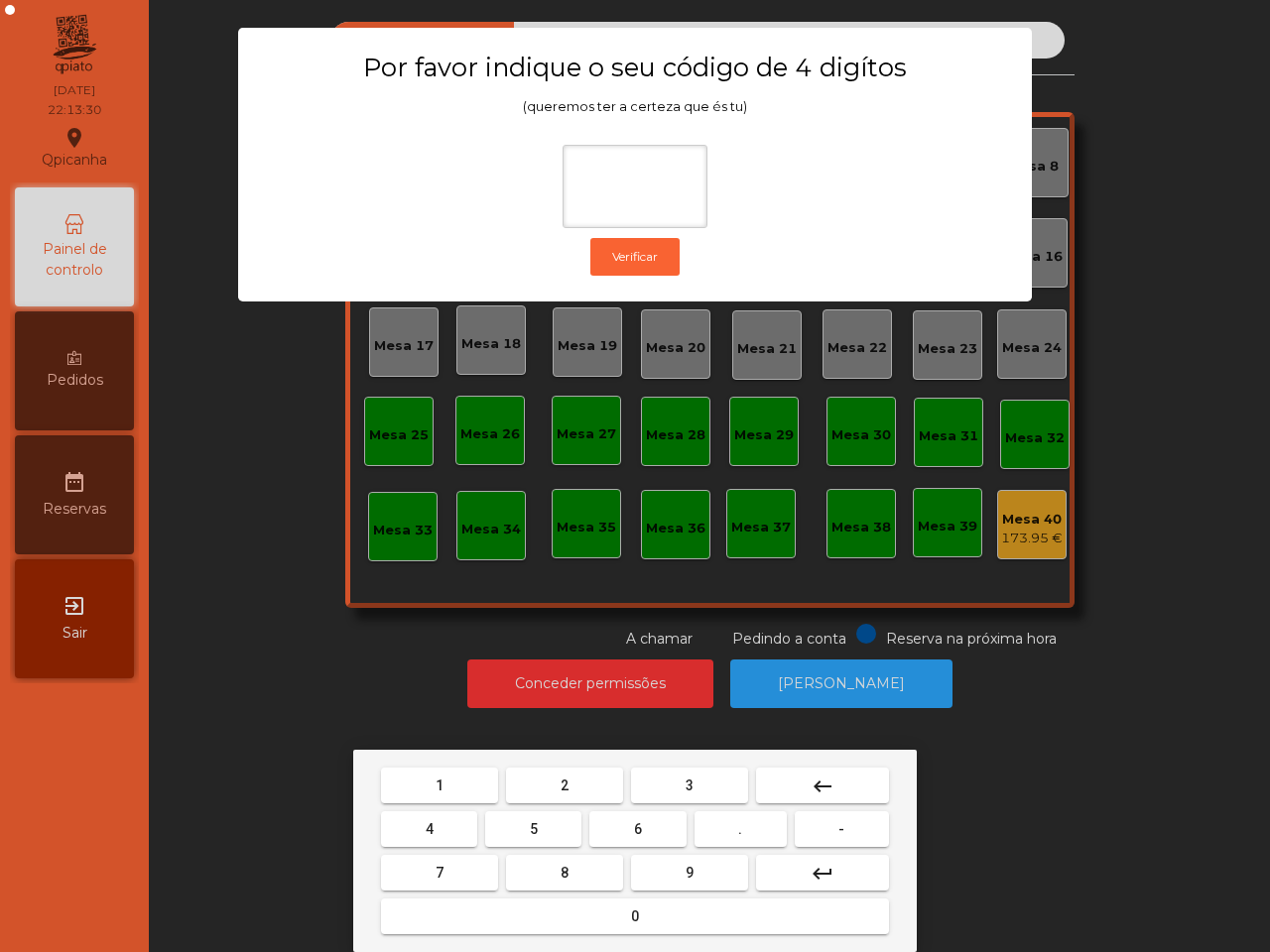 click on "4" at bounding box center (429, 829) 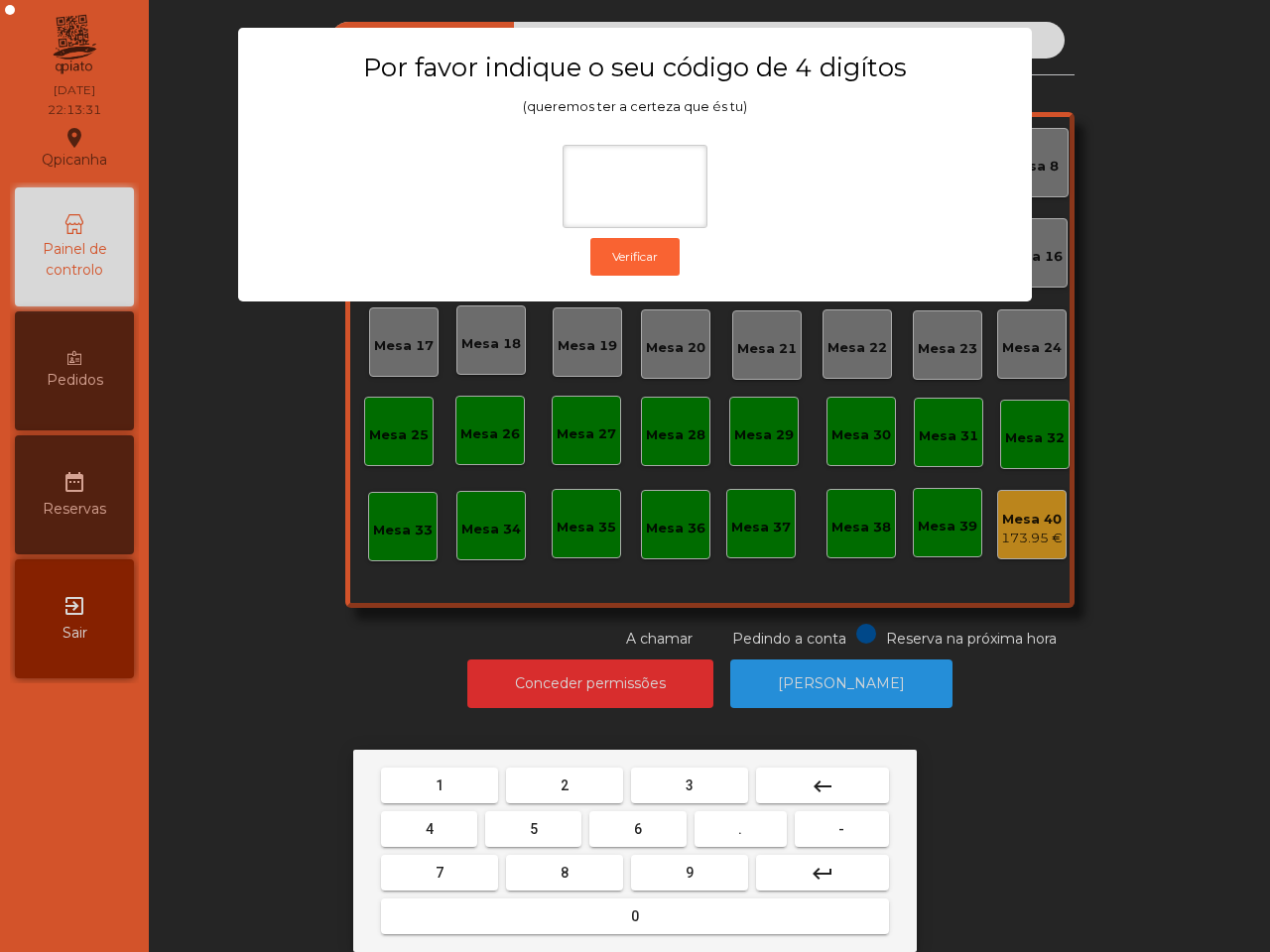 click on "0" at bounding box center [635, 916] 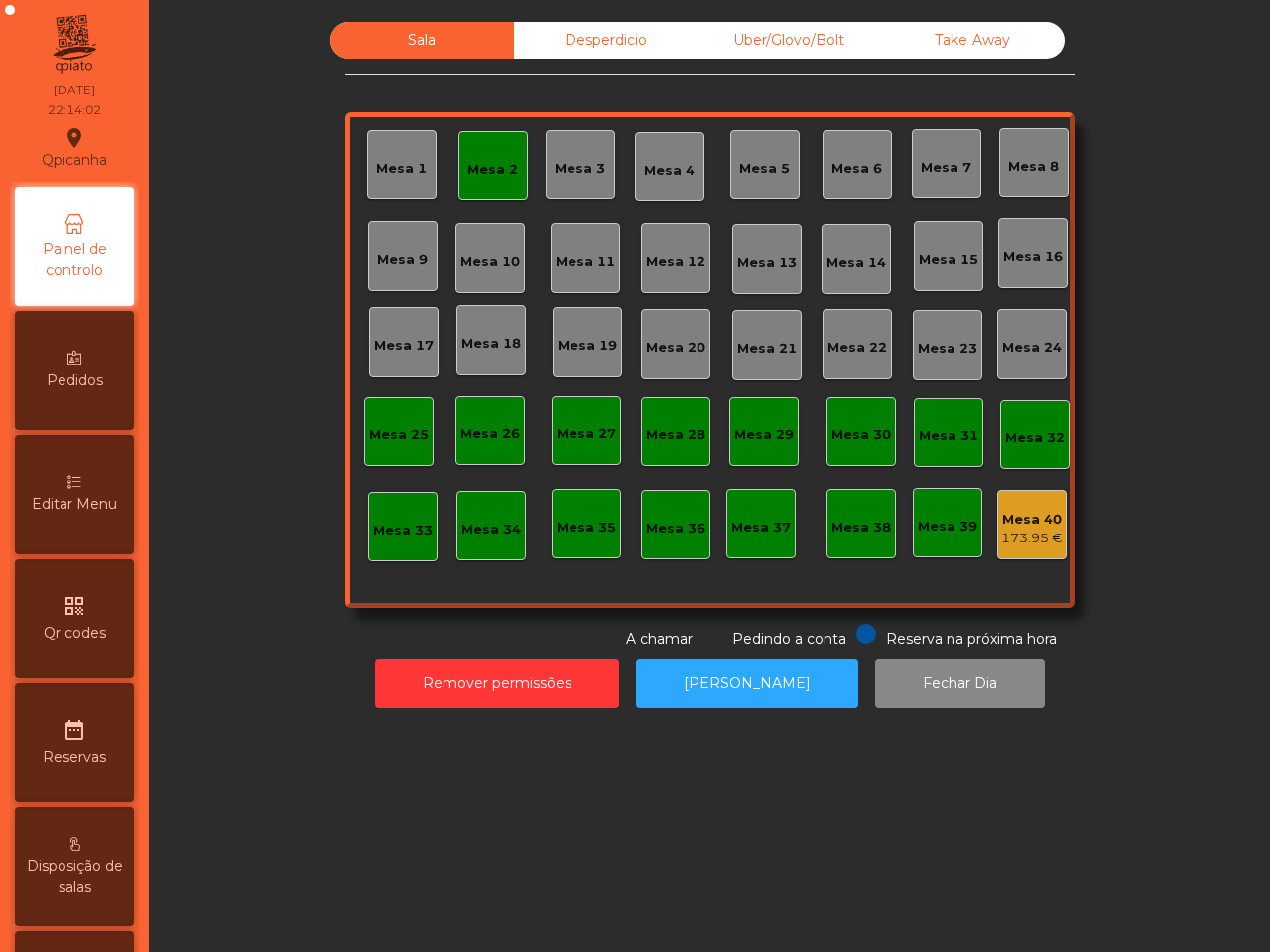 click on "Mesa 2" 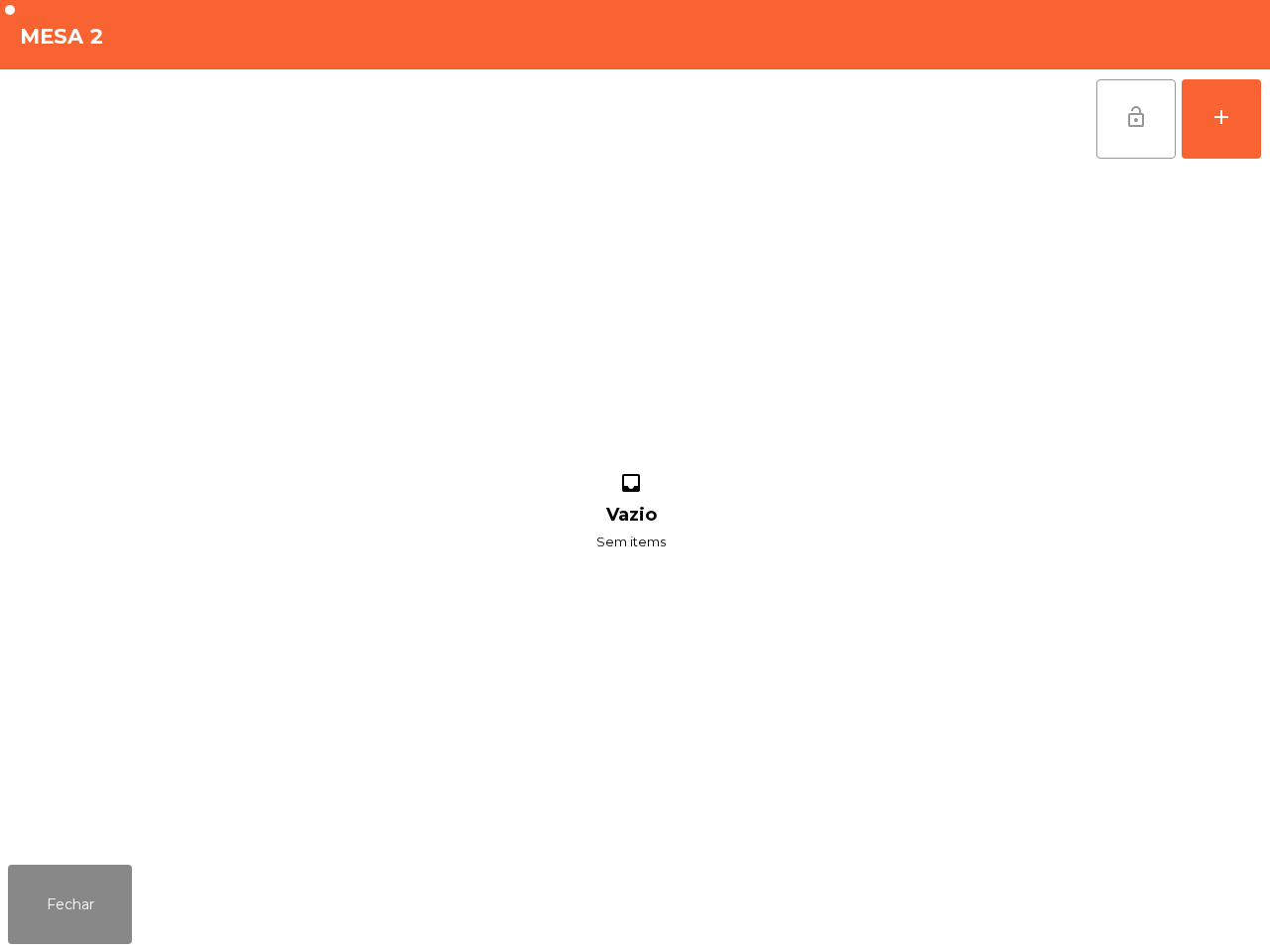 click on "lock_open" 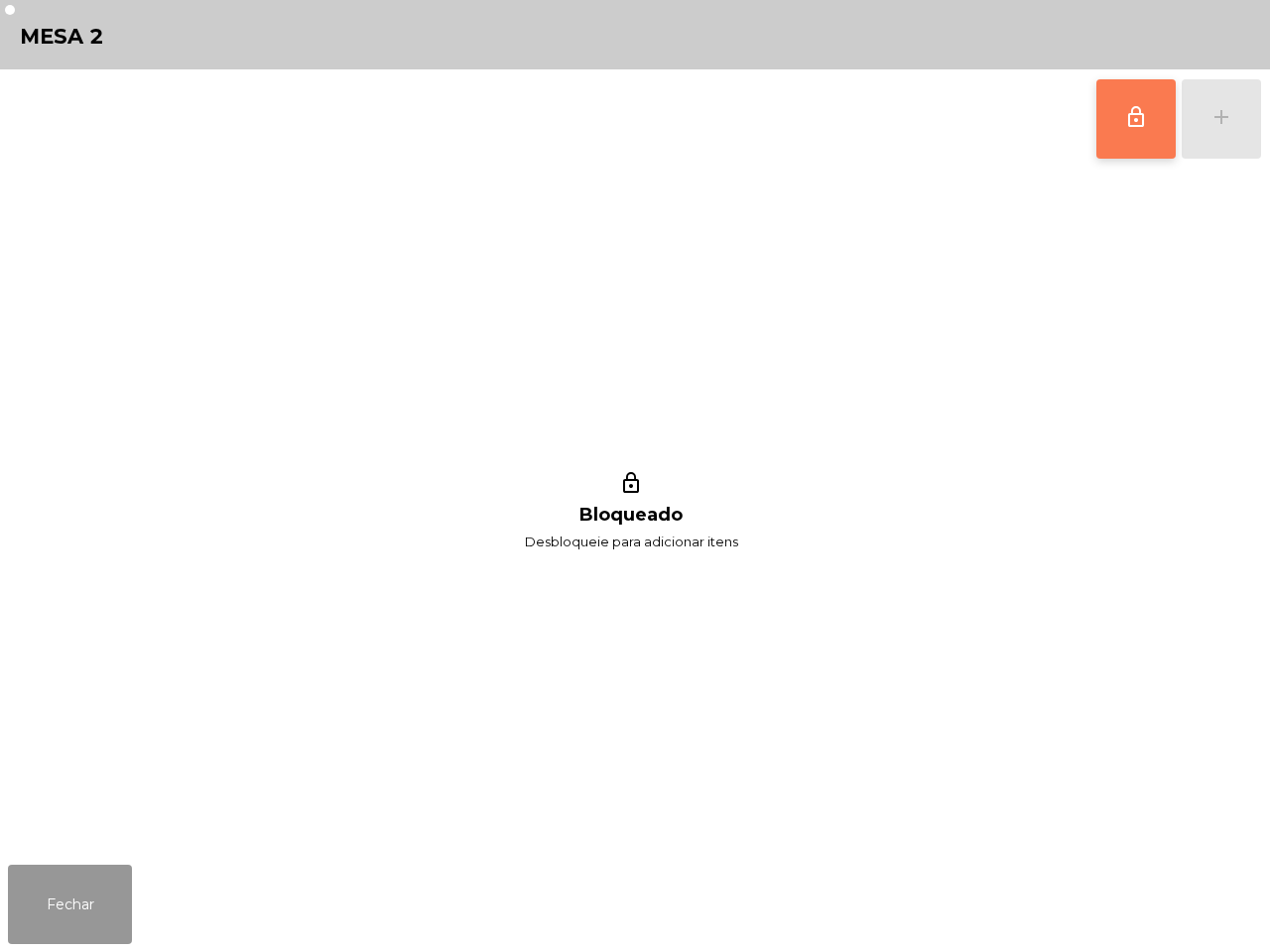 click on "Fechar" 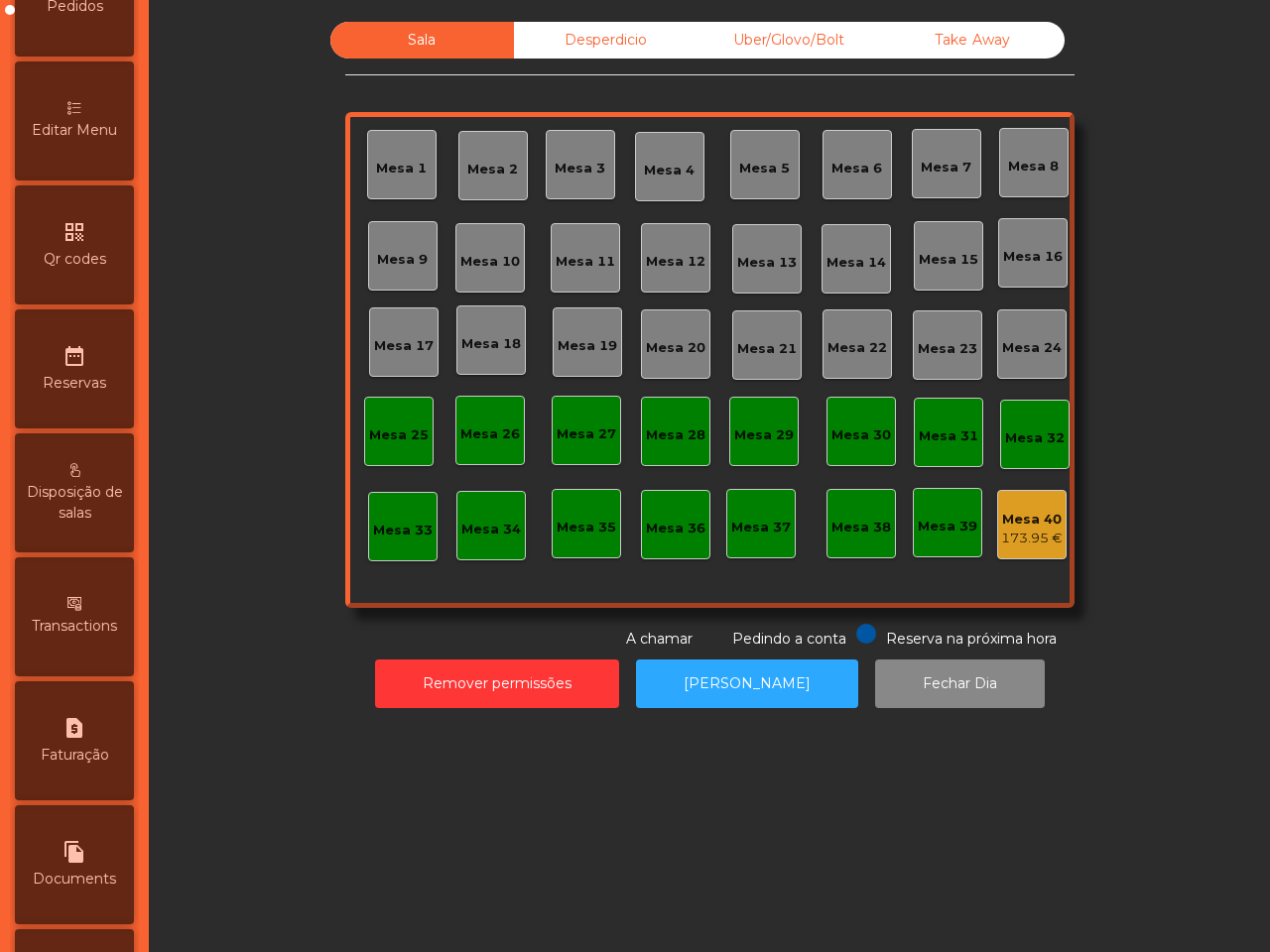 scroll, scrollTop: 744, scrollLeft: 0, axis: vertical 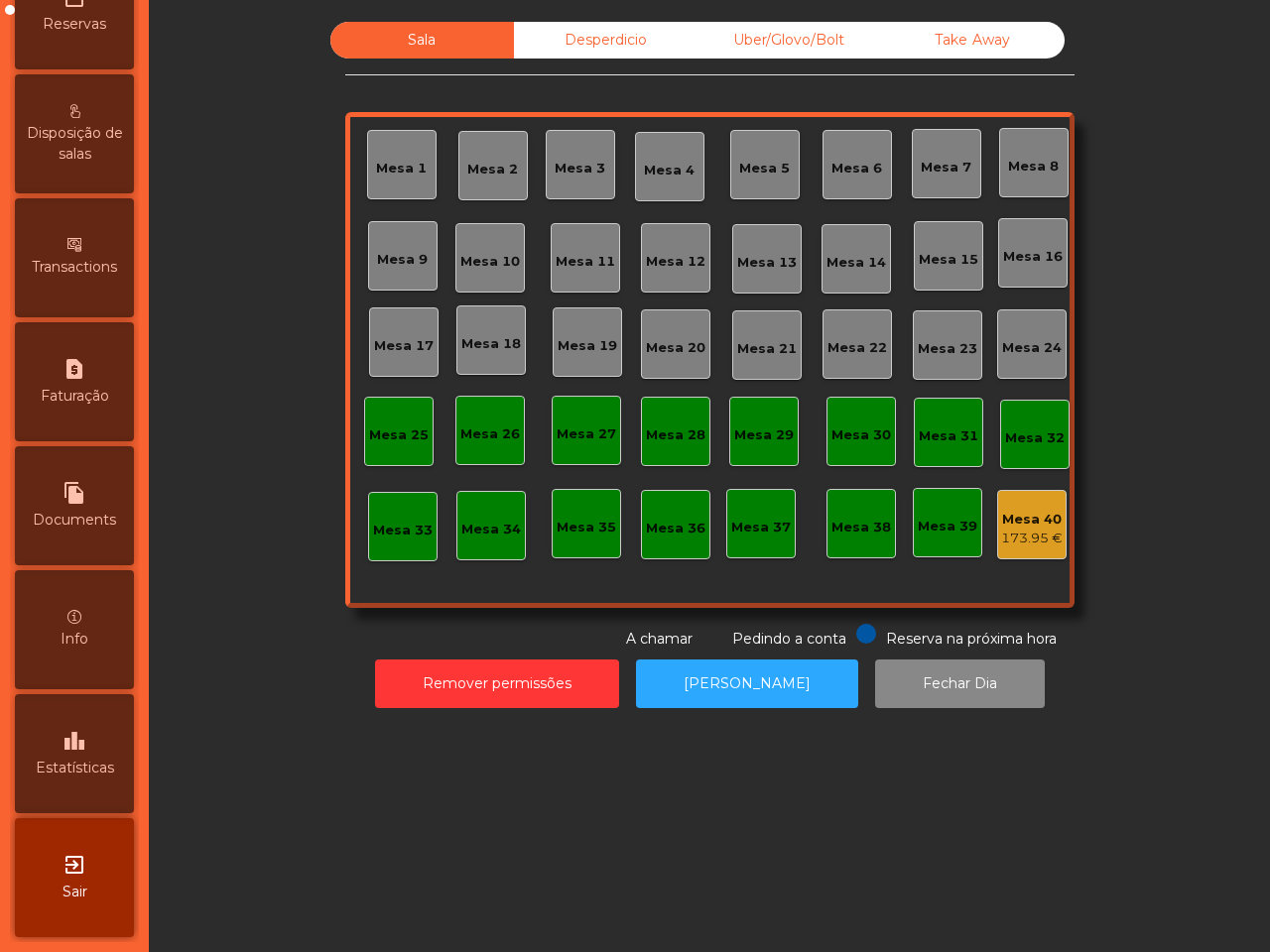 click on "leaderboard" at bounding box center (74, 741) 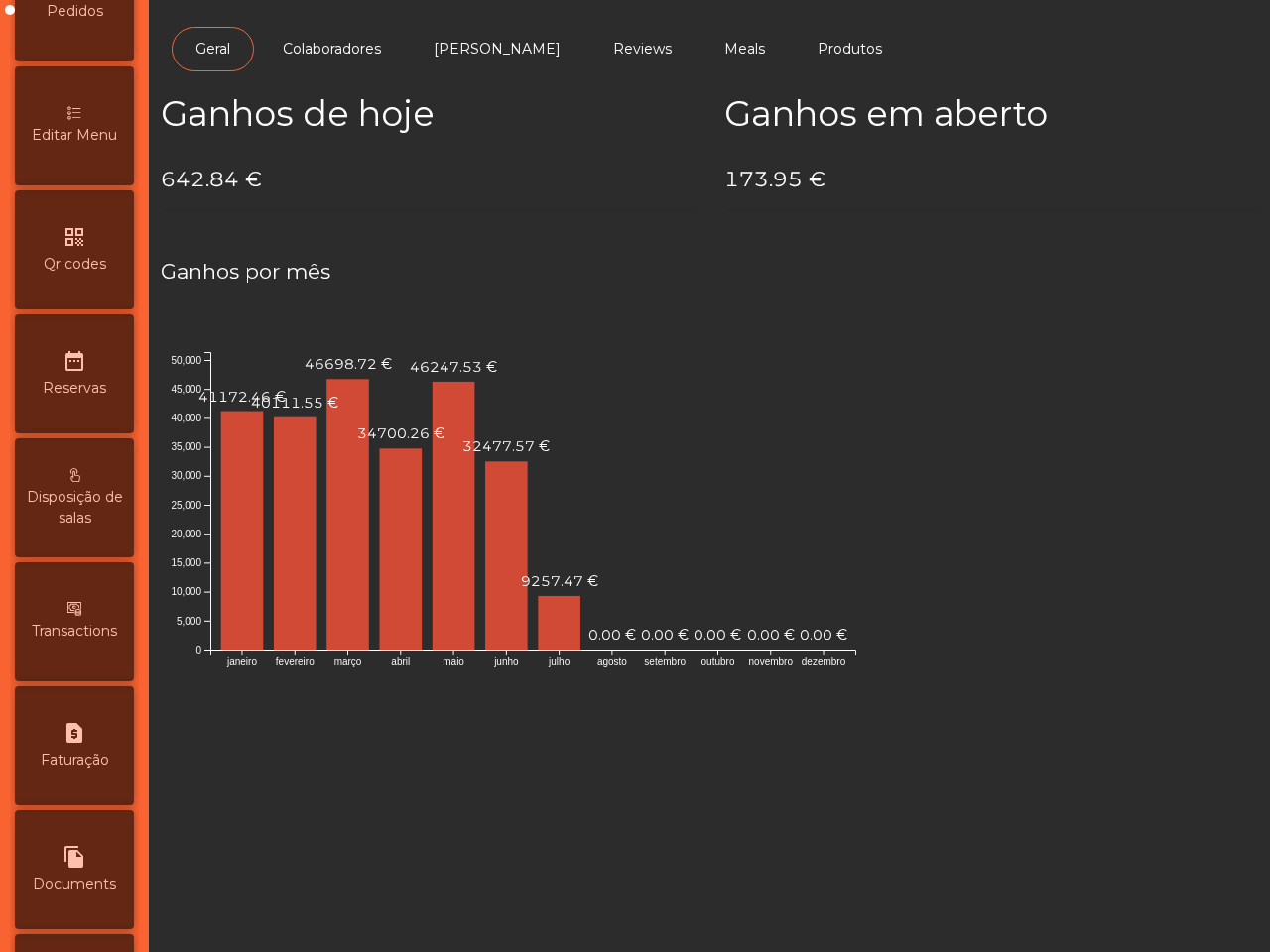 scroll, scrollTop: 372, scrollLeft: 0, axis: vertical 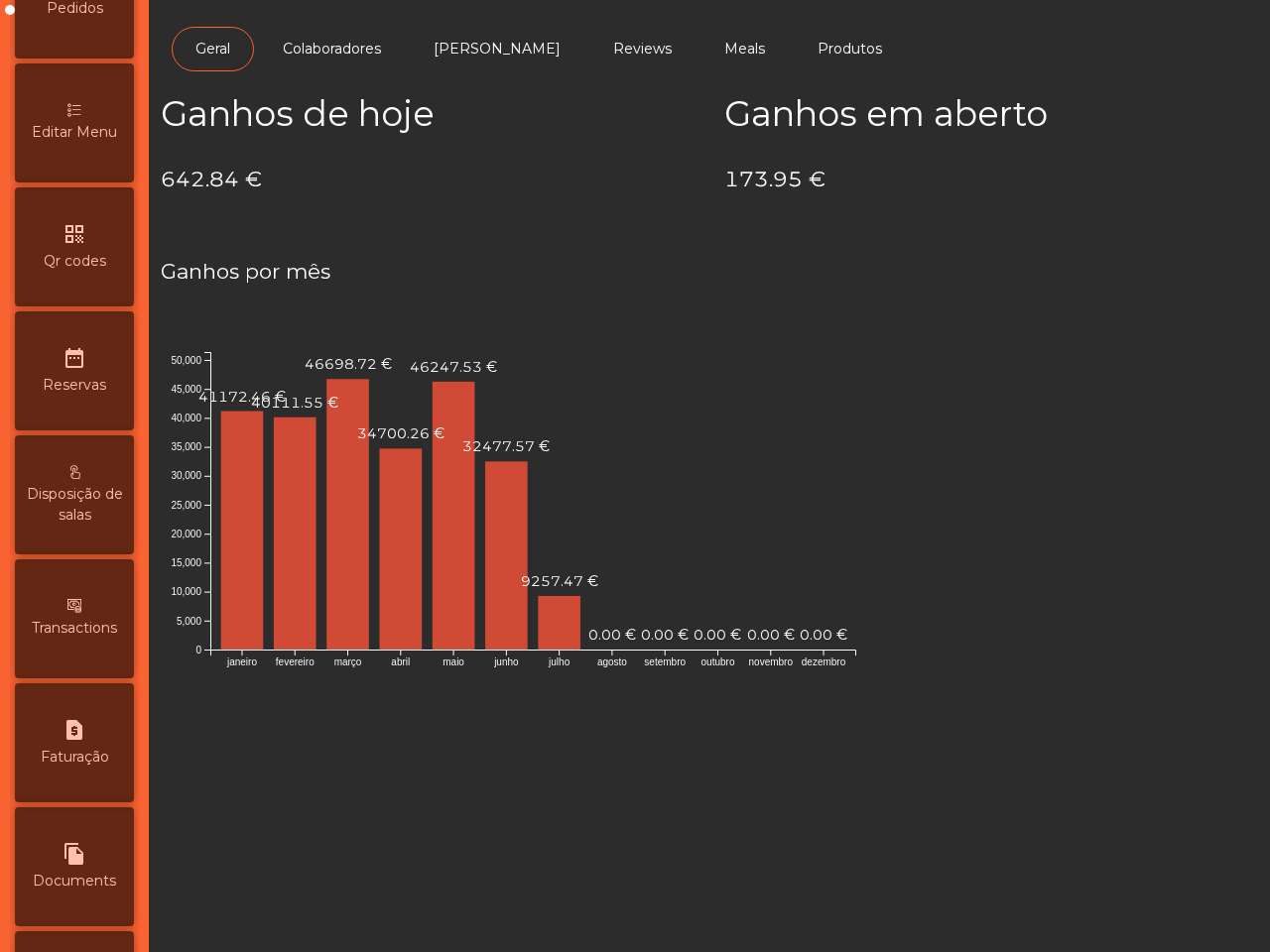 click on "Faturação" at bounding box center (74, 757) 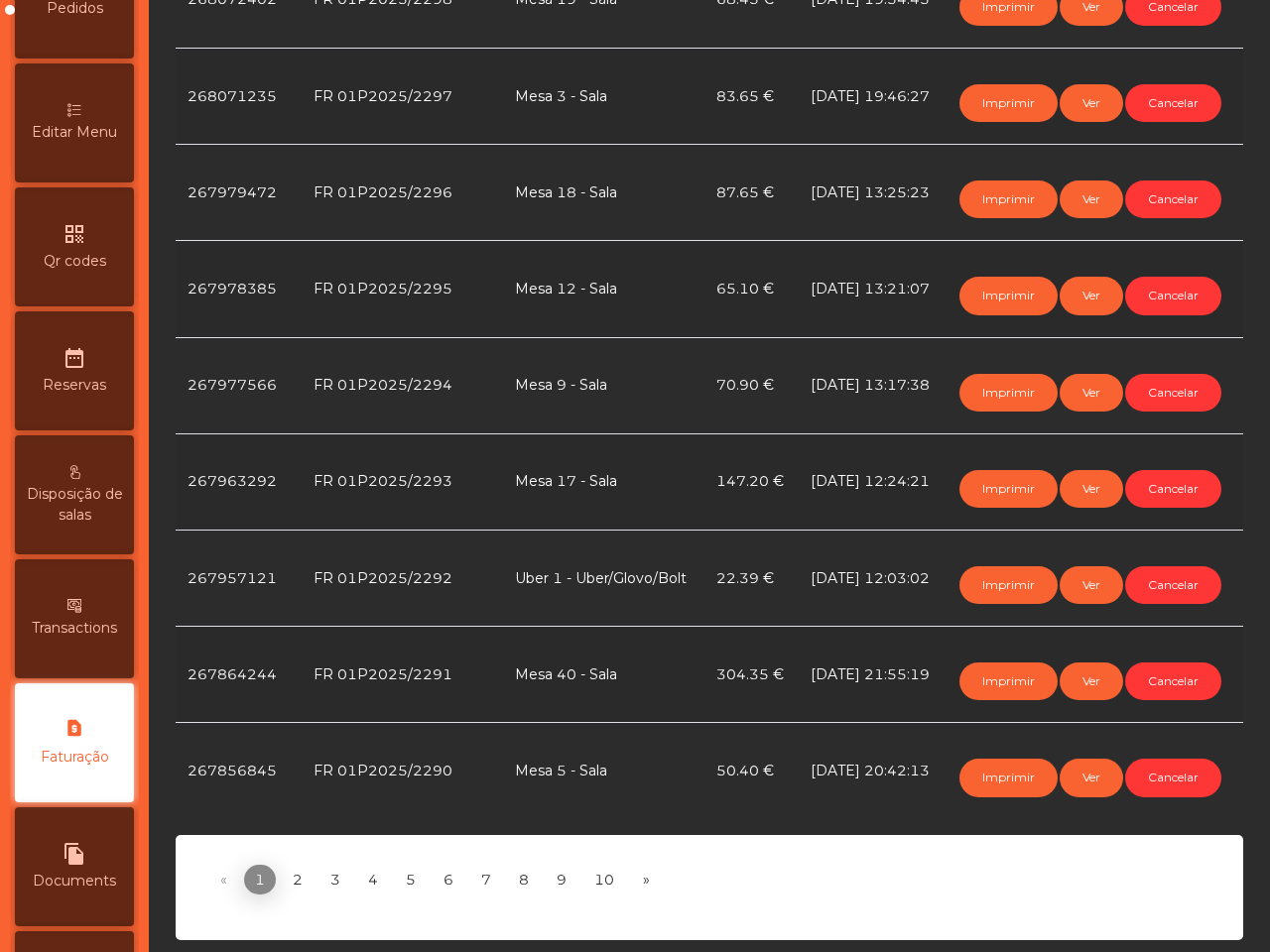 scroll, scrollTop: 496, scrollLeft: 0, axis: vertical 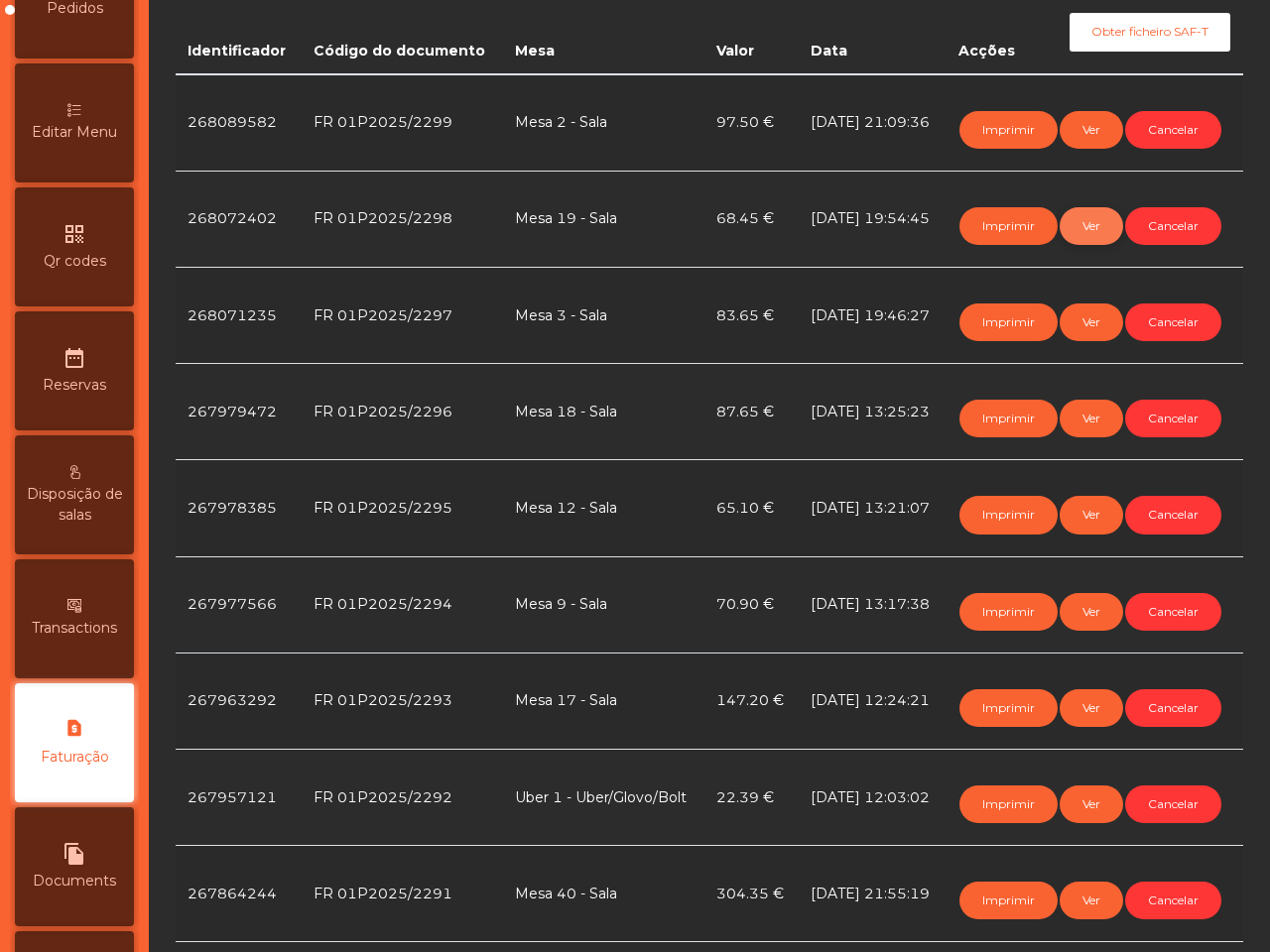 click on "Ver" 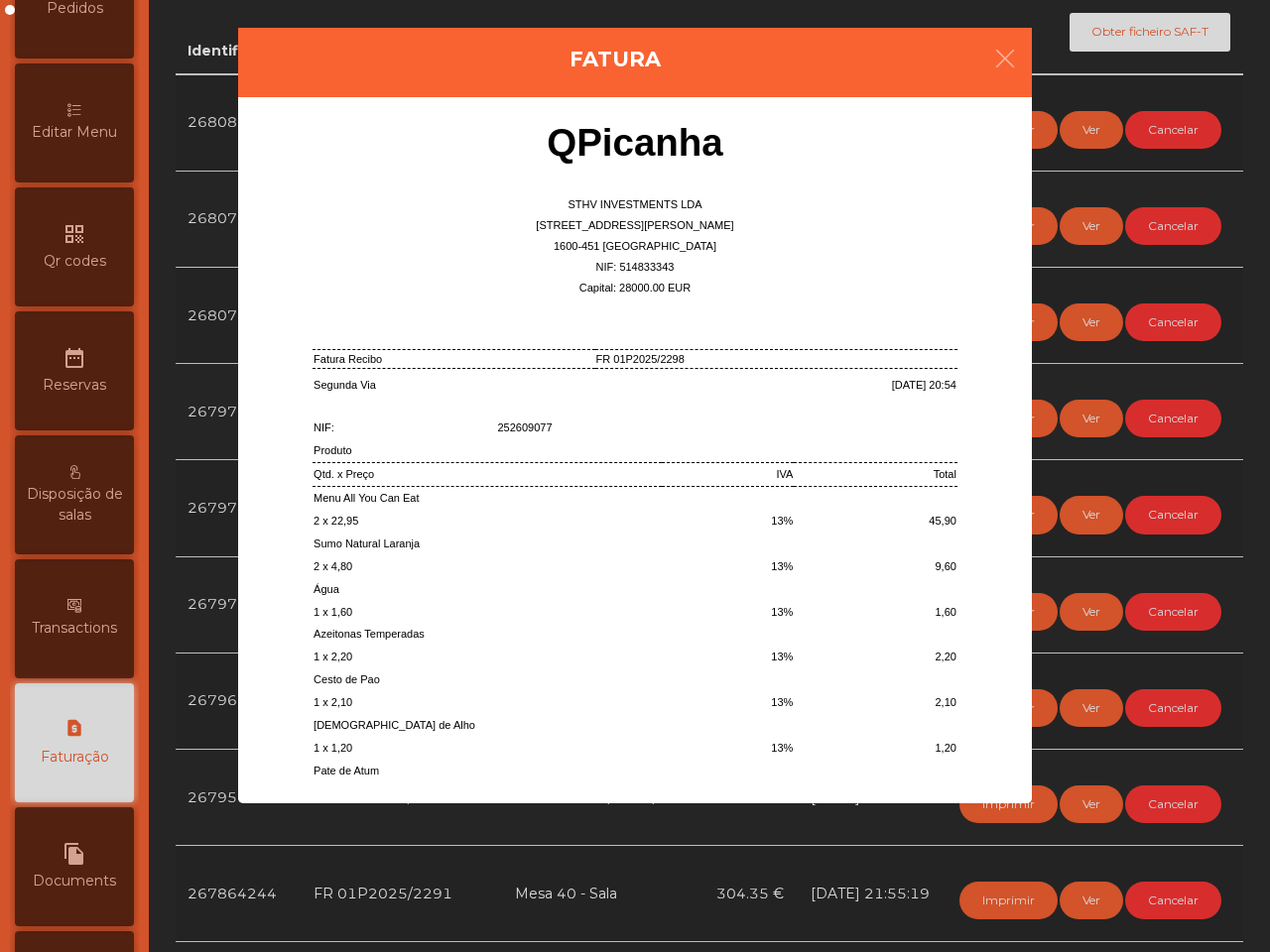click on "Fatura
QPicanha
STHV INVESTMENTS LDA
Rua Fernando Namora, 37 B
1600-451 Lisboa
NIF: 514833343
Capital: 28000.00 EUR
Fatura Recibo
FR 01P2025/2298
Segunda Via
NIF:  252609077" 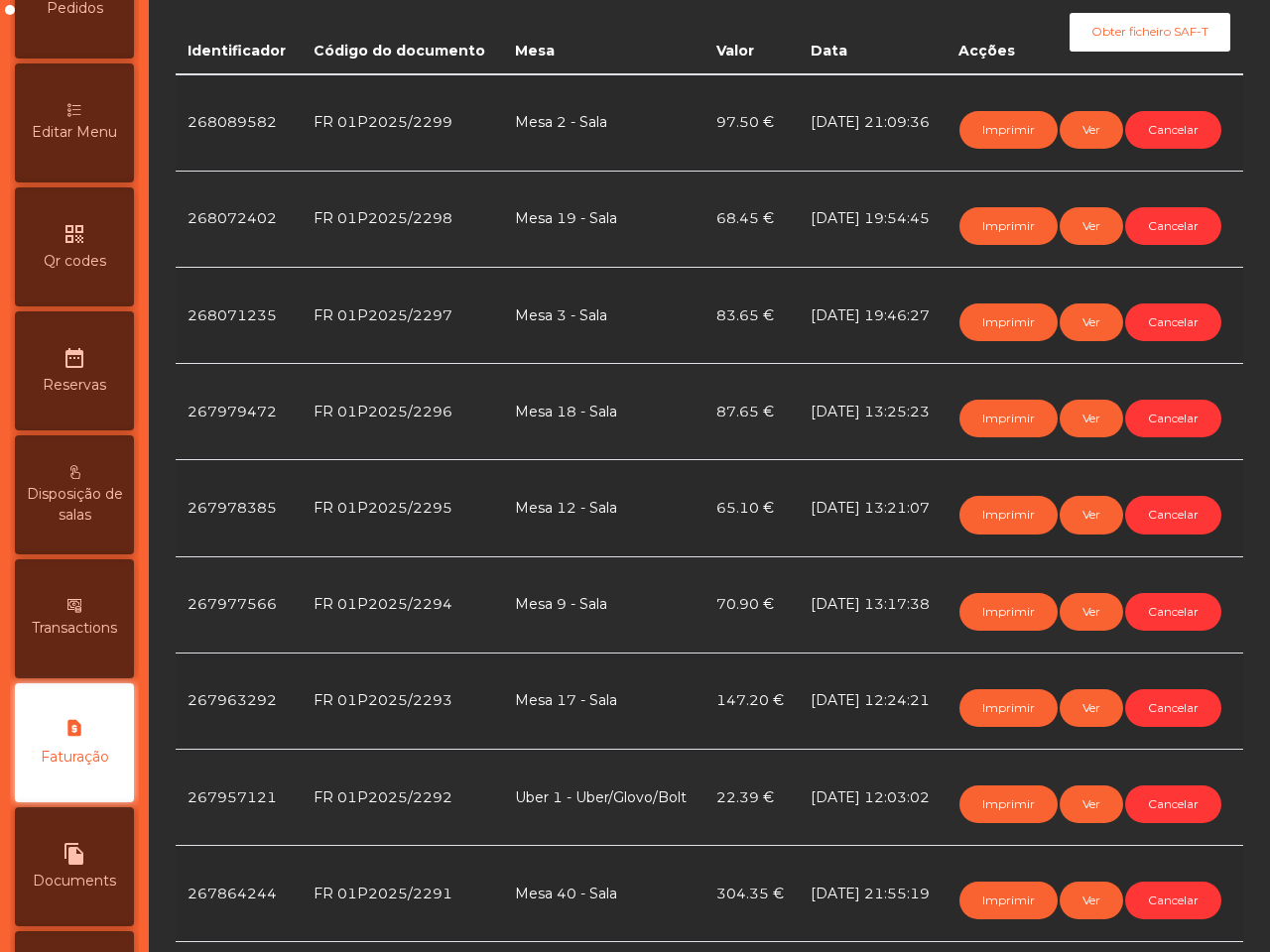 click on "Imprimir   Ver   Cancelar" 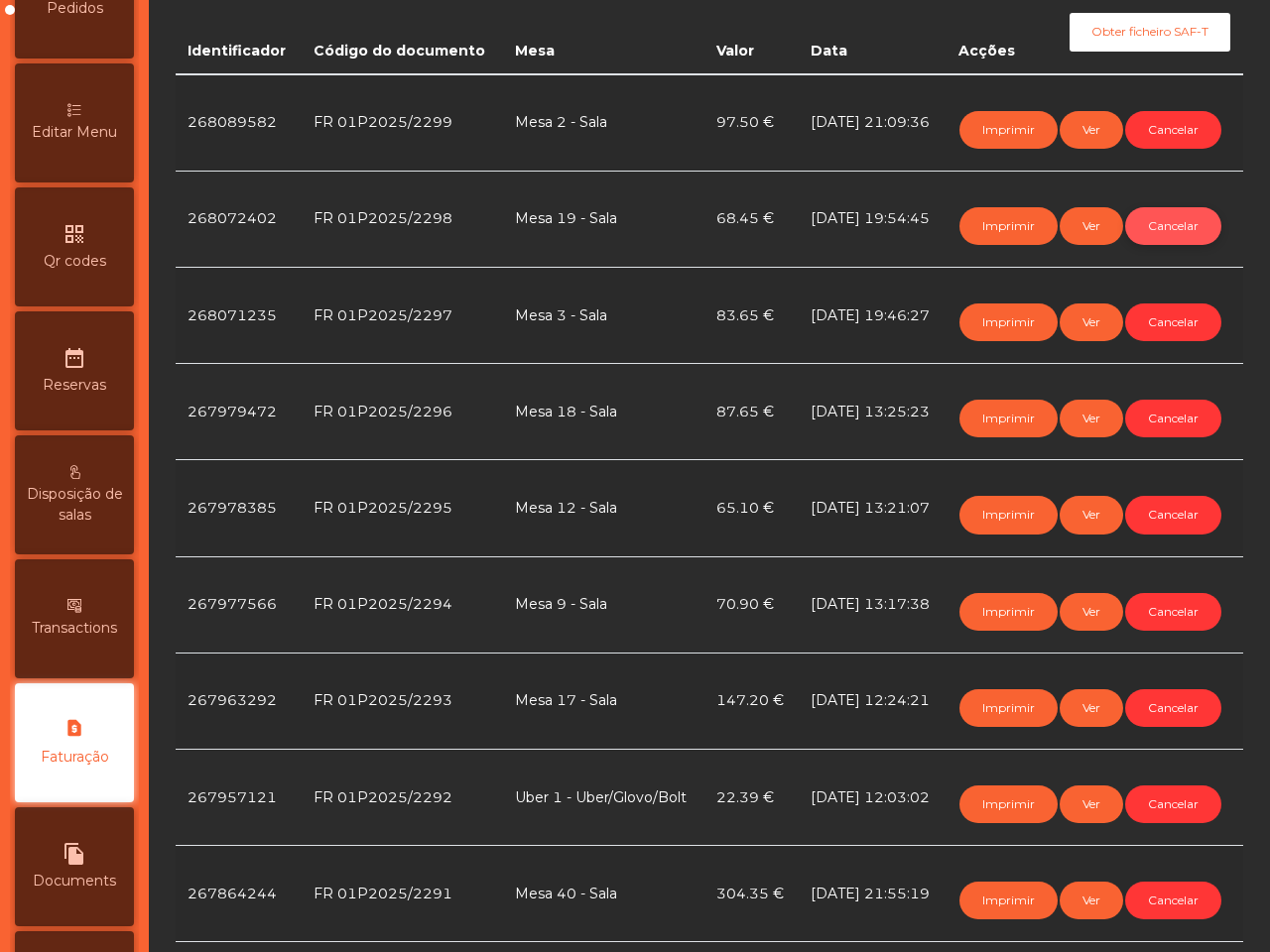 click on "Cancelar" 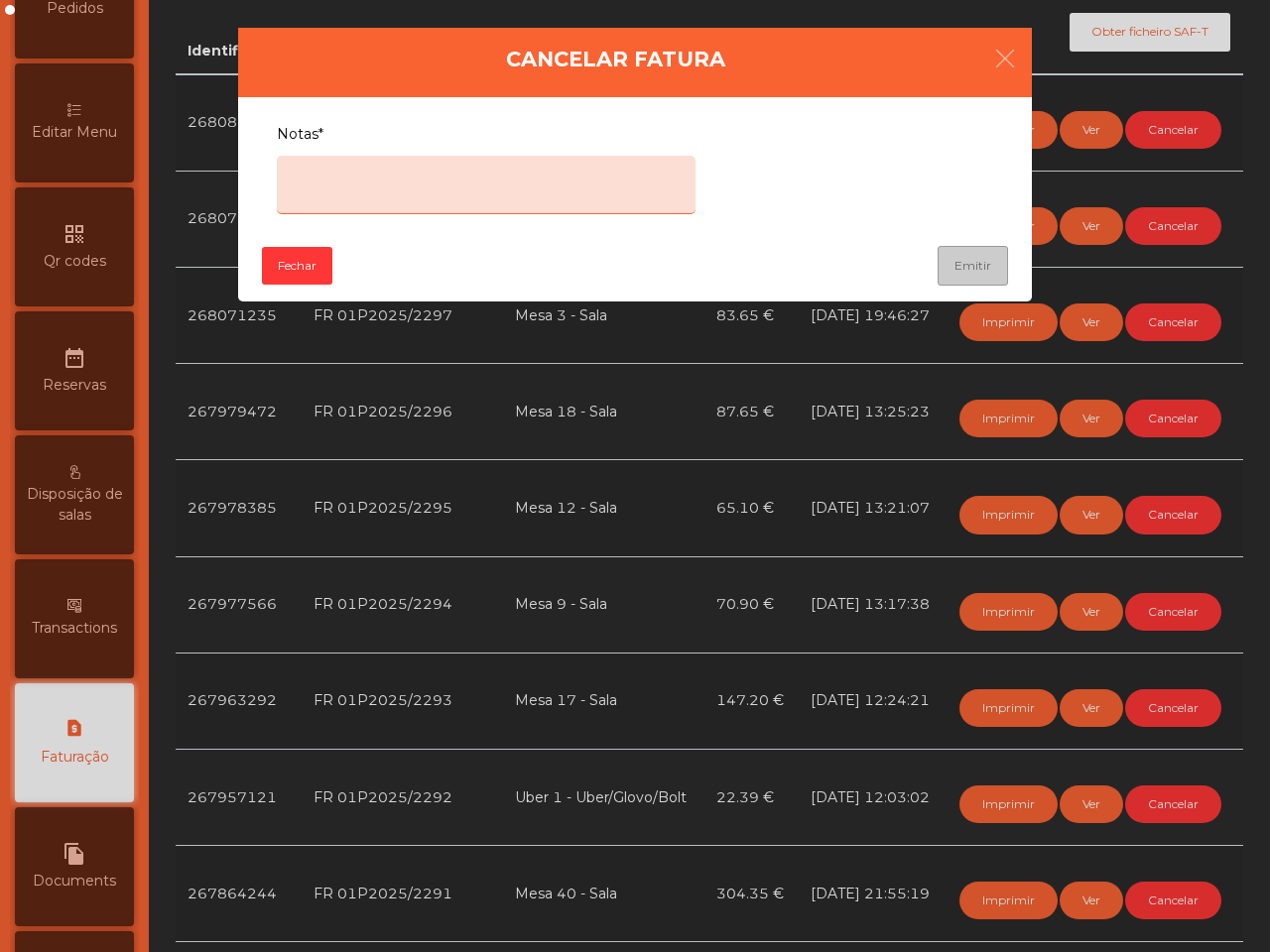 click on "Notas*" at bounding box center (486, 184) 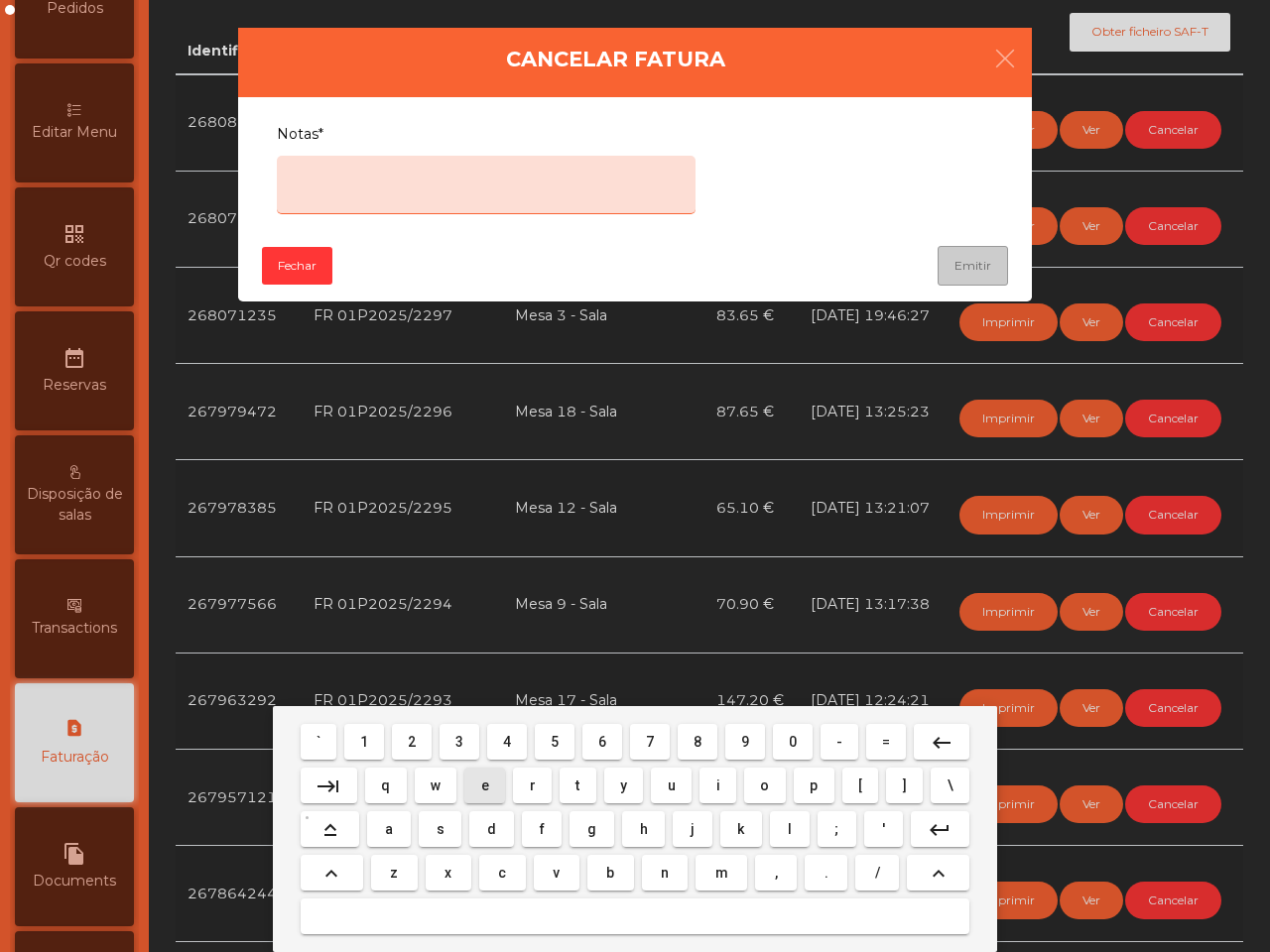click on "e" at bounding box center (484, 785) 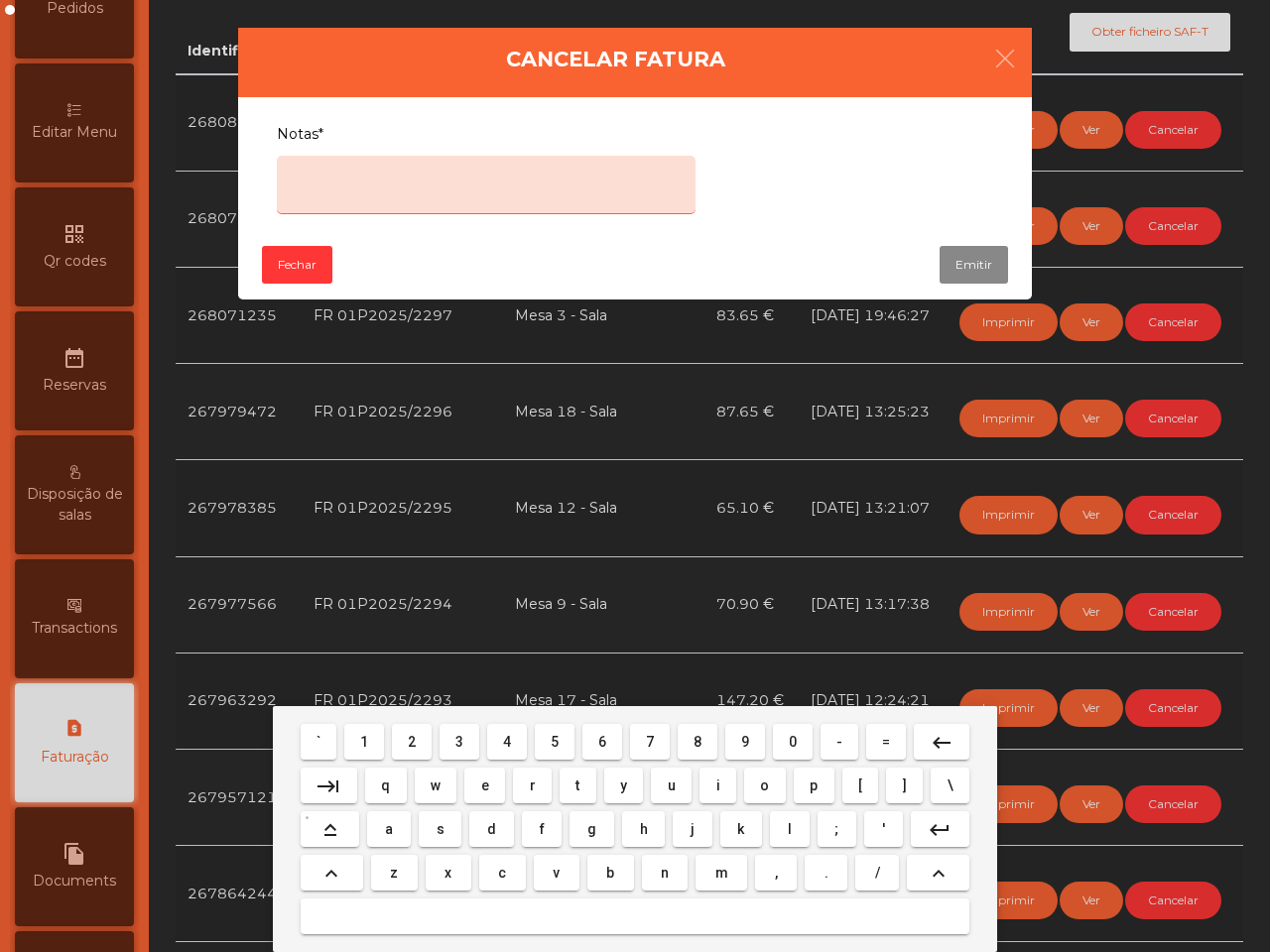 click on "r" at bounding box center [533, 785] 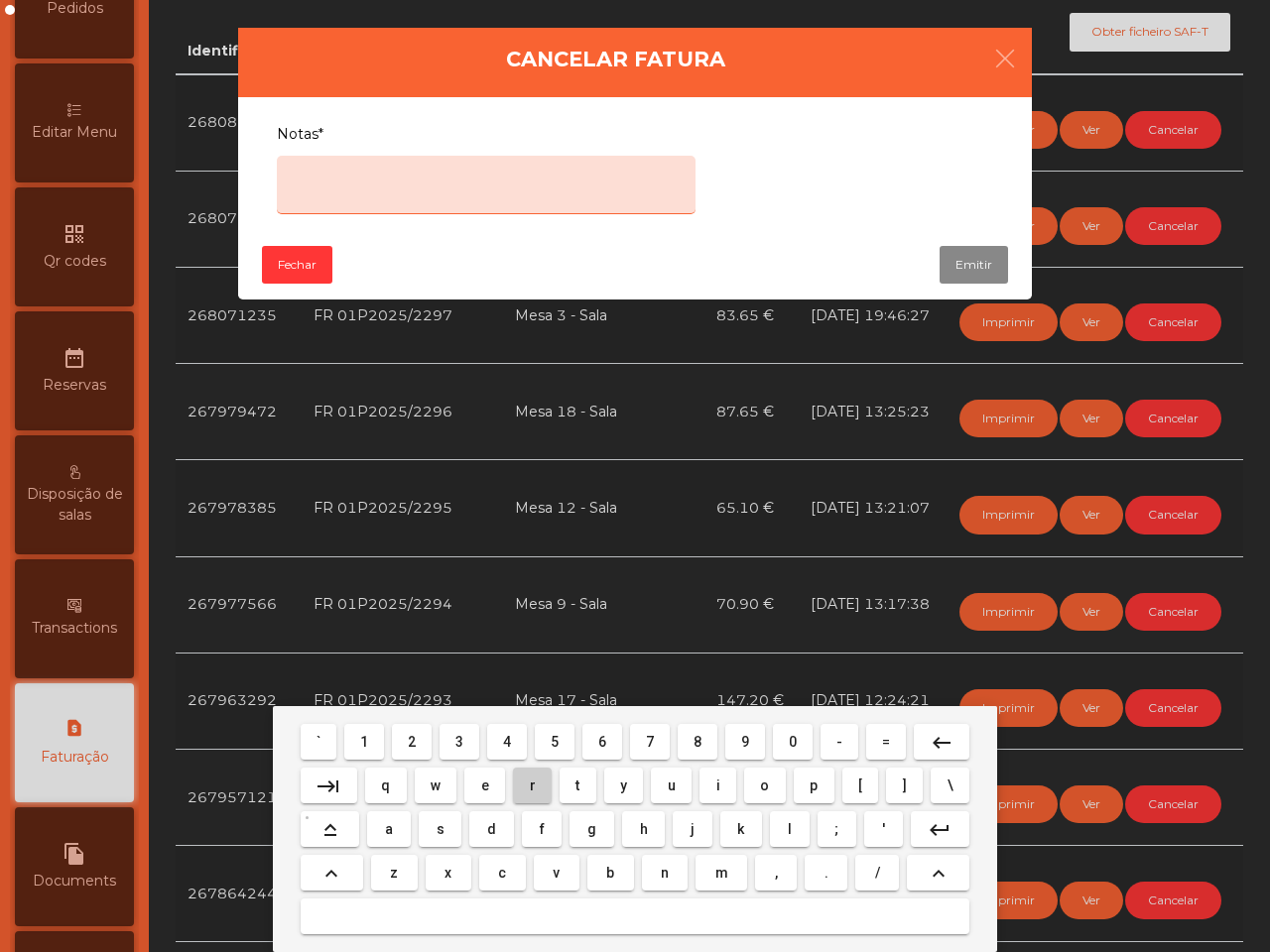 click on "r" at bounding box center [533, 785] 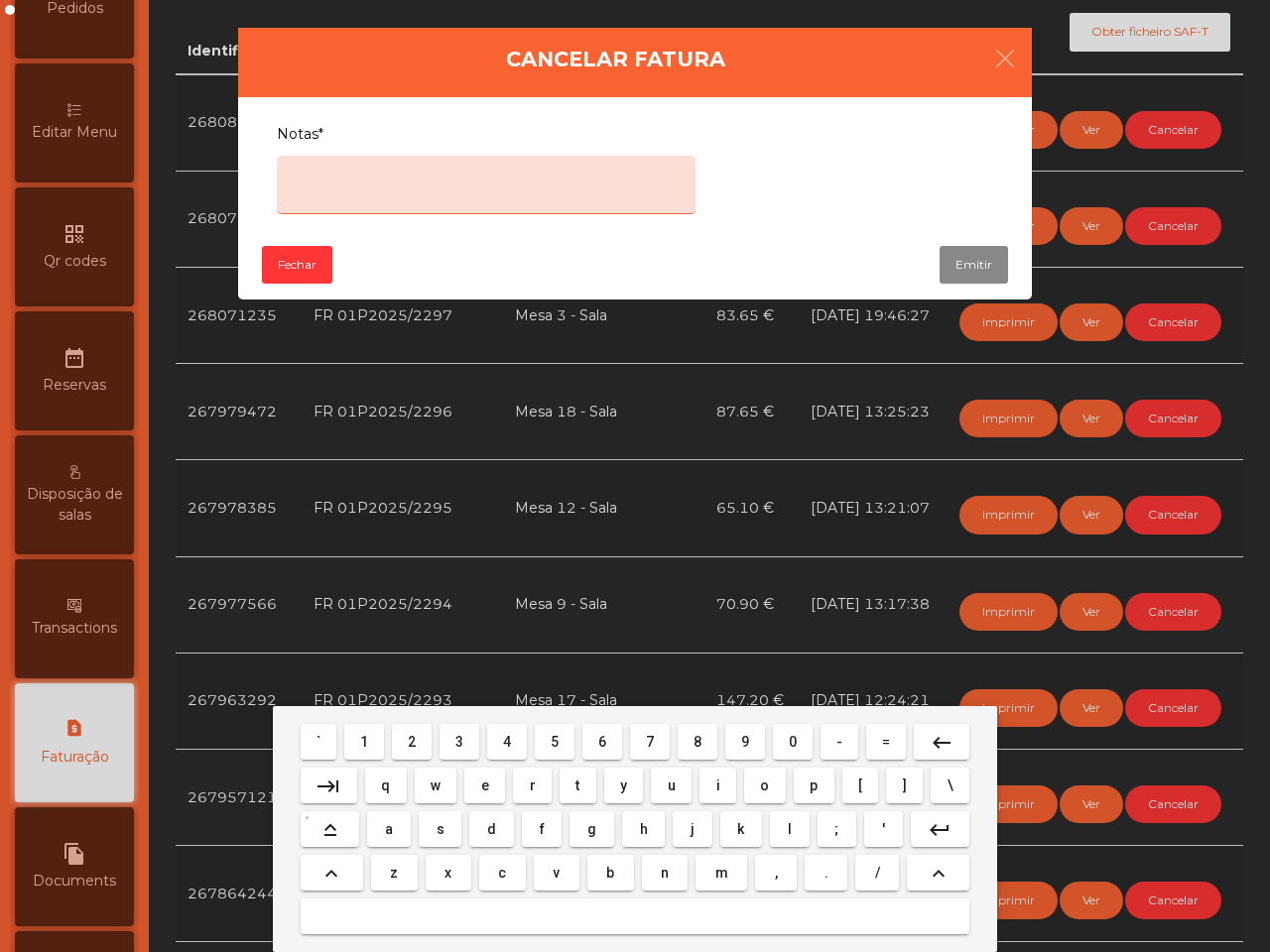 click on "o" at bounding box center (765, 785) 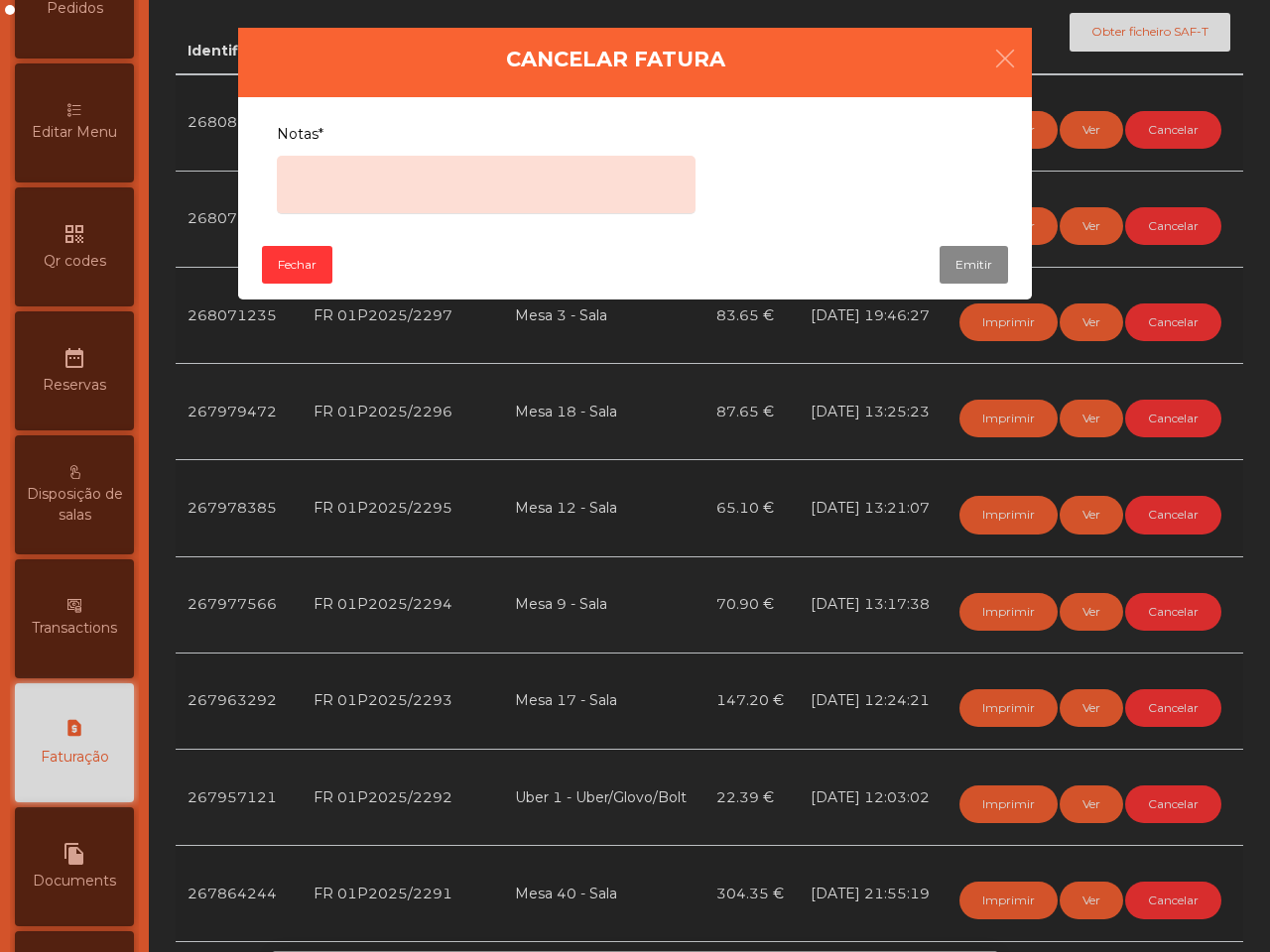 click on "Cancelar Fatura Notas*  Fechar   Emitir" 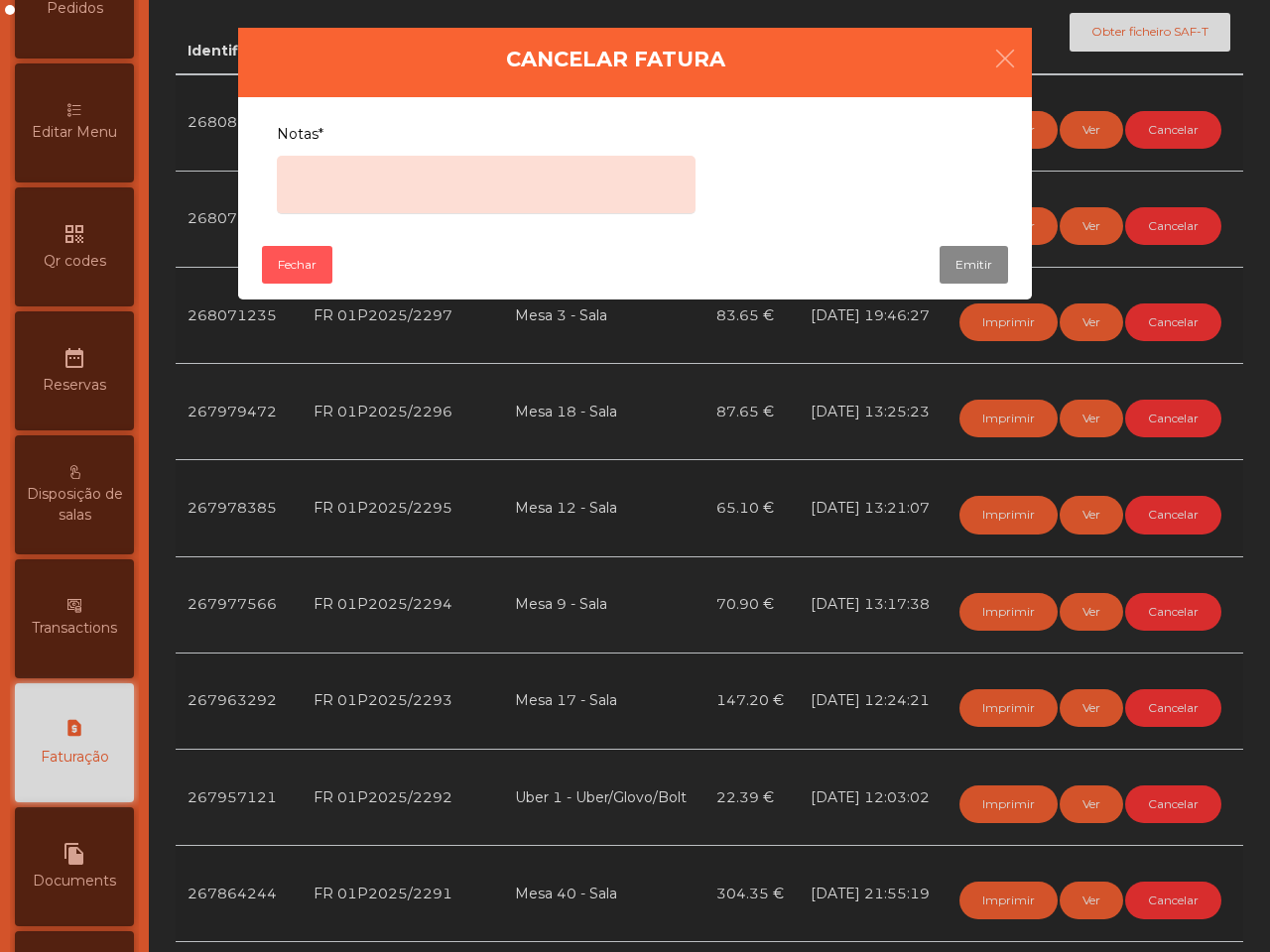 click on "Fechar" 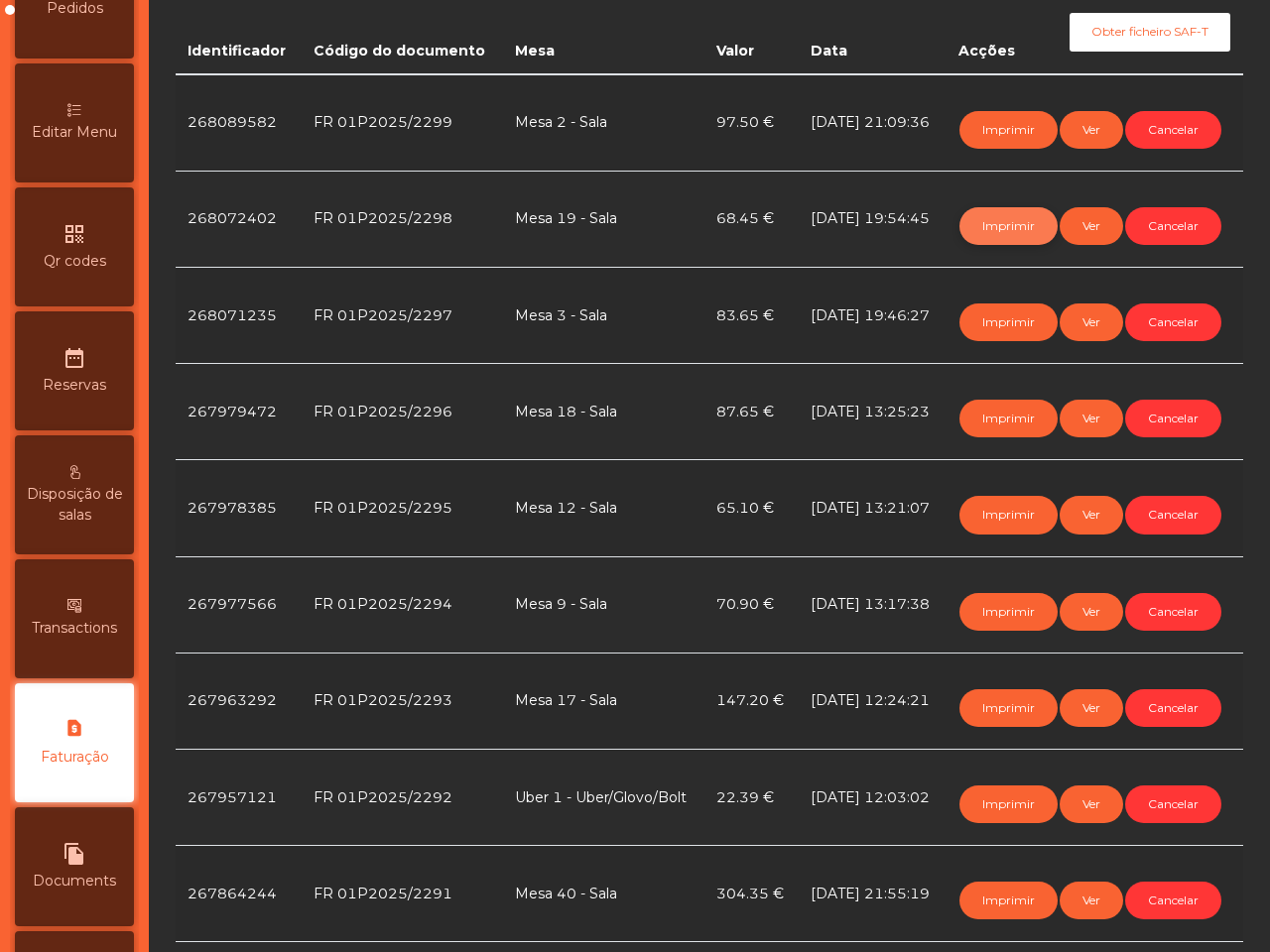 click on "Imprimir" 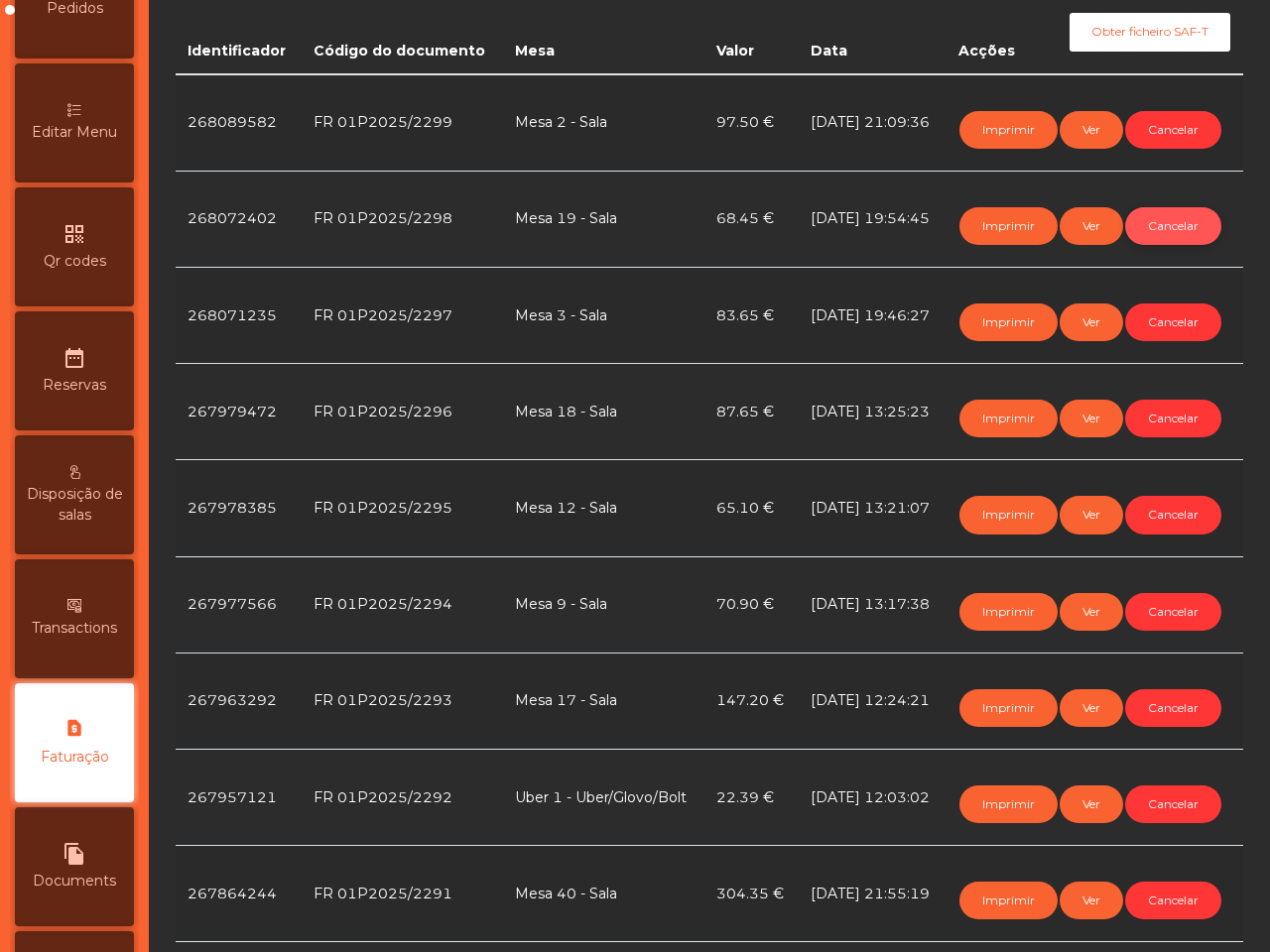 click on "Cancelar" 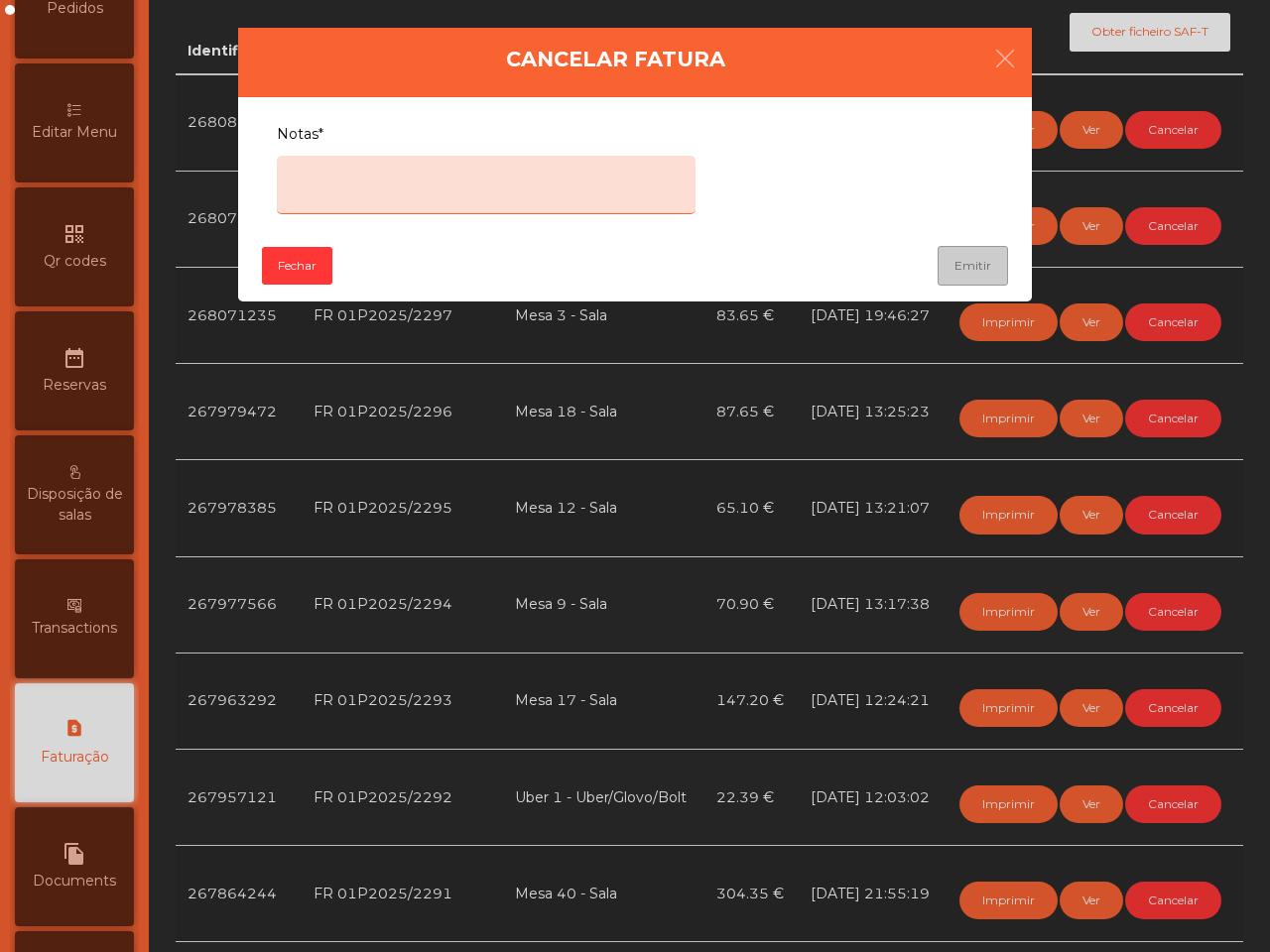 click on "Notas*" at bounding box center [486, 184] 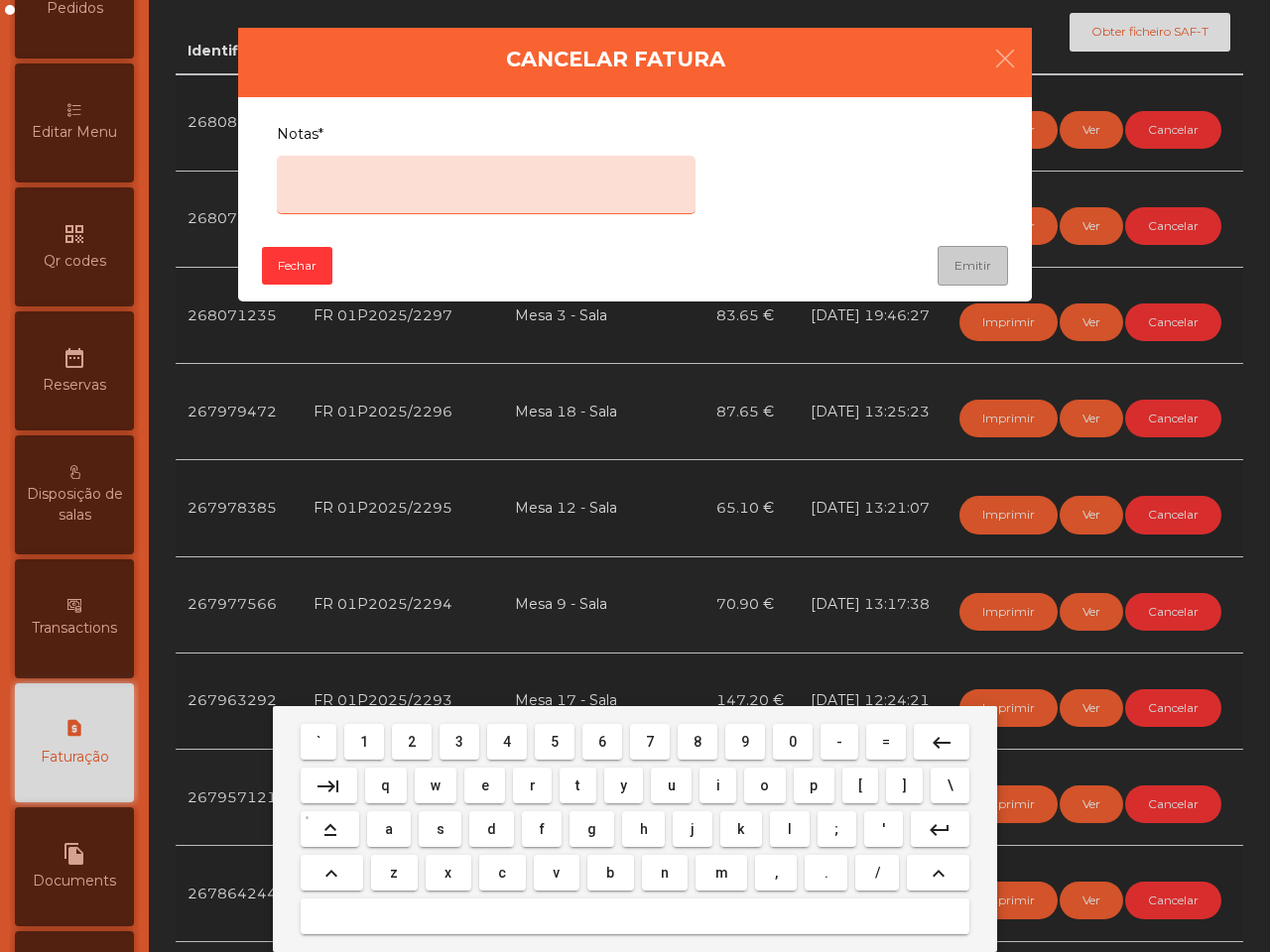 click on "e" at bounding box center (485, 785) 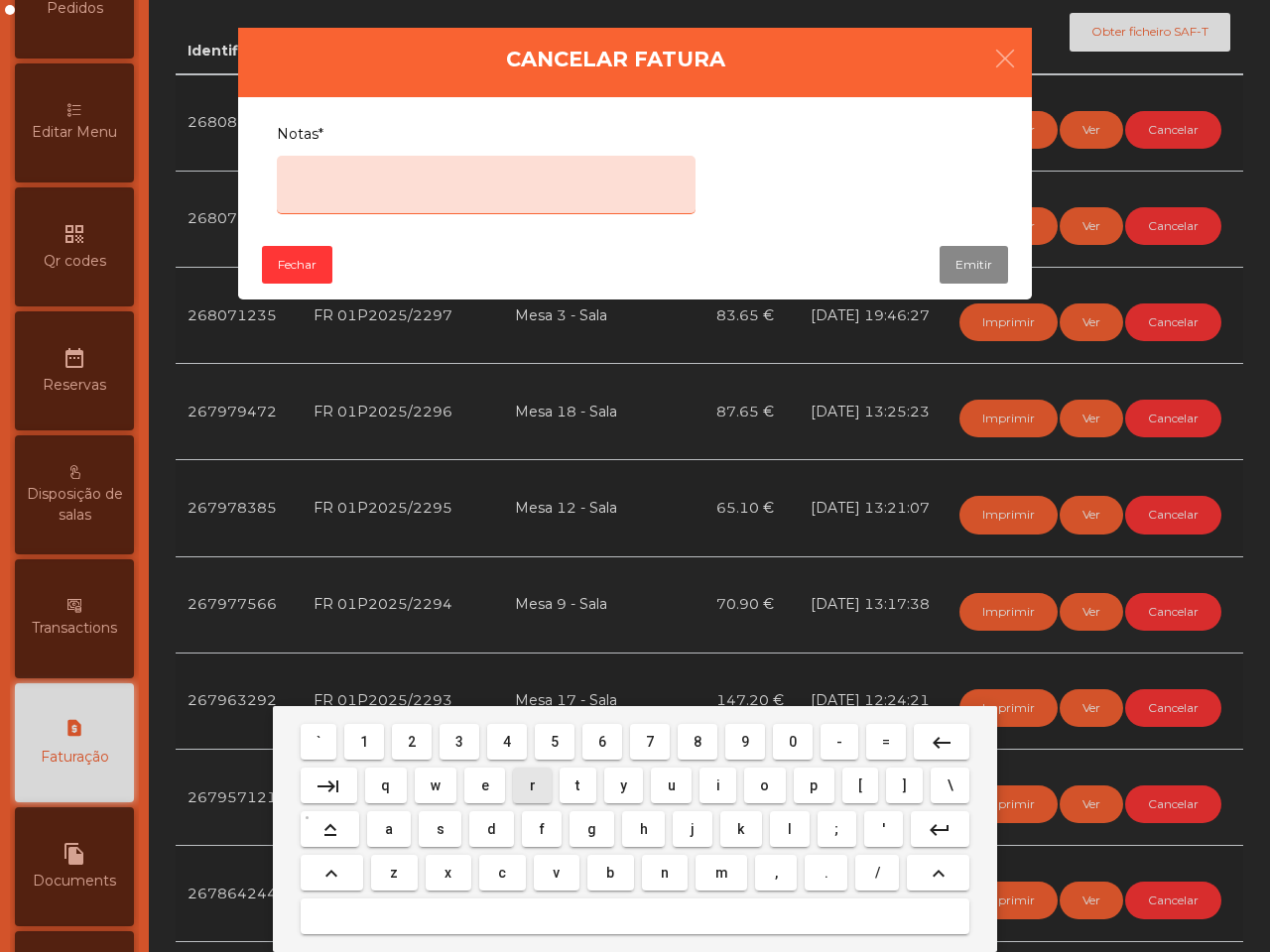 click on "r" at bounding box center [532, 785] 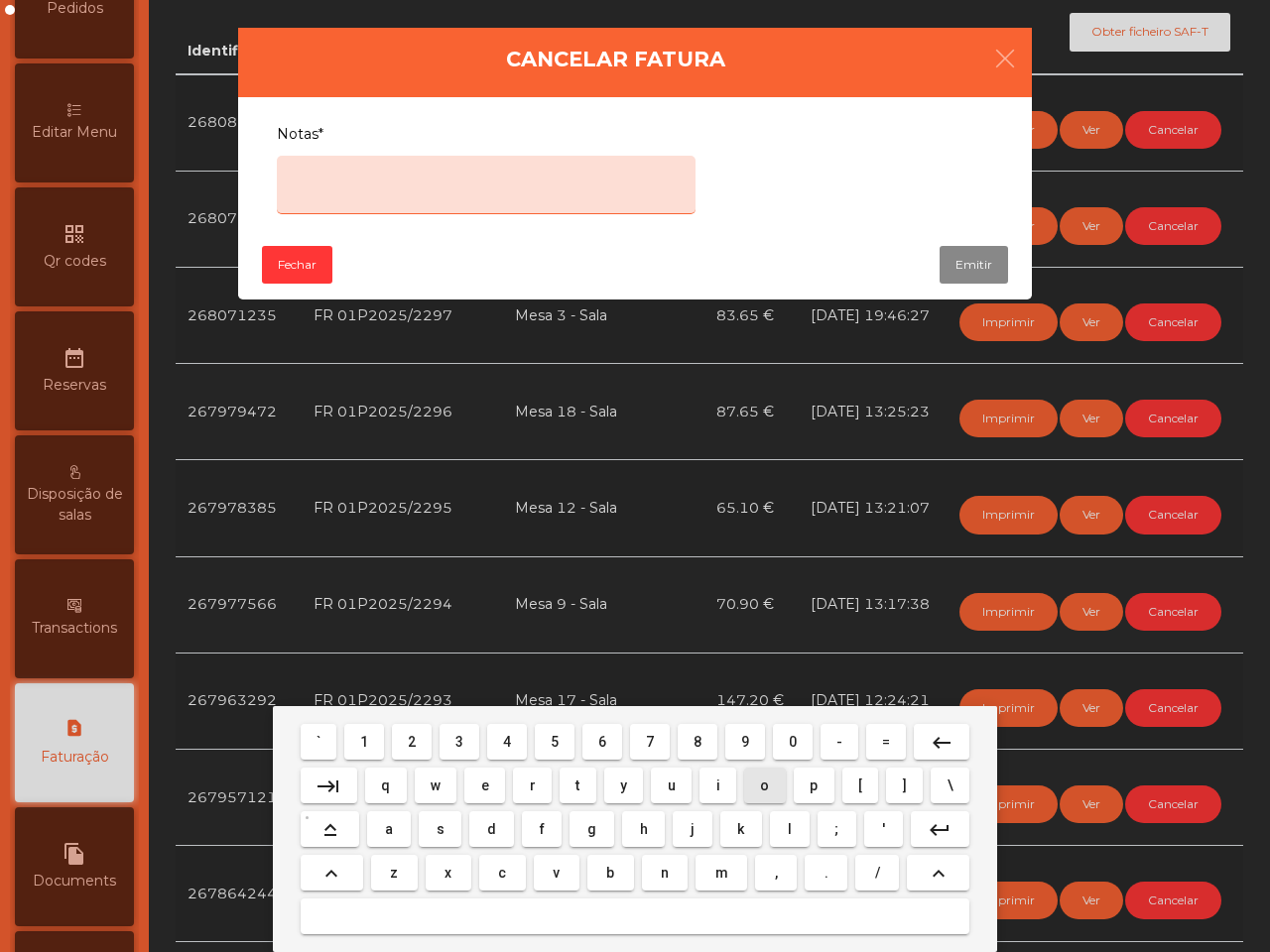 click on "o" at bounding box center [765, 785] 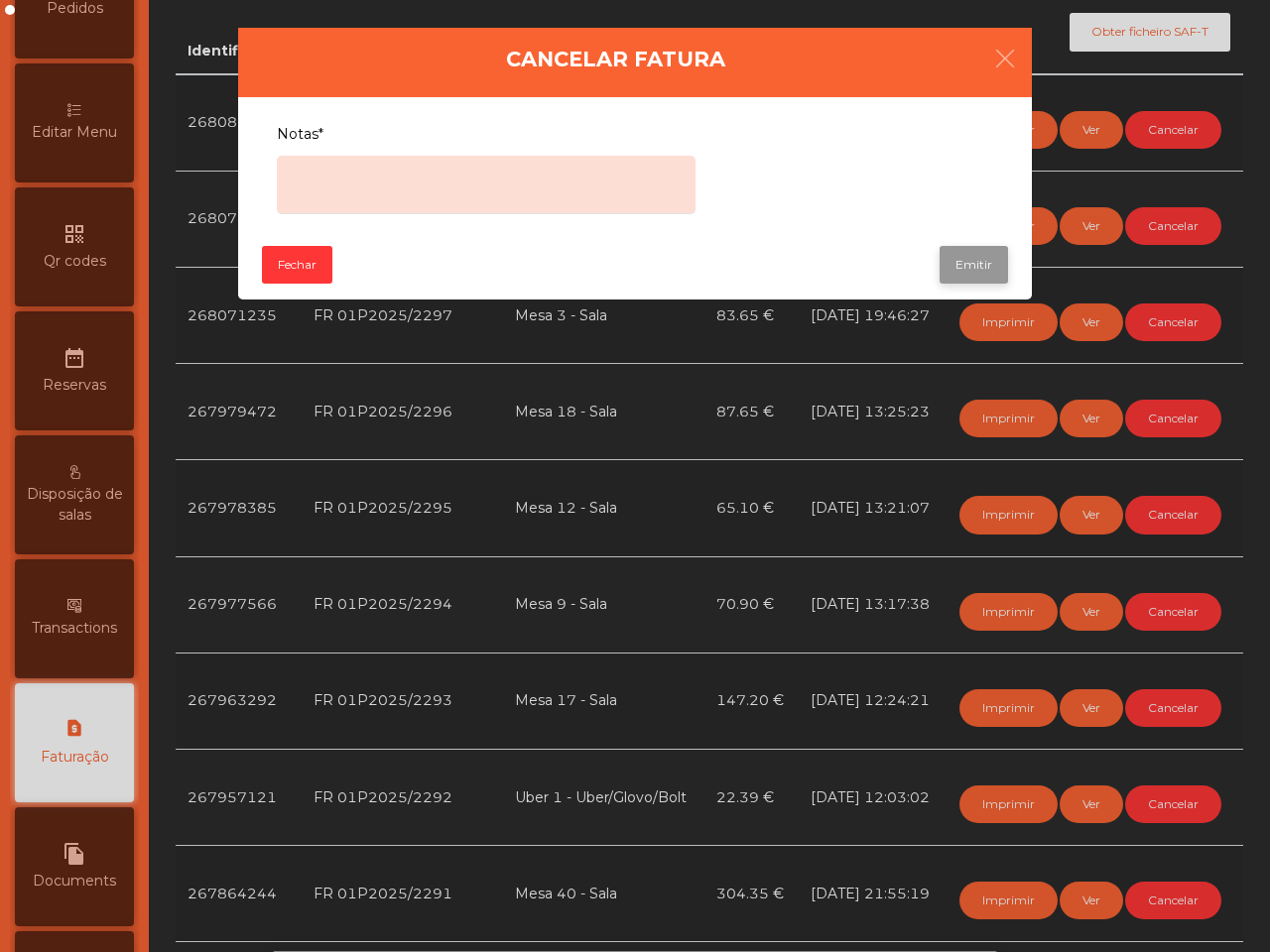 click on "Emitir" 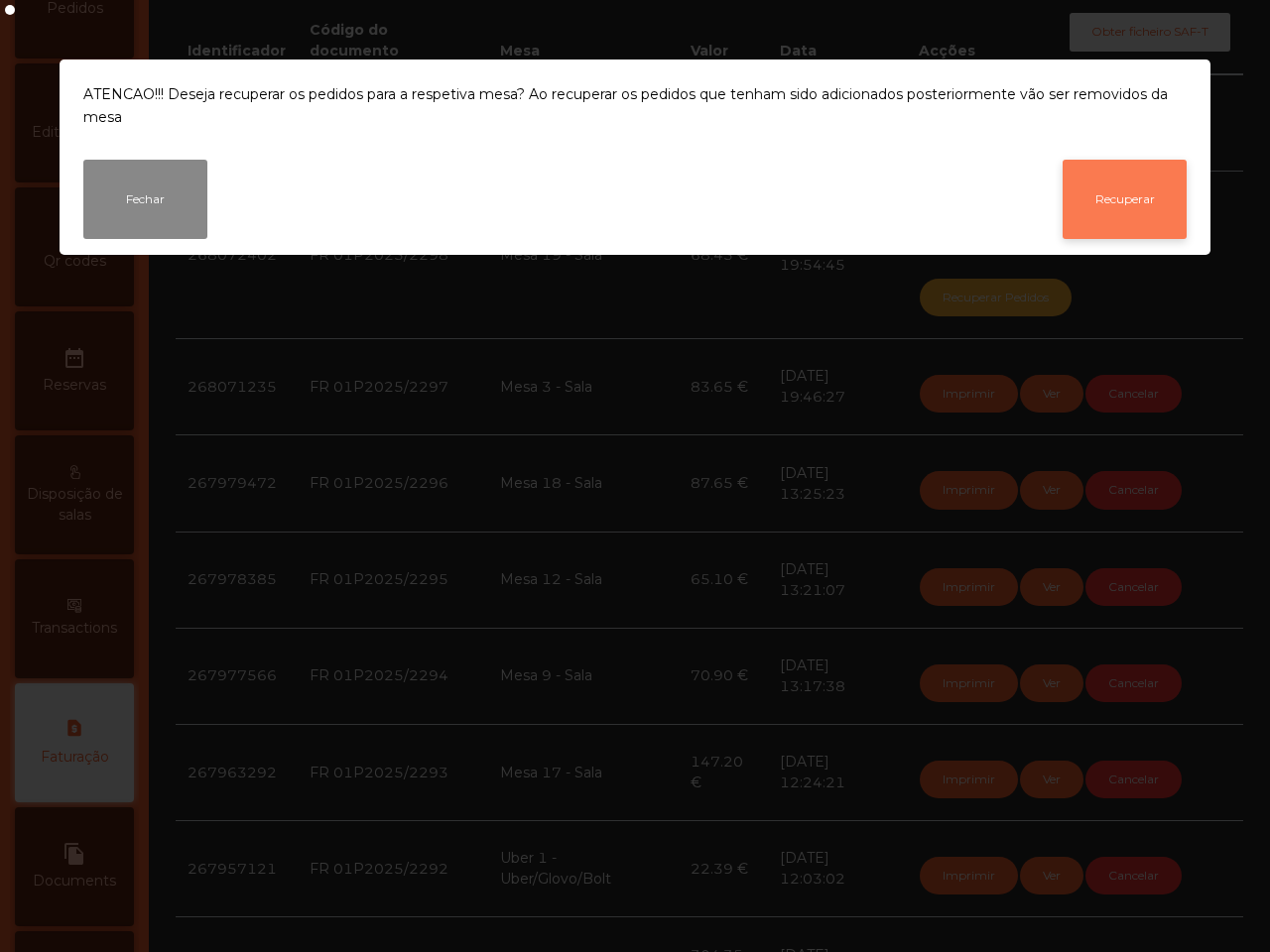 click on "Recuperar" 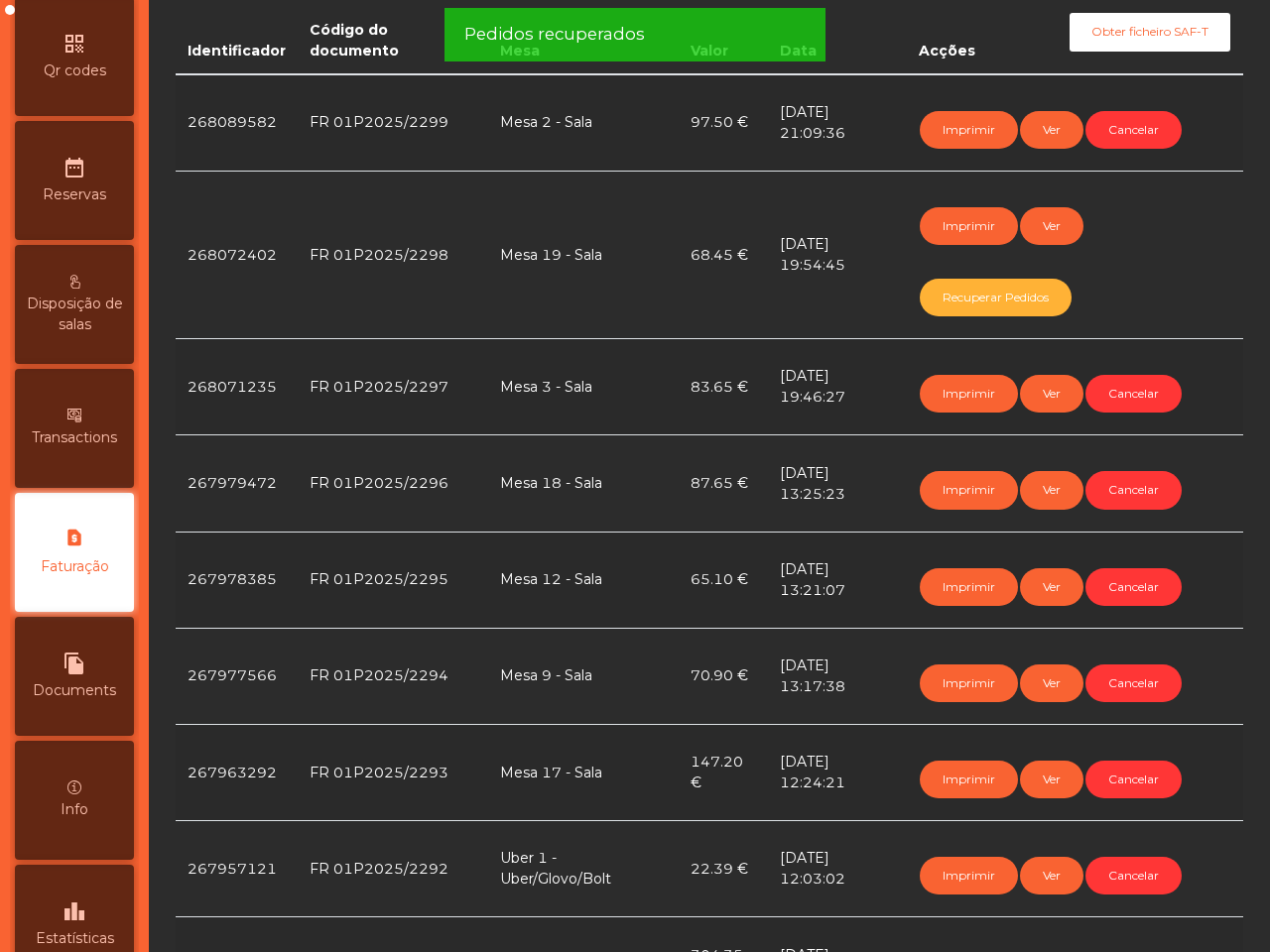 scroll, scrollTop: 754, scrollLeft: 0, axis: vertical 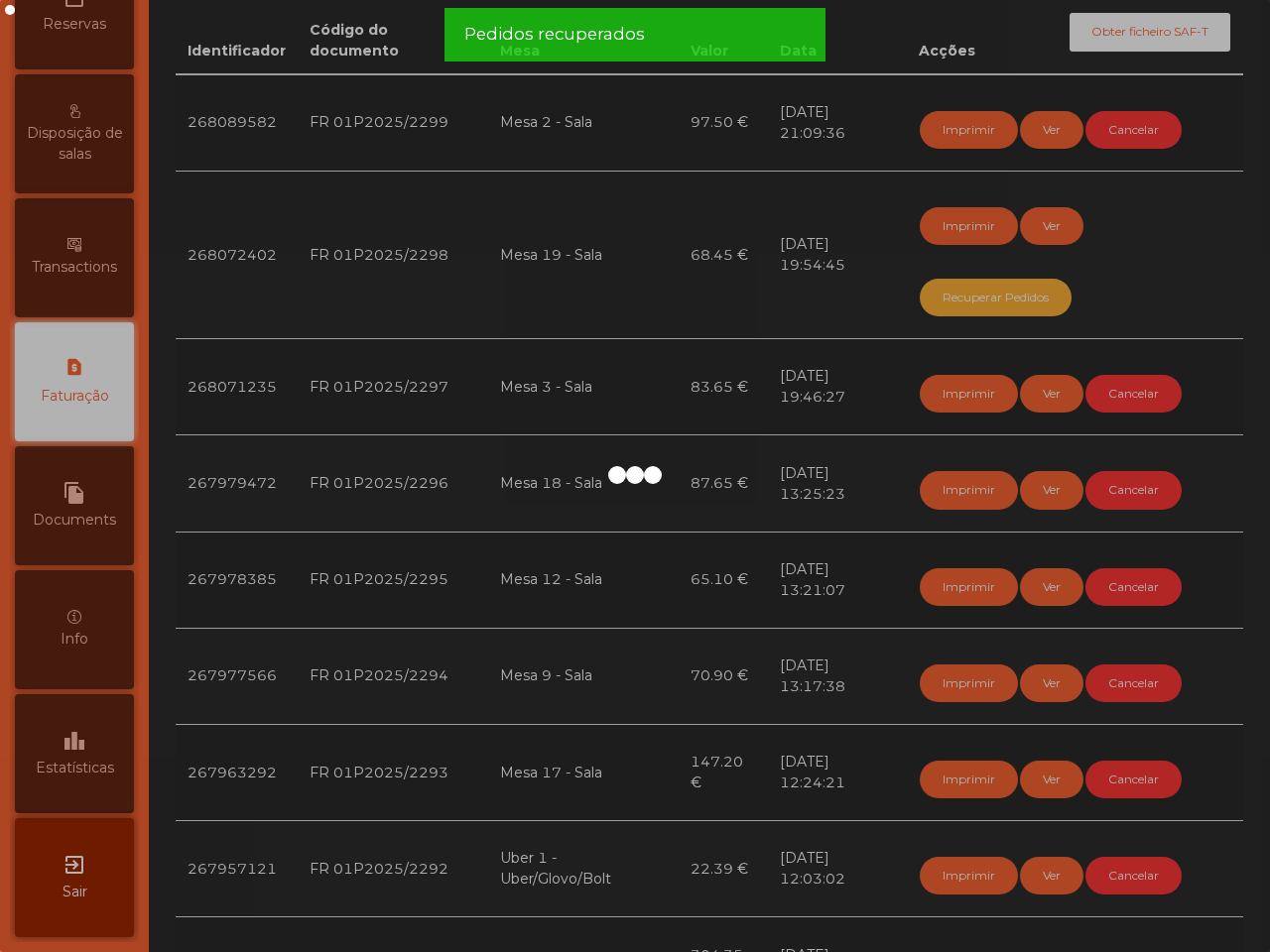 click 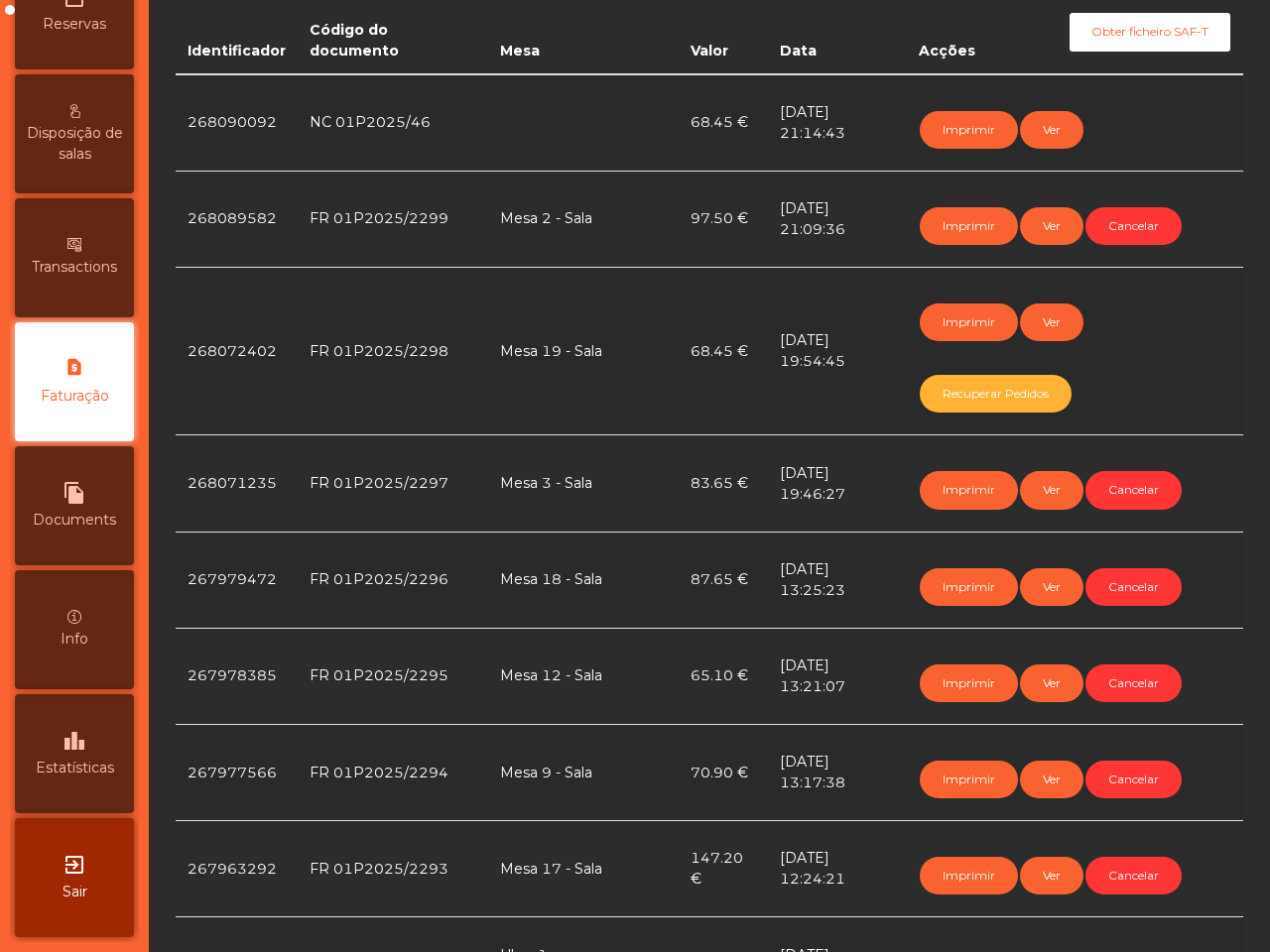 click on "leaderboard  Estatísticas" at bounding box center [74, 754] 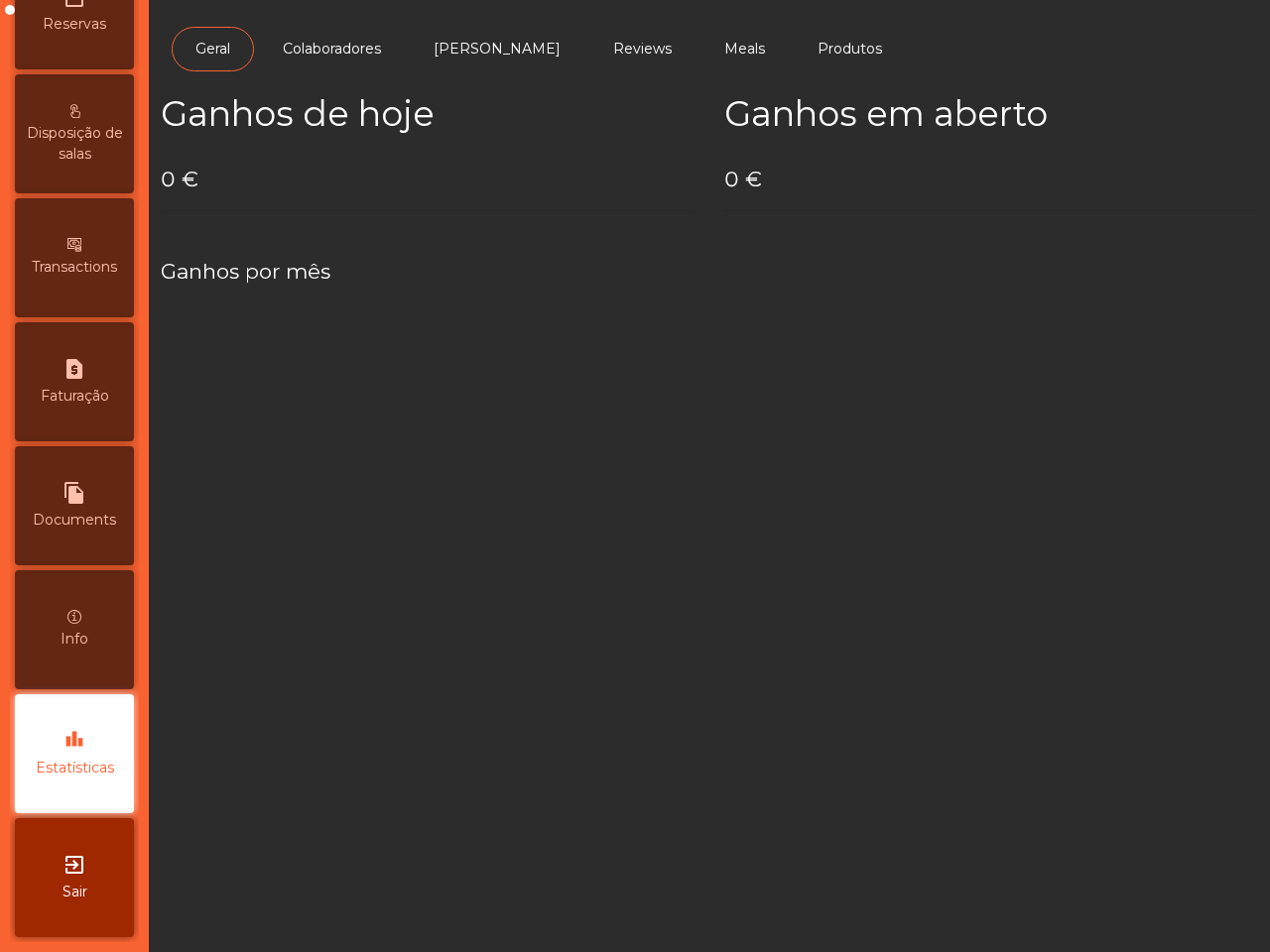 scroll, scrollTop: 0, scrollLeft: 0, axis: both 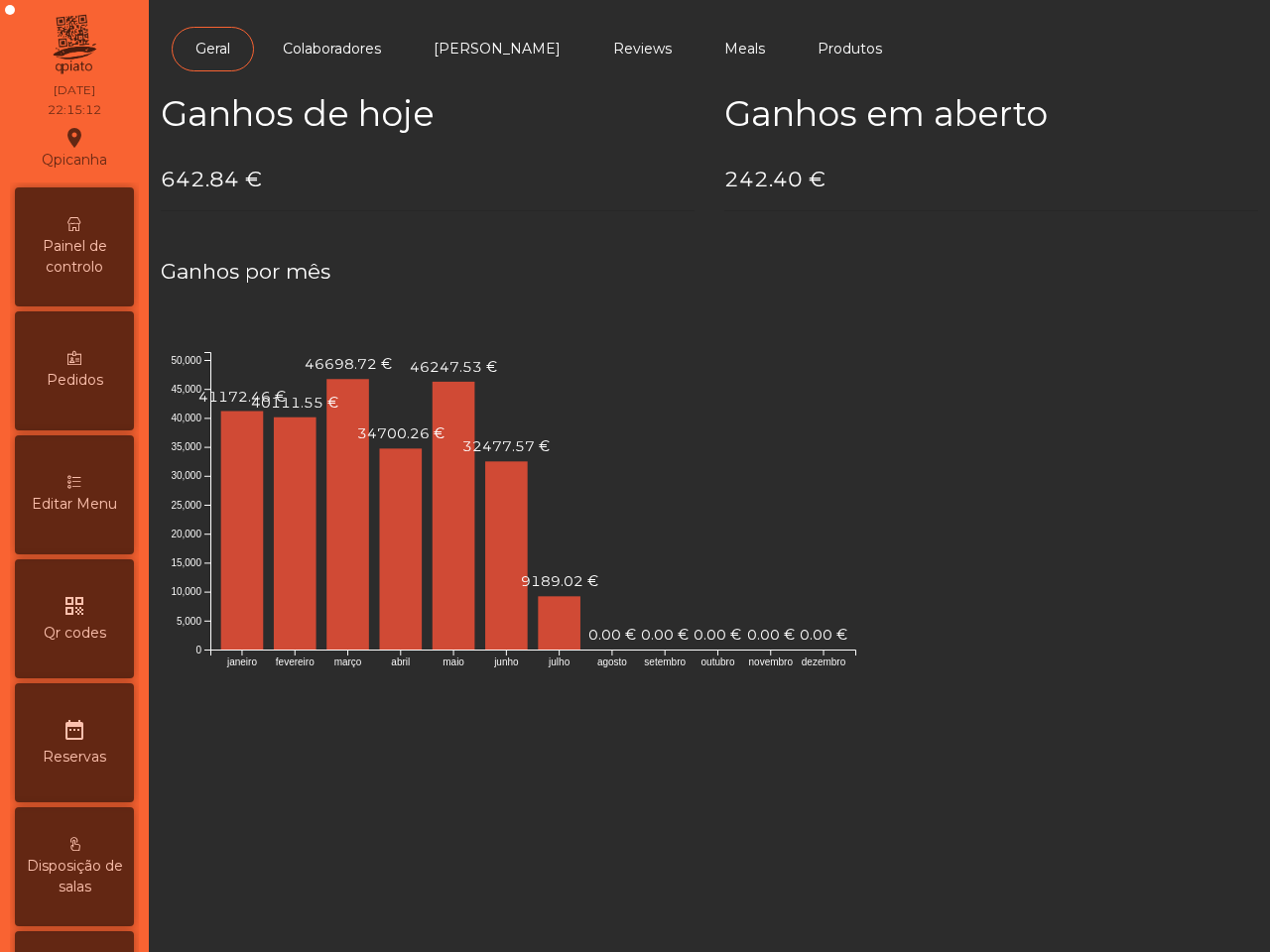 click on "Painel de controlo" at bounding box center [74, 247] 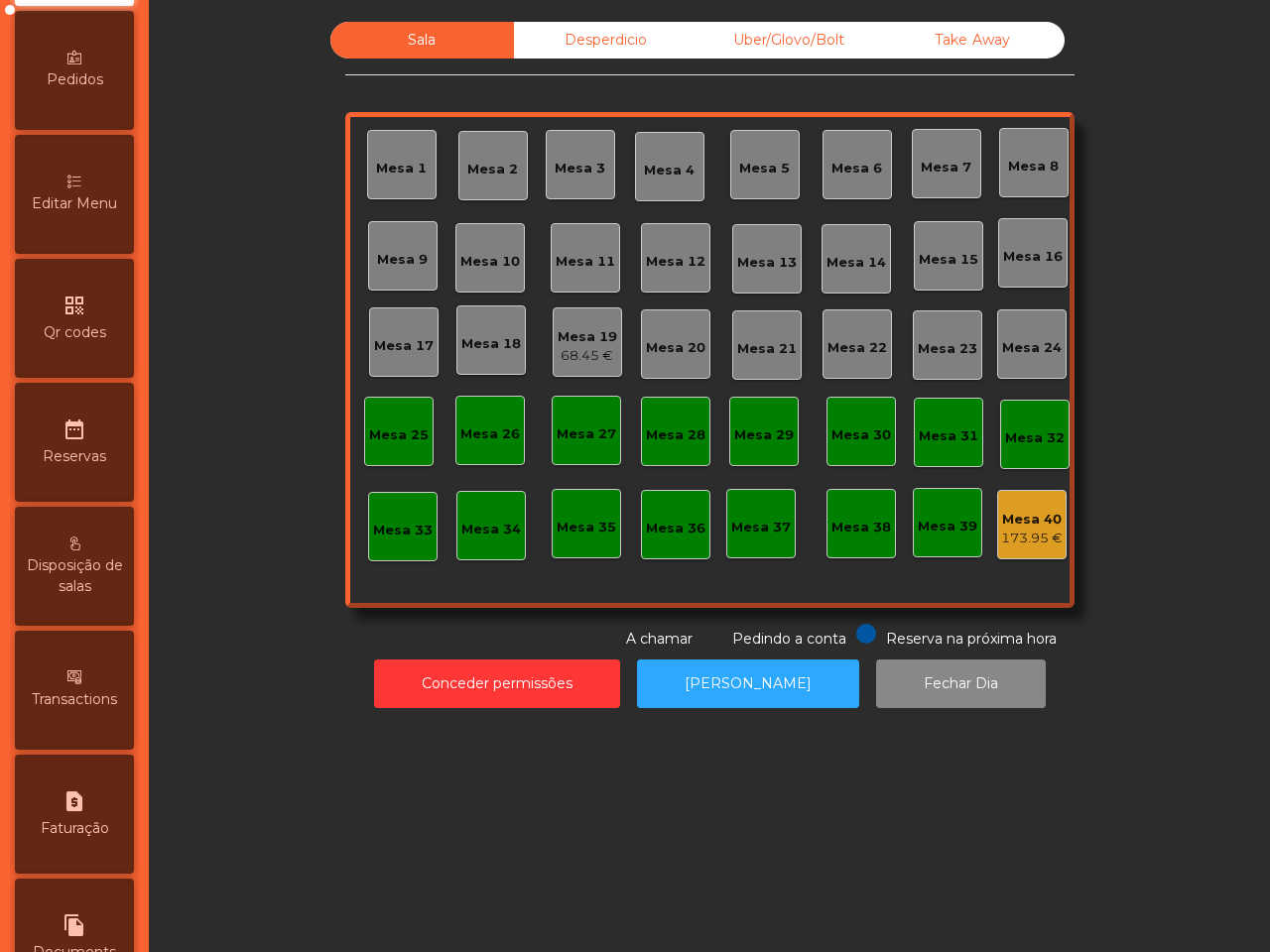 scroll, scrollTop: 754, scrollLeft: 0, axis: vertical 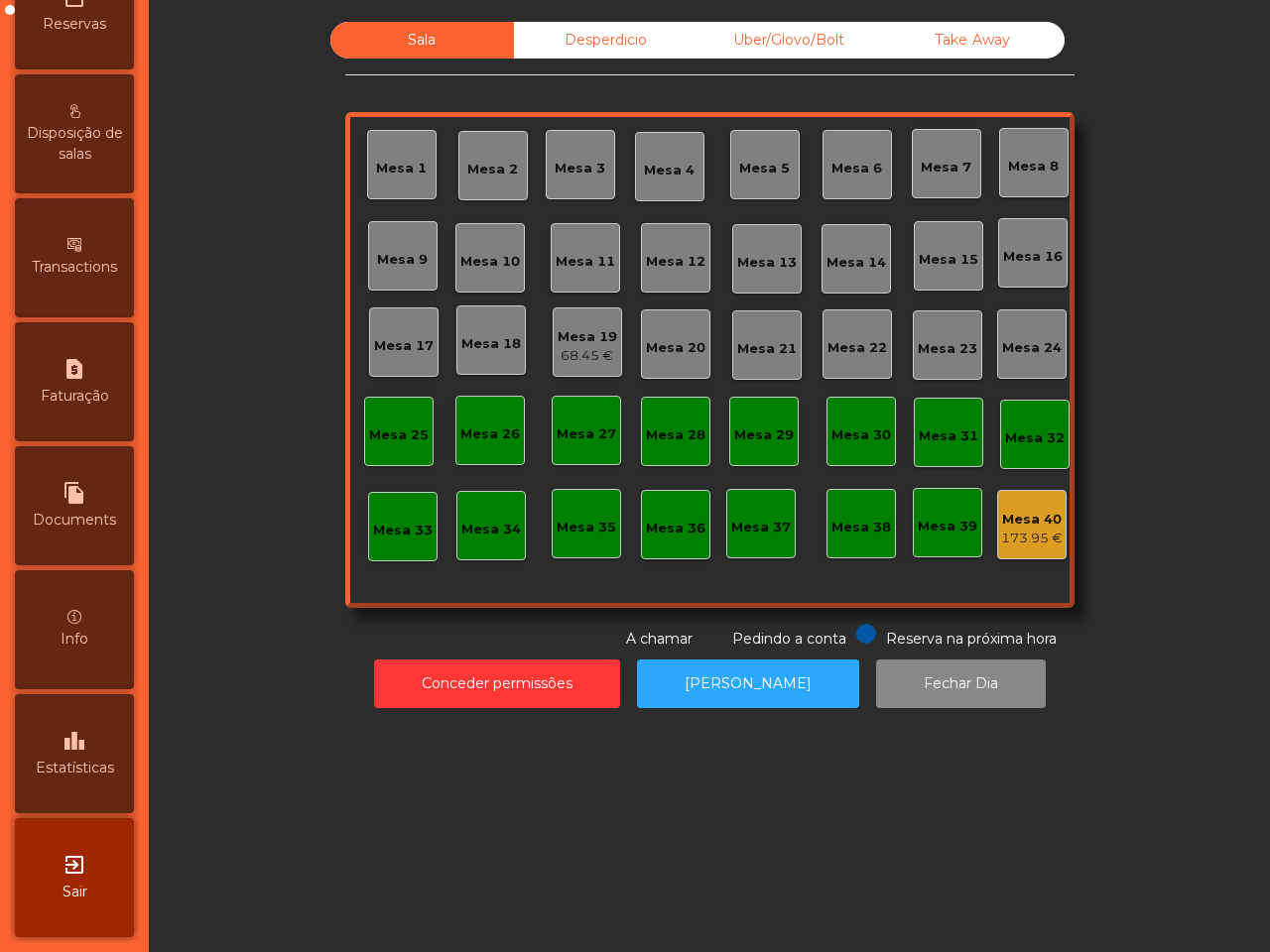 click on "leaderboard  Estatísticas" at bounding box center [74, 754] 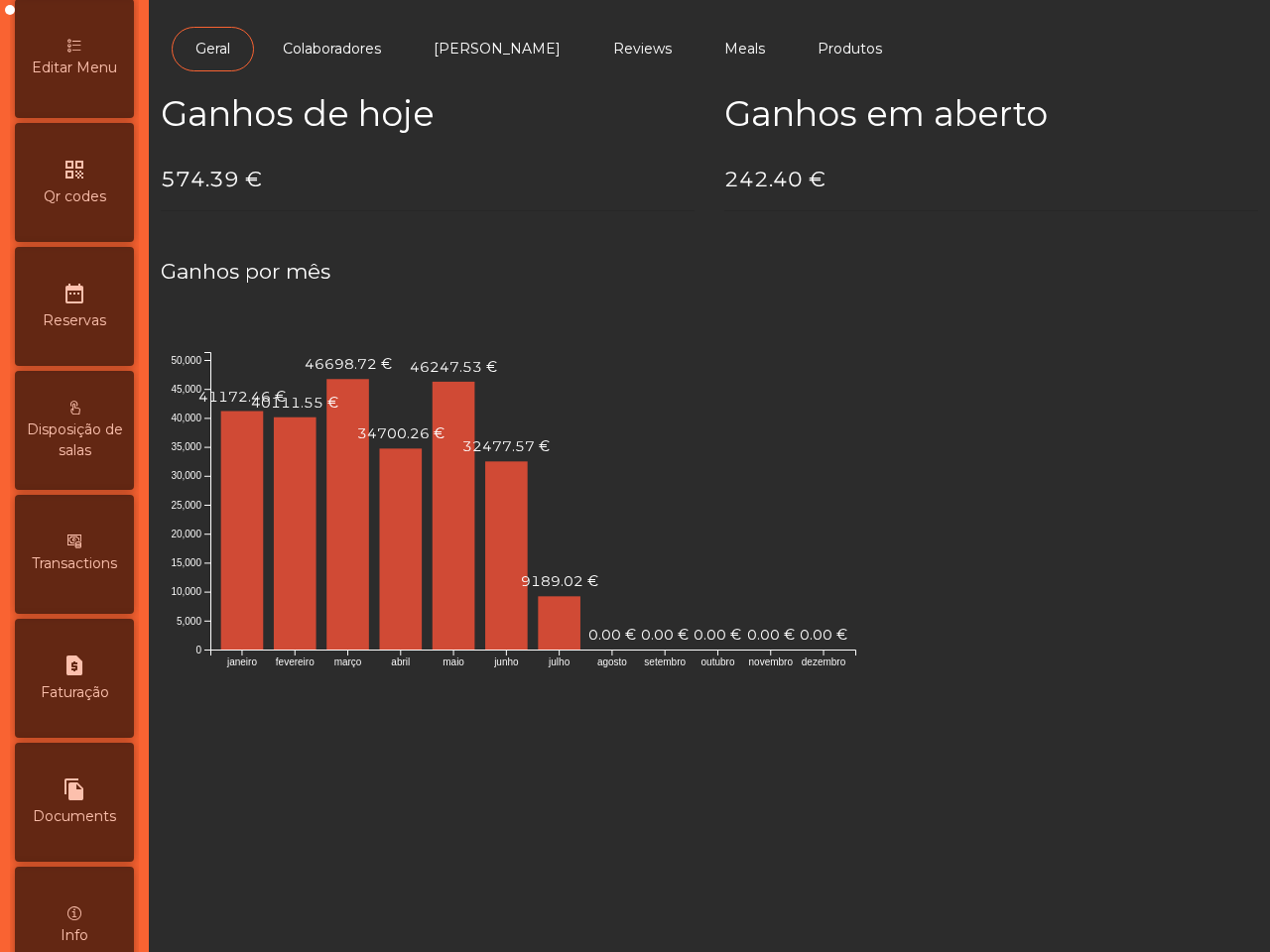 scroll, scrollTop: 0, scrollLeft: 0, axis: both 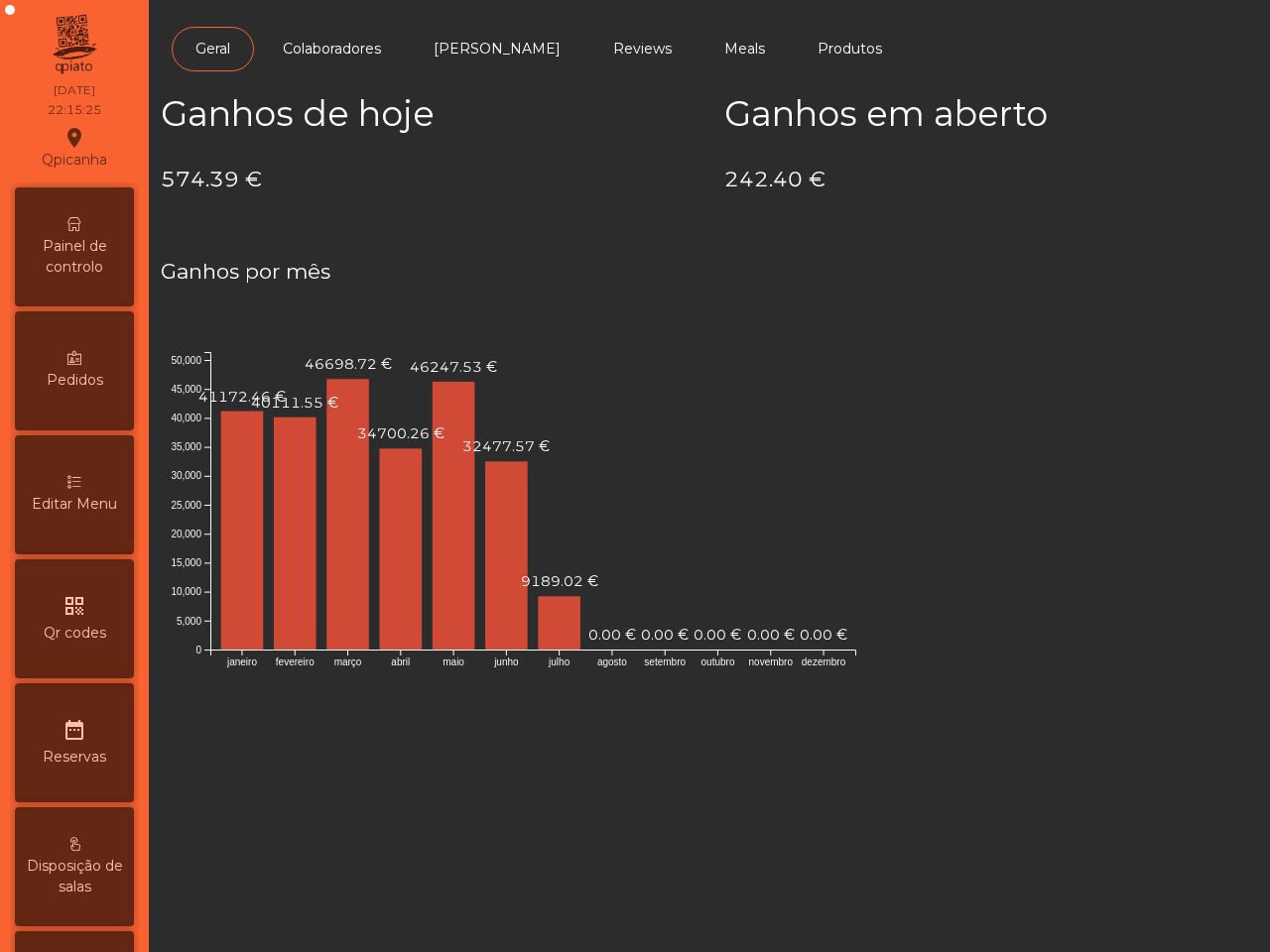 click on "Painel de controlo" at bounding box center (74, 257) 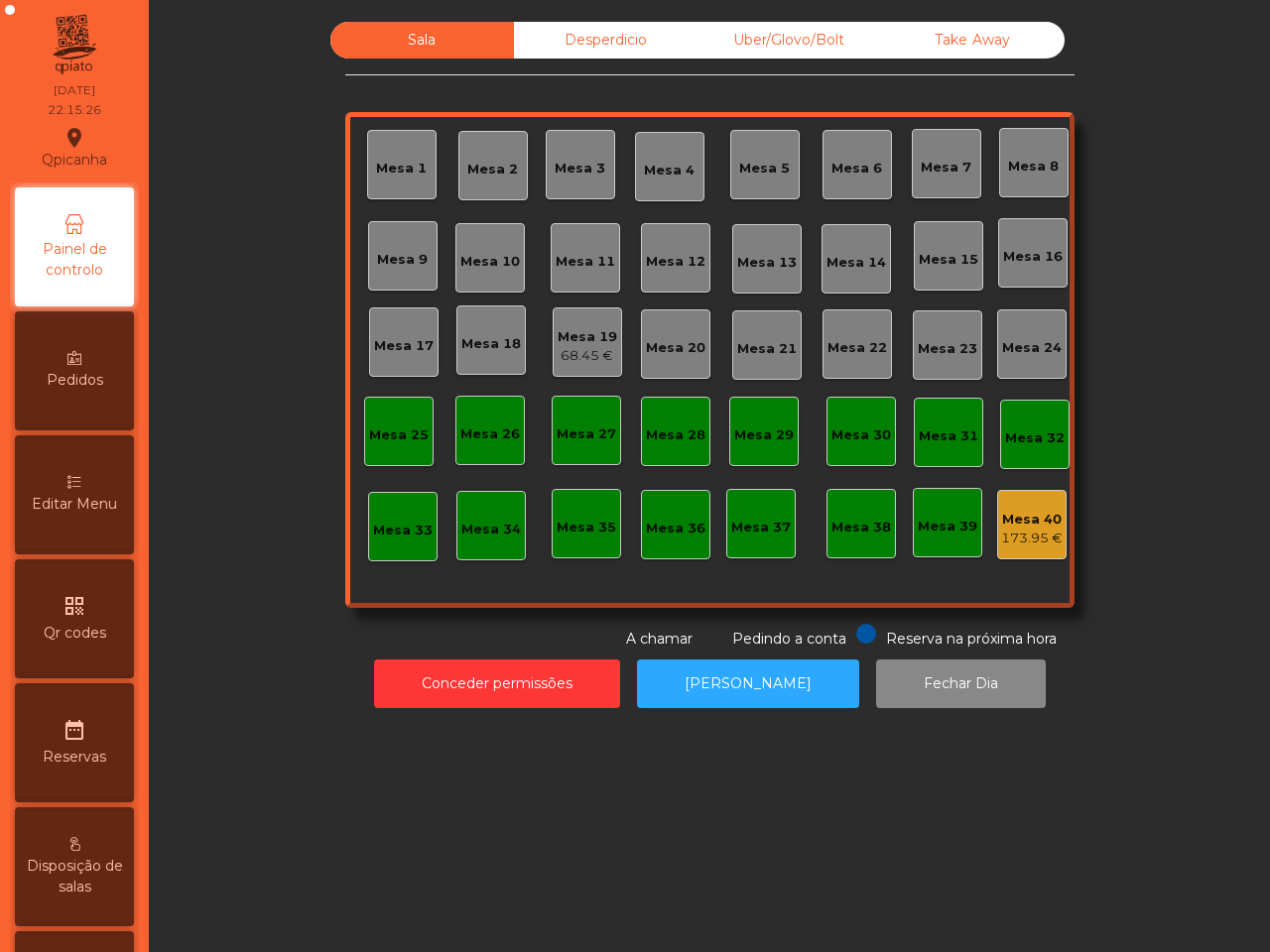 click on "Mesa 40   173.95 €" 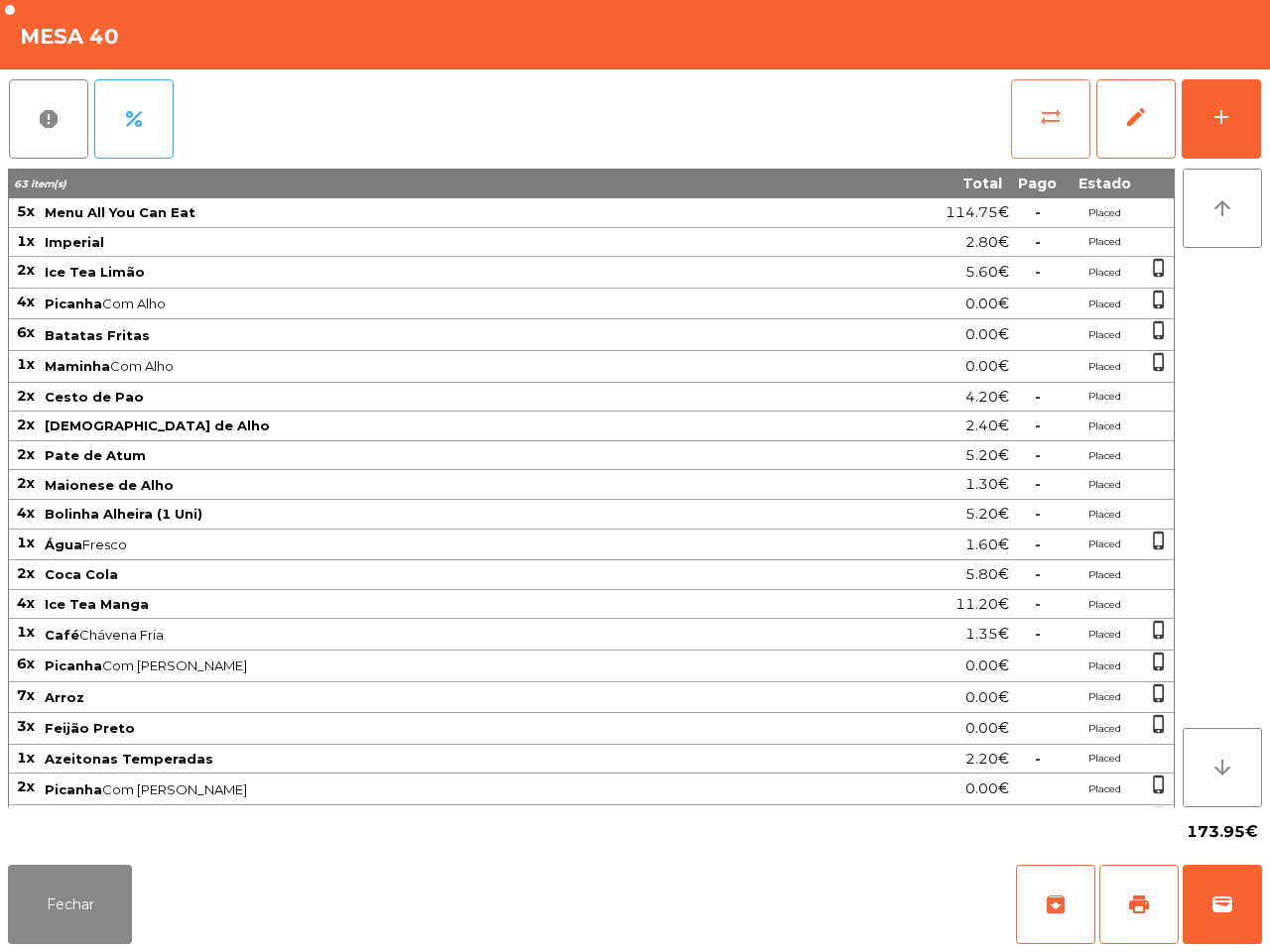 click on "sync_alt" 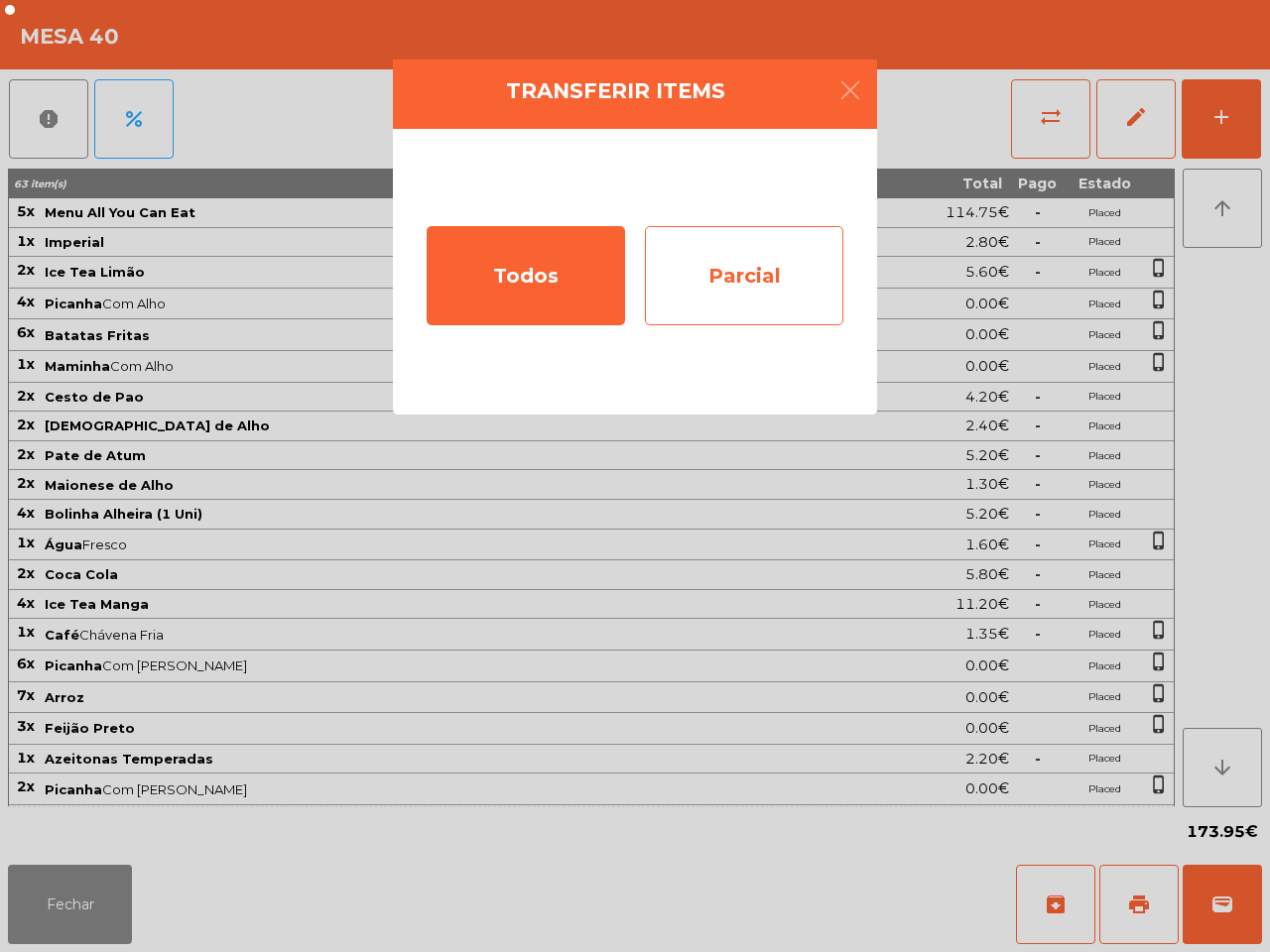 click on "Parcial" 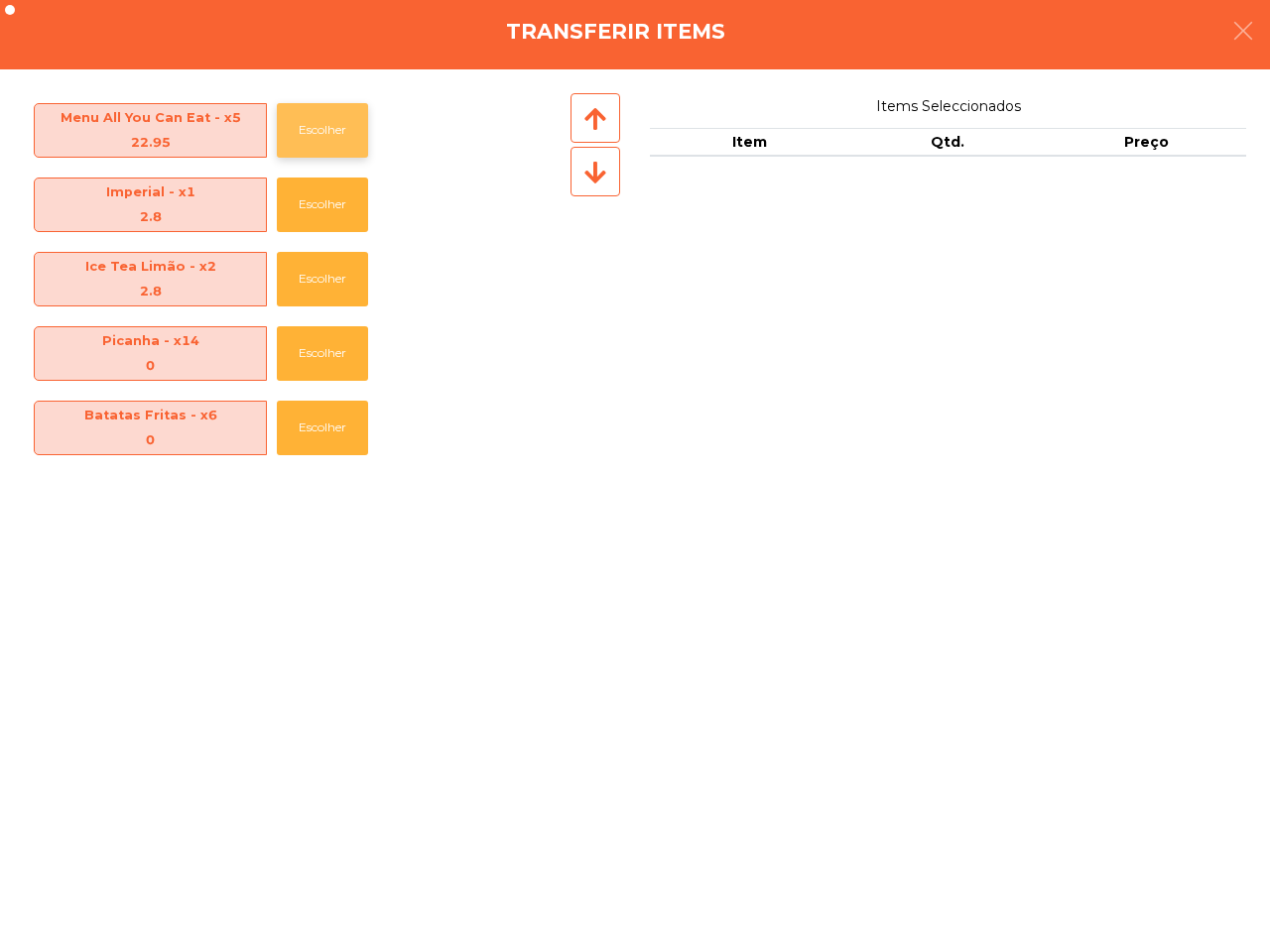 click on "Escolher" 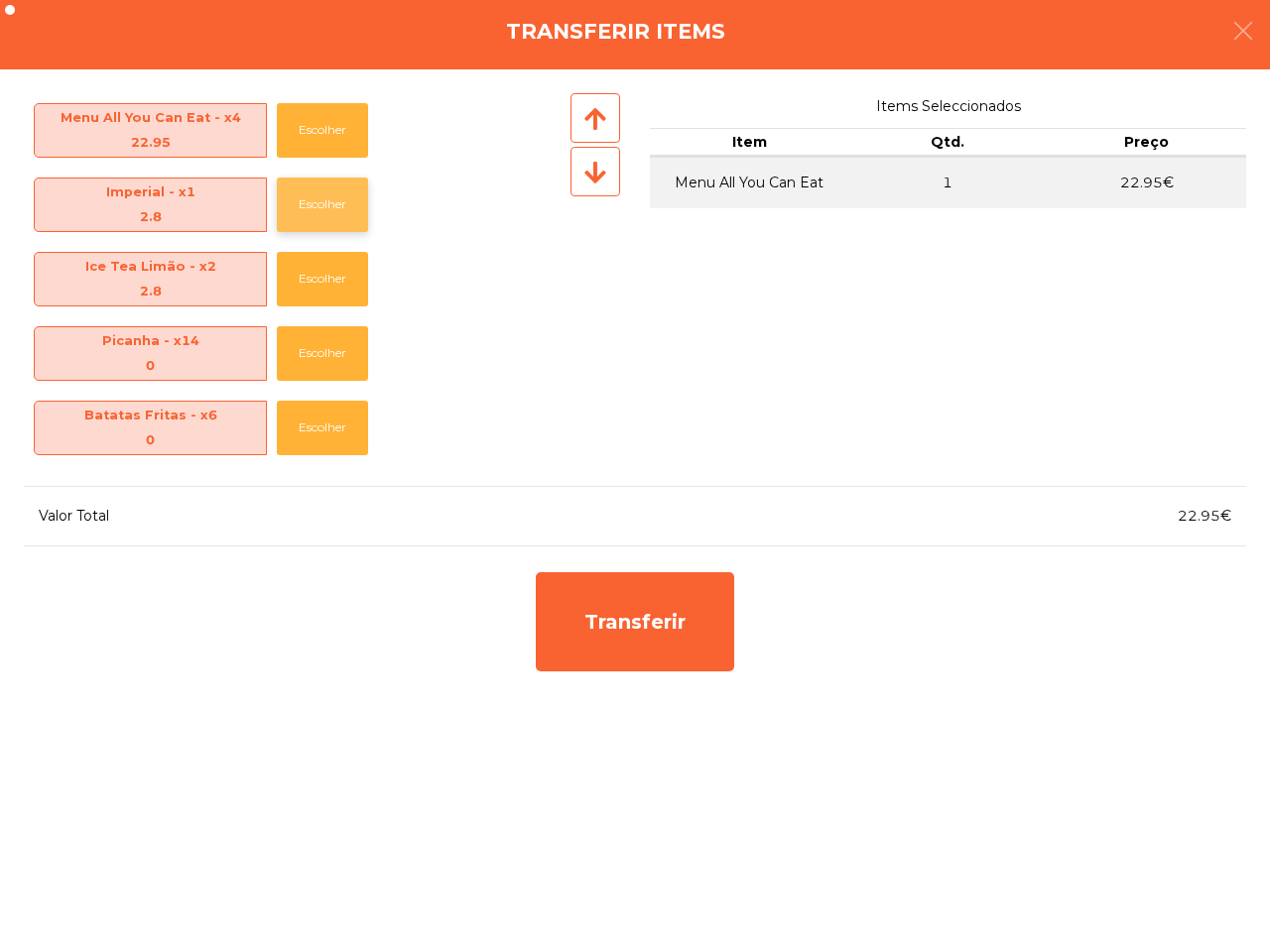click on "Escolher" 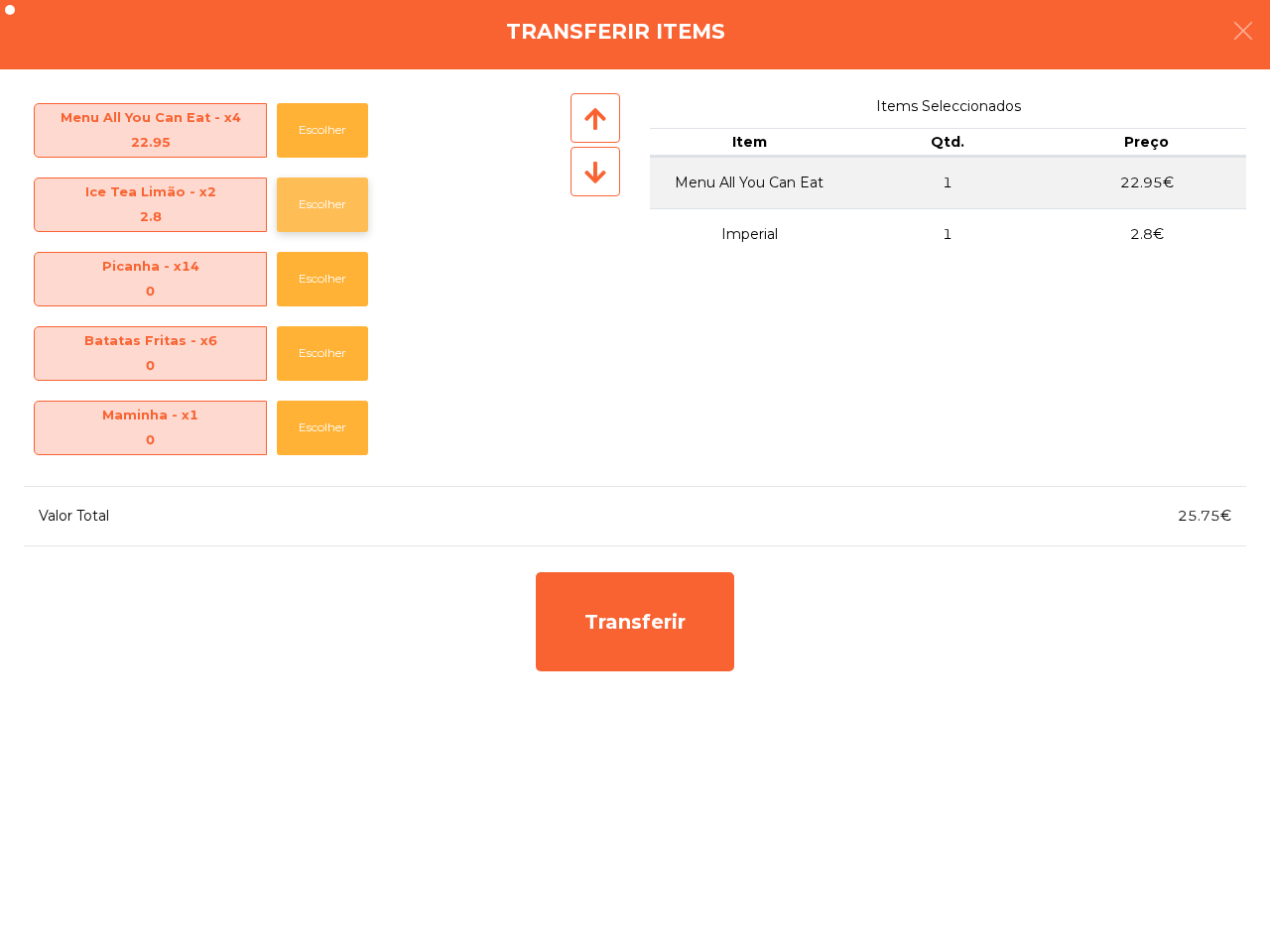click on "Escolher" 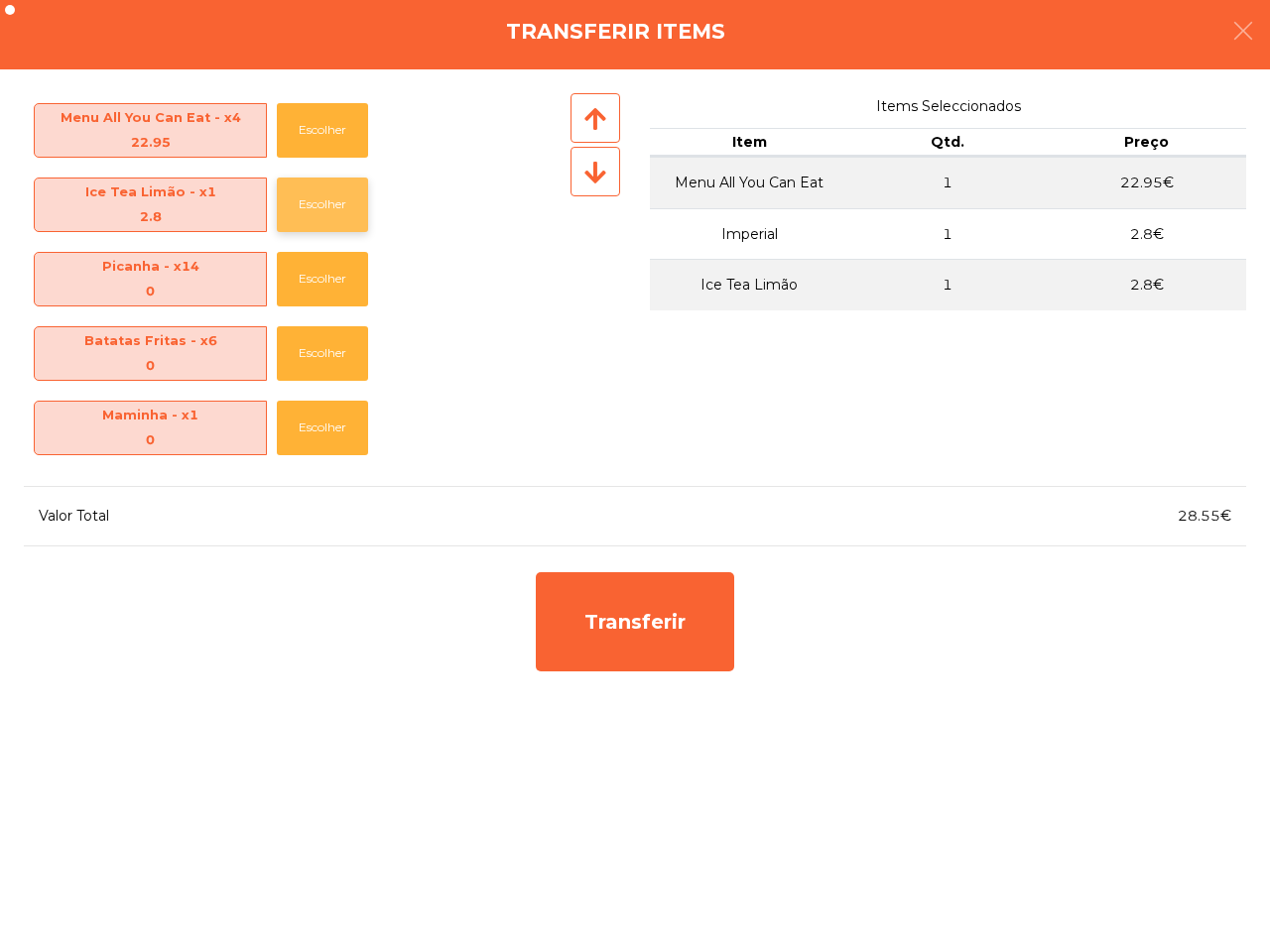 click on "Escolher" 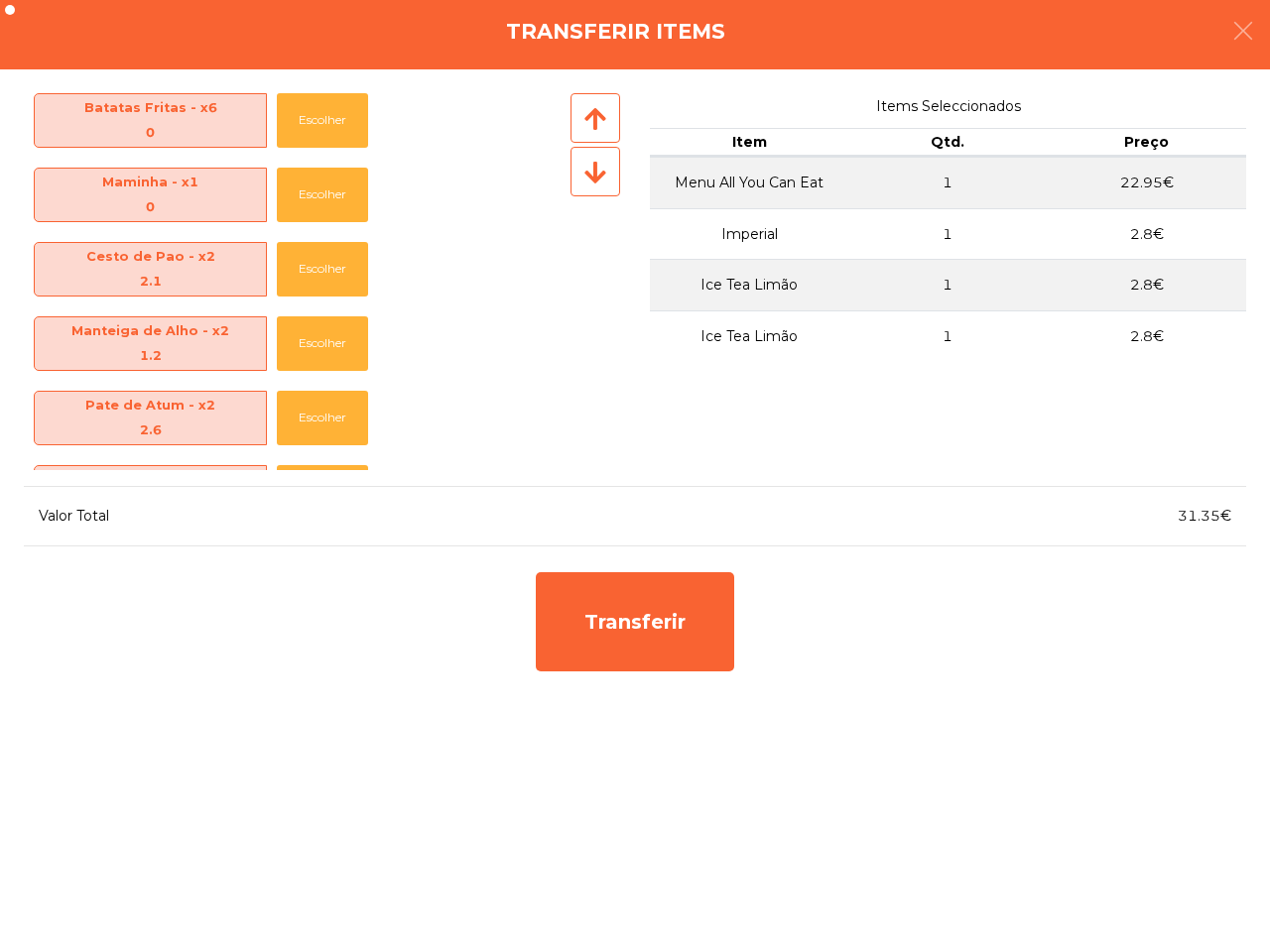 scroll, scrollTop: 372, scrollLeft: 0, axis: vertical 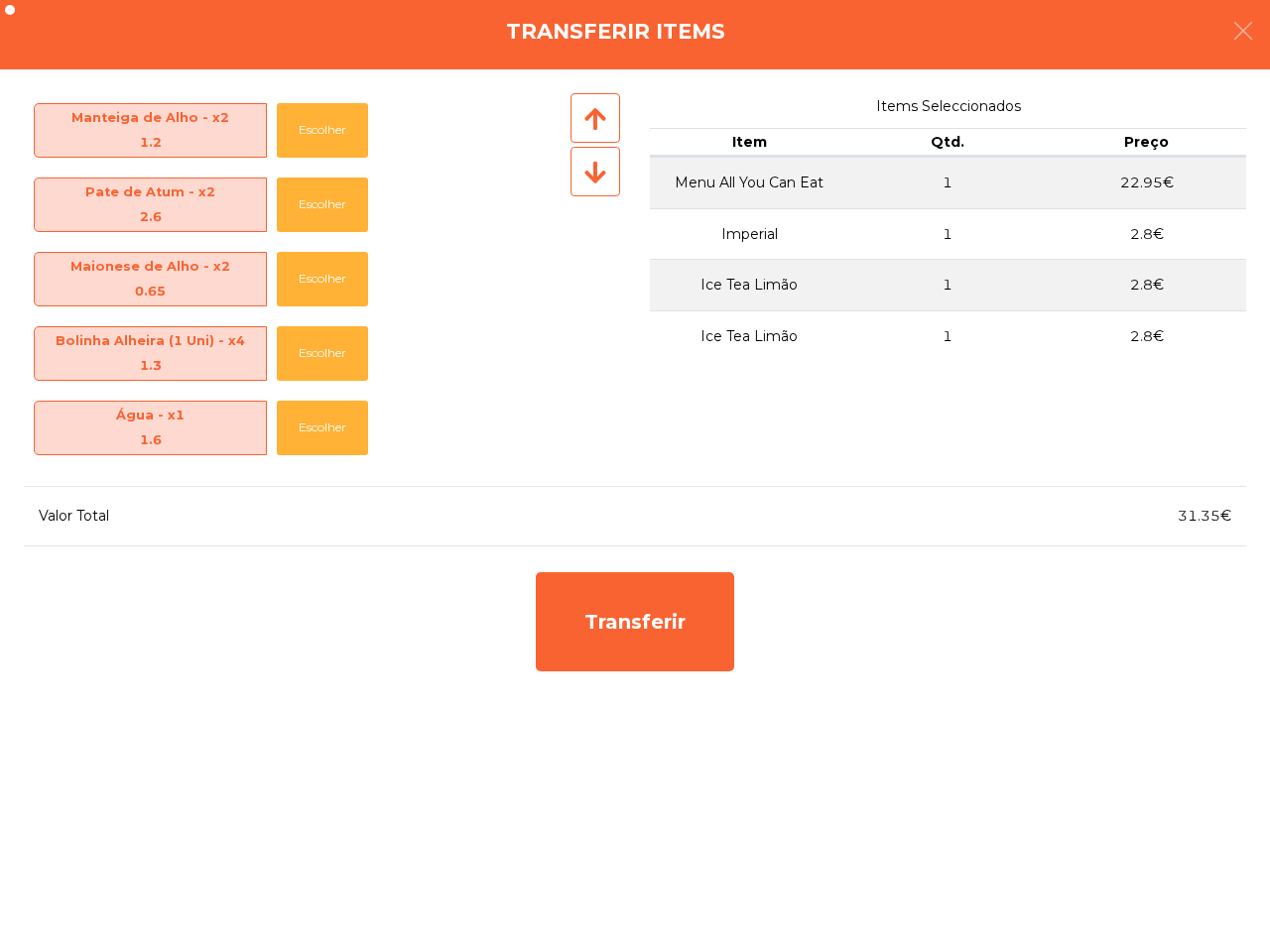 click on "Pate de Atum - x2   2.6" 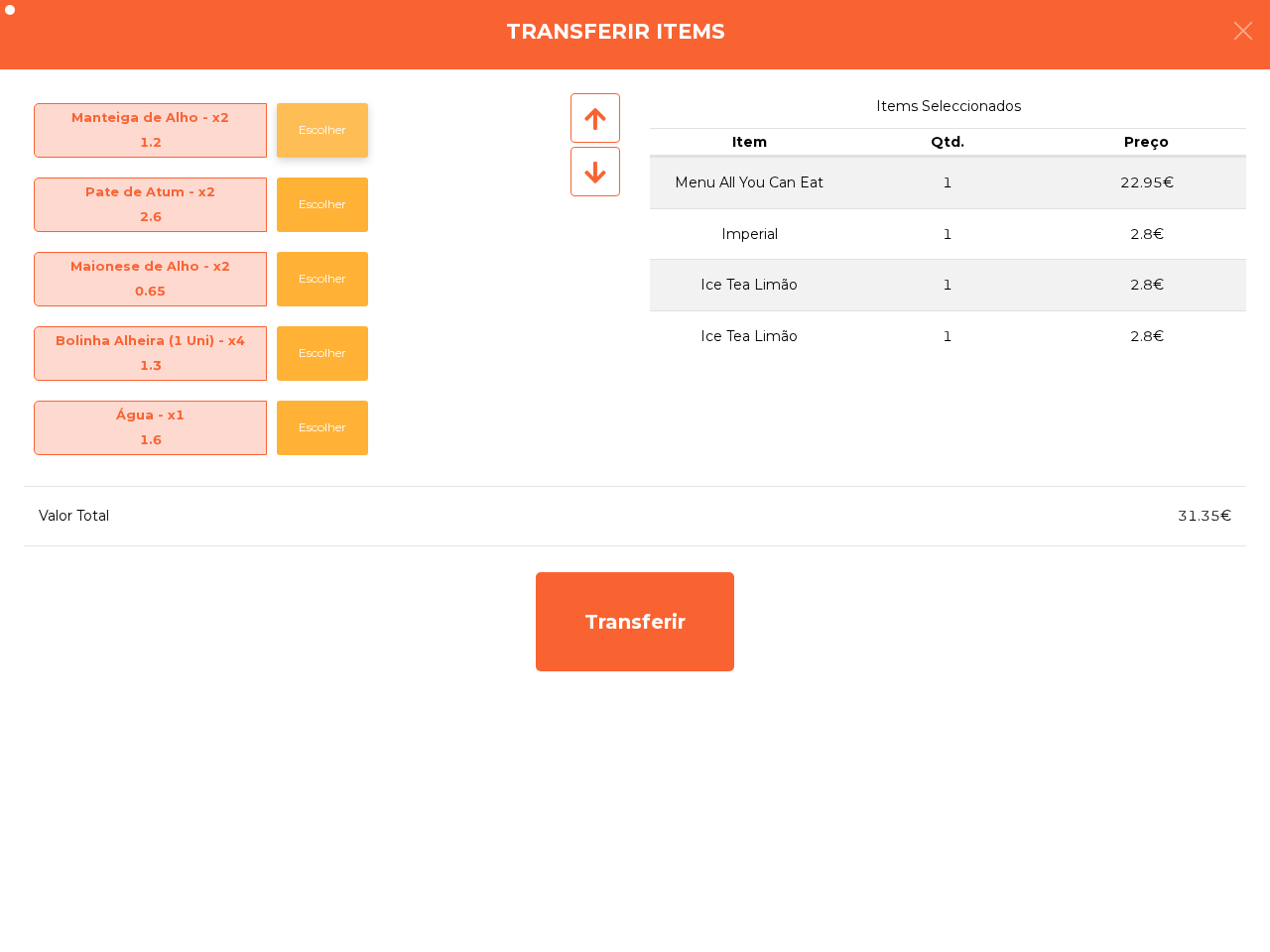 click on "Escolher" 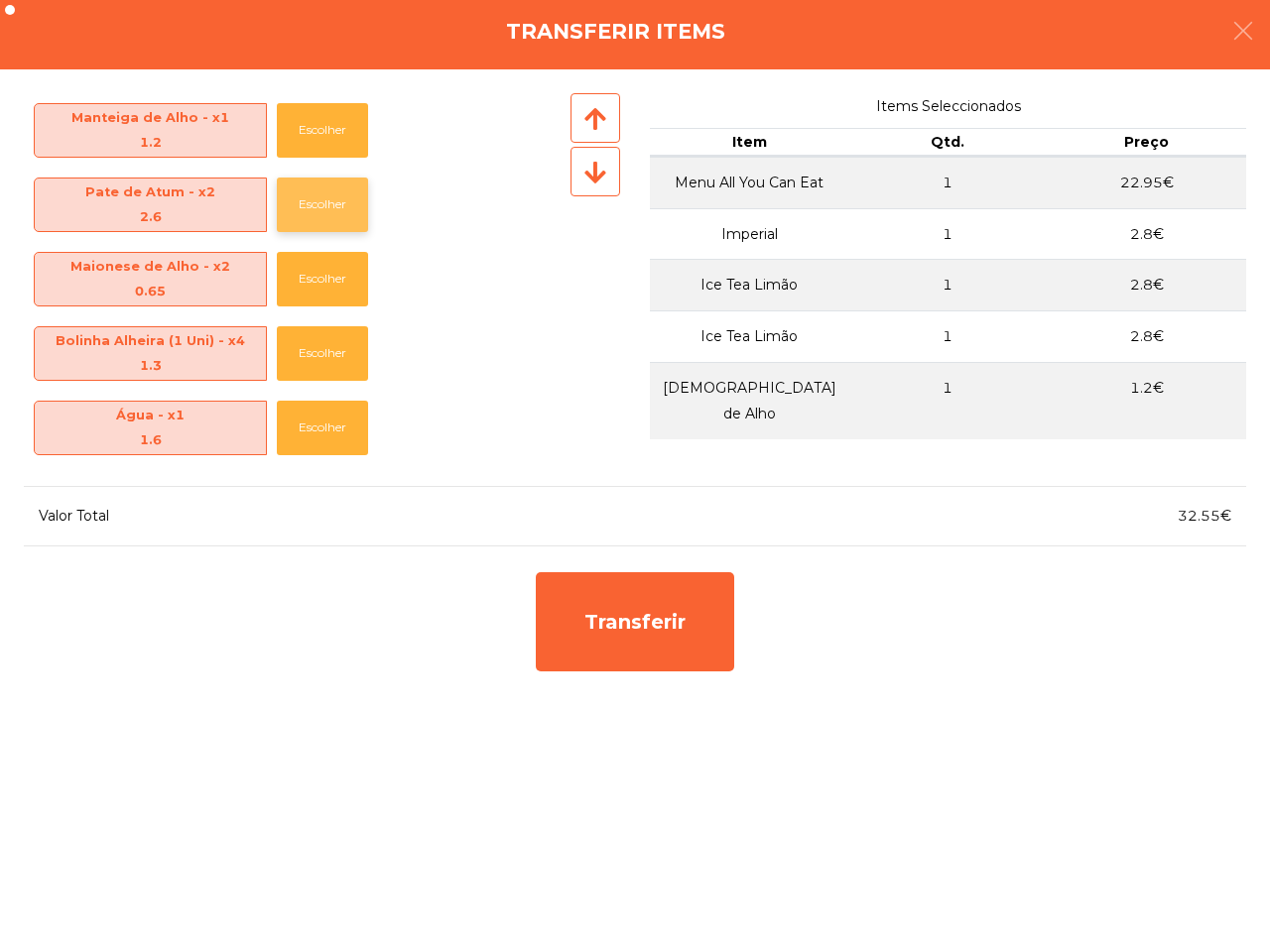 click on "Escolher" 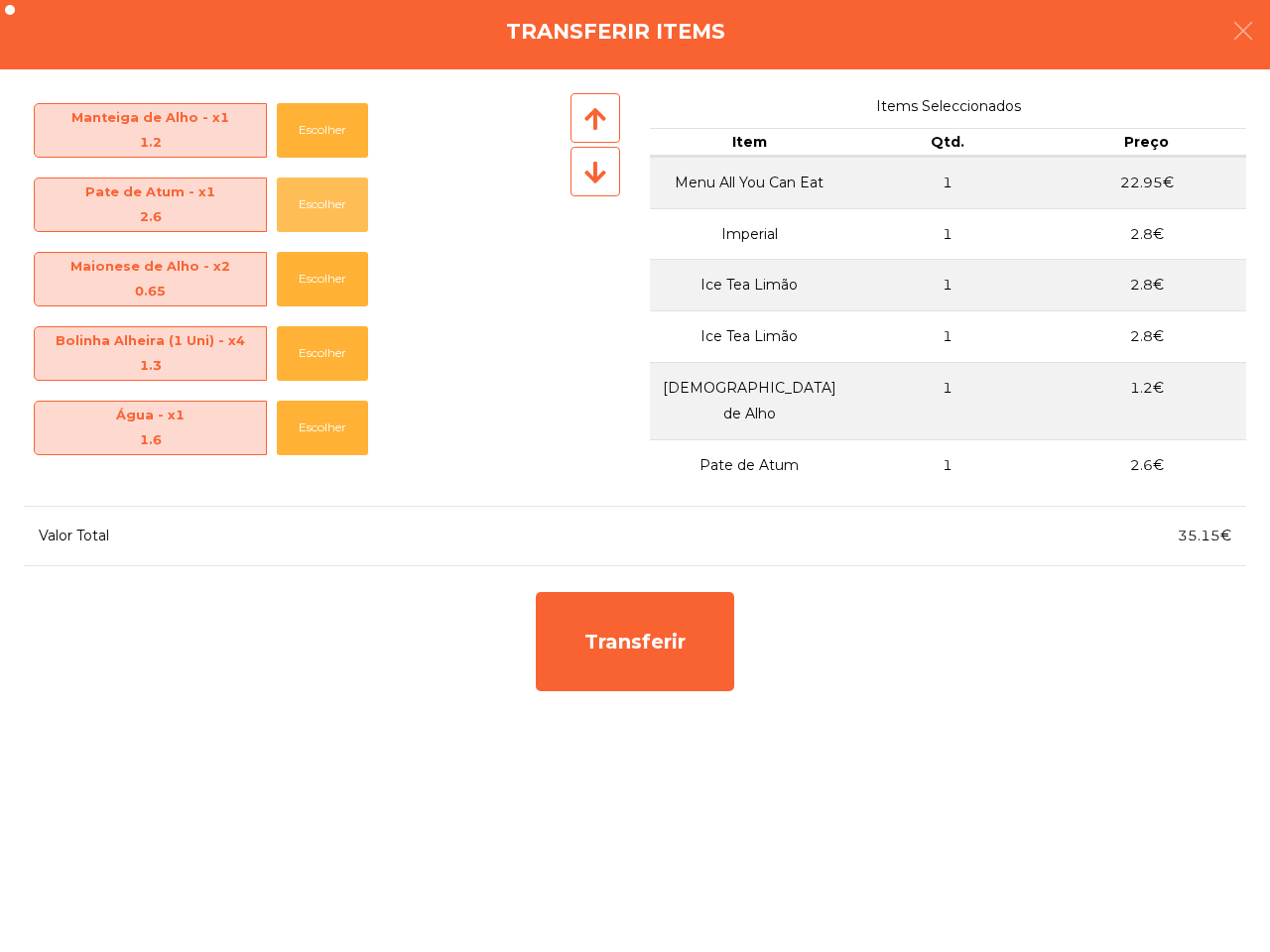 scroll, scrollTop: 248, scrollLeft: 0, axis: vertical 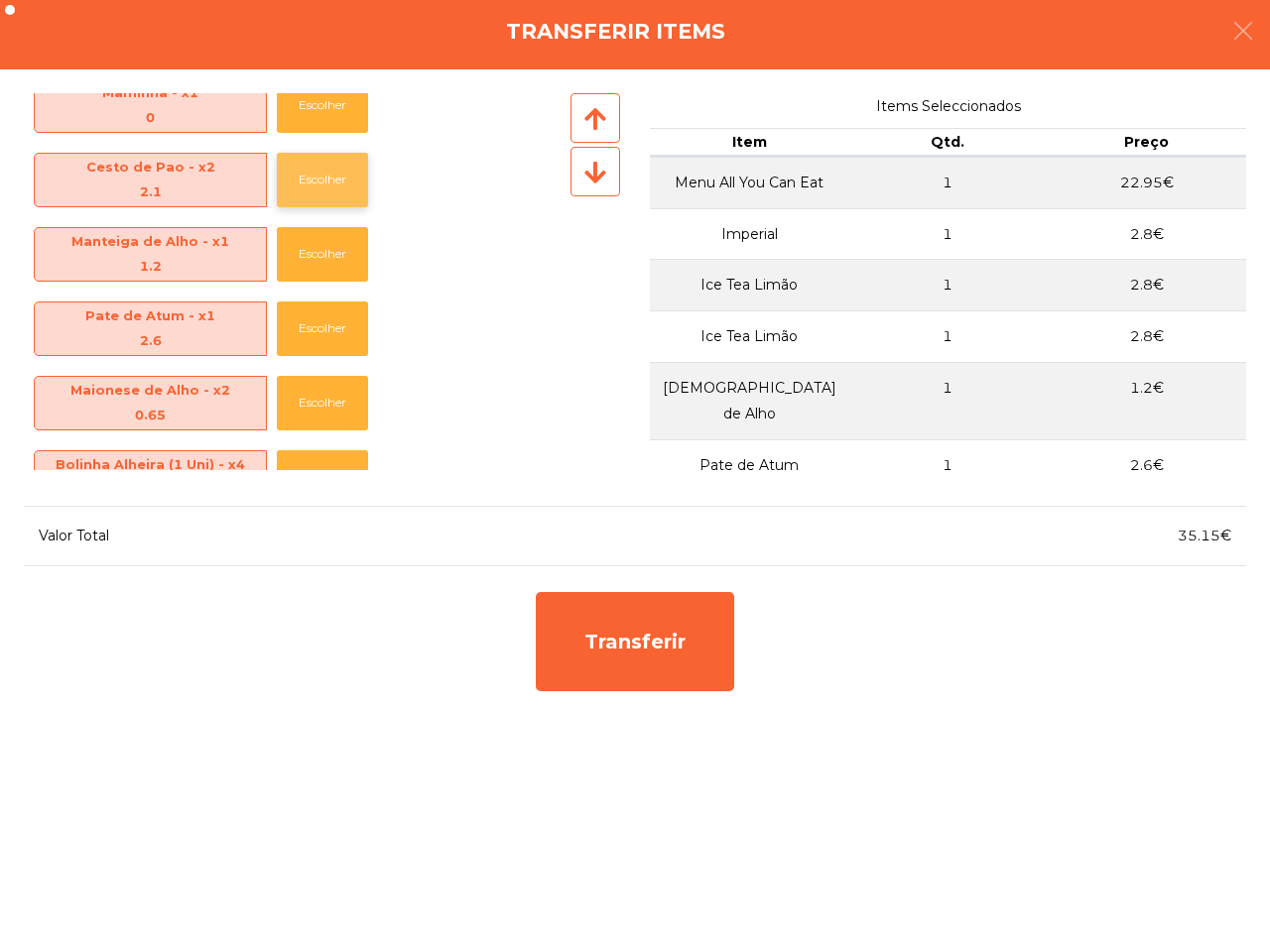 click on "Escolher" 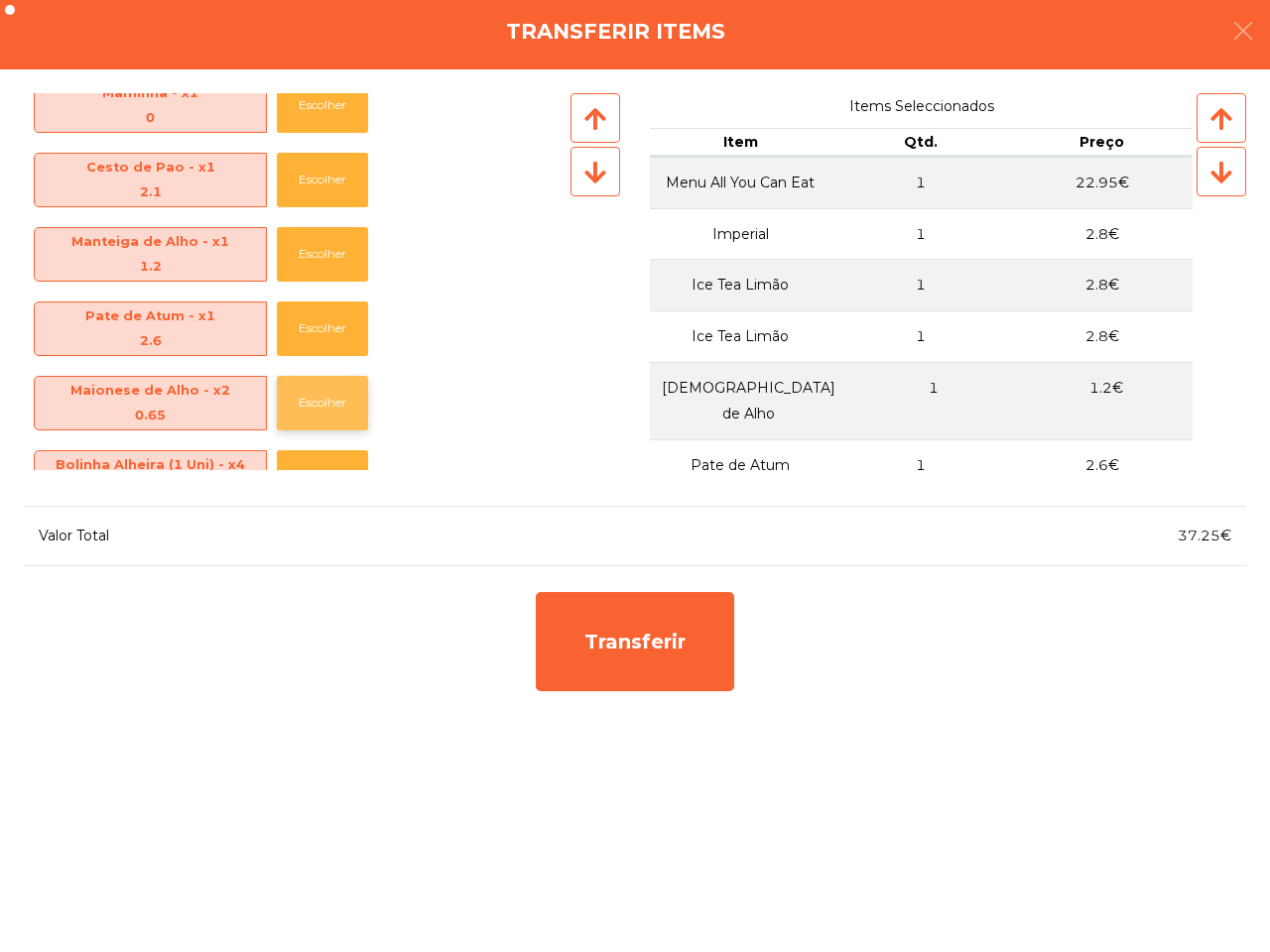 click on "Escolher" 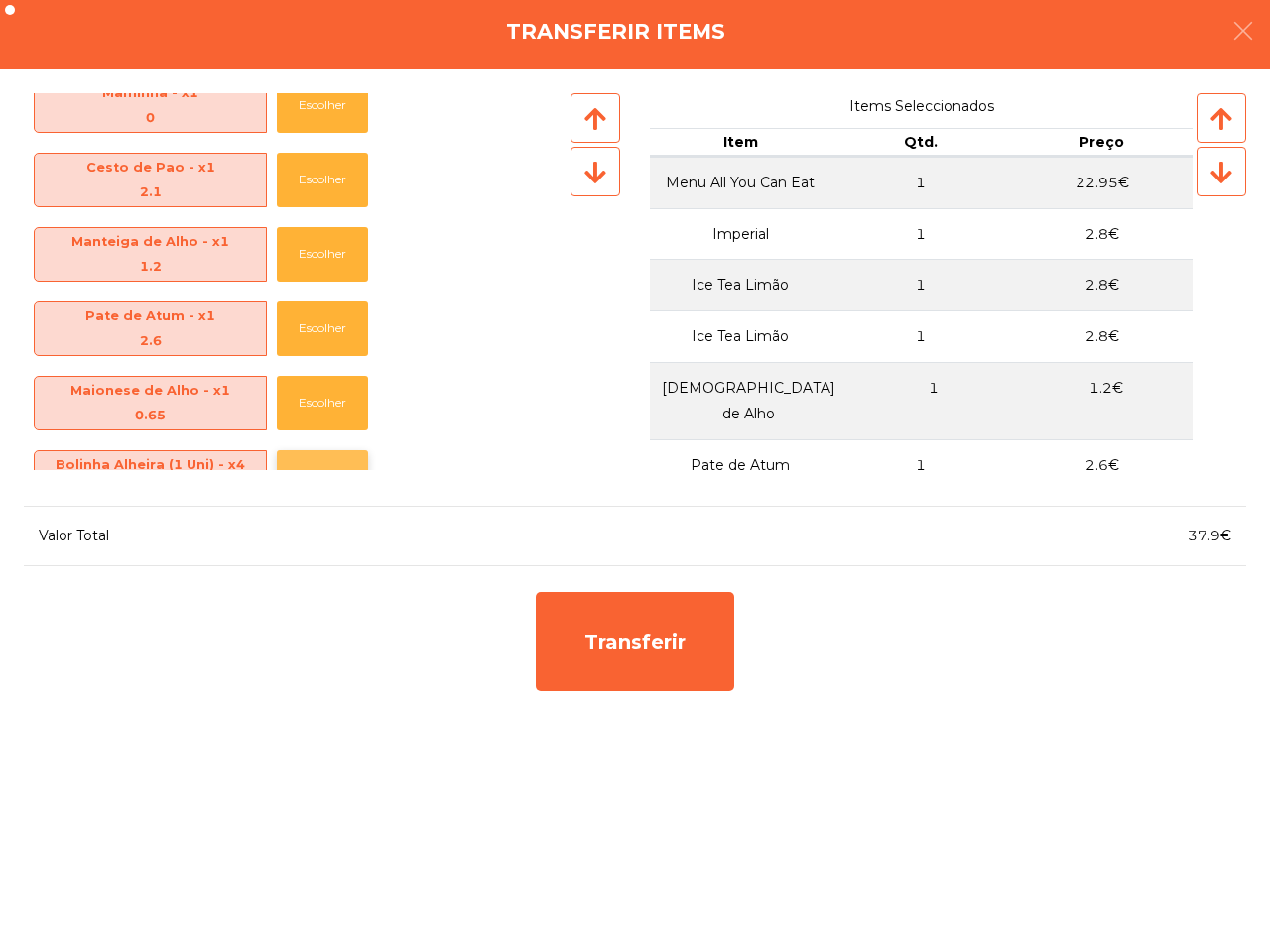 click on "Escolher" 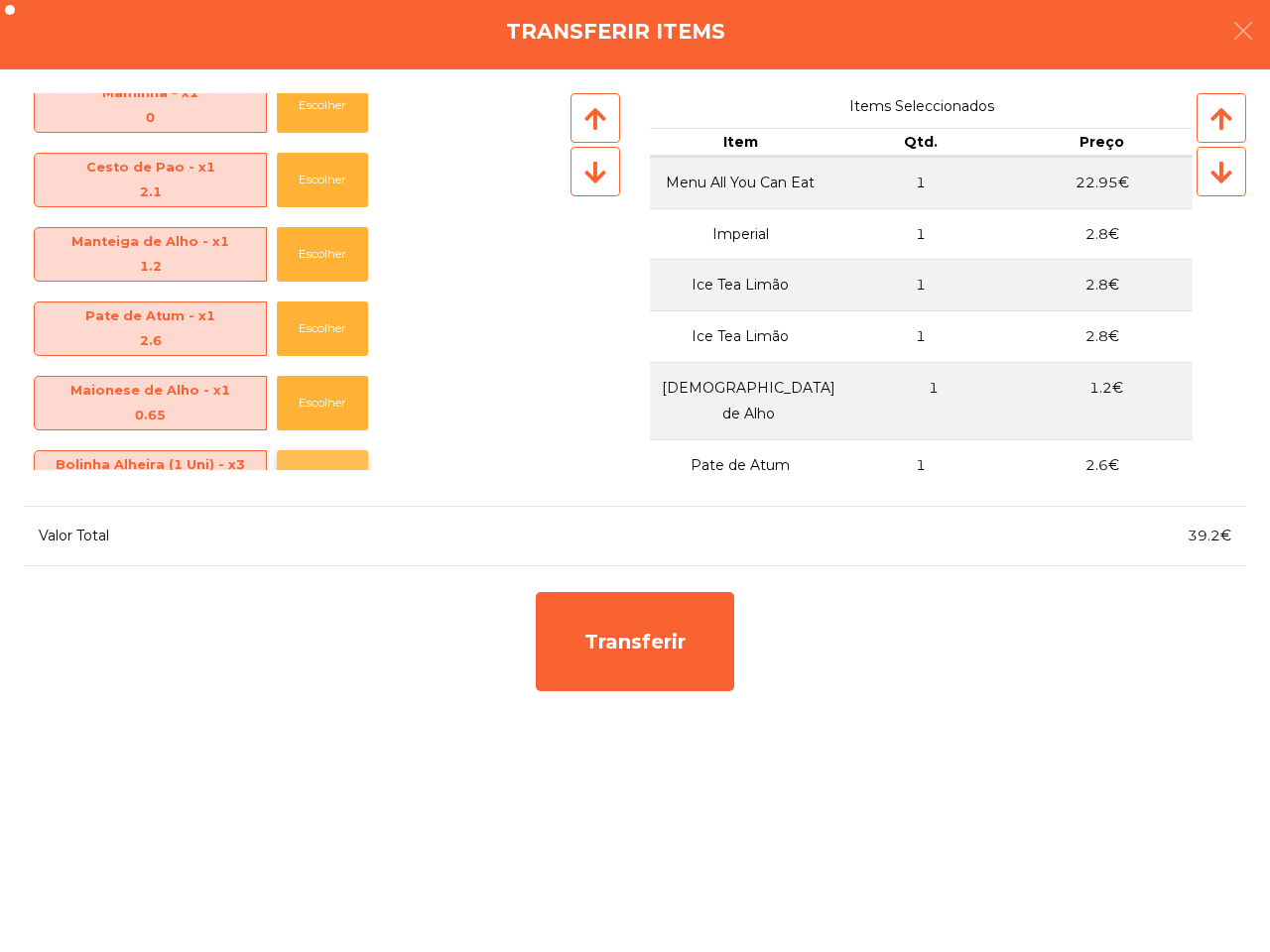 click on "Escolher" 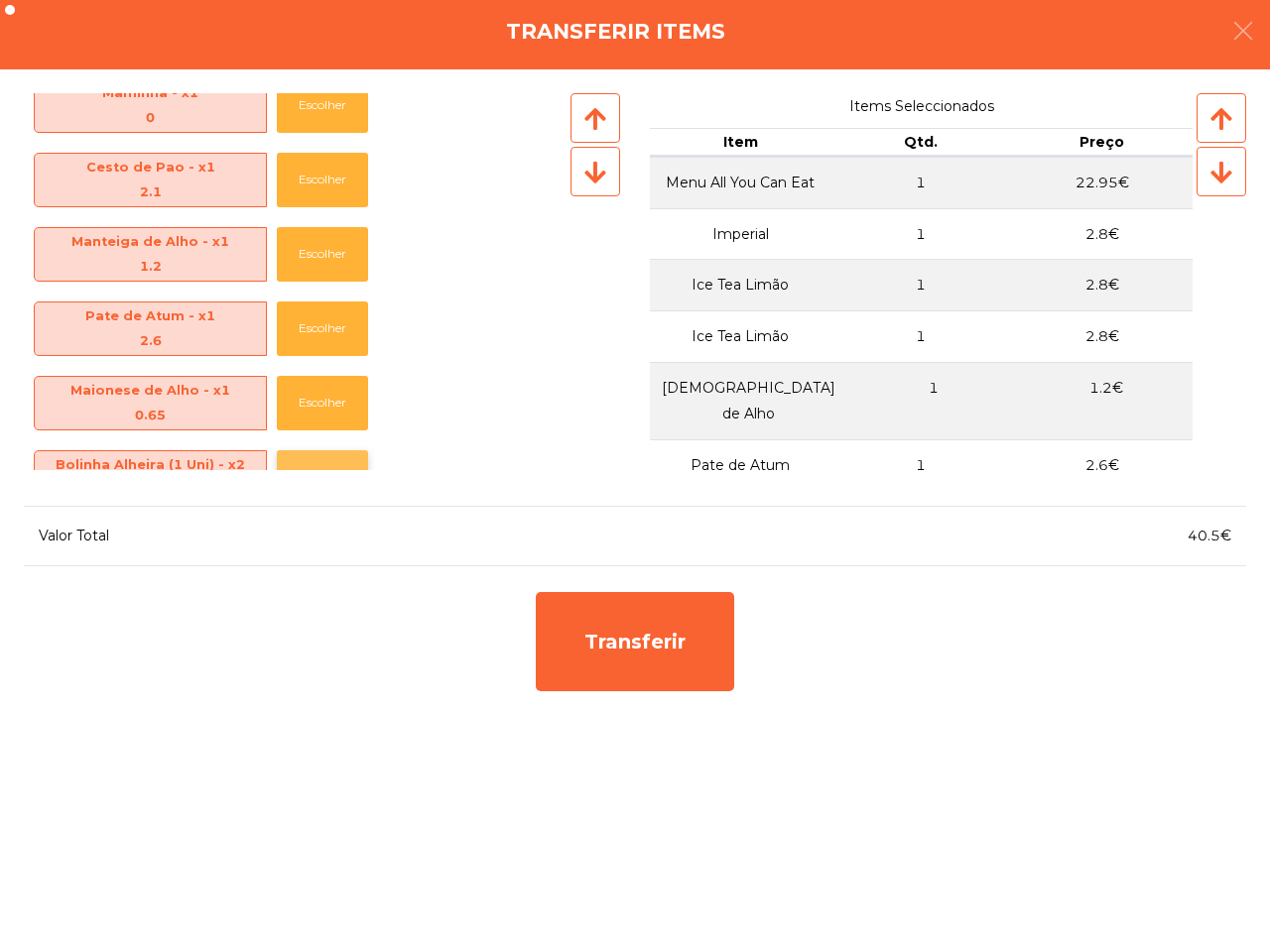 click on "Escolher" 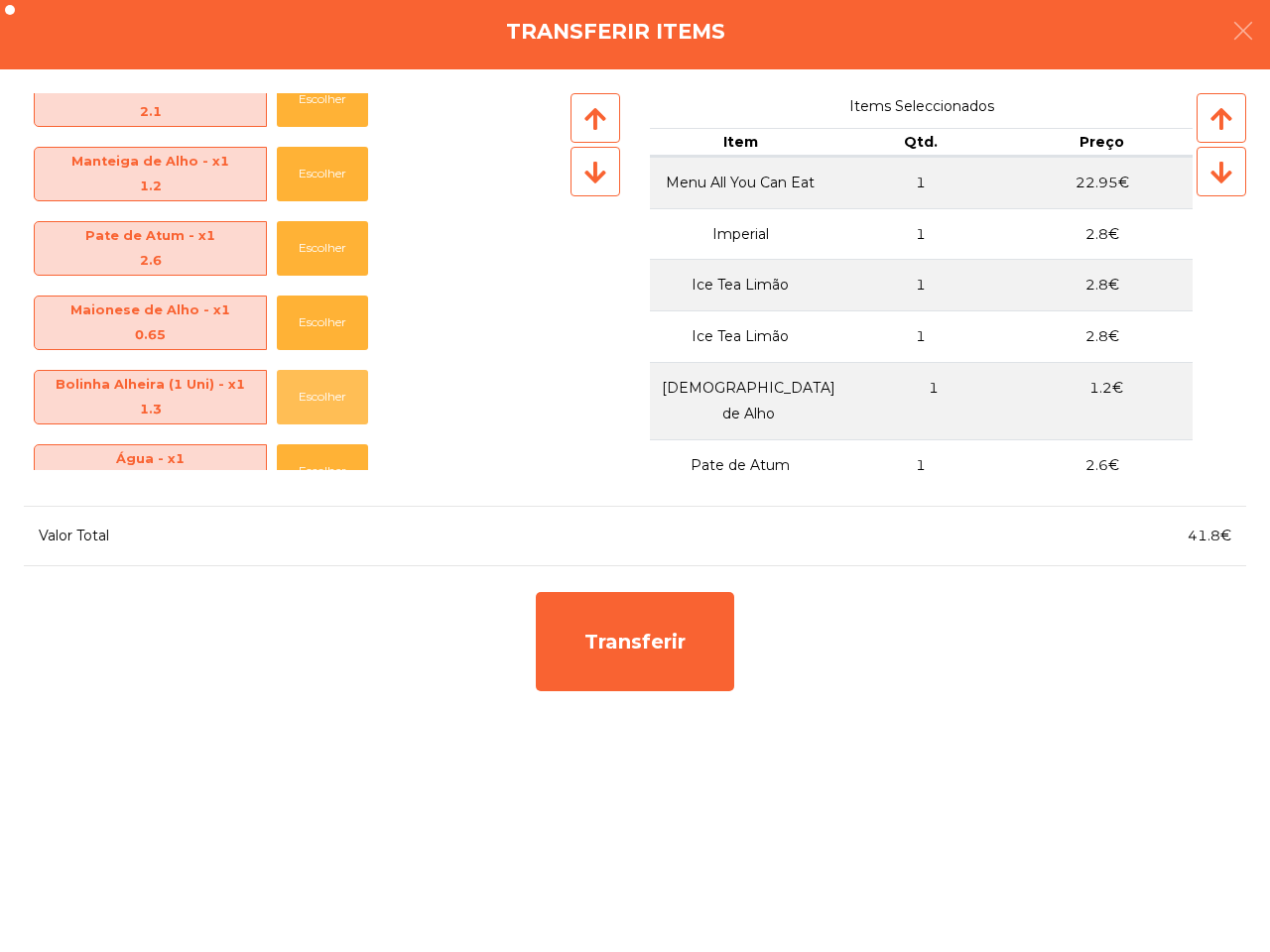 scroll, scrollTop: 372, scrollLeft: 0, axis: vertical 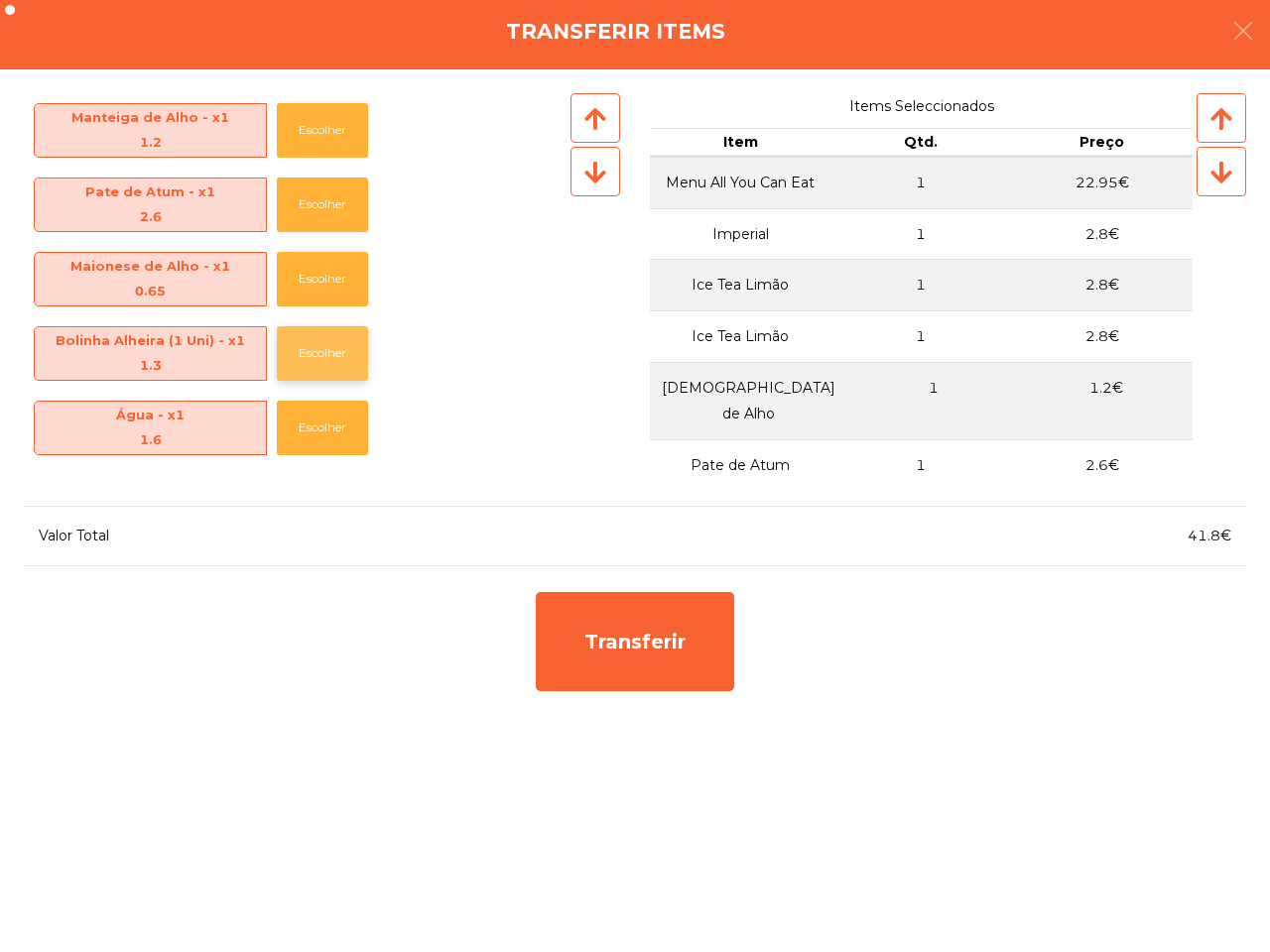 click on "Escolher" 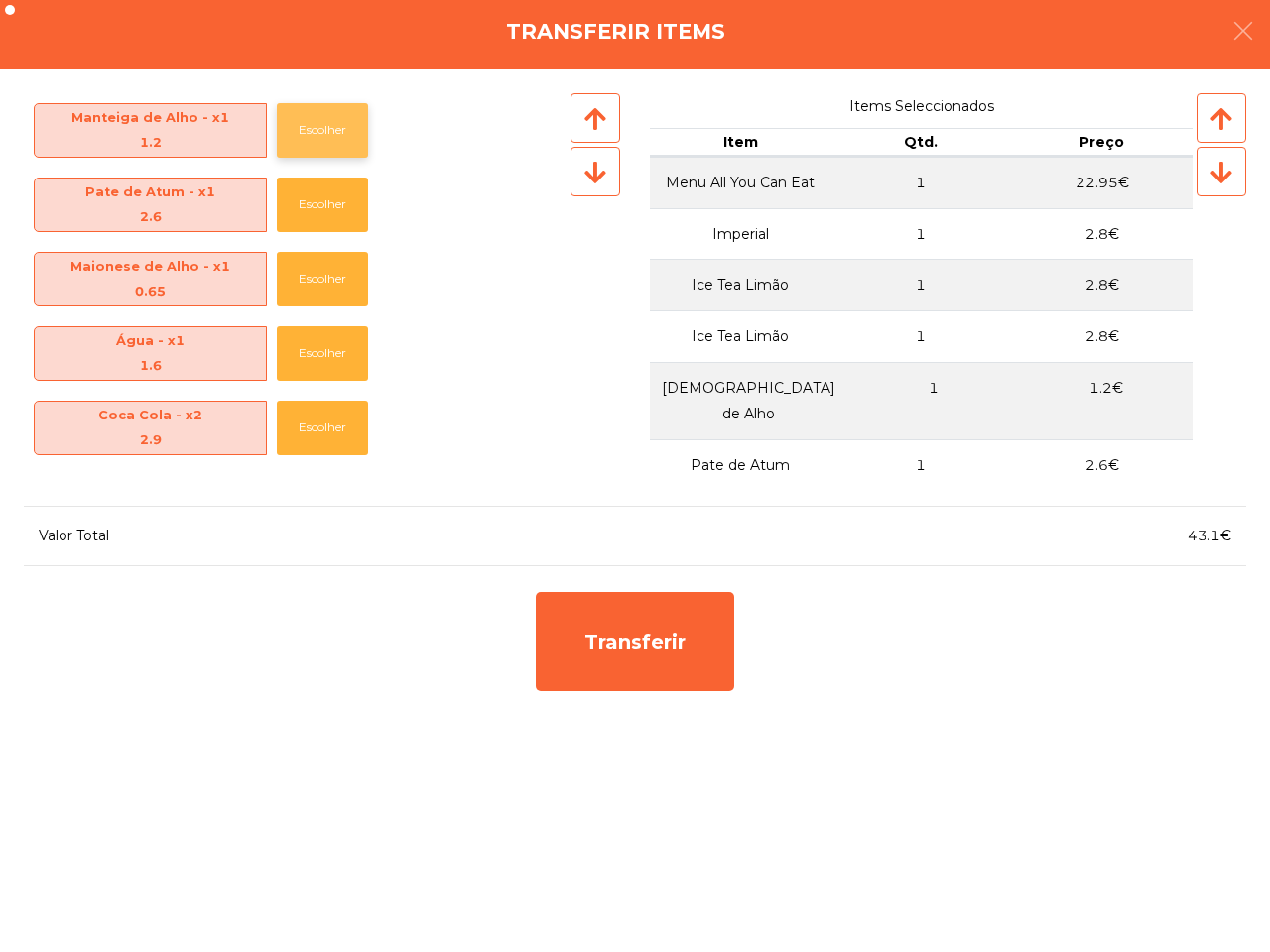 click on "Escolher" 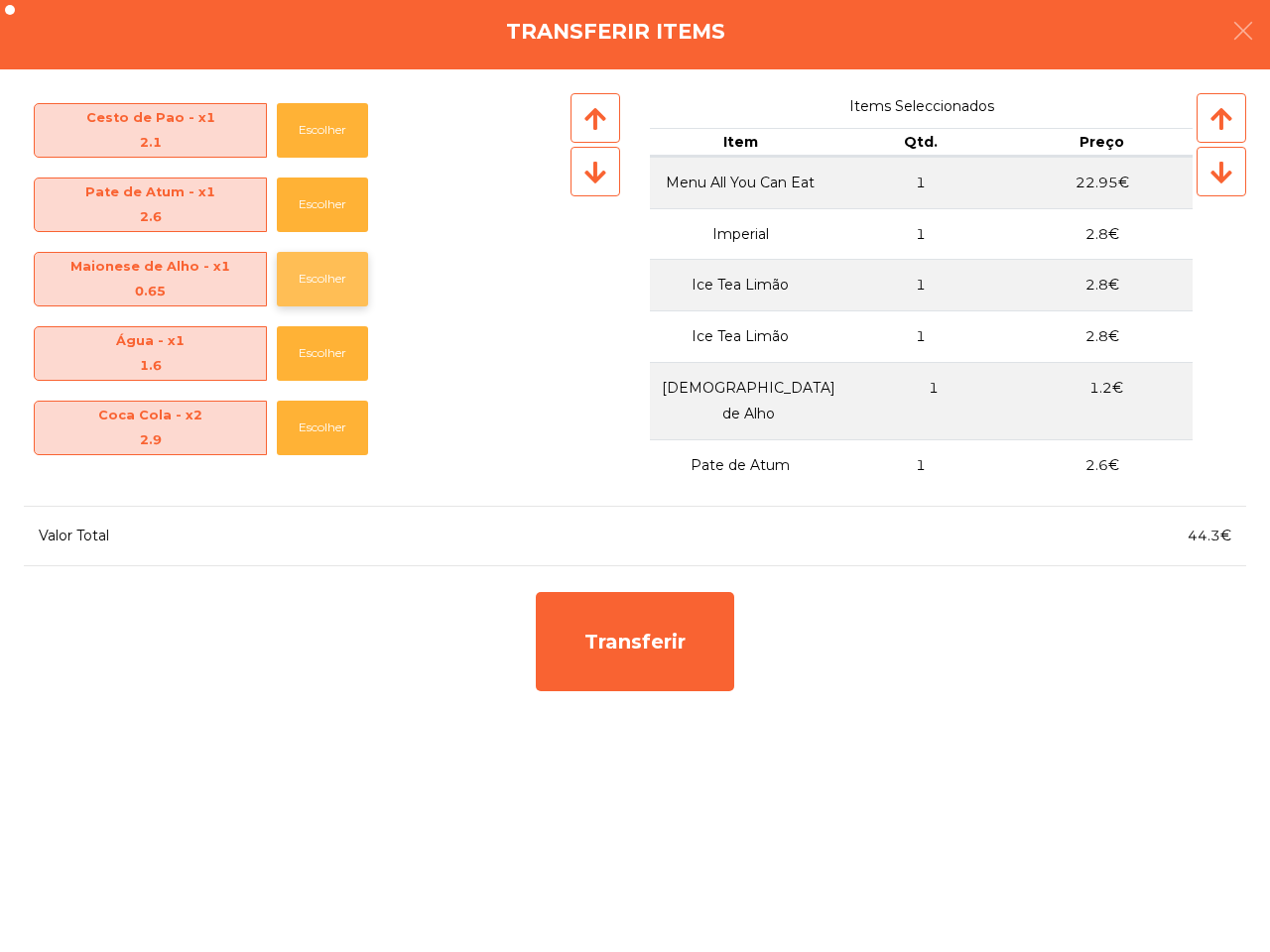 click on "Escolher" 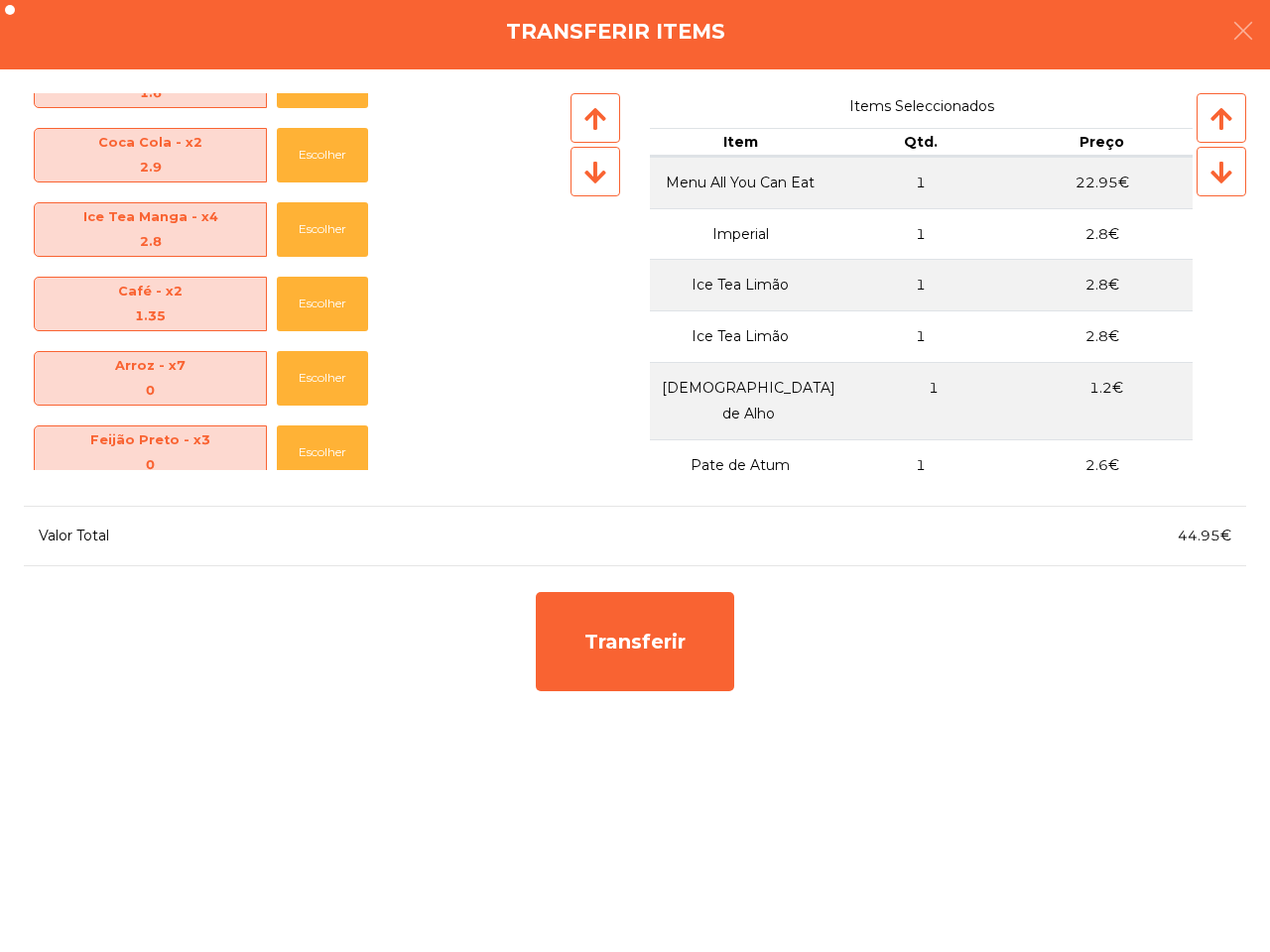 scroll, scrollTop: 416, scrollLeft: 0, axis: vertical 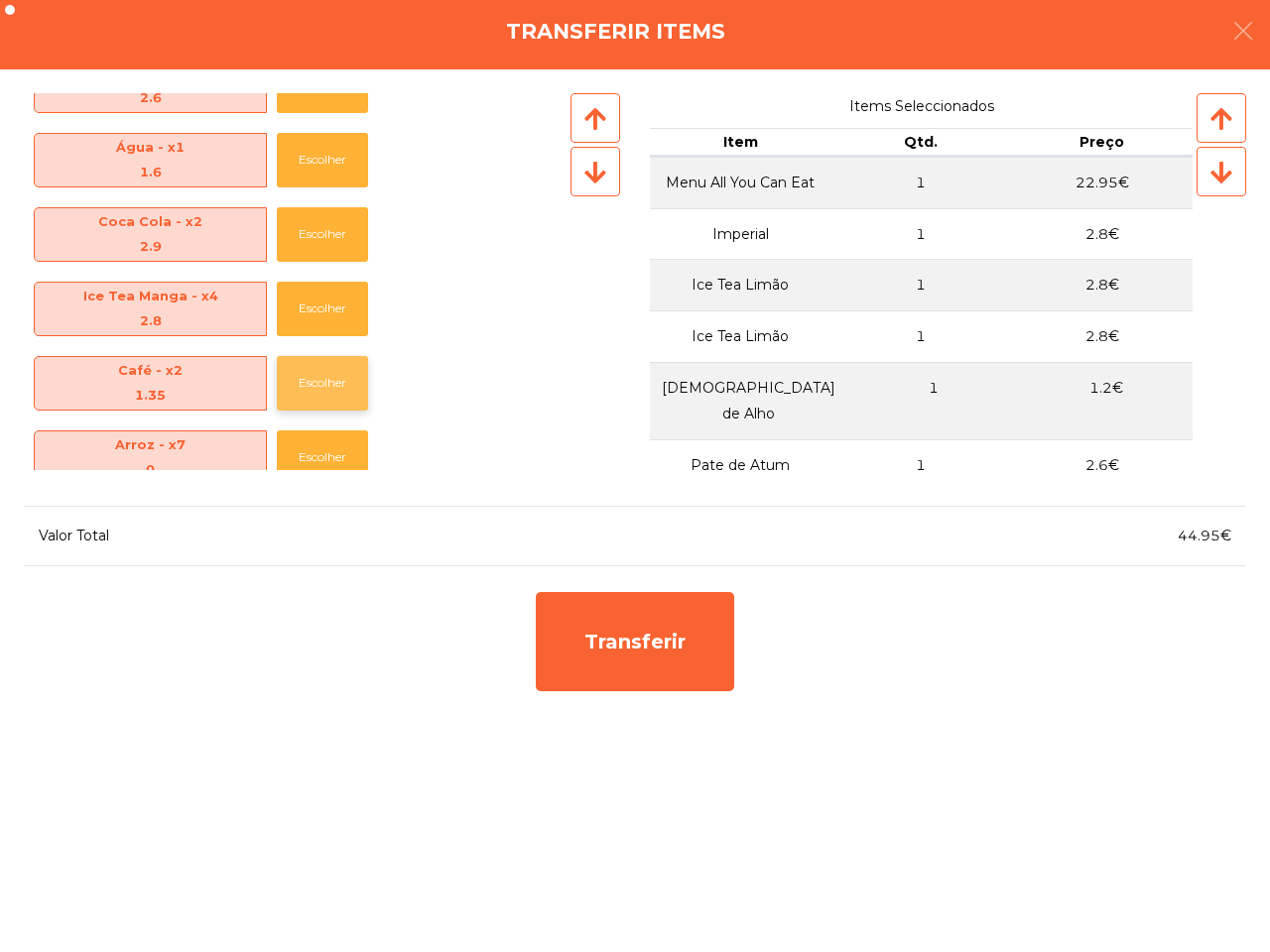 click on "Escolher" 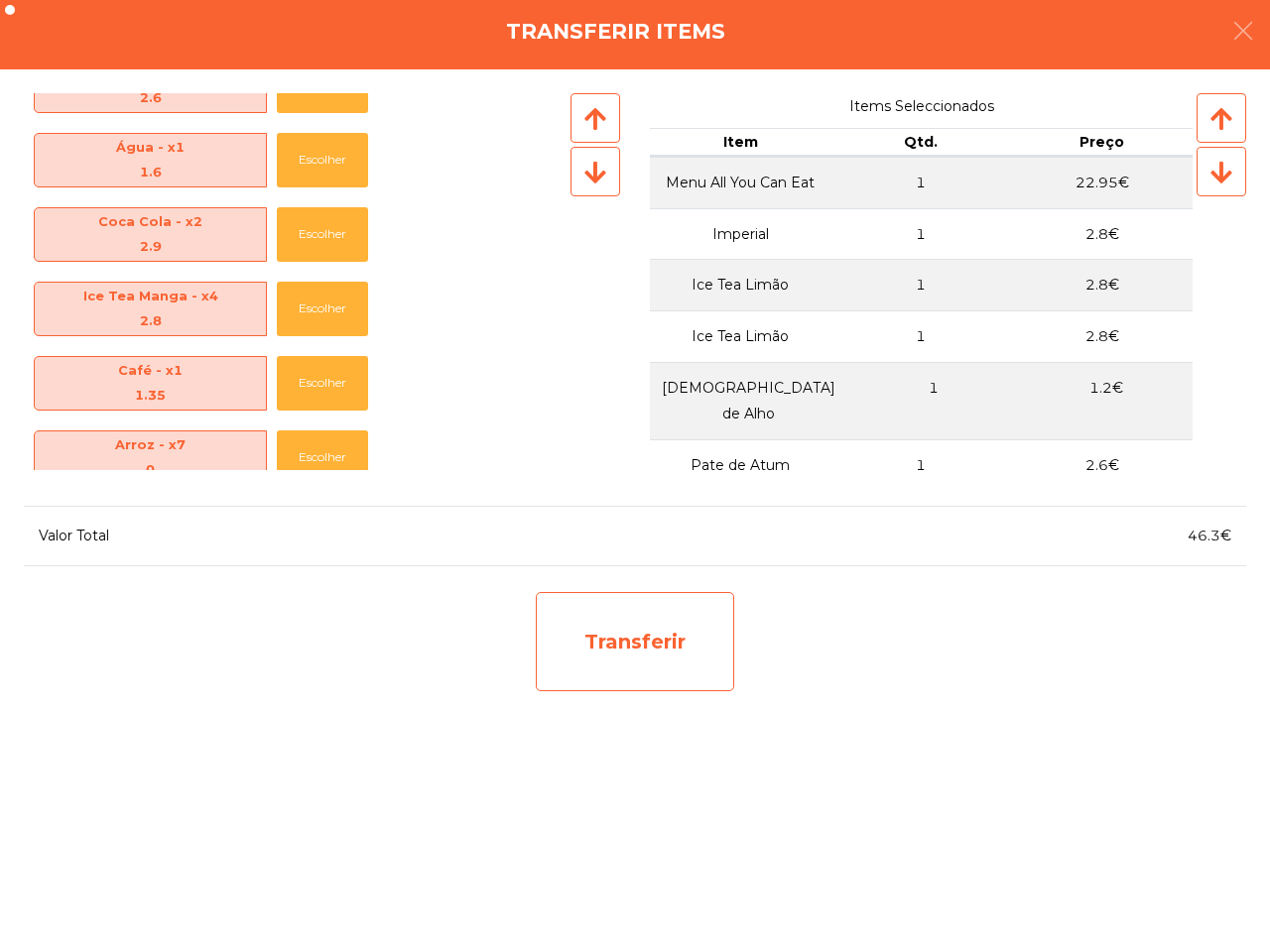 click on "Transferir" 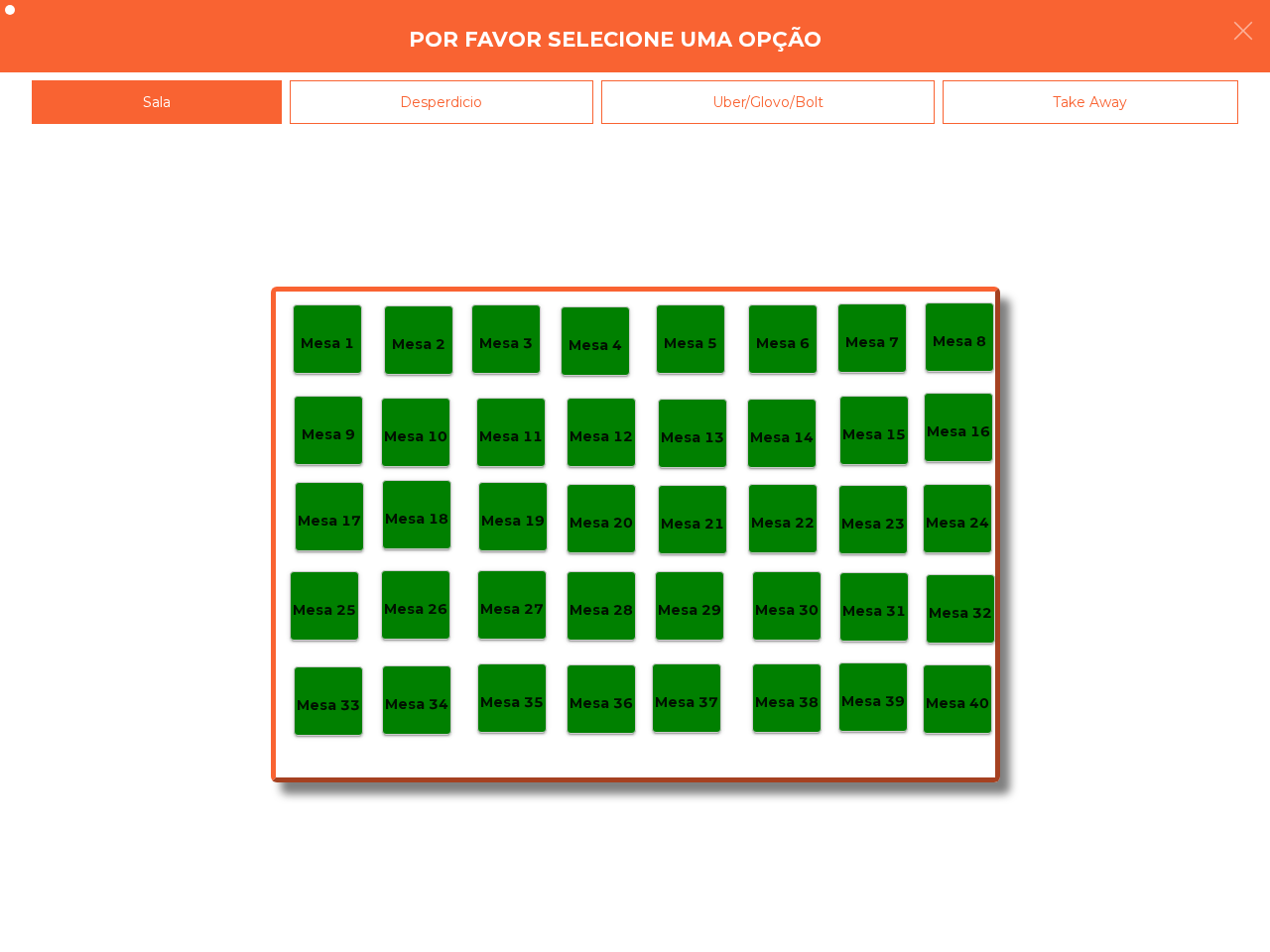 click on "Mesa 35" 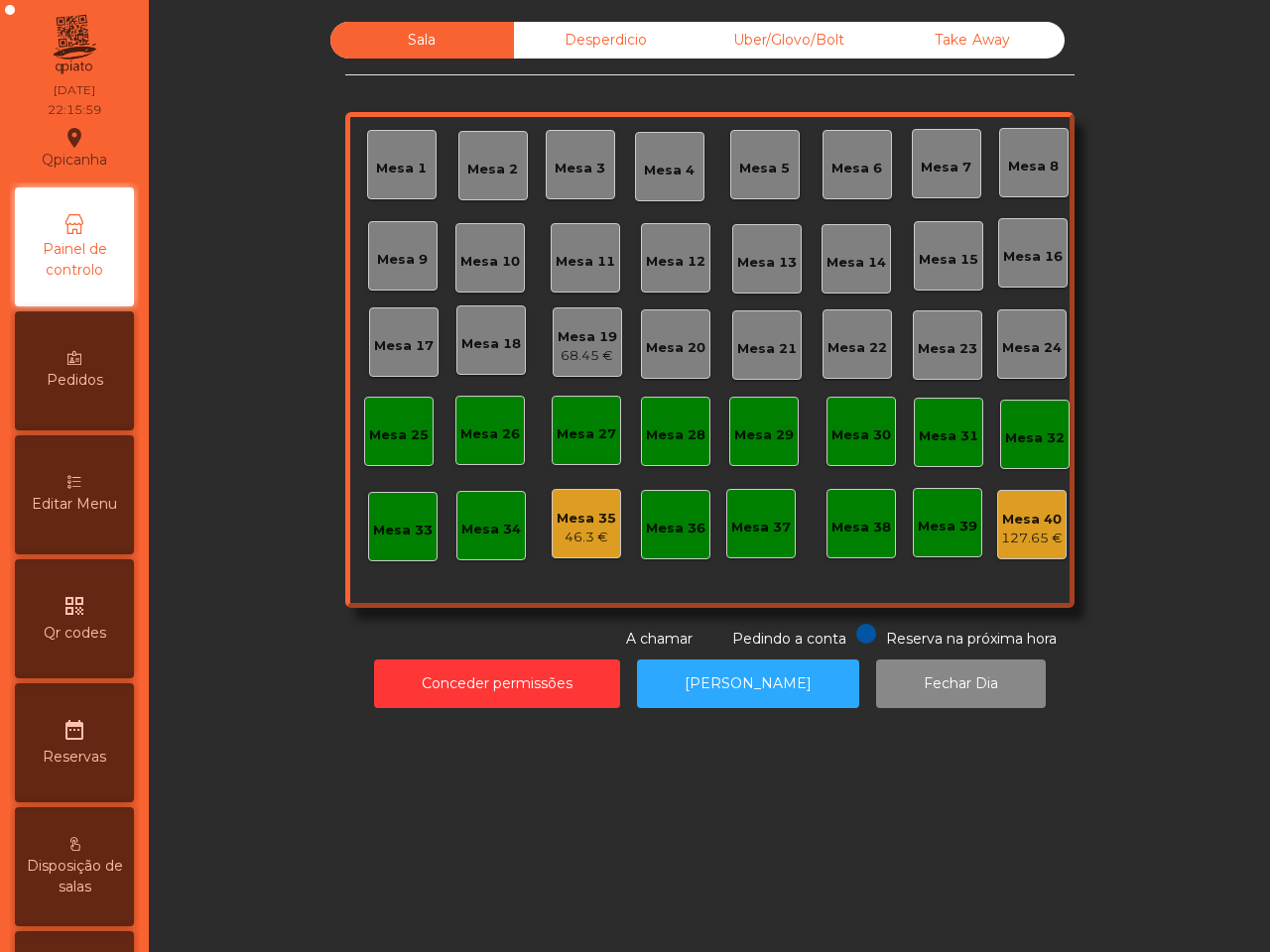 click on "Sala   Desperdicio   Uber/Glovo/Bolt   Take Away   Mesa 1   Mesa 2   Mesa 3   Mesa 4   Mesa 5   Mesa 6   Mesa 7   Mesa 8   Mesa 9   Mesa 10   Mesa 11   Mesa 12   Mesa 13   Mesa 14   Mesa 15   Mesa 16   Mesa 17   Mesa 18   Mesa 19   68.45 €   Mesa 20   Mesa 21   Mesa 22   Mesa 23   Mesa 24   Mesa 25   Mesa 26   Mesa 27   Mesa 28   Mesa 29   Mesa 30   Mesa 31   Mesa 32   Mesa 33   Mesa 34   Mesa 35   46.3 €   Mesa 36   Mesa 37   Mesa 38   Mesa 39   Mesa 40   127.65 €  Reserva na próxima hora Pedindo a conta A chamar" 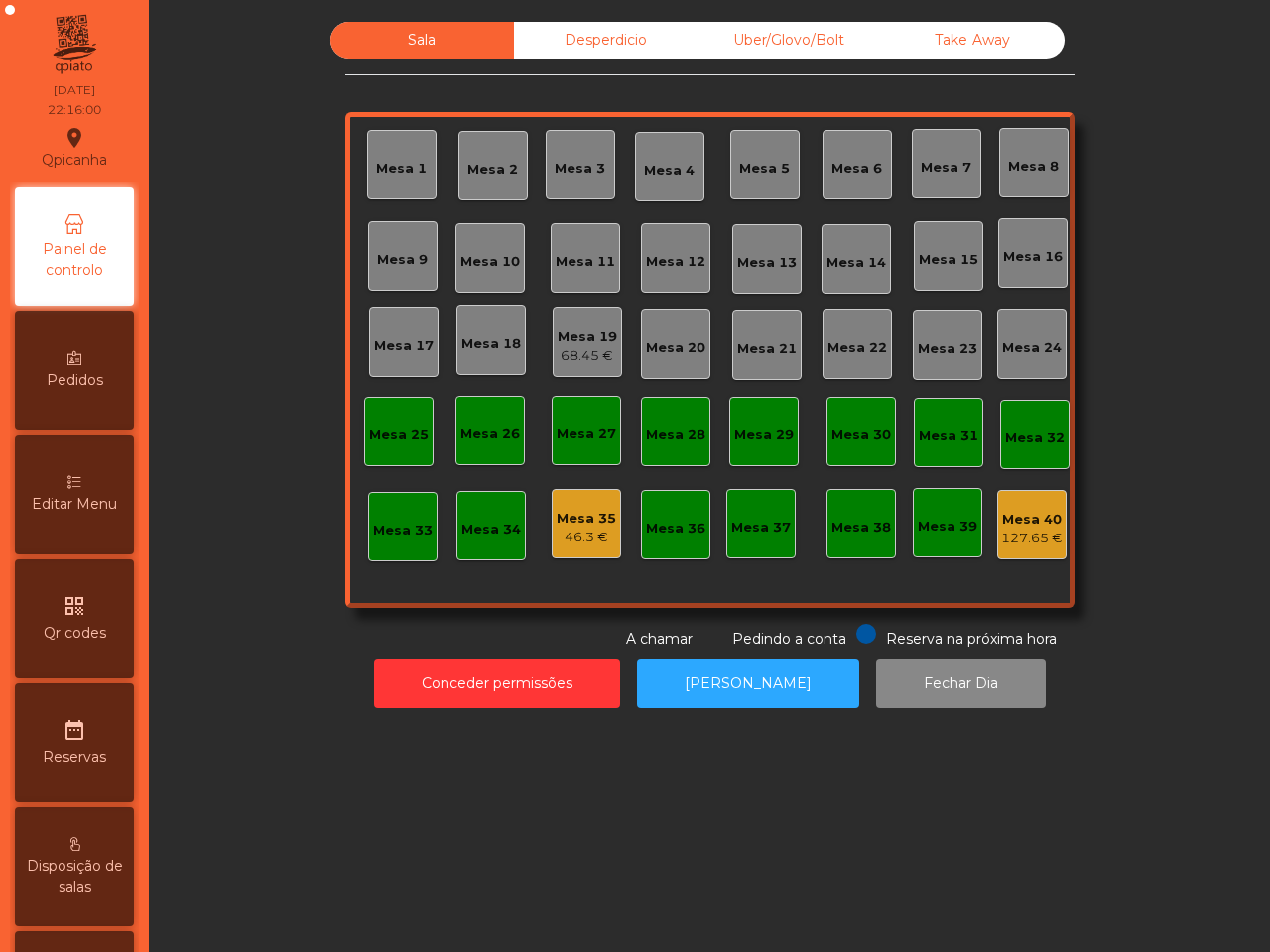 click on "Uber/Glovo/Bolt" 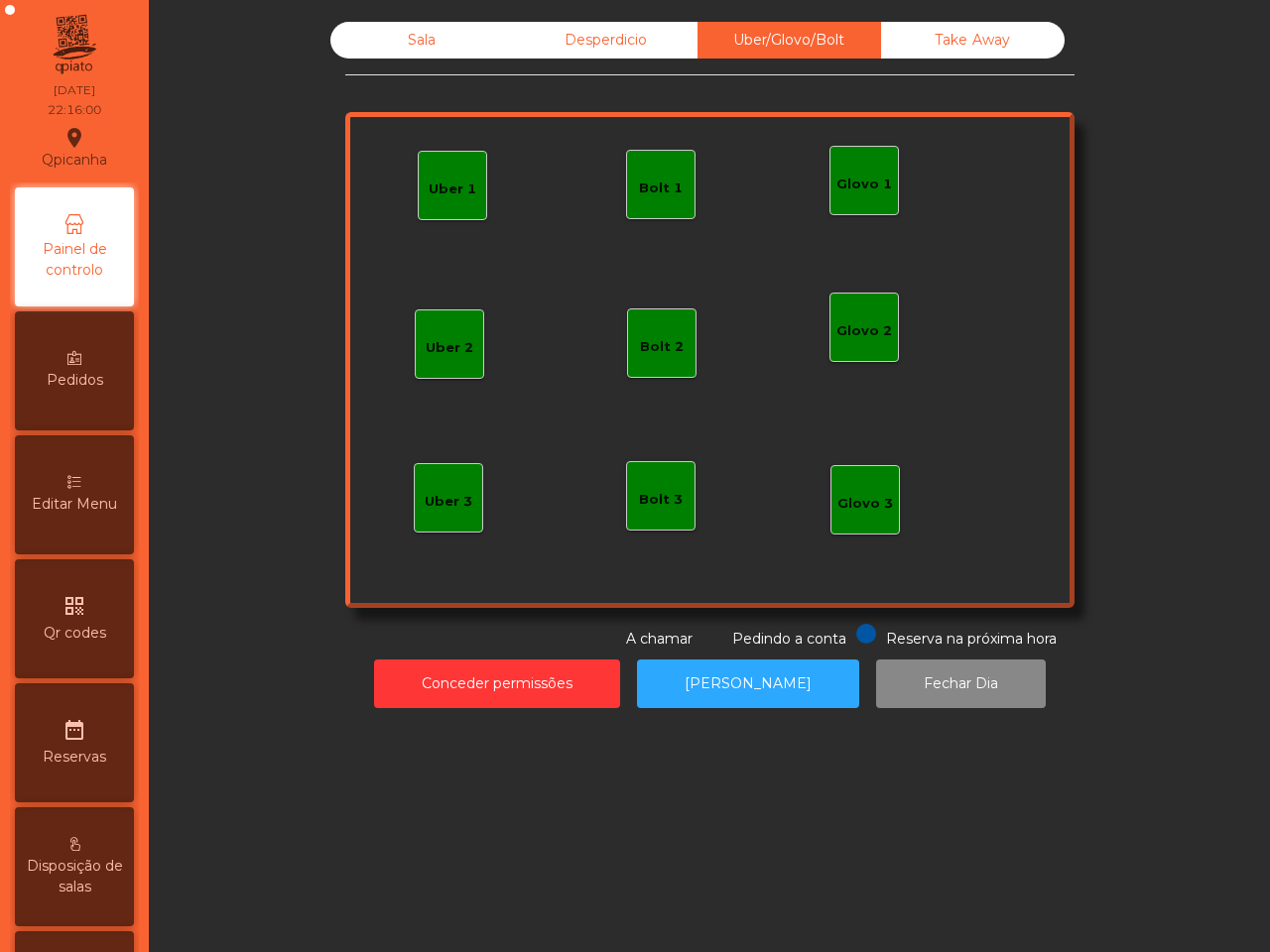 click on "Desperdicio" 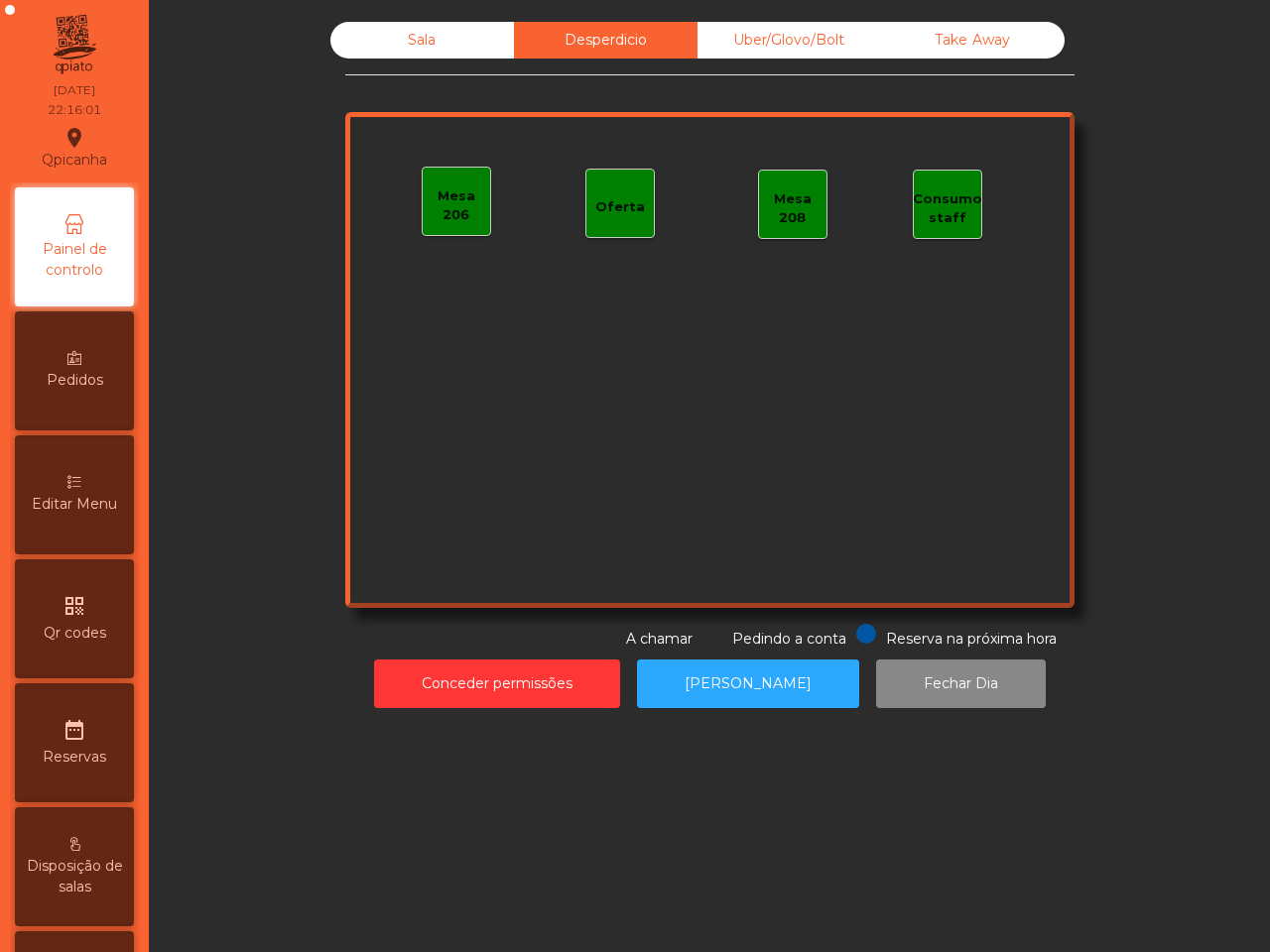 click on "Take Away" 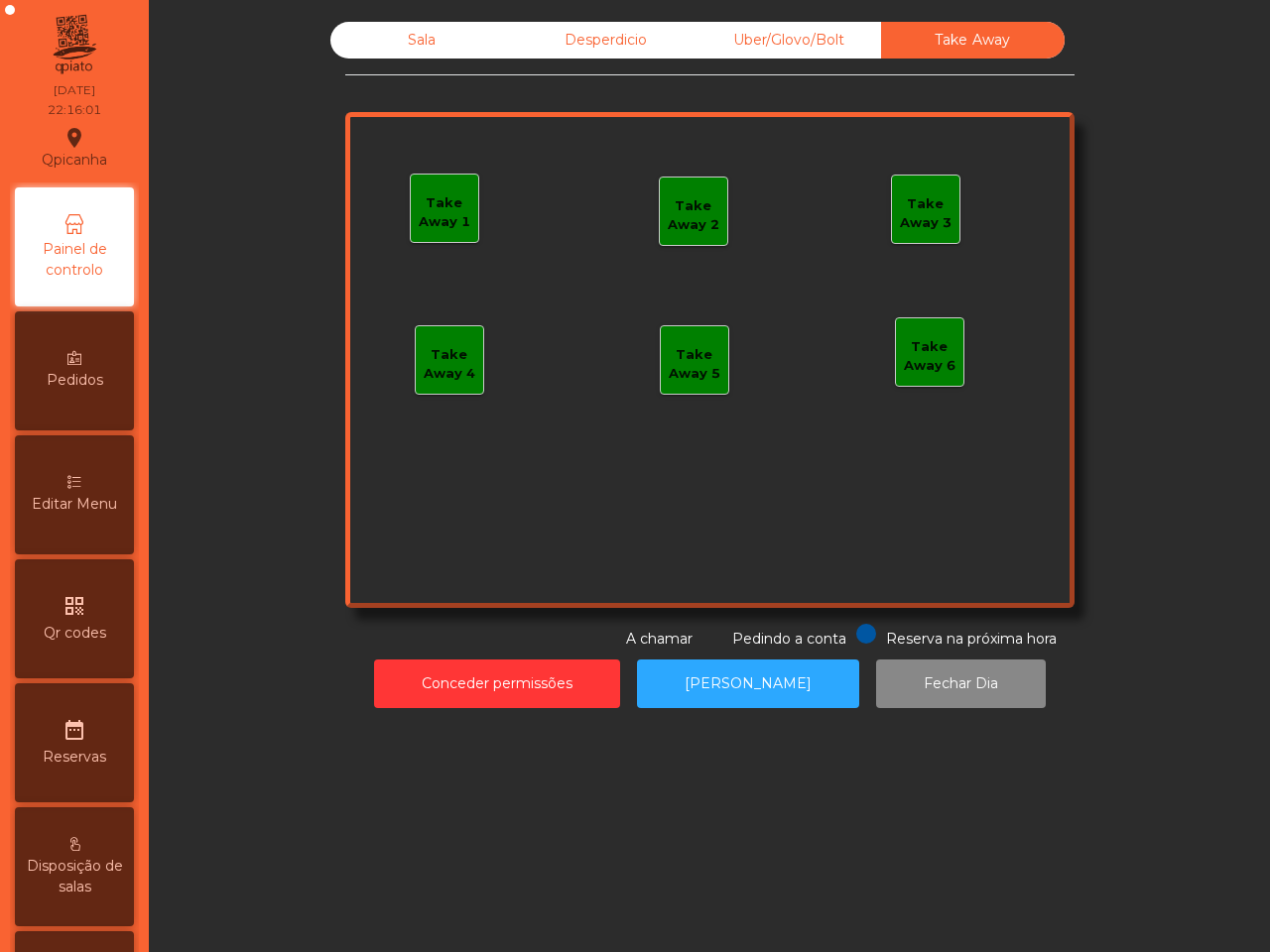 click on "Sala" 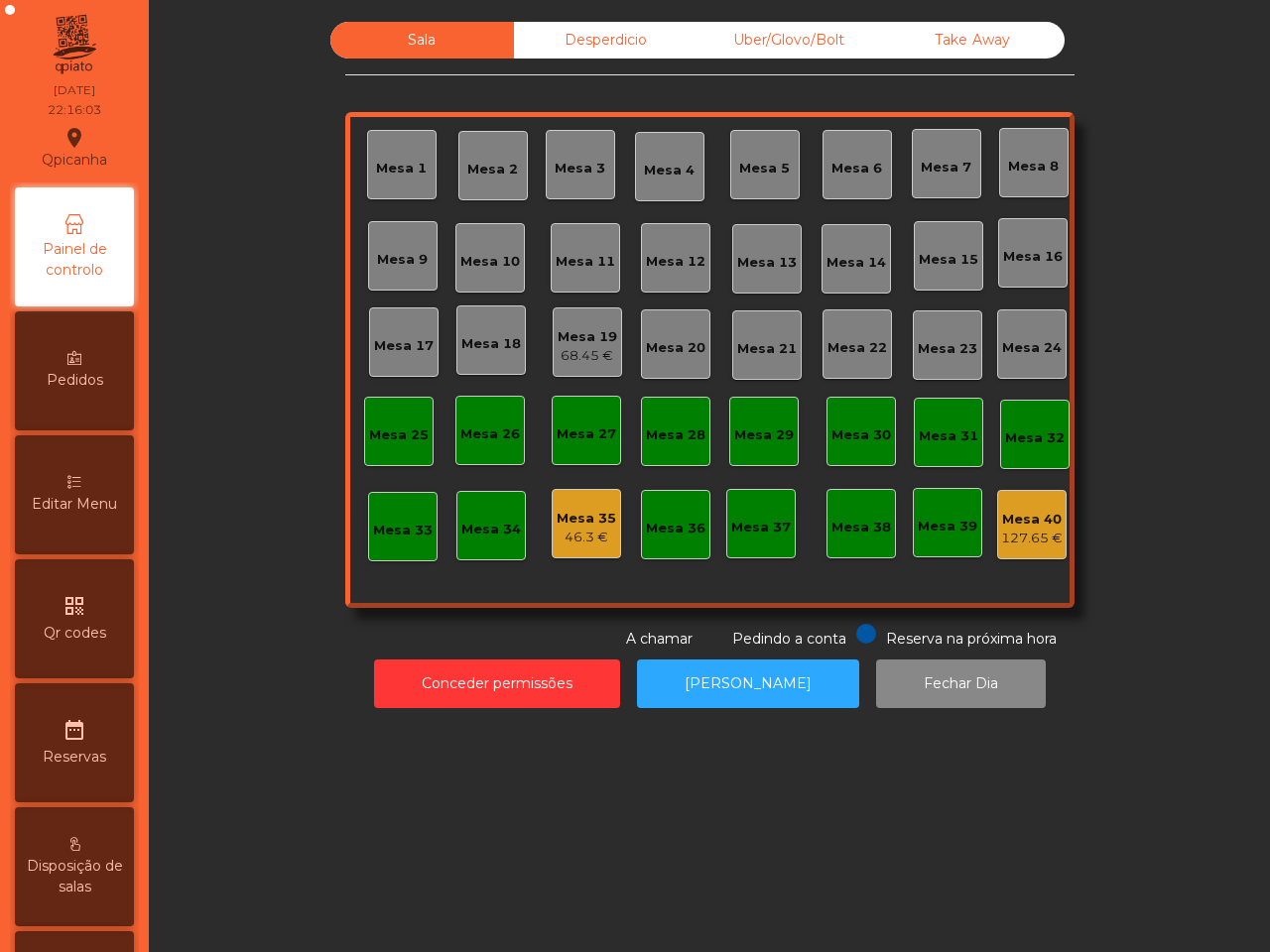 click on "68.45 €" 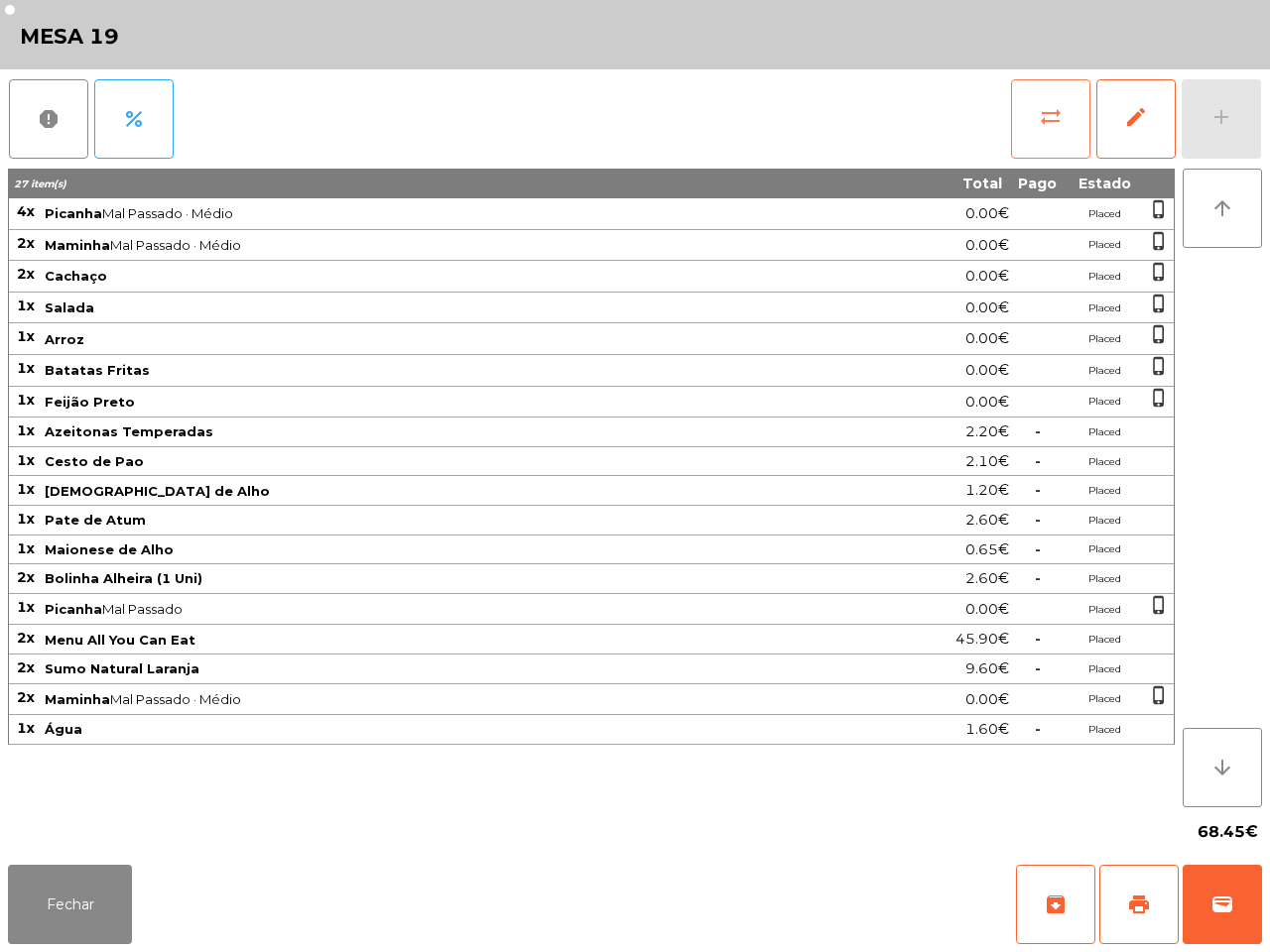 click on "sync_alt" 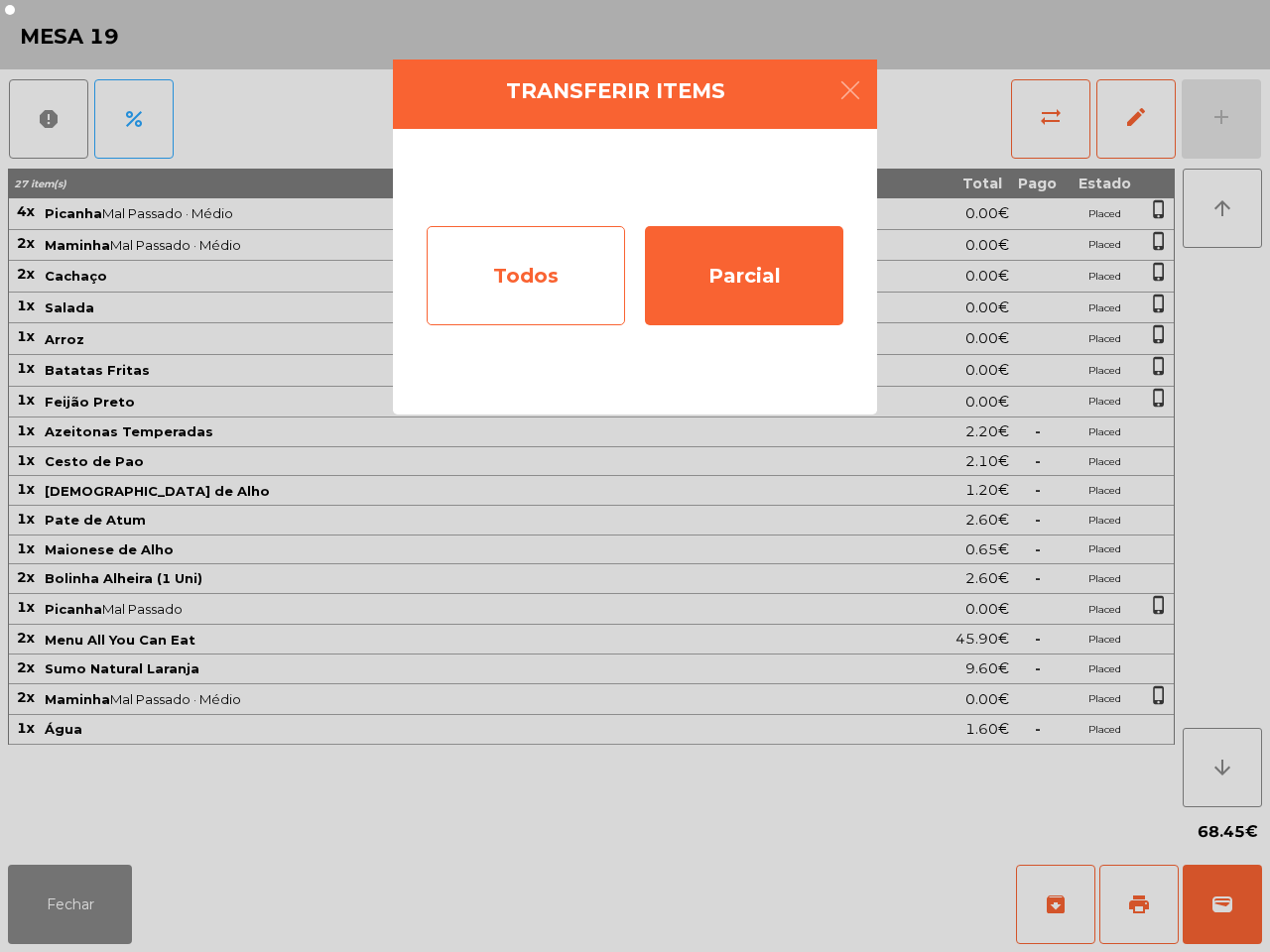 click on "Todos" 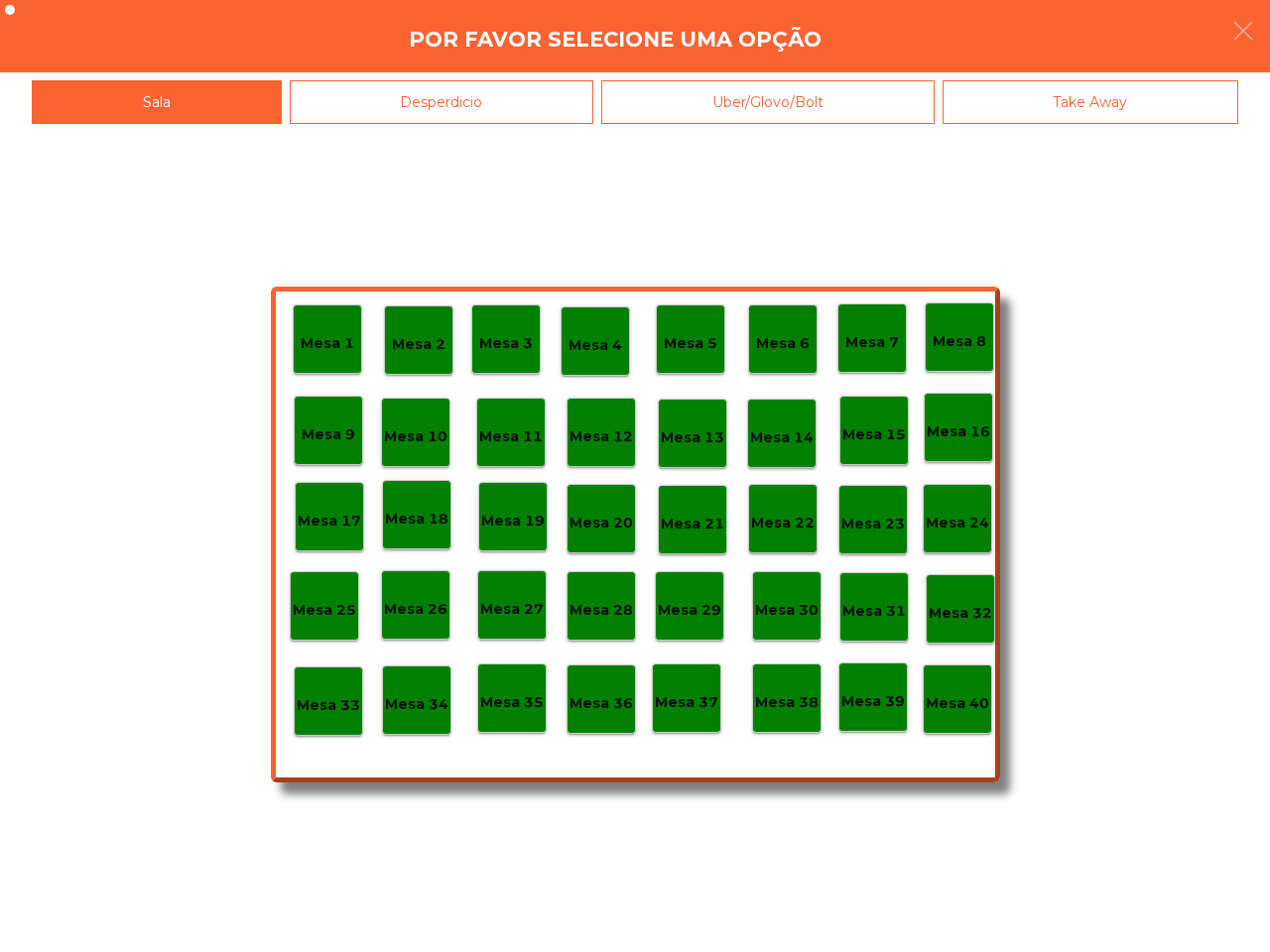 click on "Mesa 40" 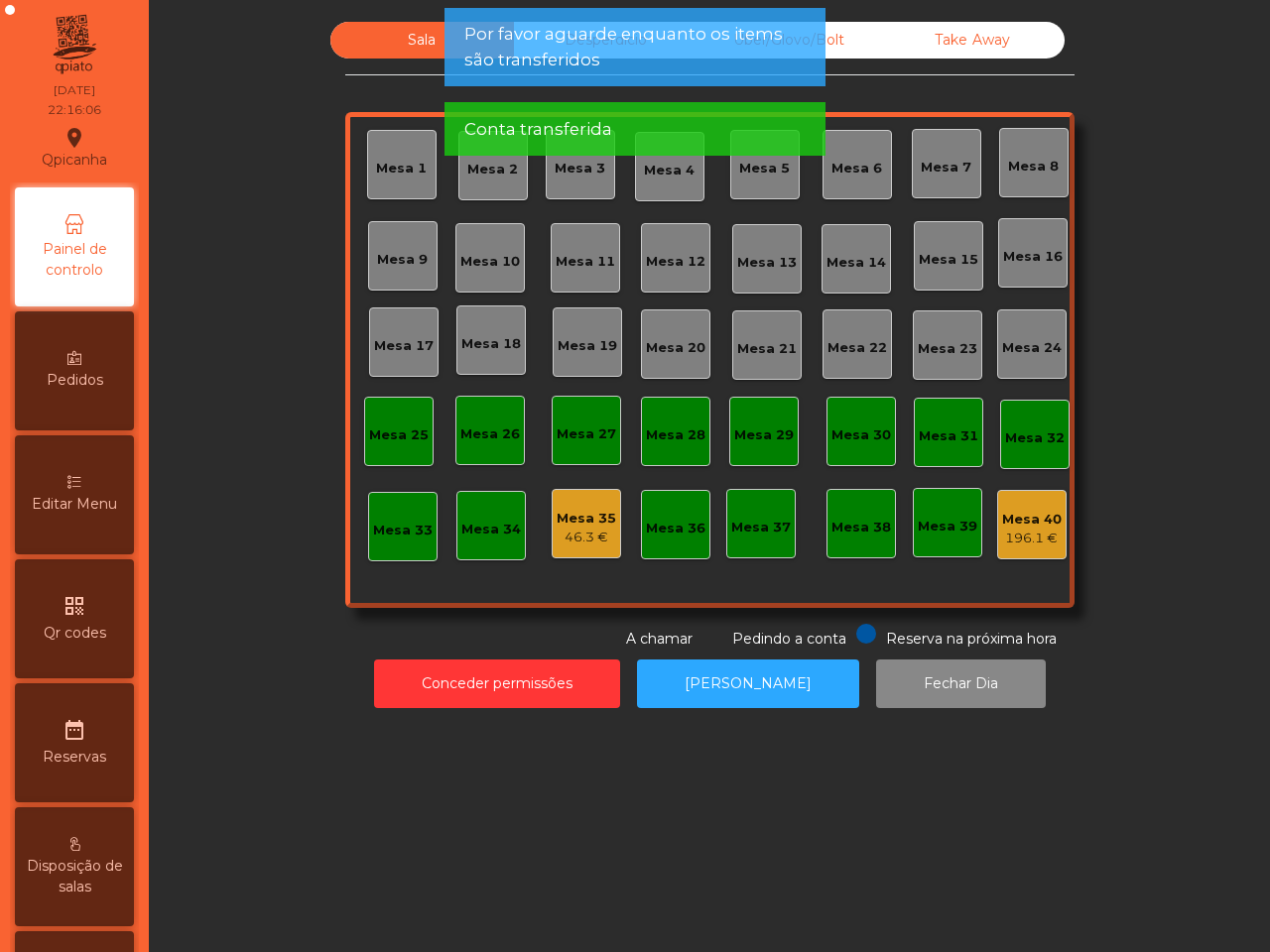 click on "196.1 €" 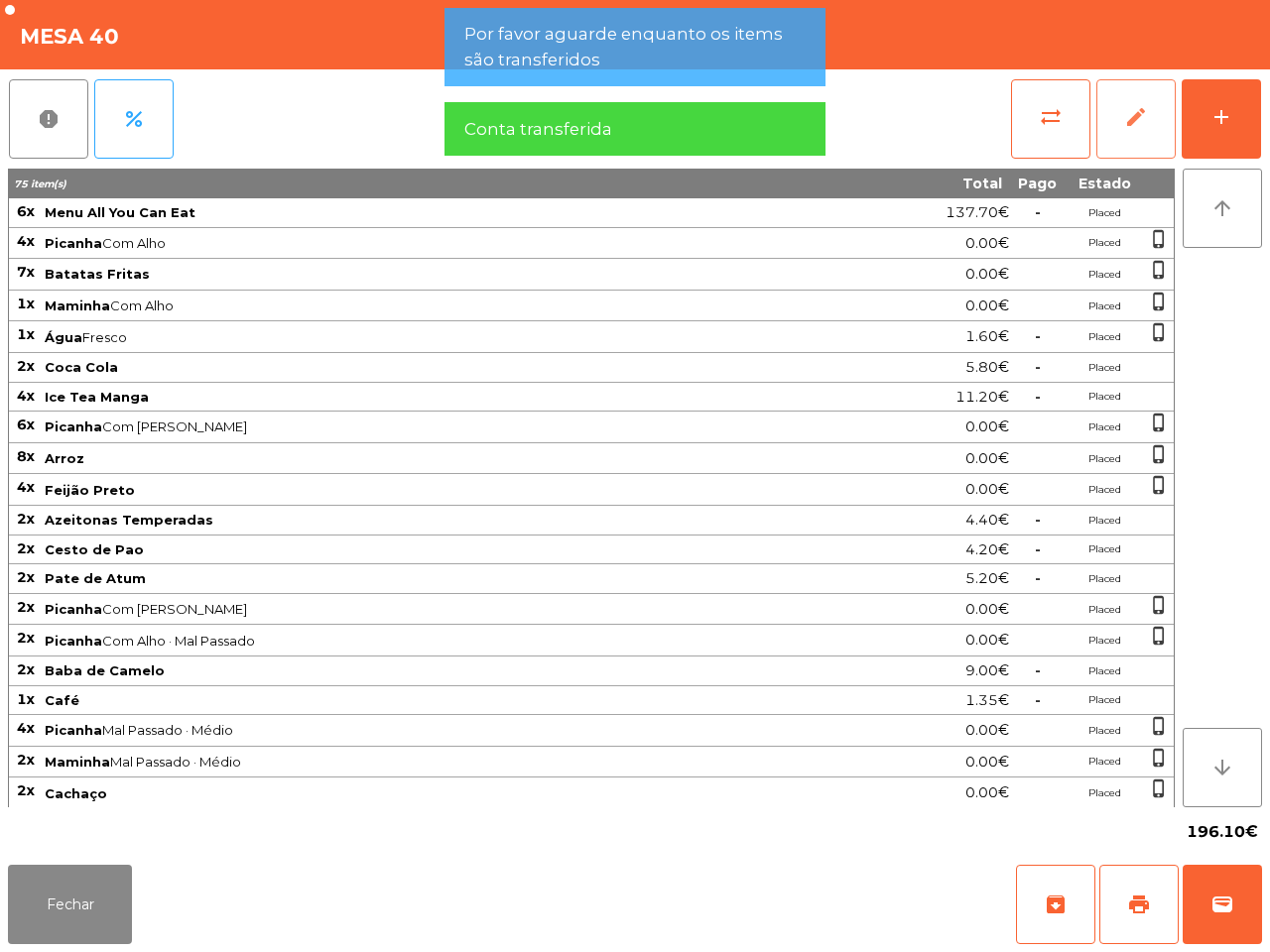 click on "edit" 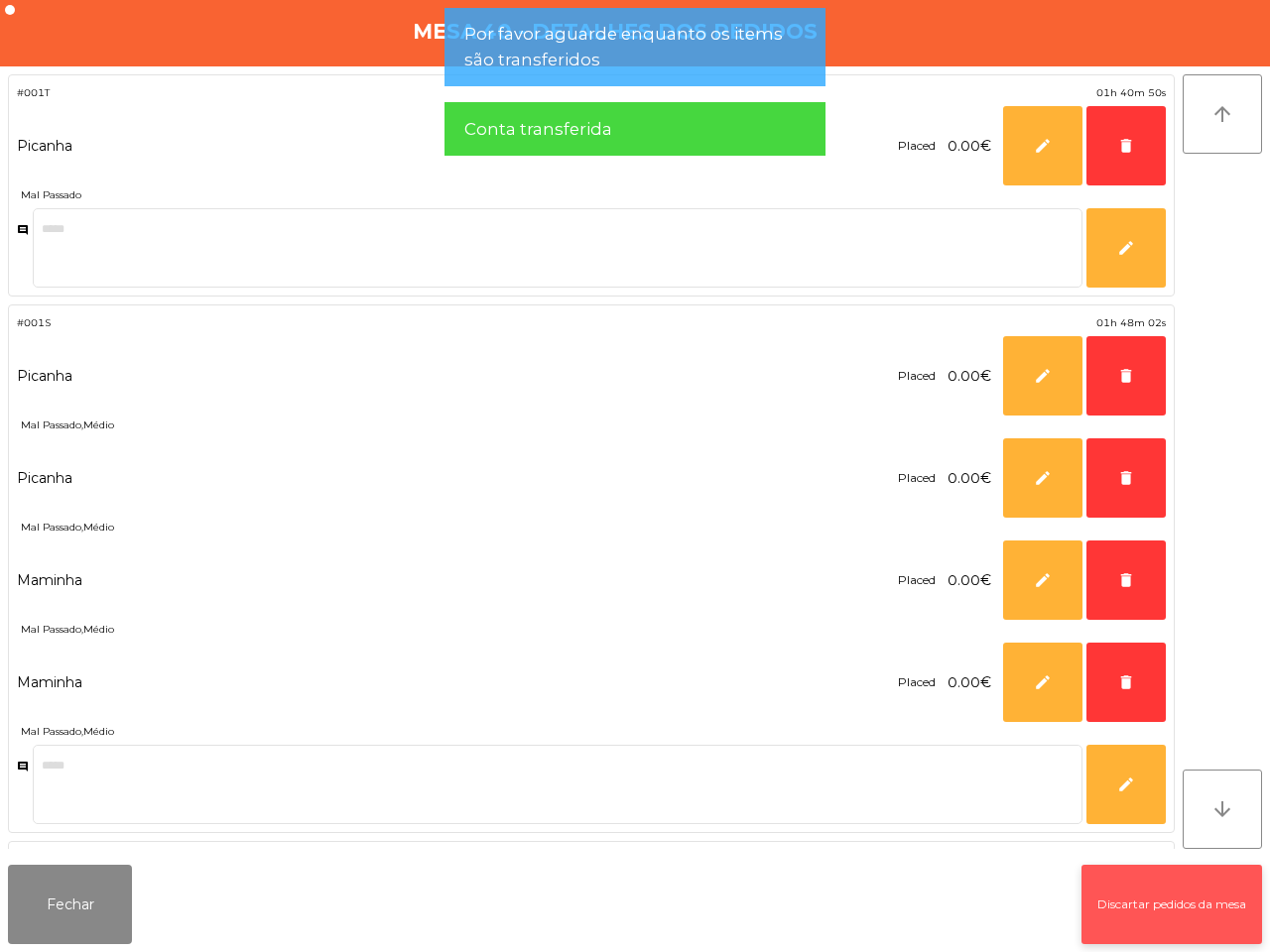 click on "Discartar pedidos da mesa" 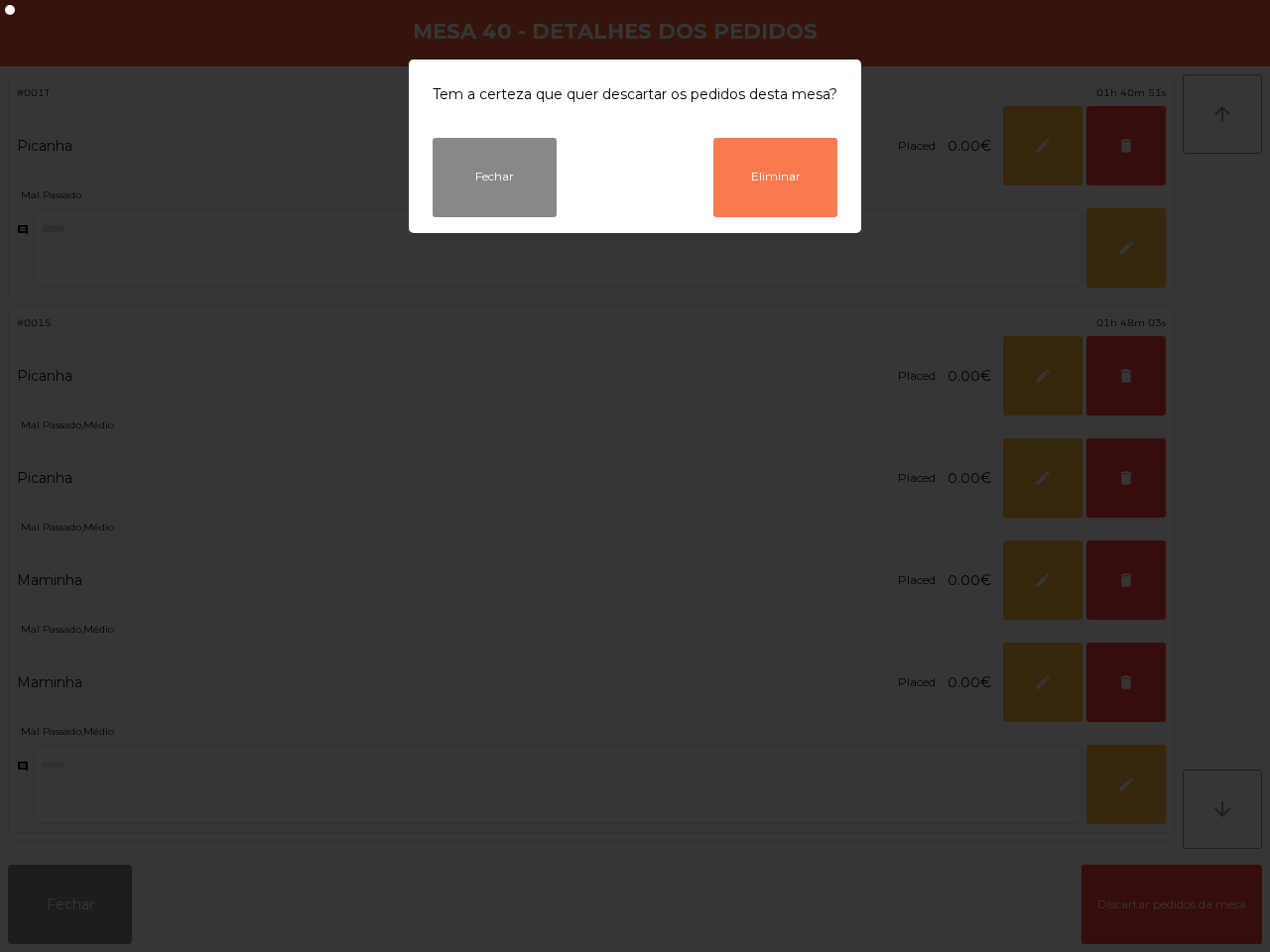 click on "Eliminar" 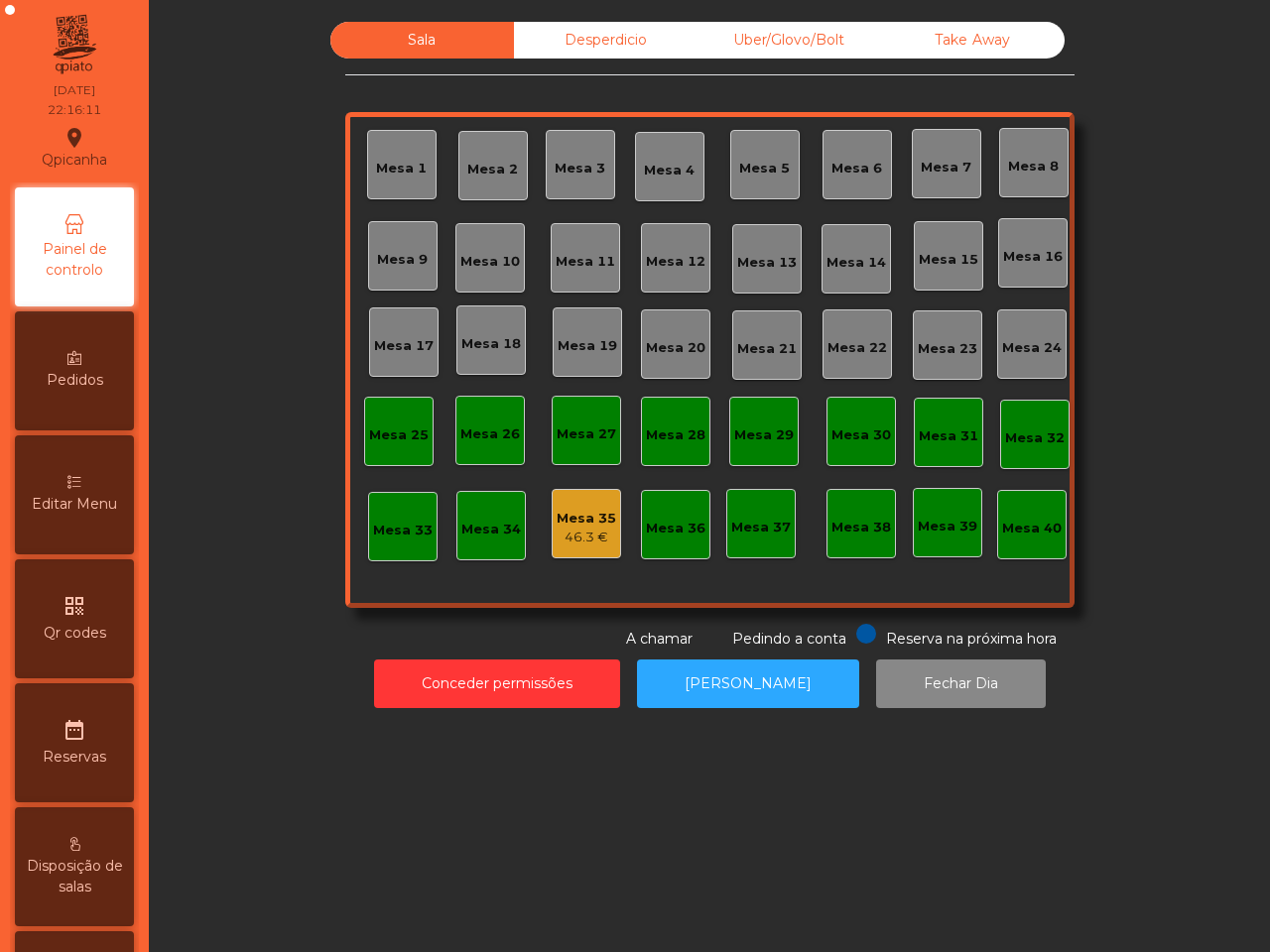 click on "Mesa 35   46.3 €" 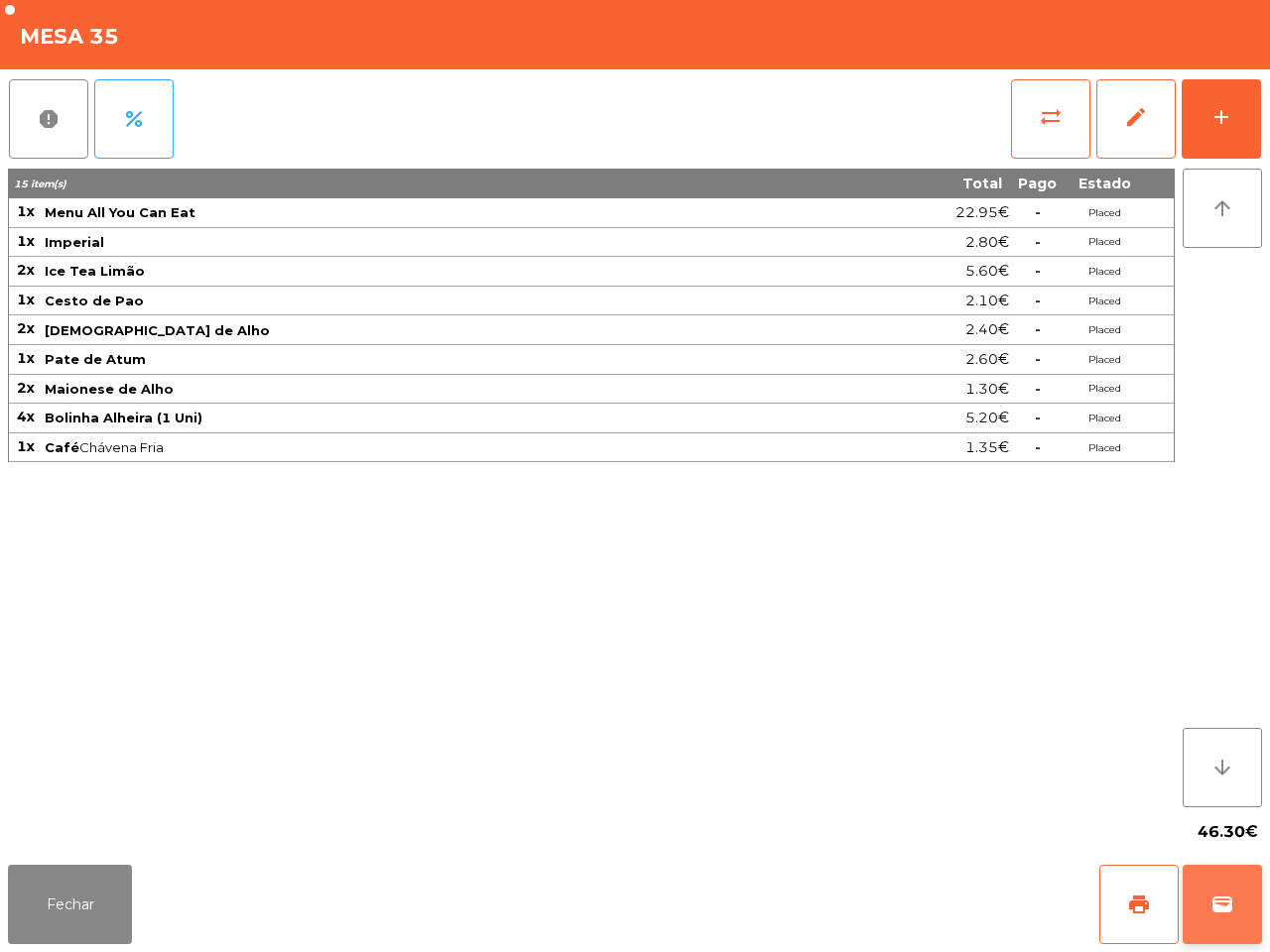click on "wallet" 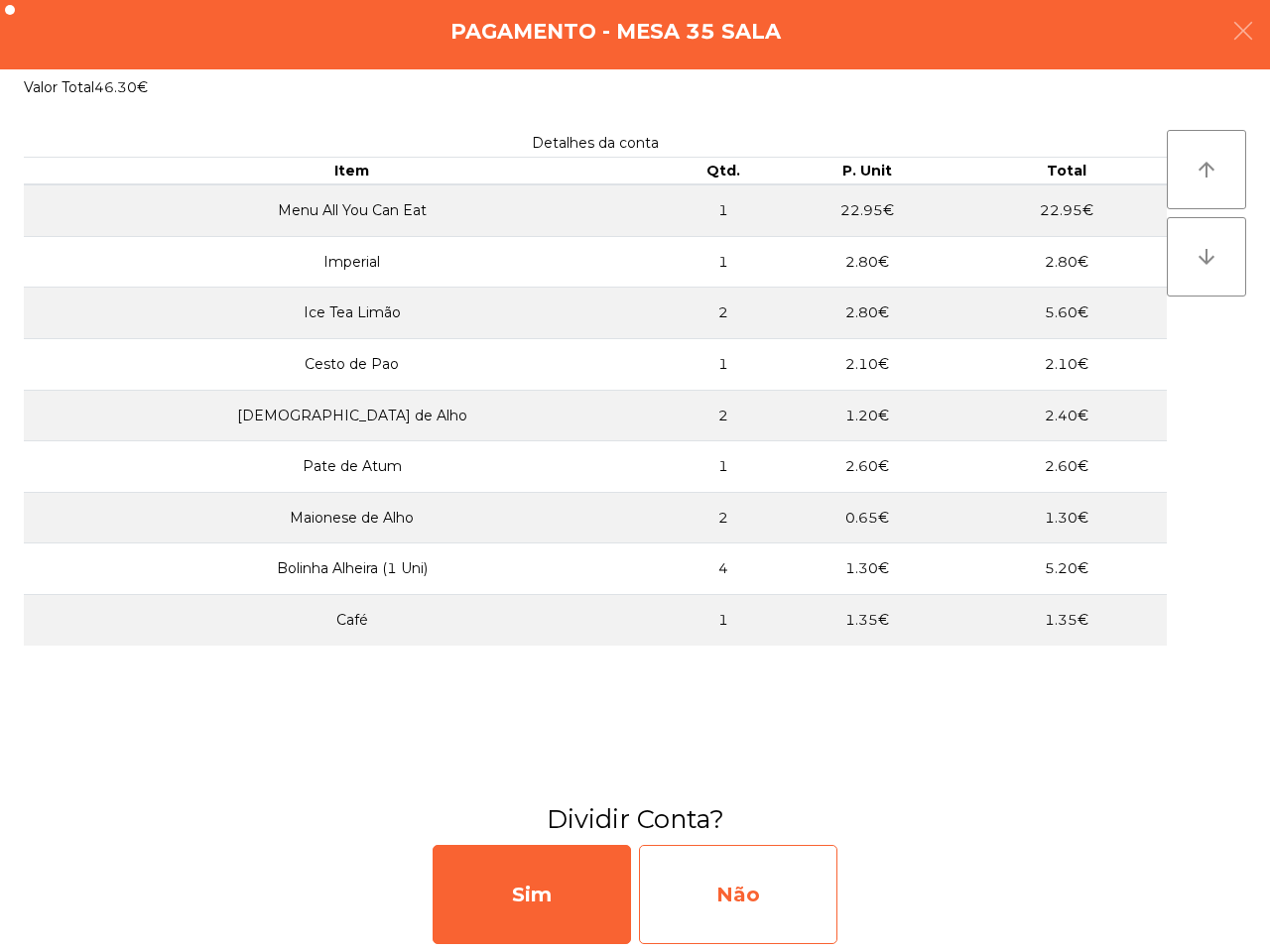 click on "Não" 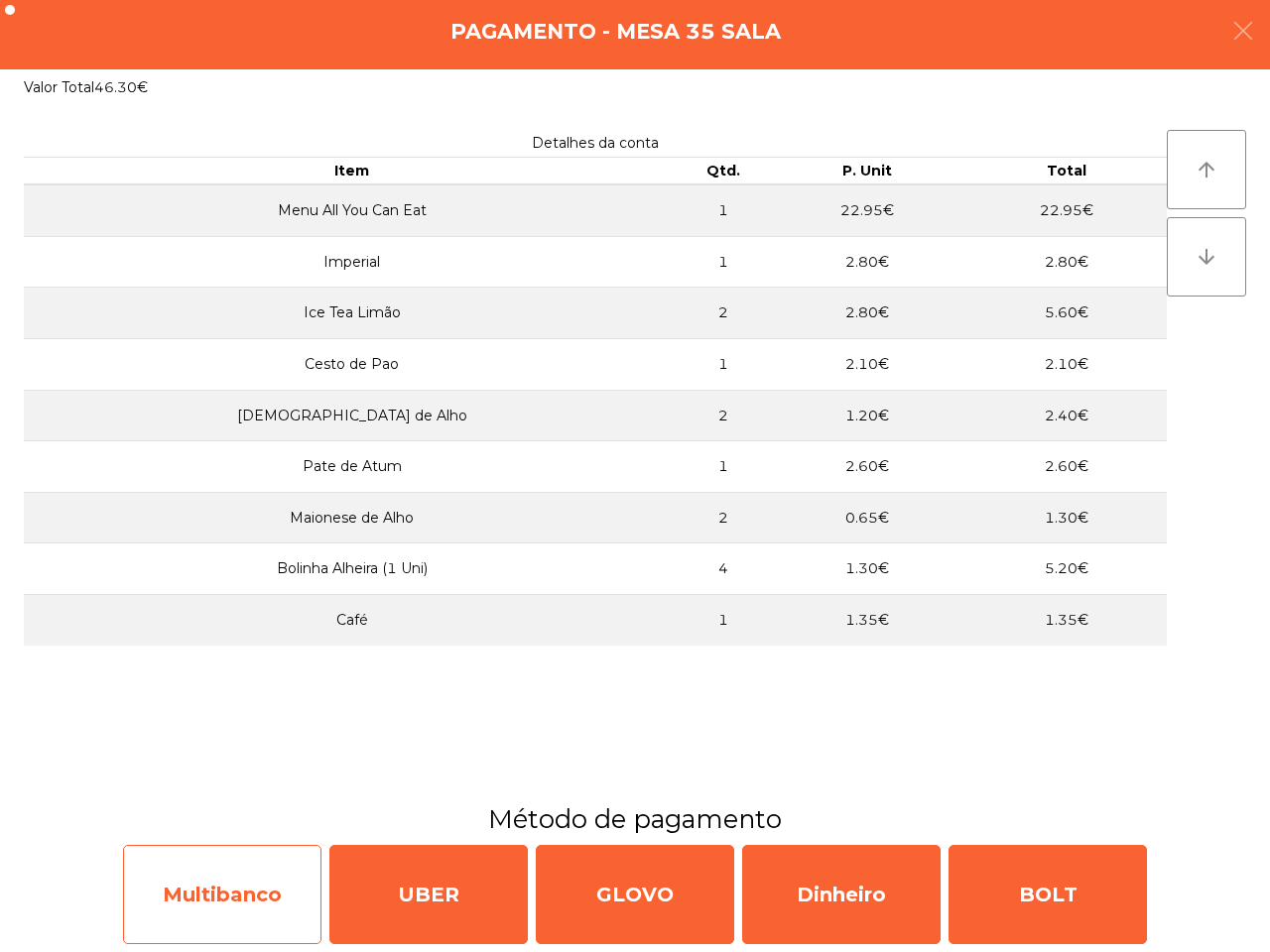 click on "Multibanco" 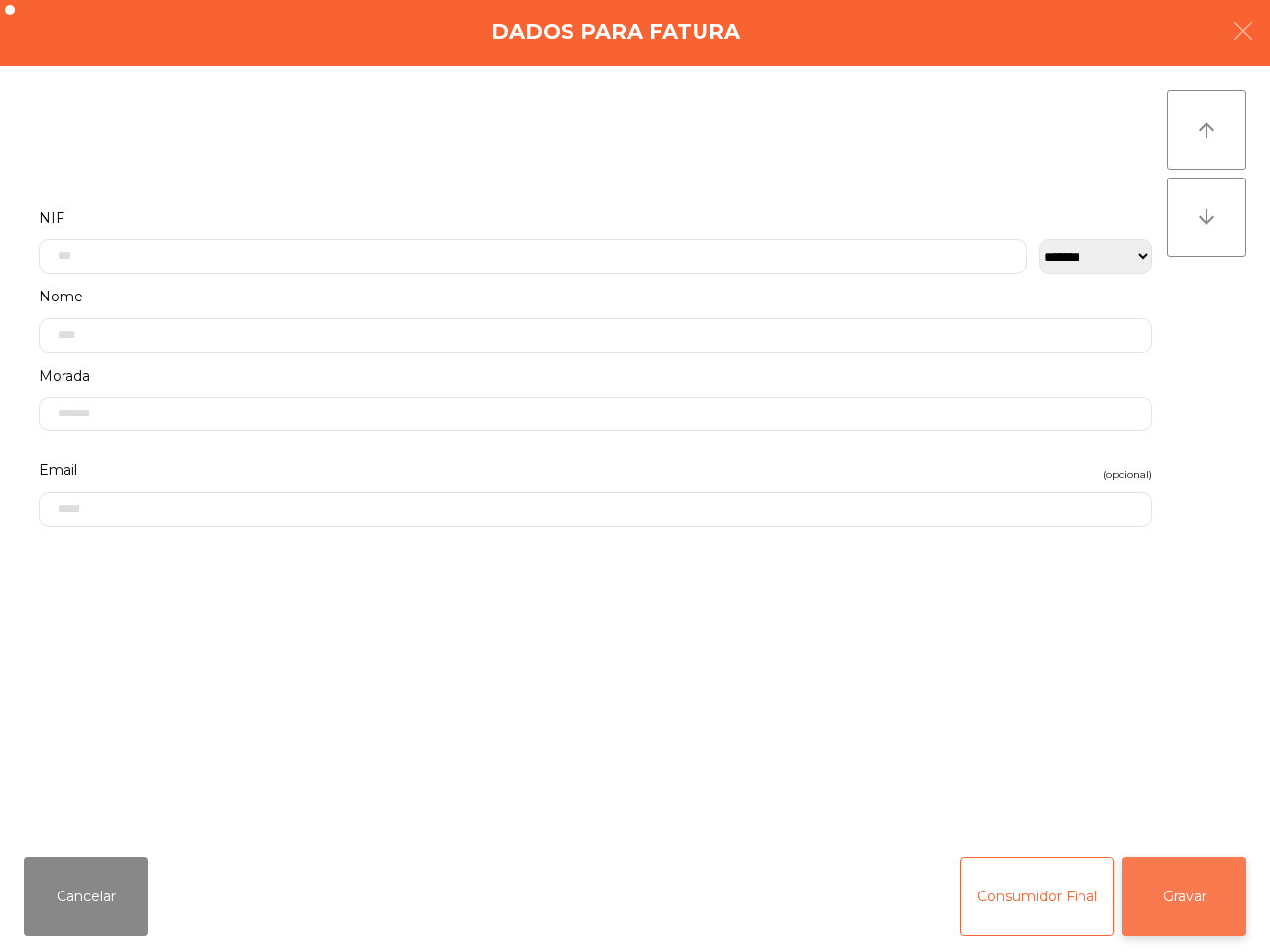 click on "Gravar" 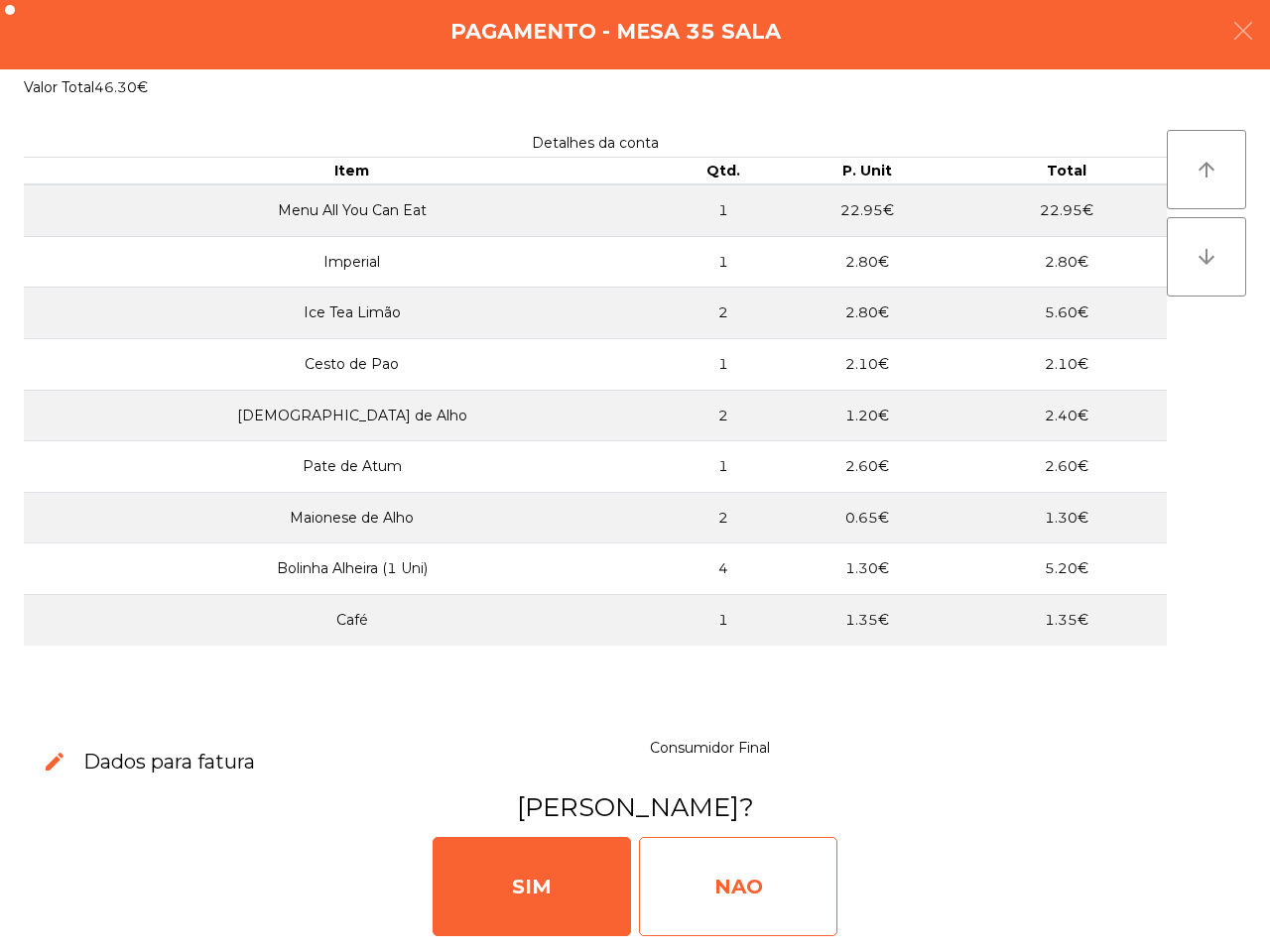 click on "NAO" 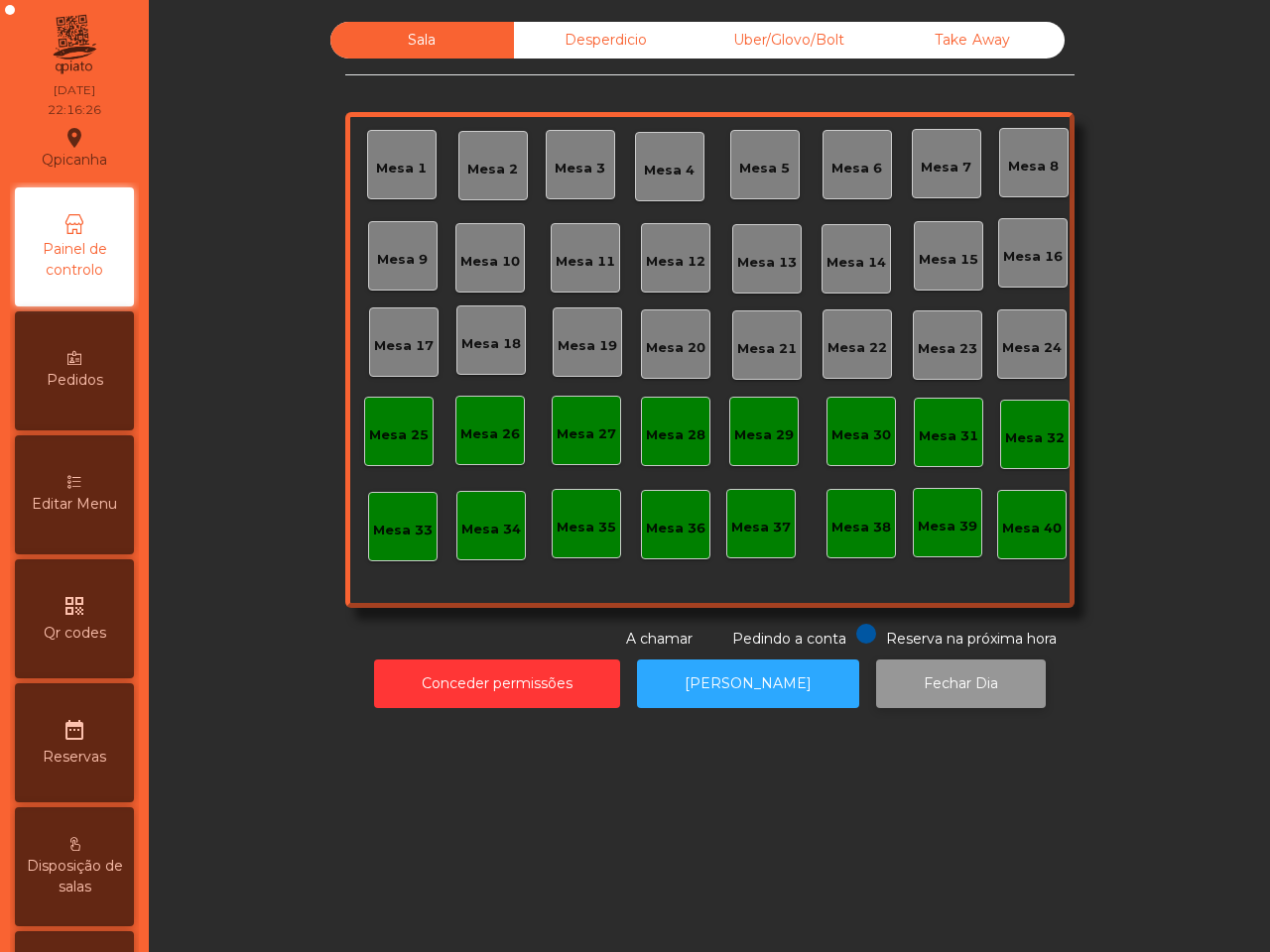 click on "Fechar Dia" 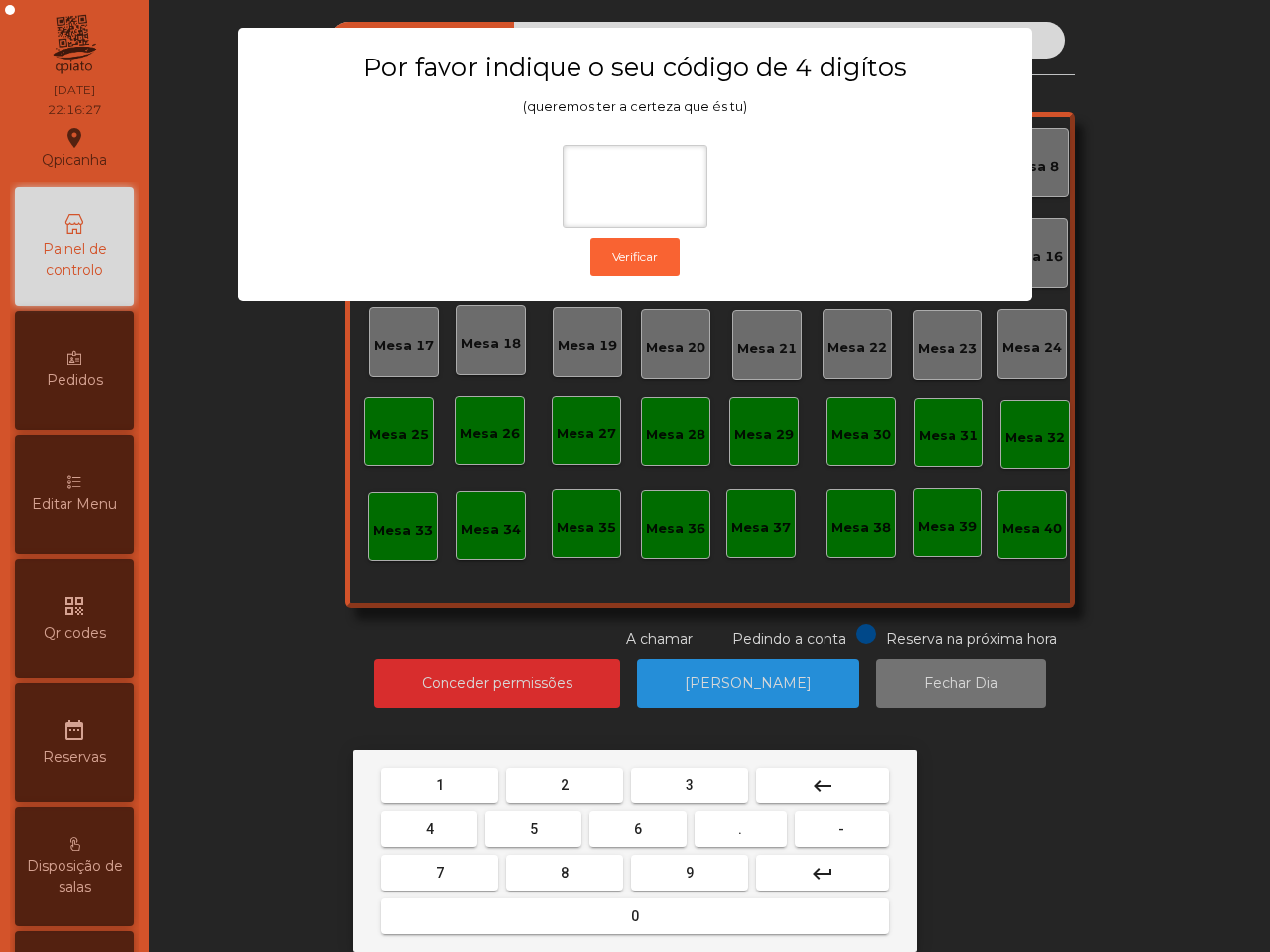 click on "8" at bounding box center (565, 873) 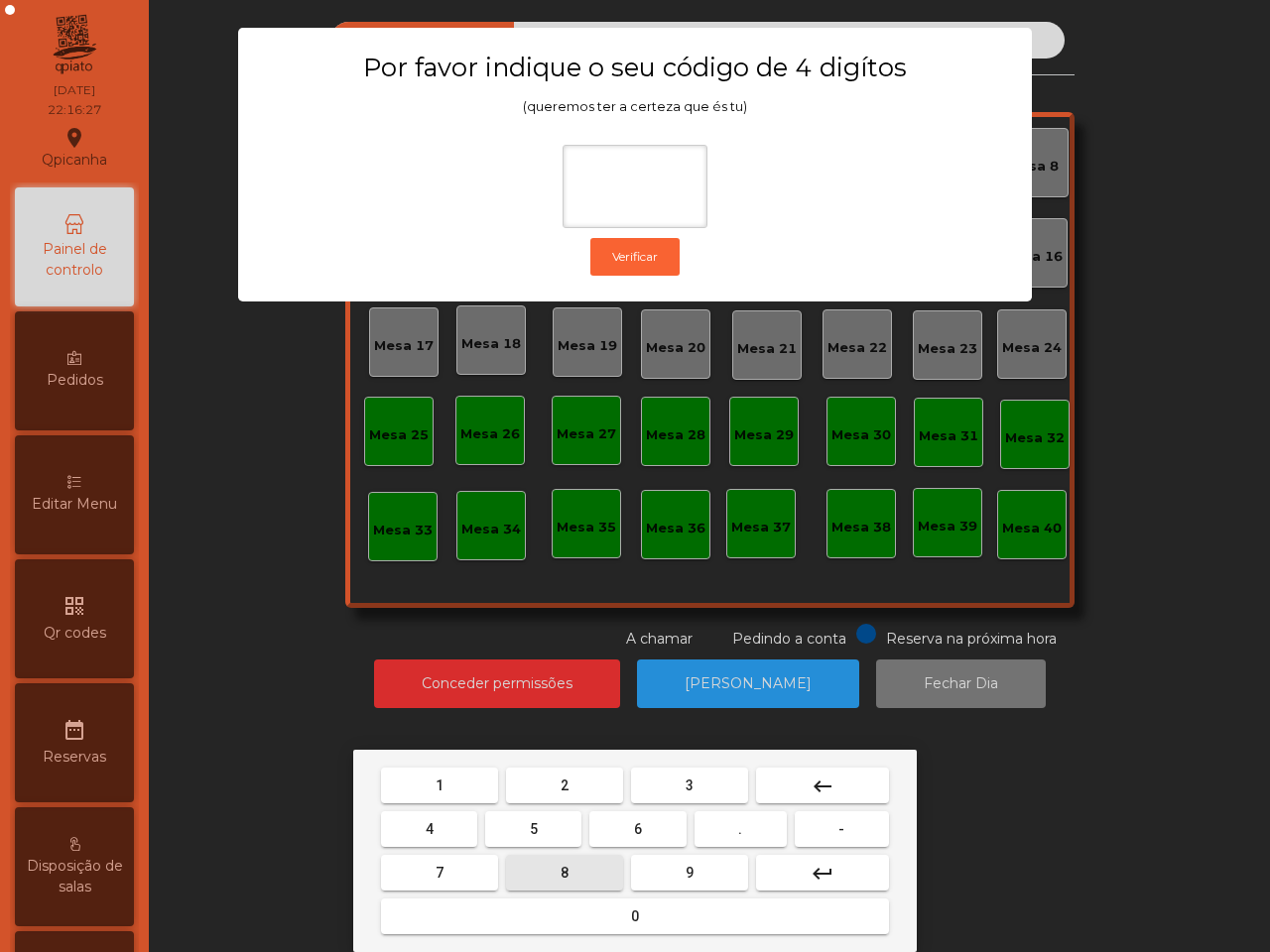 click on "9" at bounding box center [690, 873] 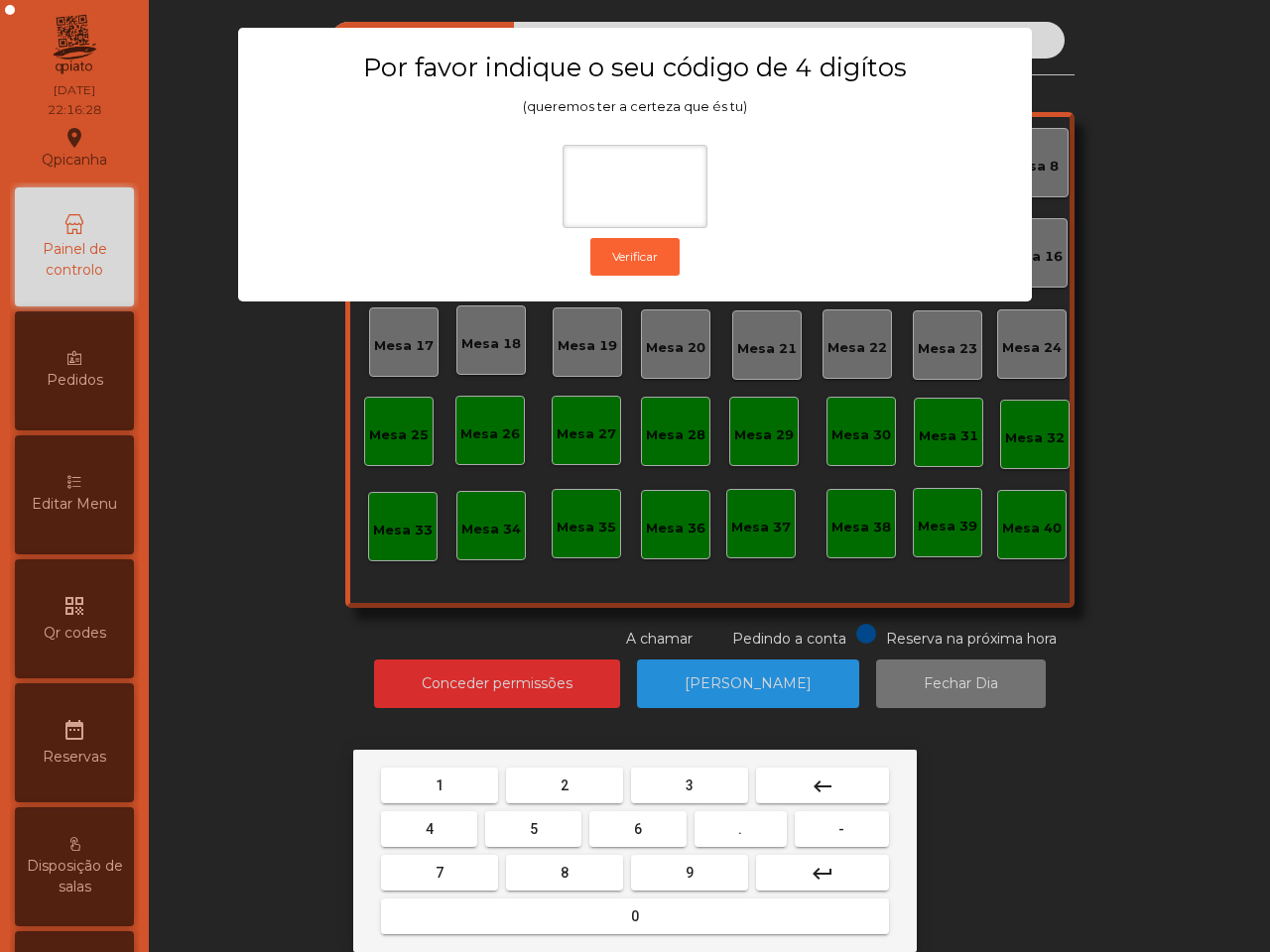 click on "1" at bounding box center [440, 785] 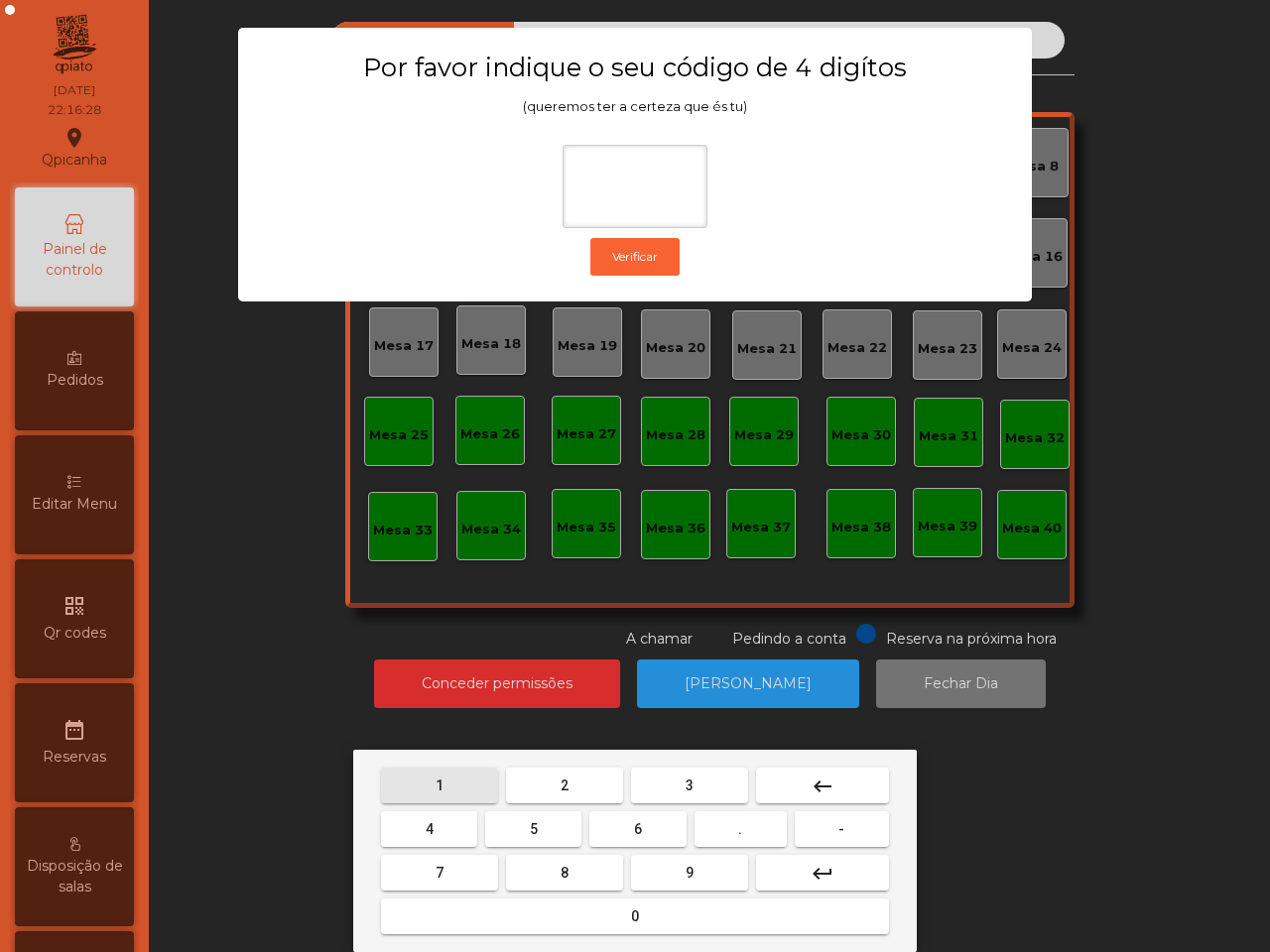 click on "2" at bounding box center [565, 785] 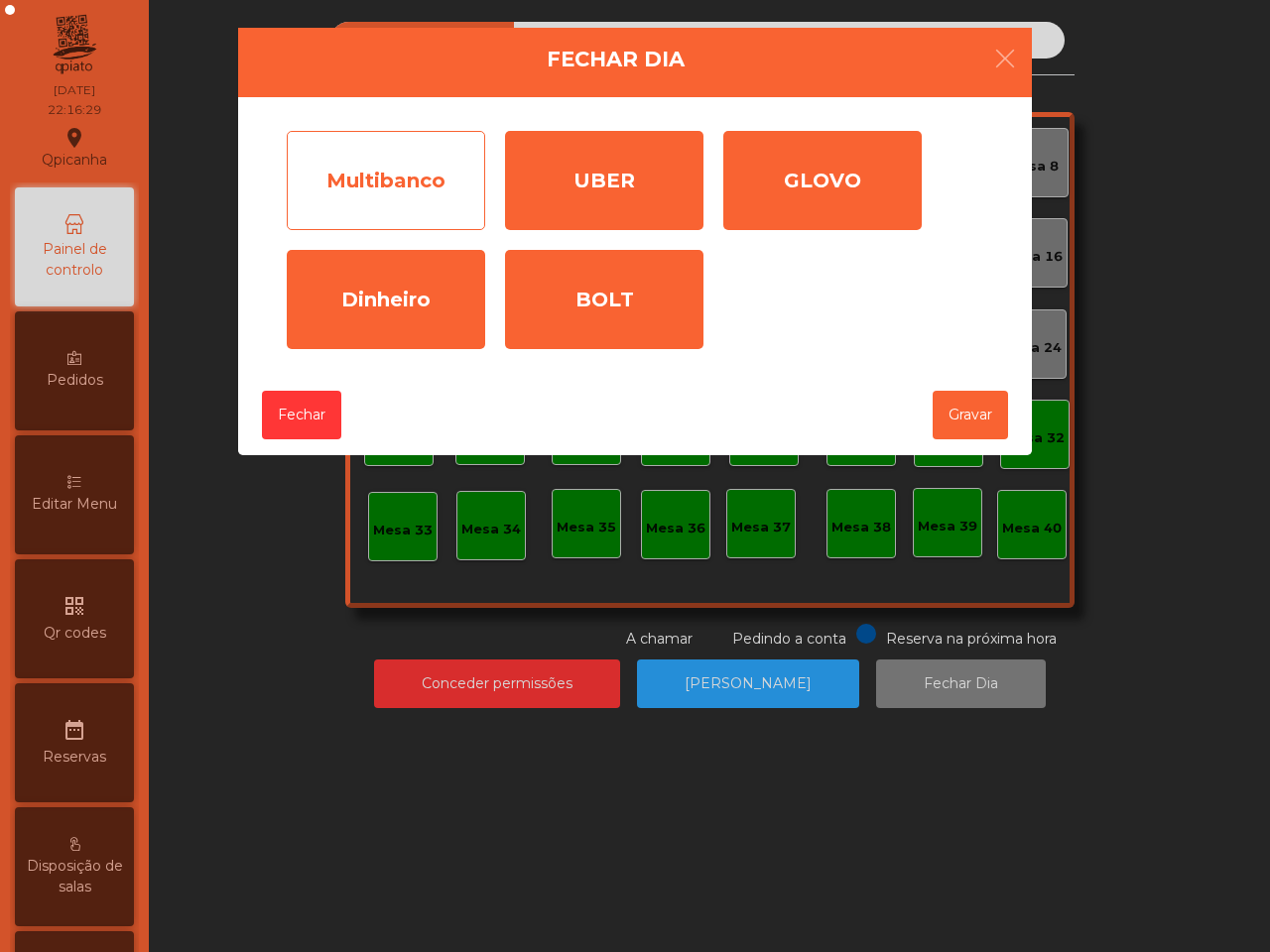 drag, startPoint x: 388, startPoint y: 255, endPoint x: 400, endPoint y: 225, distance: 32.31099 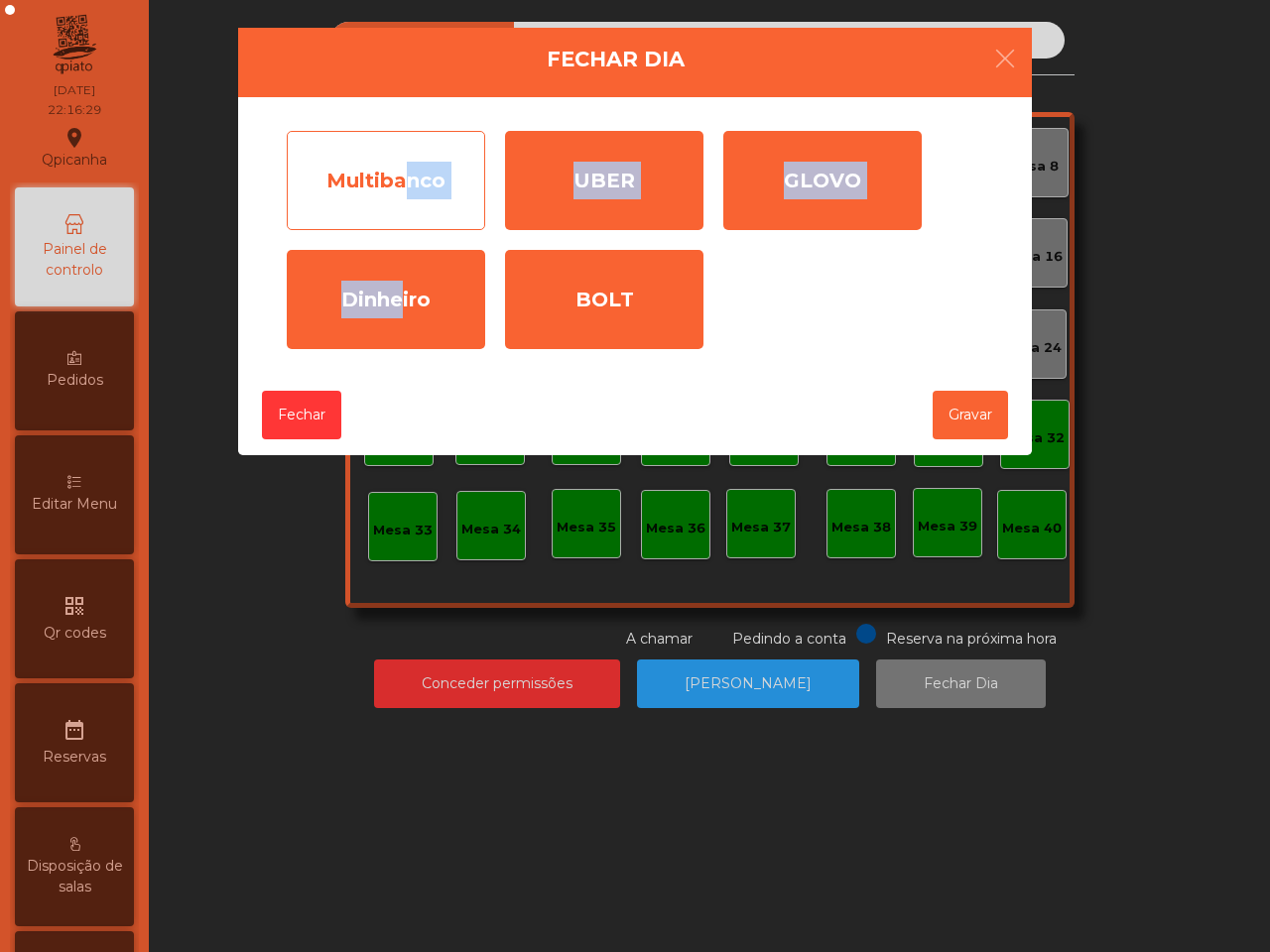 click on "Multibanco" 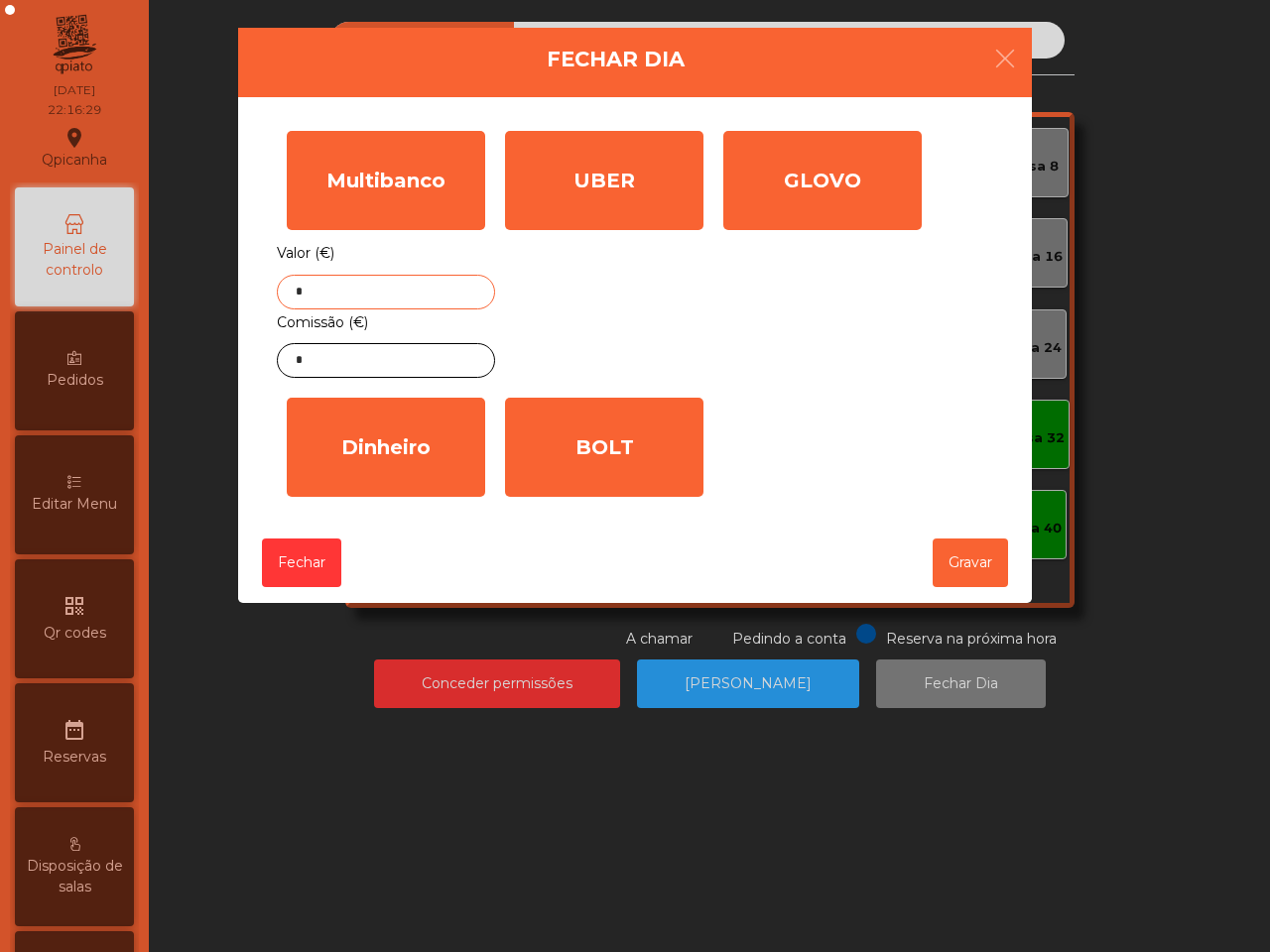click on "*" 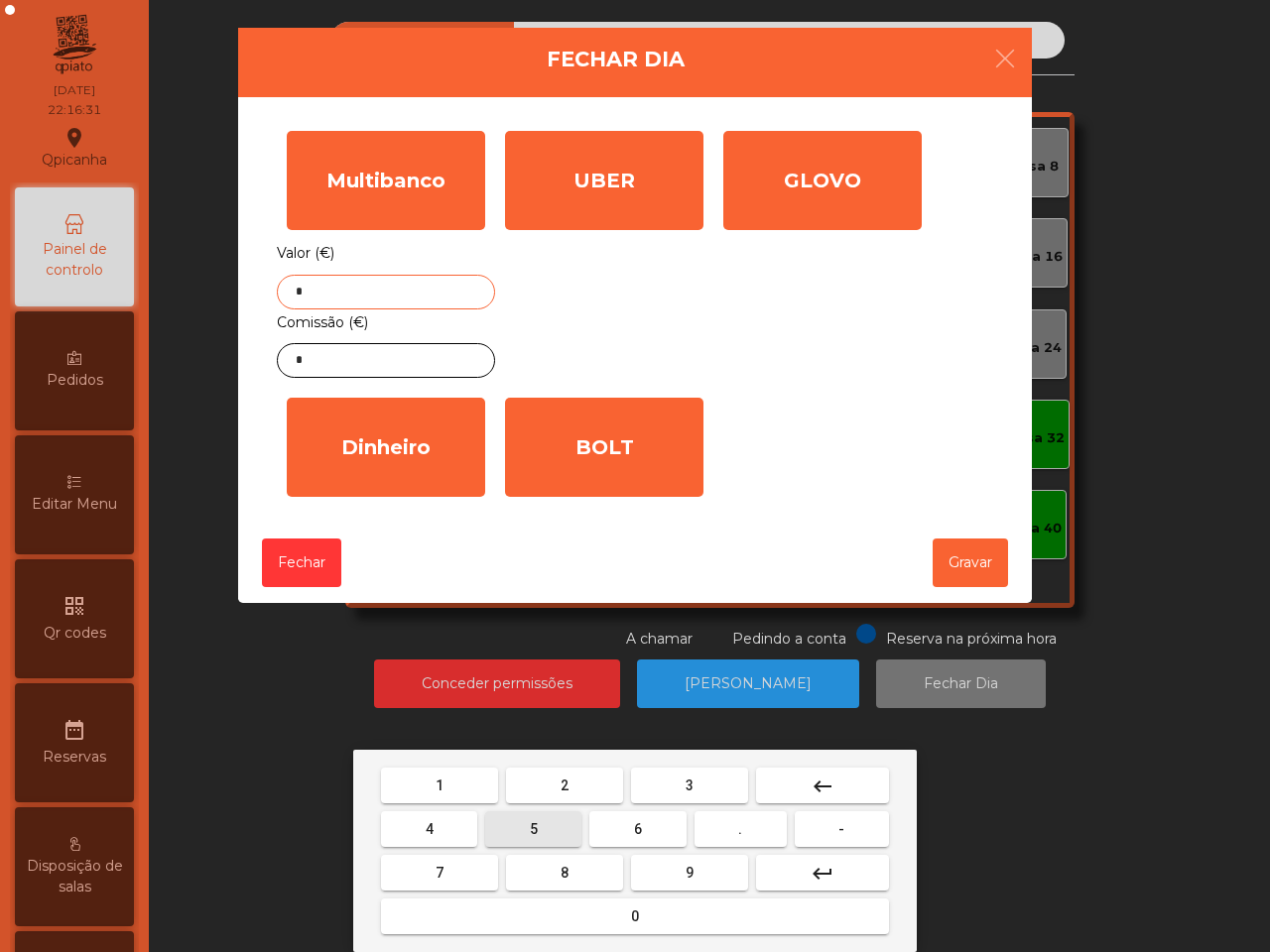 click on "5" at bounding box center (533, 829) 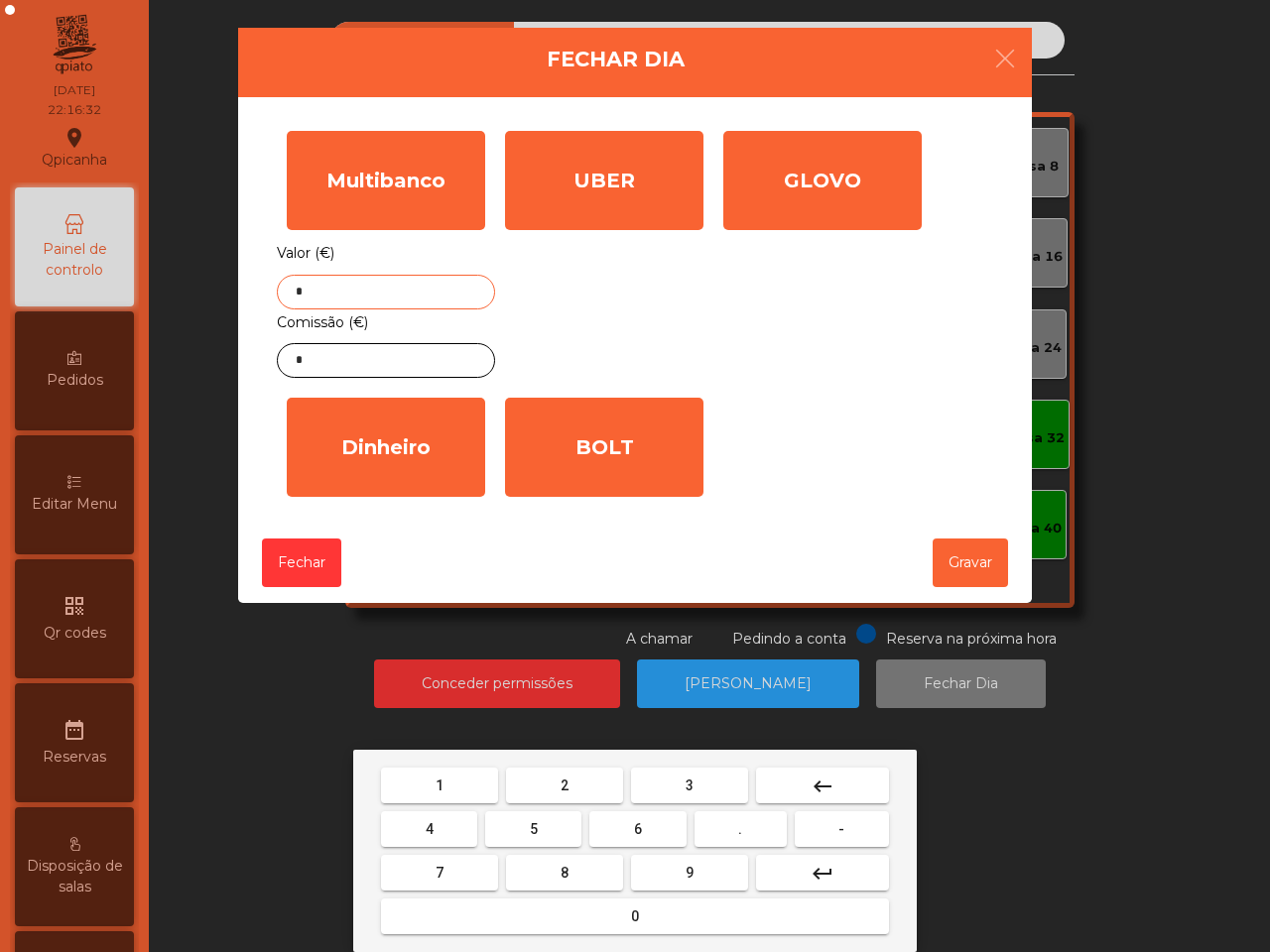 click on "9" at bounding box center [690, 873] 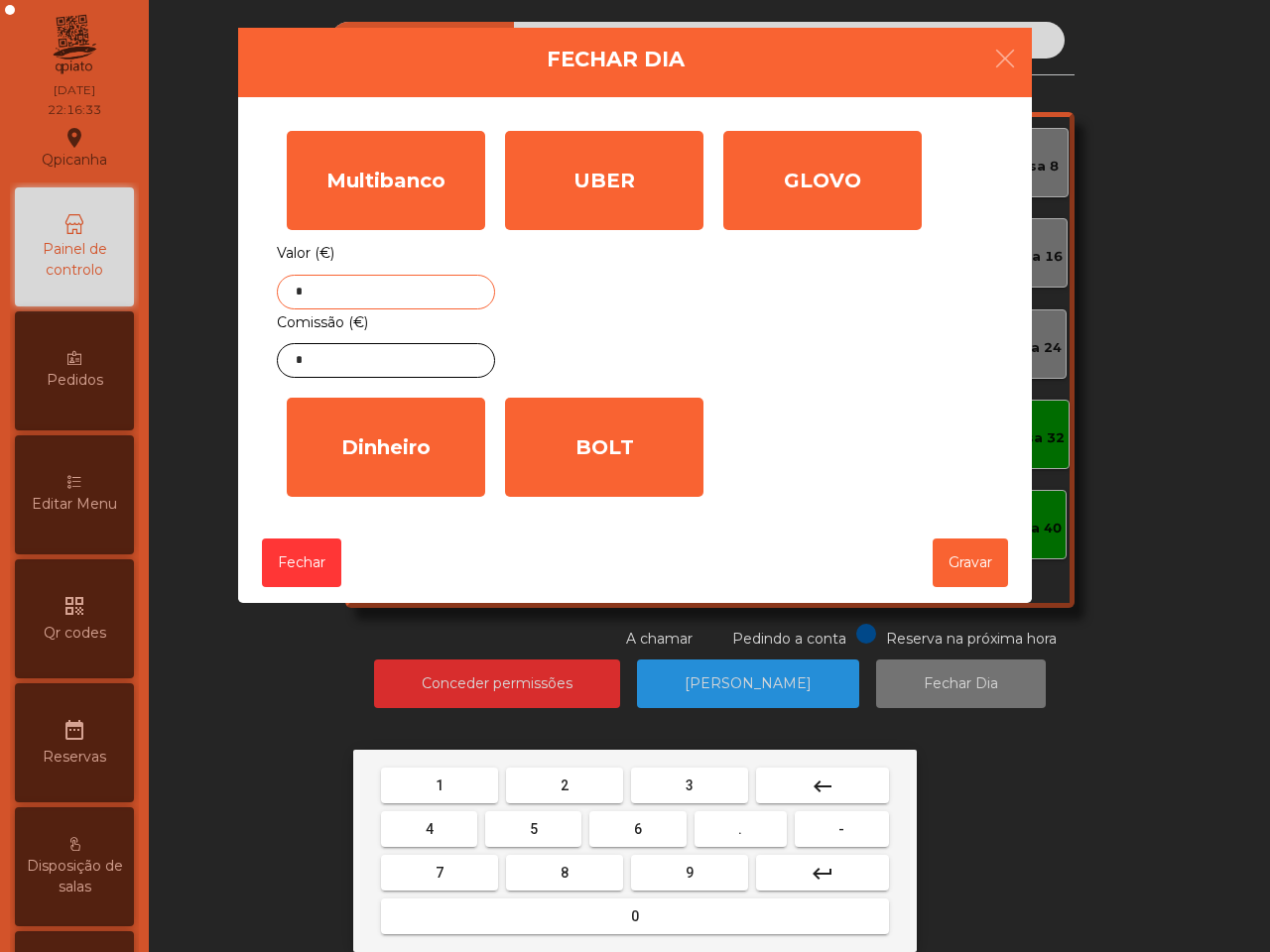 click on "." at bounding box center (740, 829) 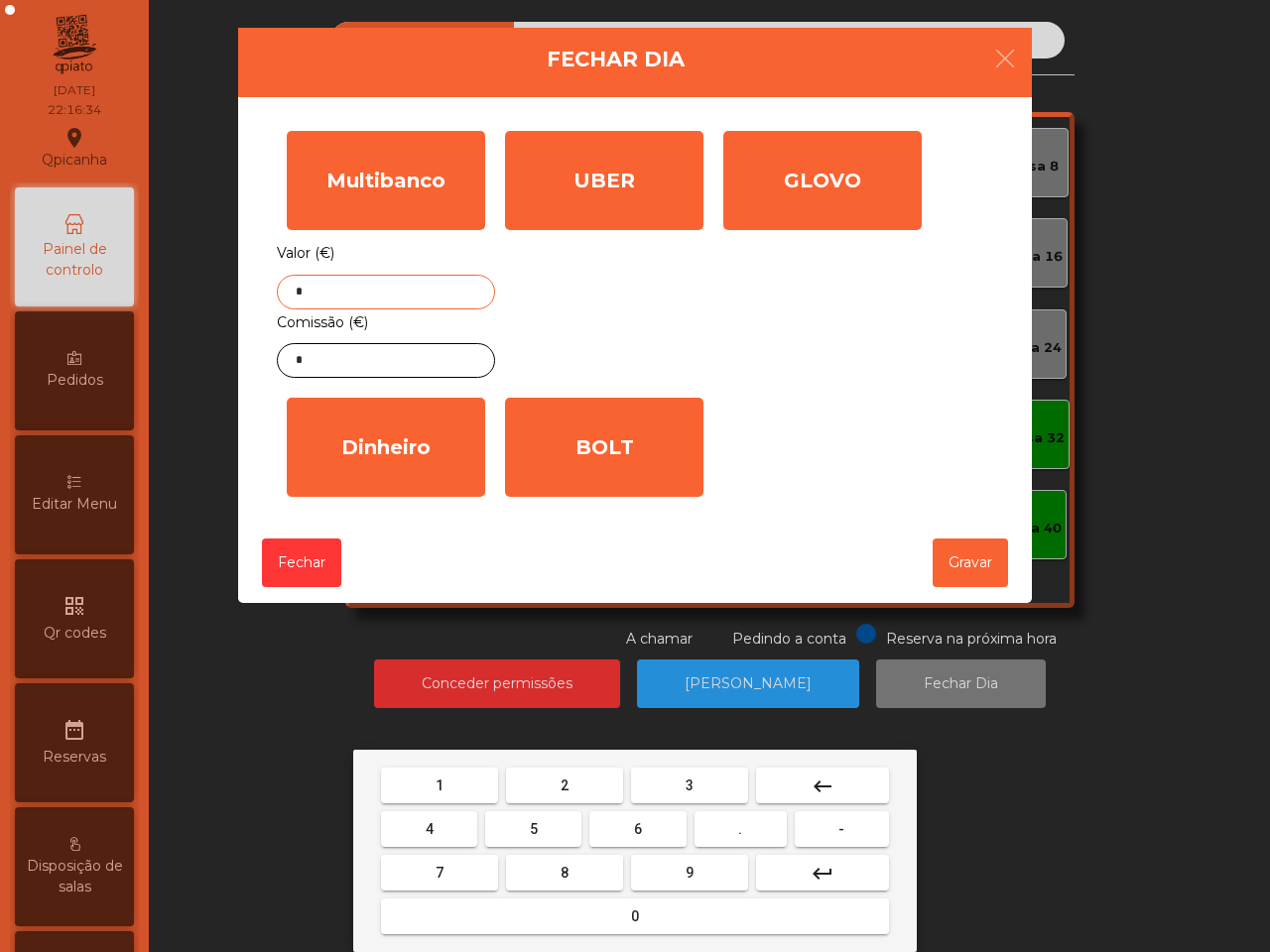 drag, startPoint x: 701, startPoint y: 863, endPoint x: 645, endPoint y: 769, distance: 109.416635 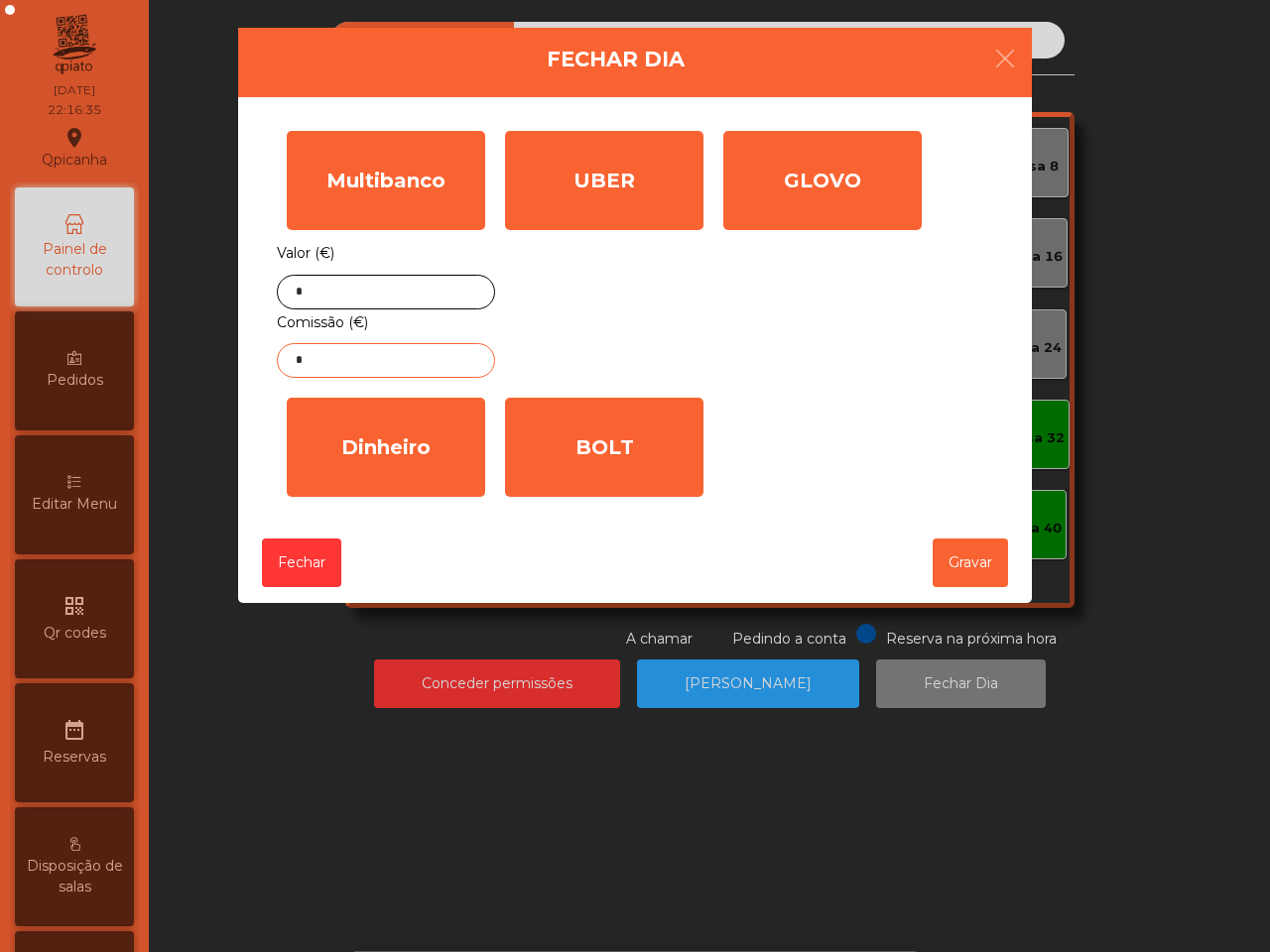 click on "*" 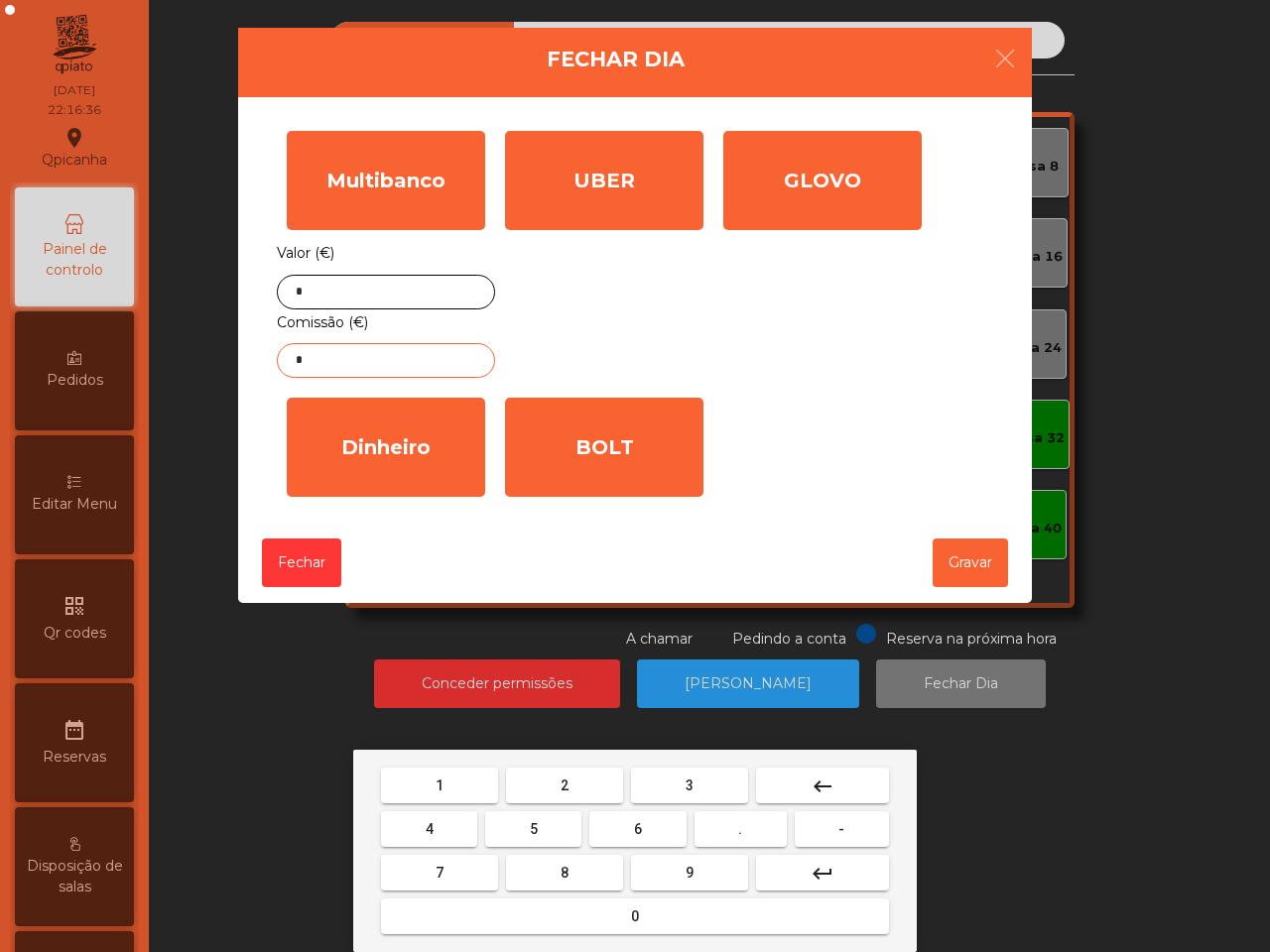 click on "1" at bounding box center [440, 785] 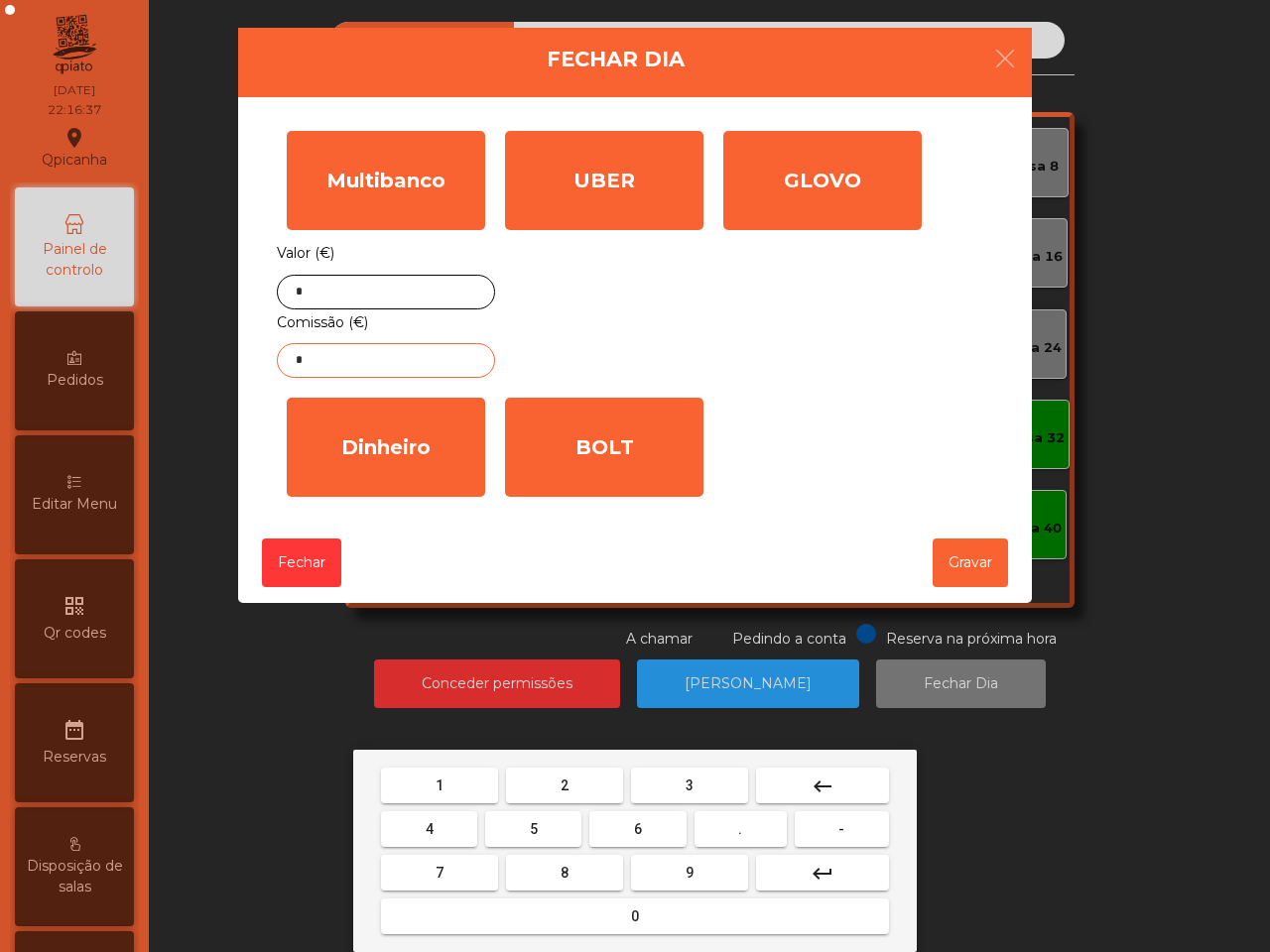 drag, startPoint x: 537, startPoint y: 775, endPoint x: 468, endPoint y: 833, distance: 90.13878 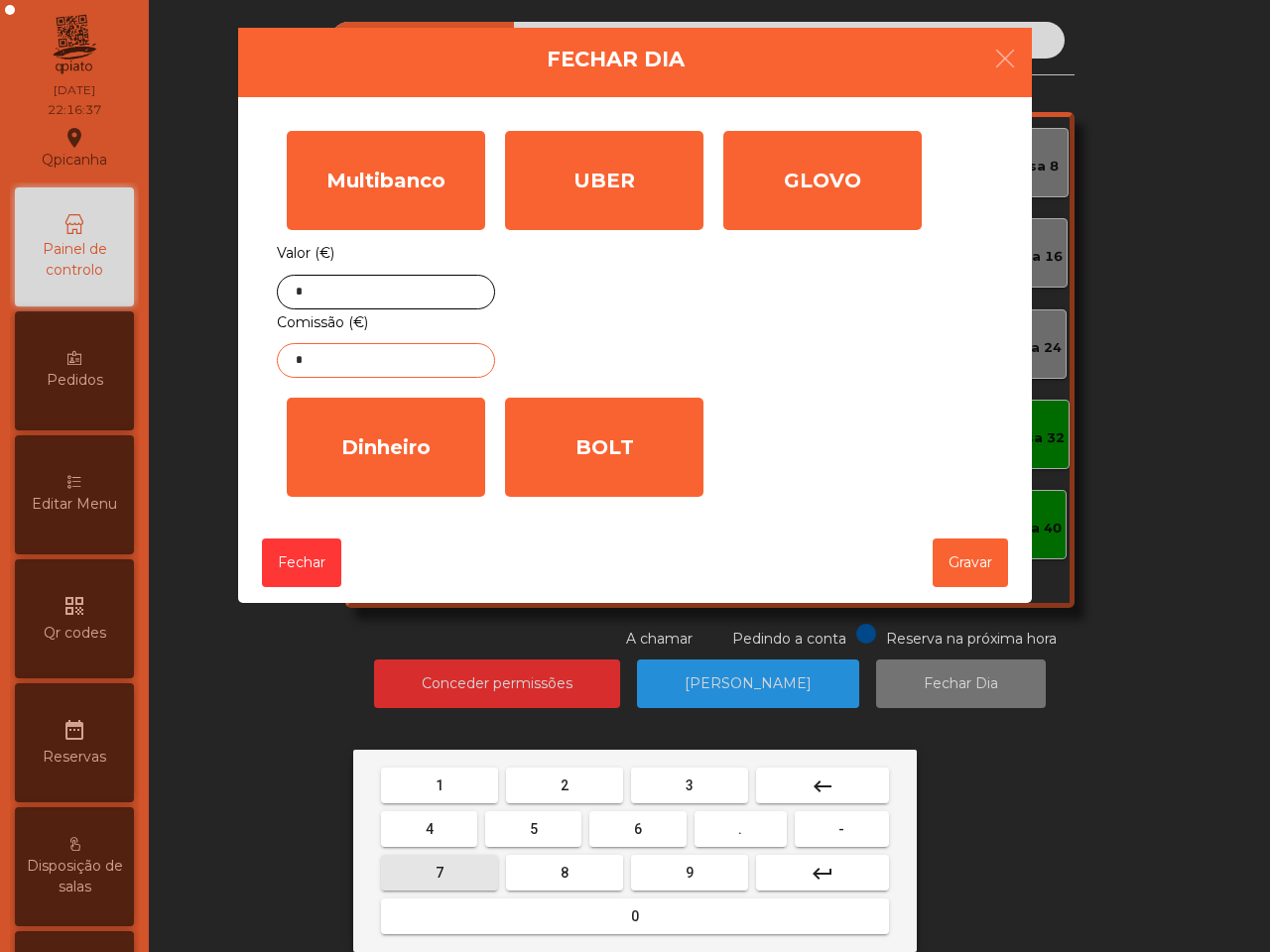 click on "7" at bounding box center (440, 873) 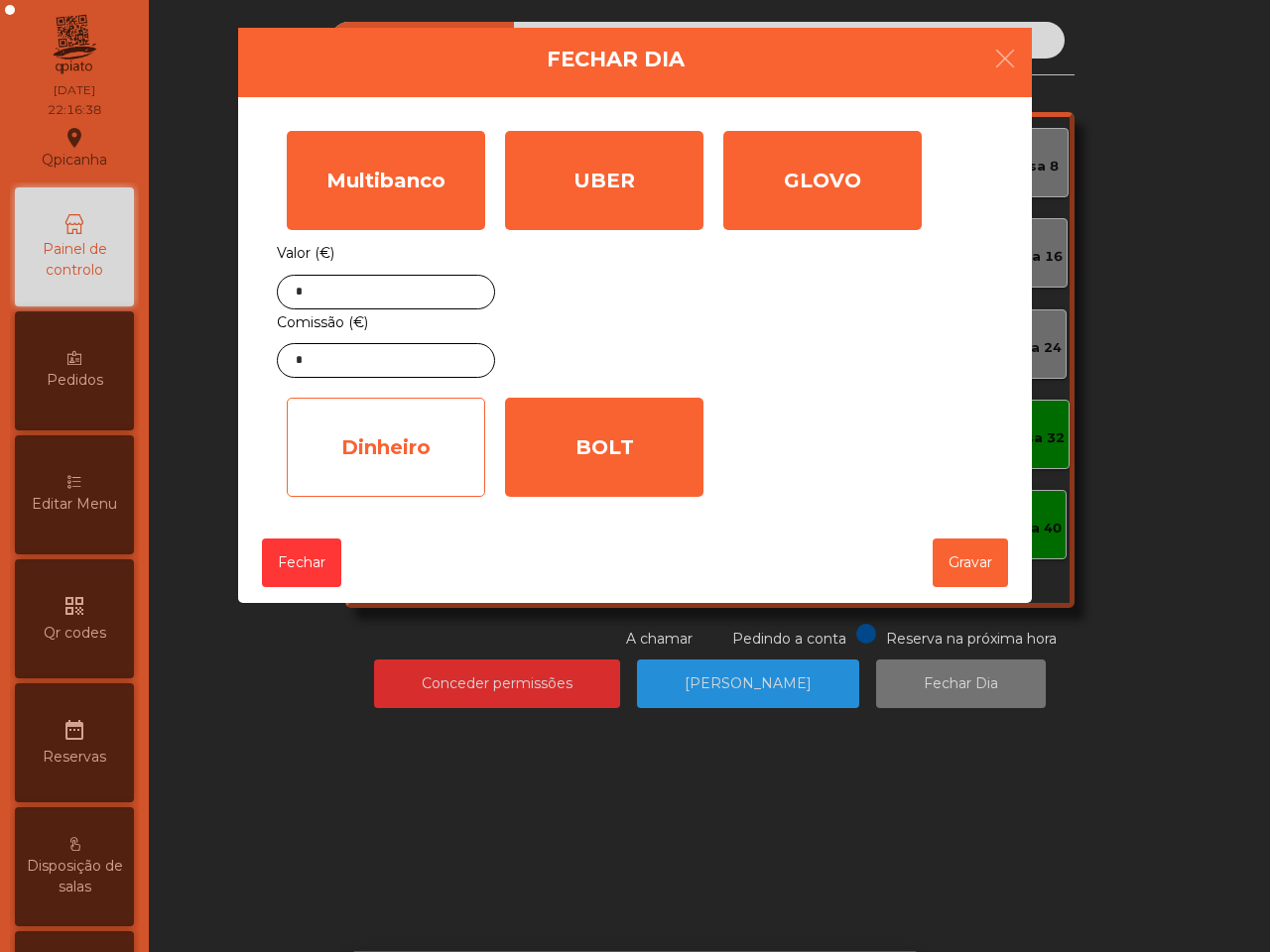 click on "Dinheiro" 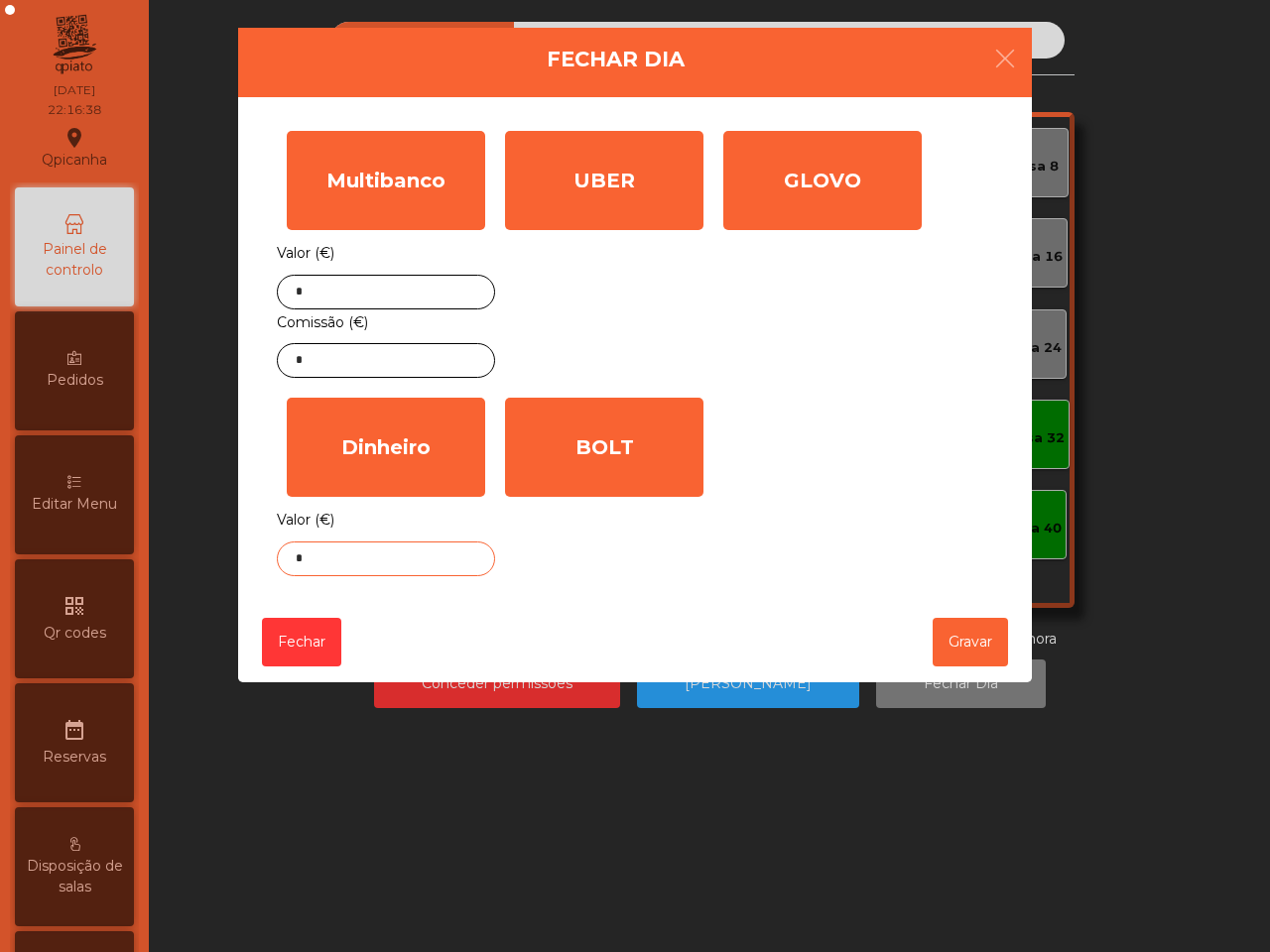 click on "*" 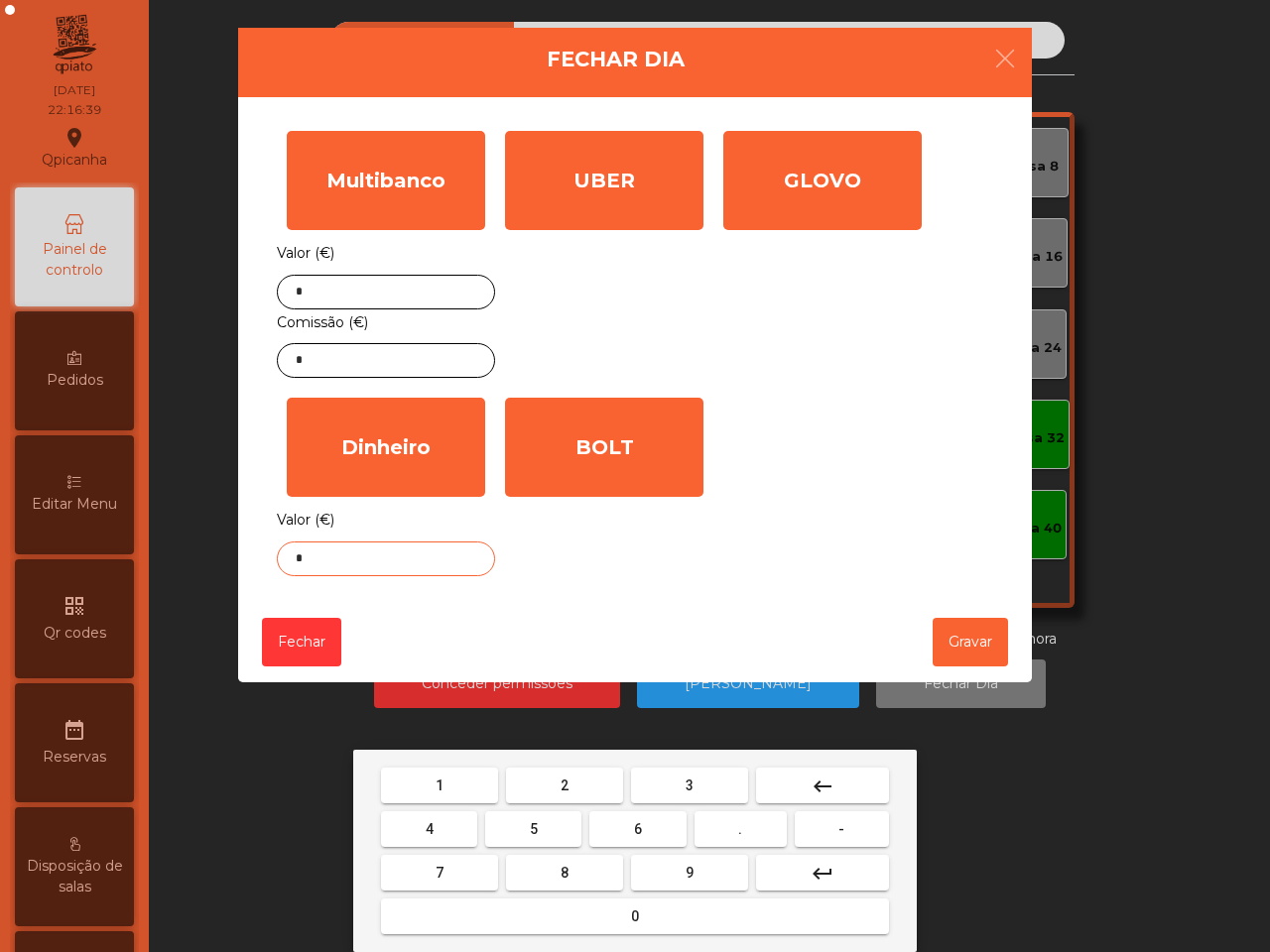click on "." at bounding box center [740, 829] 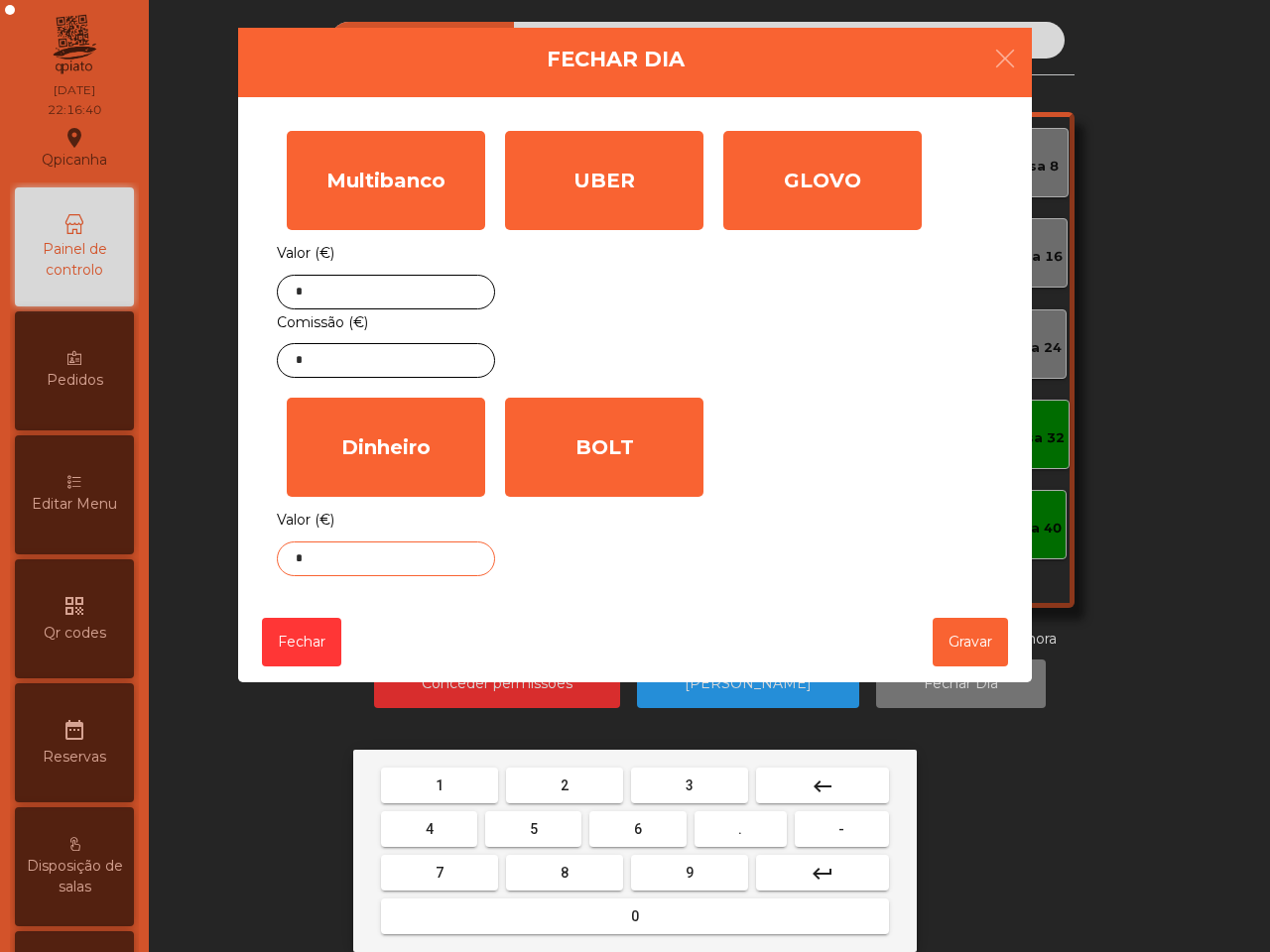 click on "4" at bounding box center [429, 829] 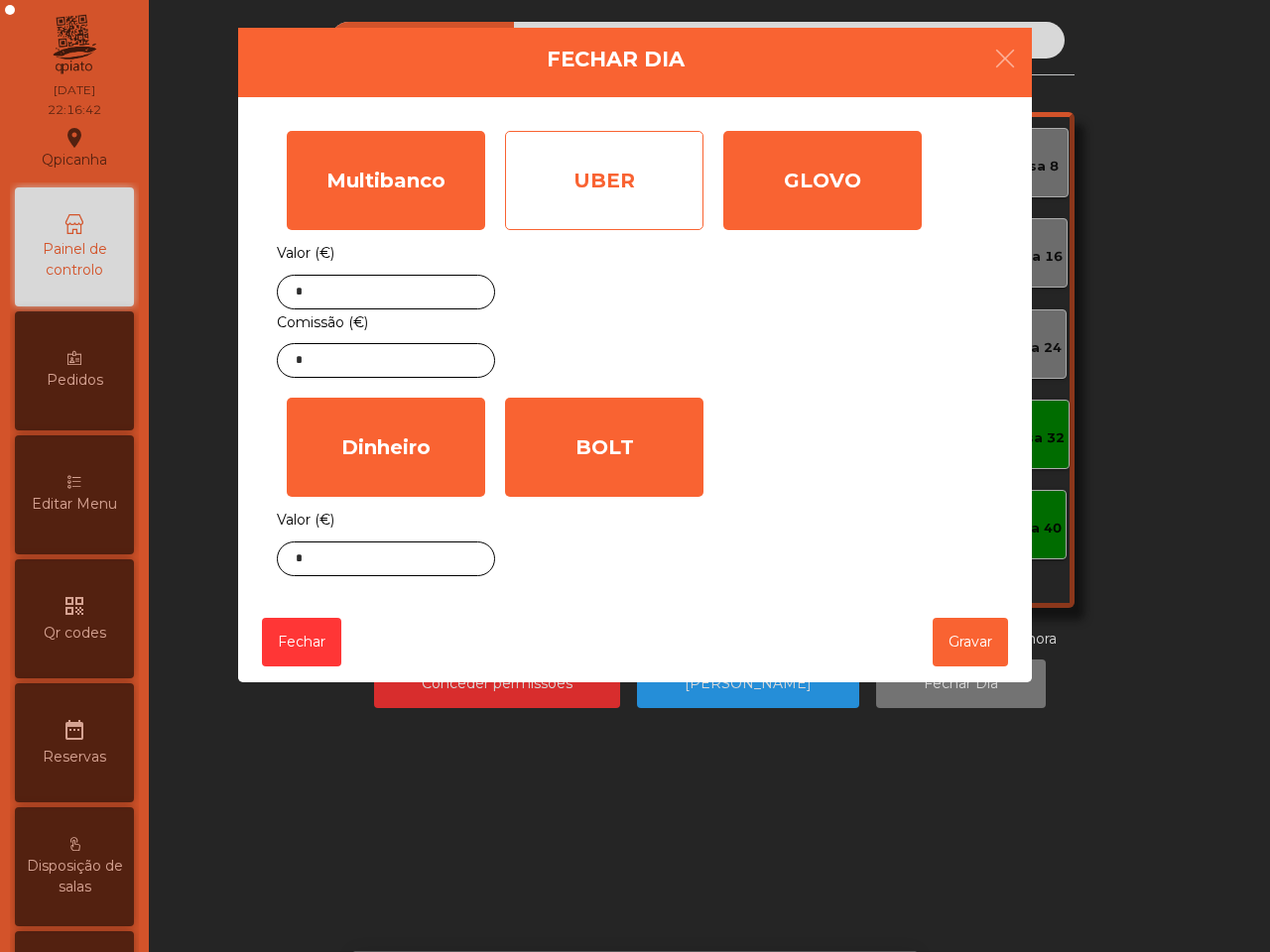 click on "UBER" 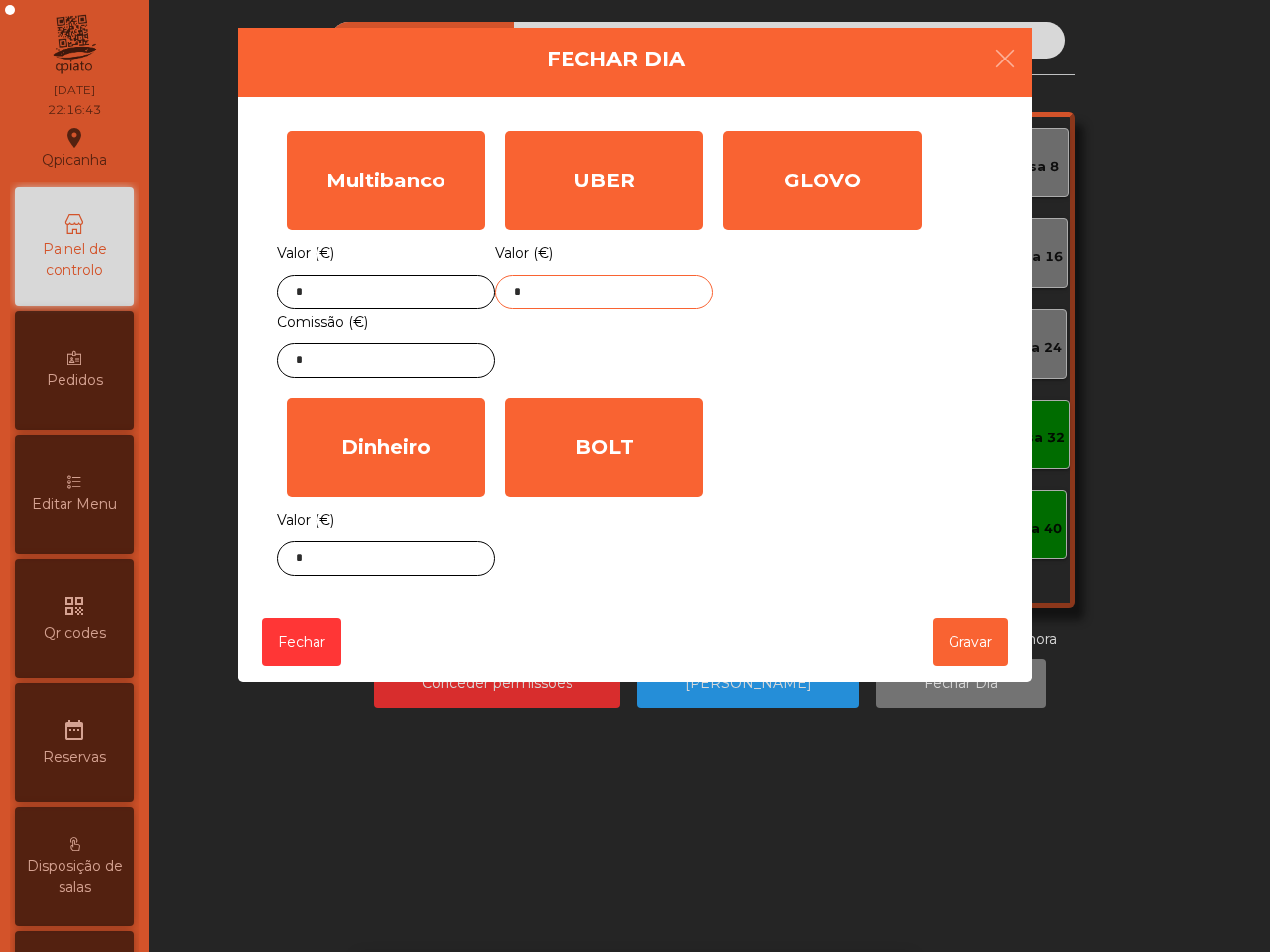click on "*" 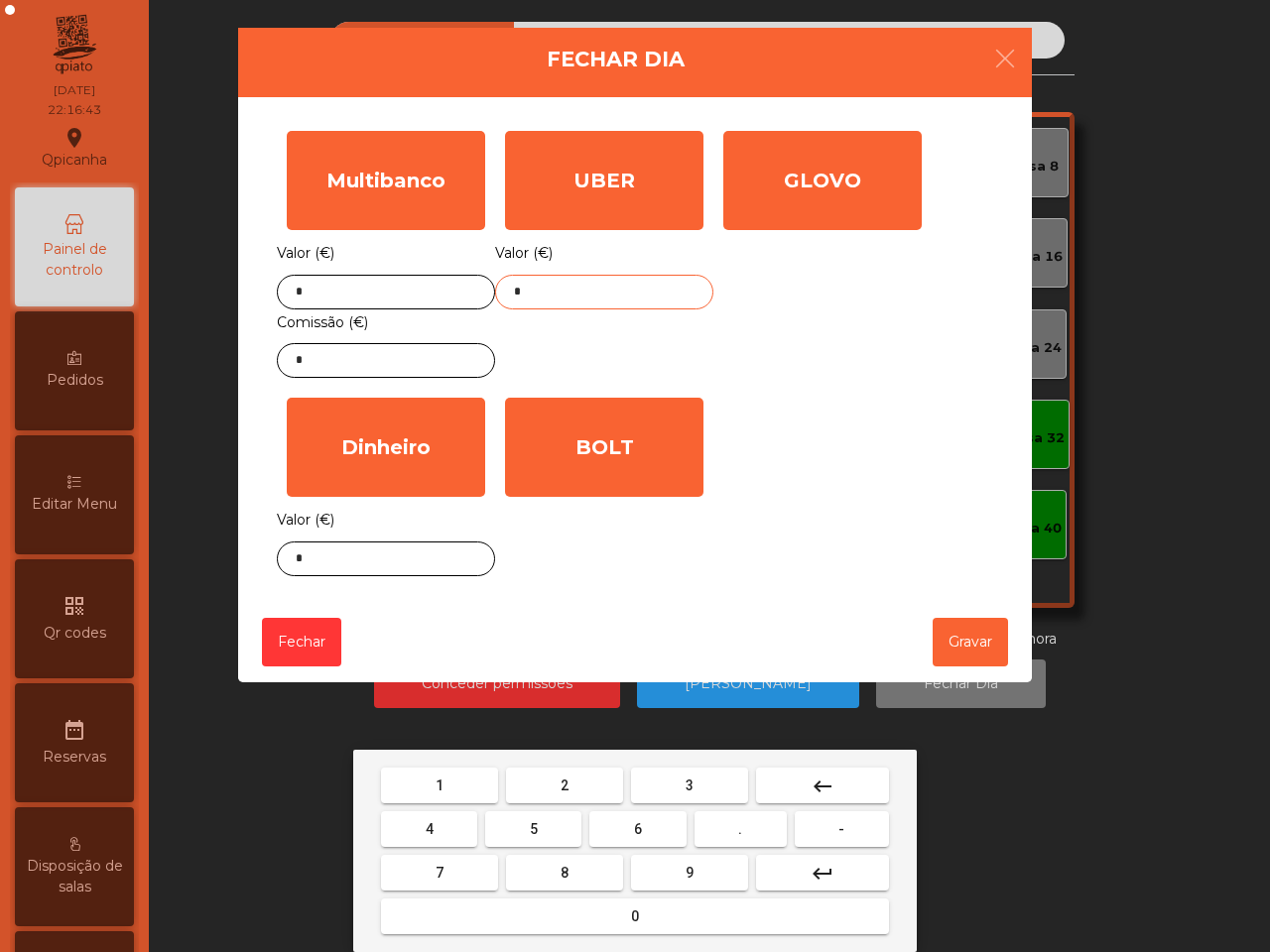 click on "2" at bounding box center (565, 785) 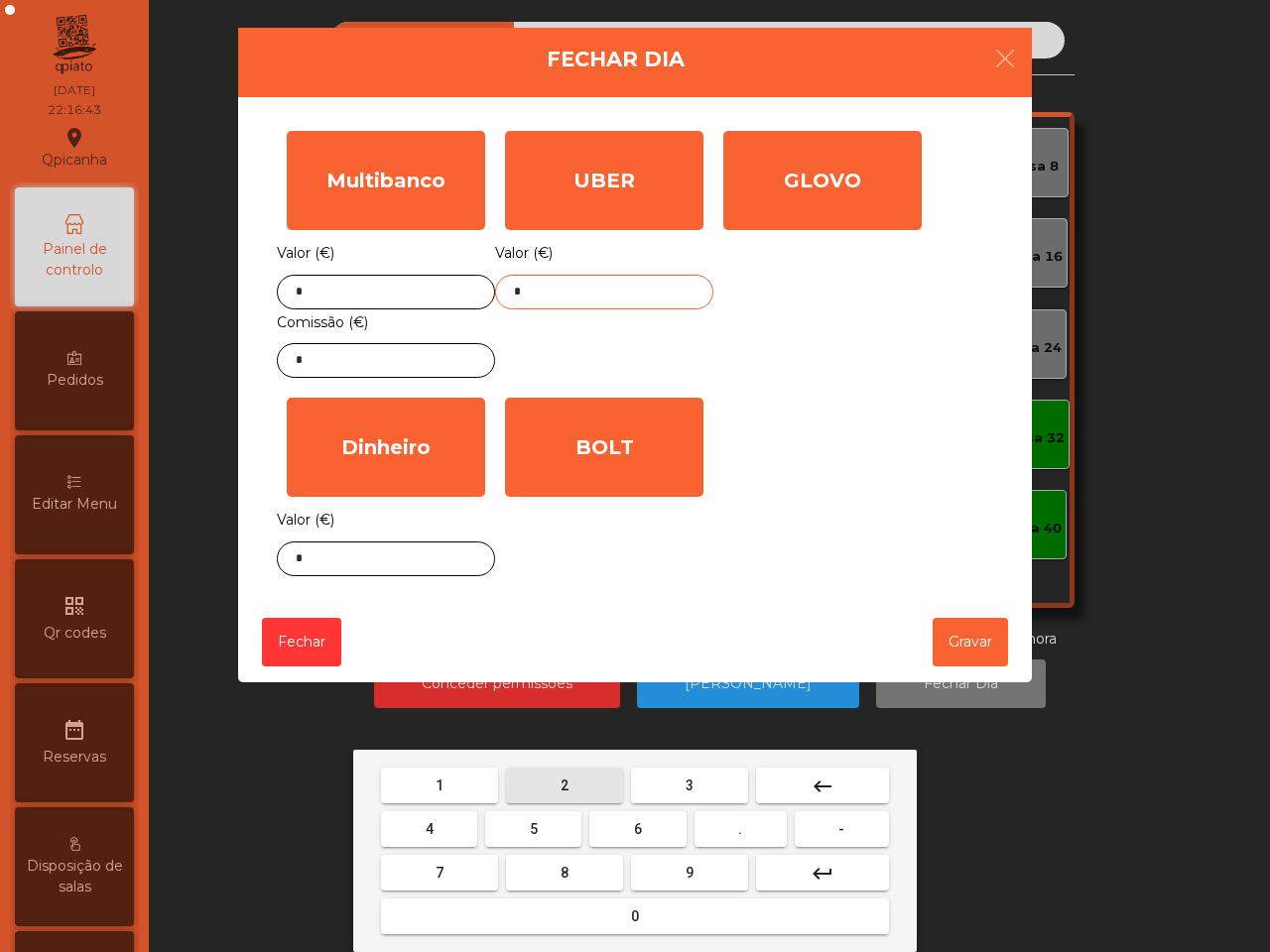click on "2" at bounding box center (565, 785) 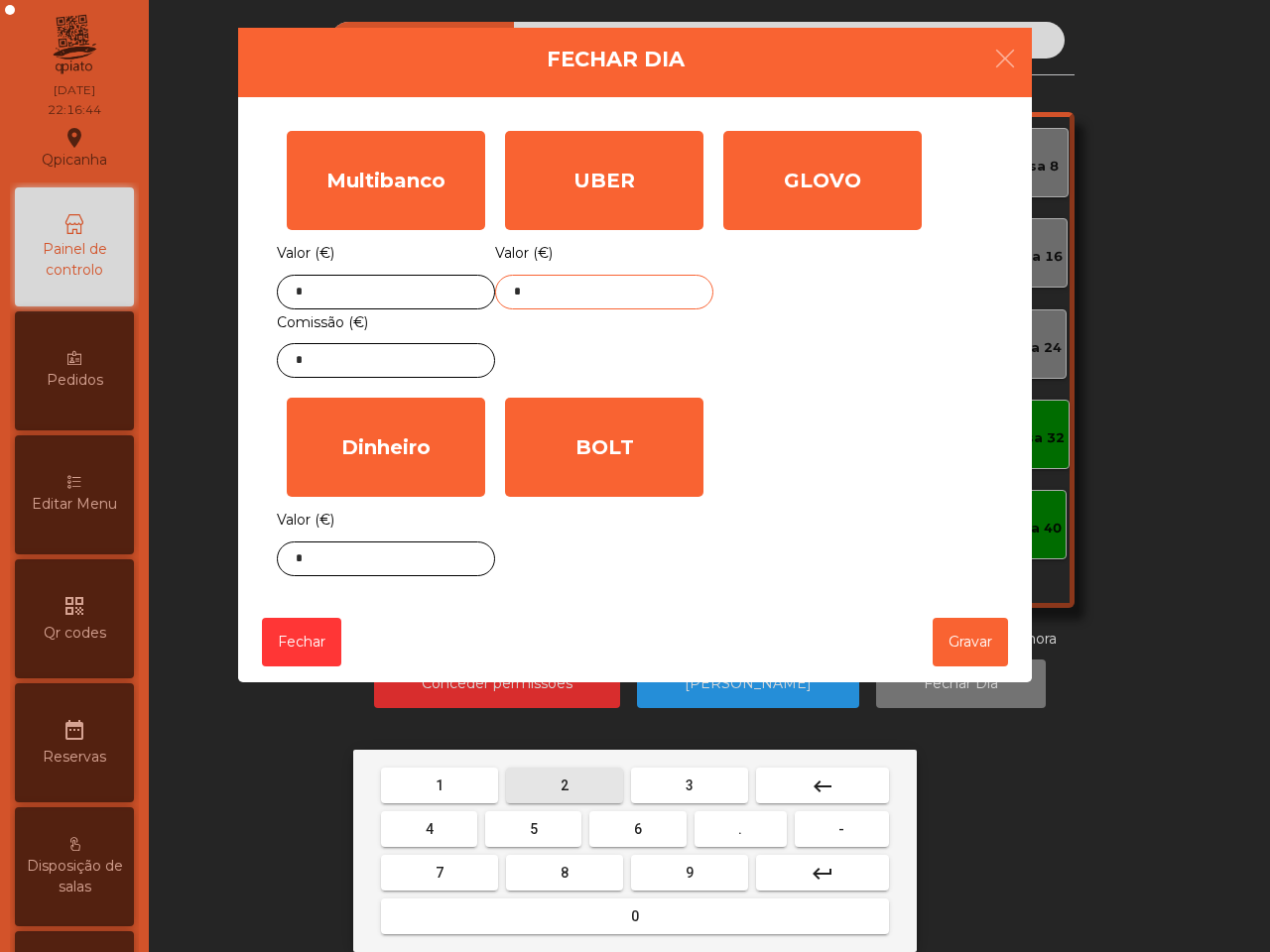 click on "." at bounding box center [740, 829] 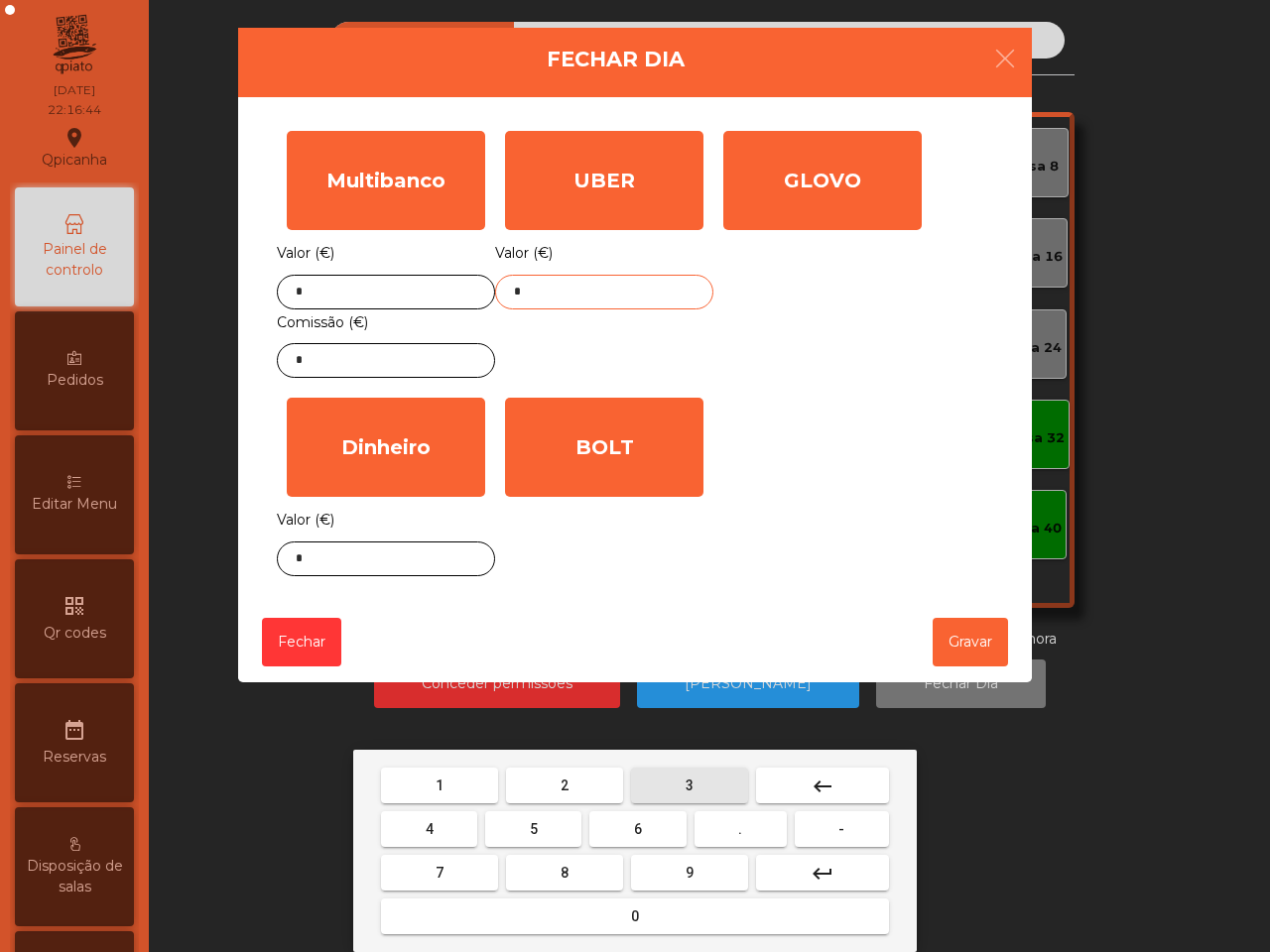 click on "3" at bounding box center (690, 785) 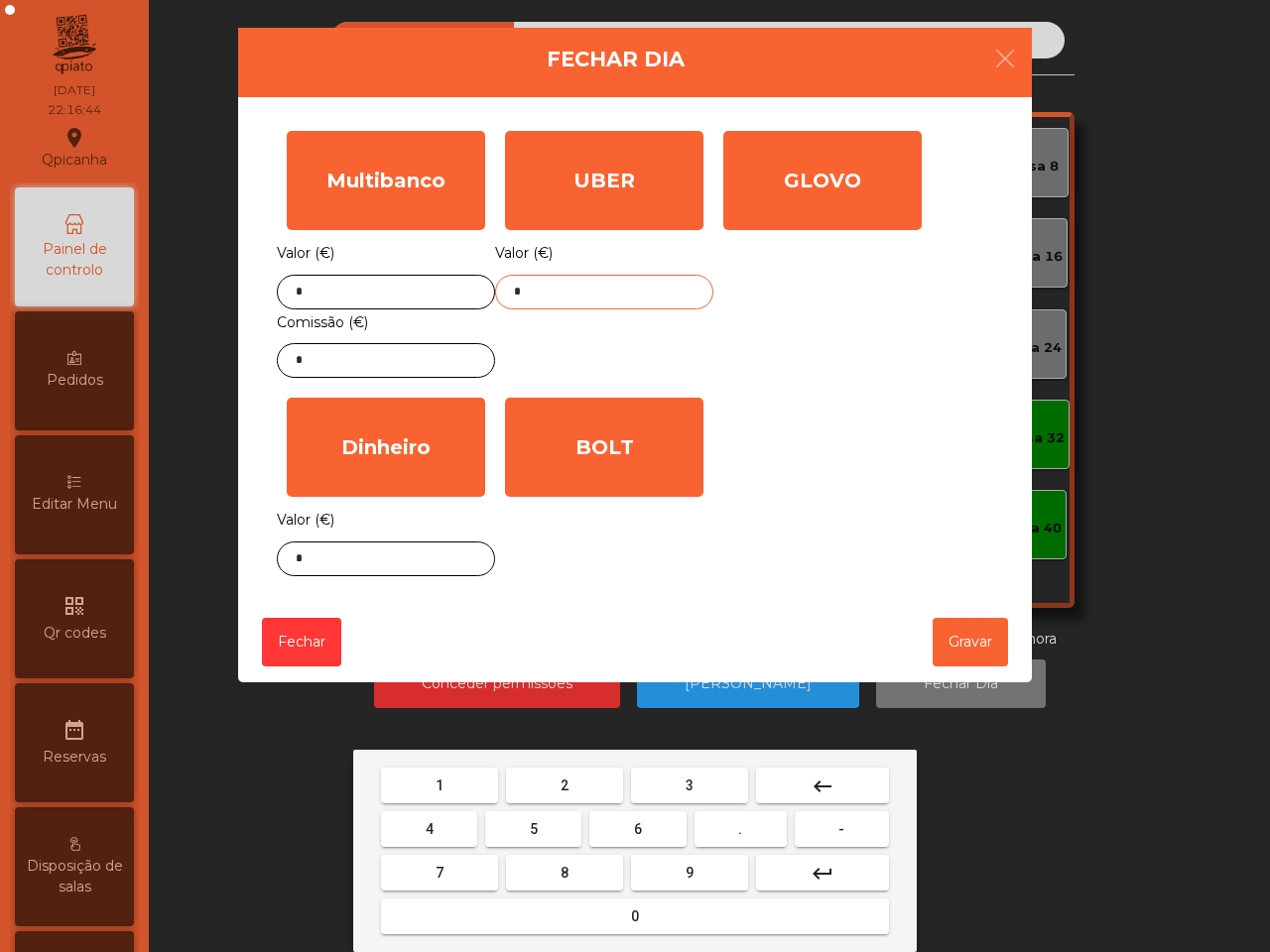 click on "9" at bounding box center (690, 873) 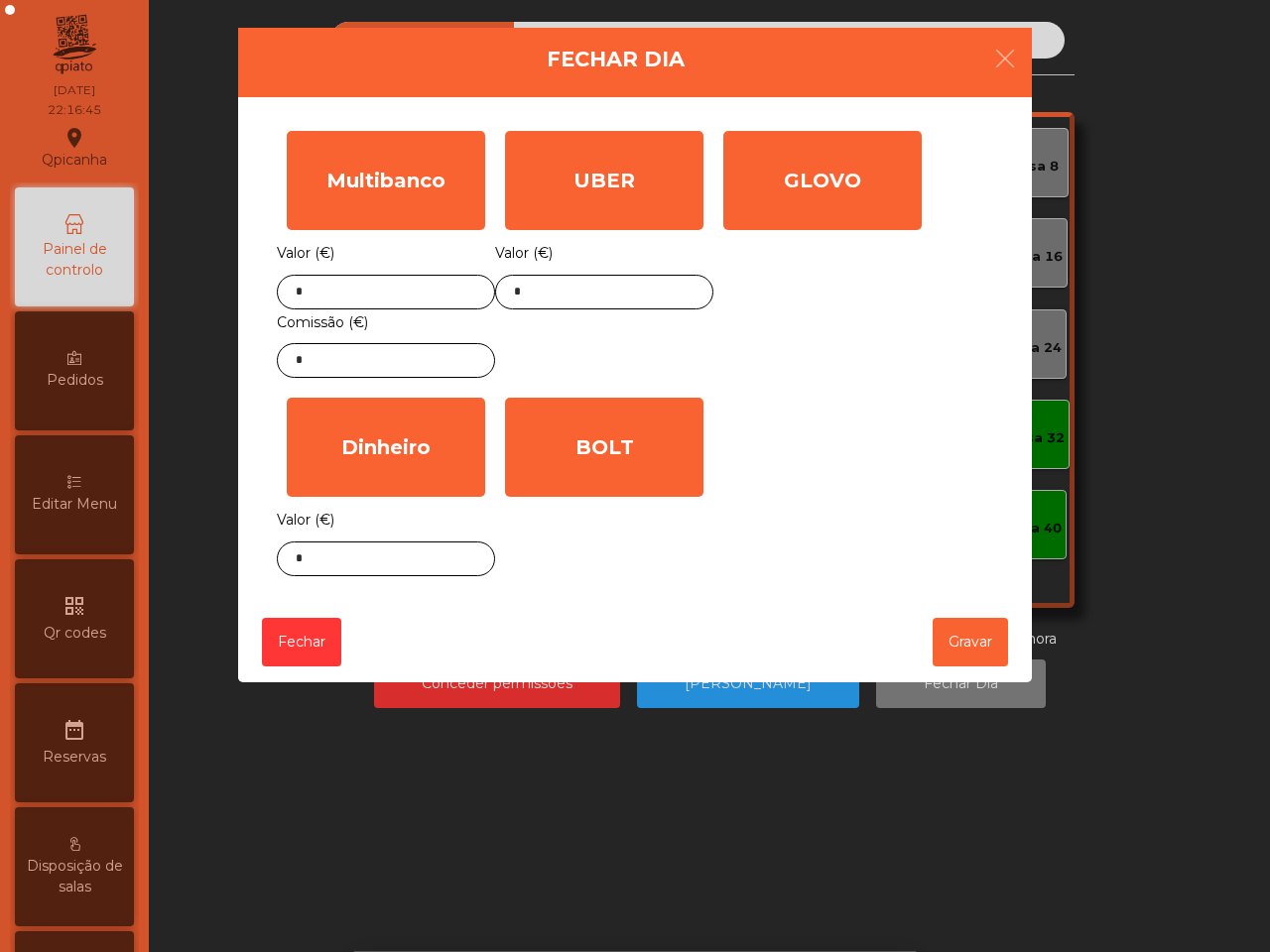 click on "Multibanco  Valor (€) * Comissão (€) *  UBER  Valor (€) *  GLOVO  Valor (€) *  Dinheiro  Valor (€) *  BOLT  Valor (€) *" 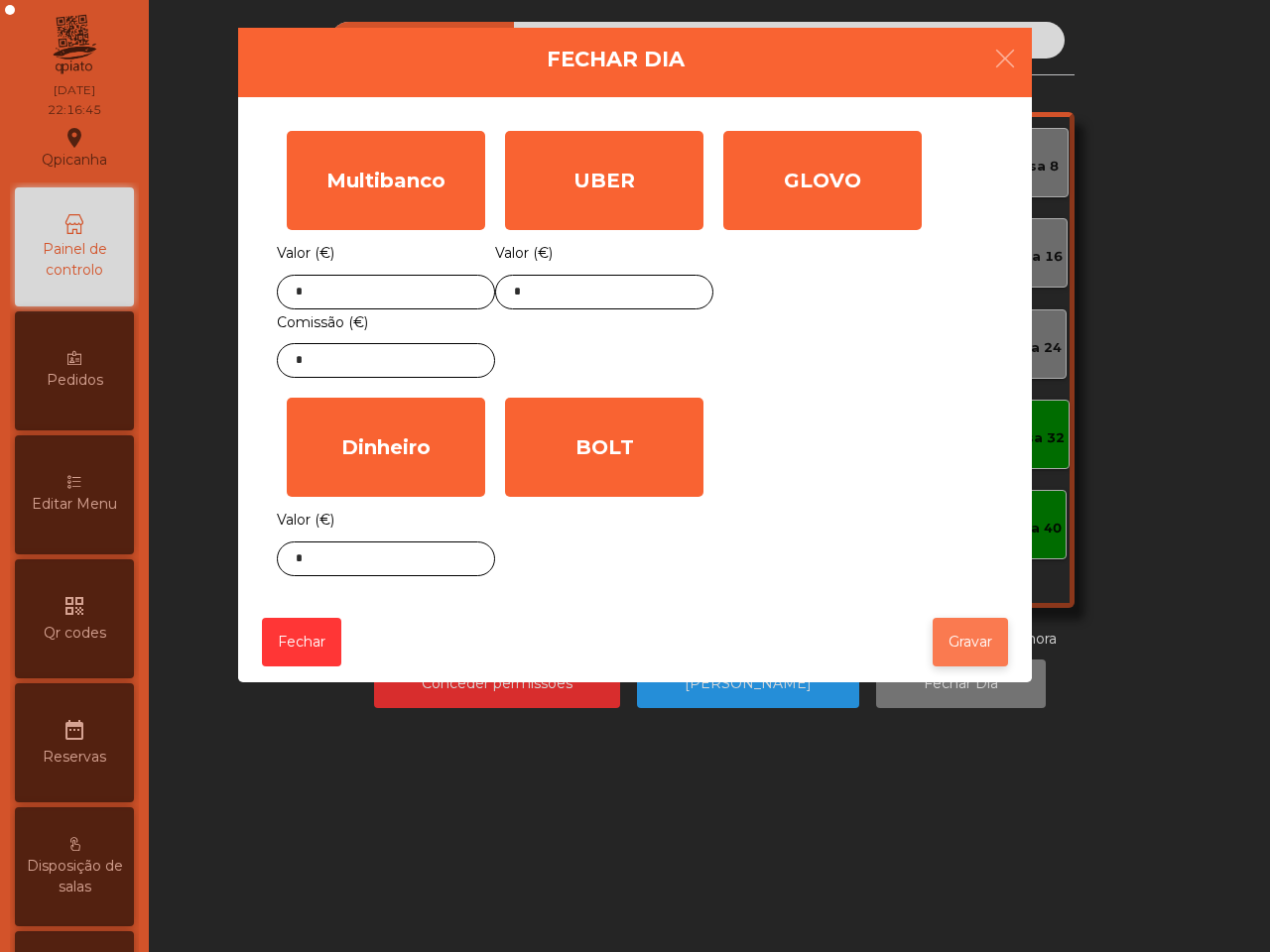 click on "Gravar" 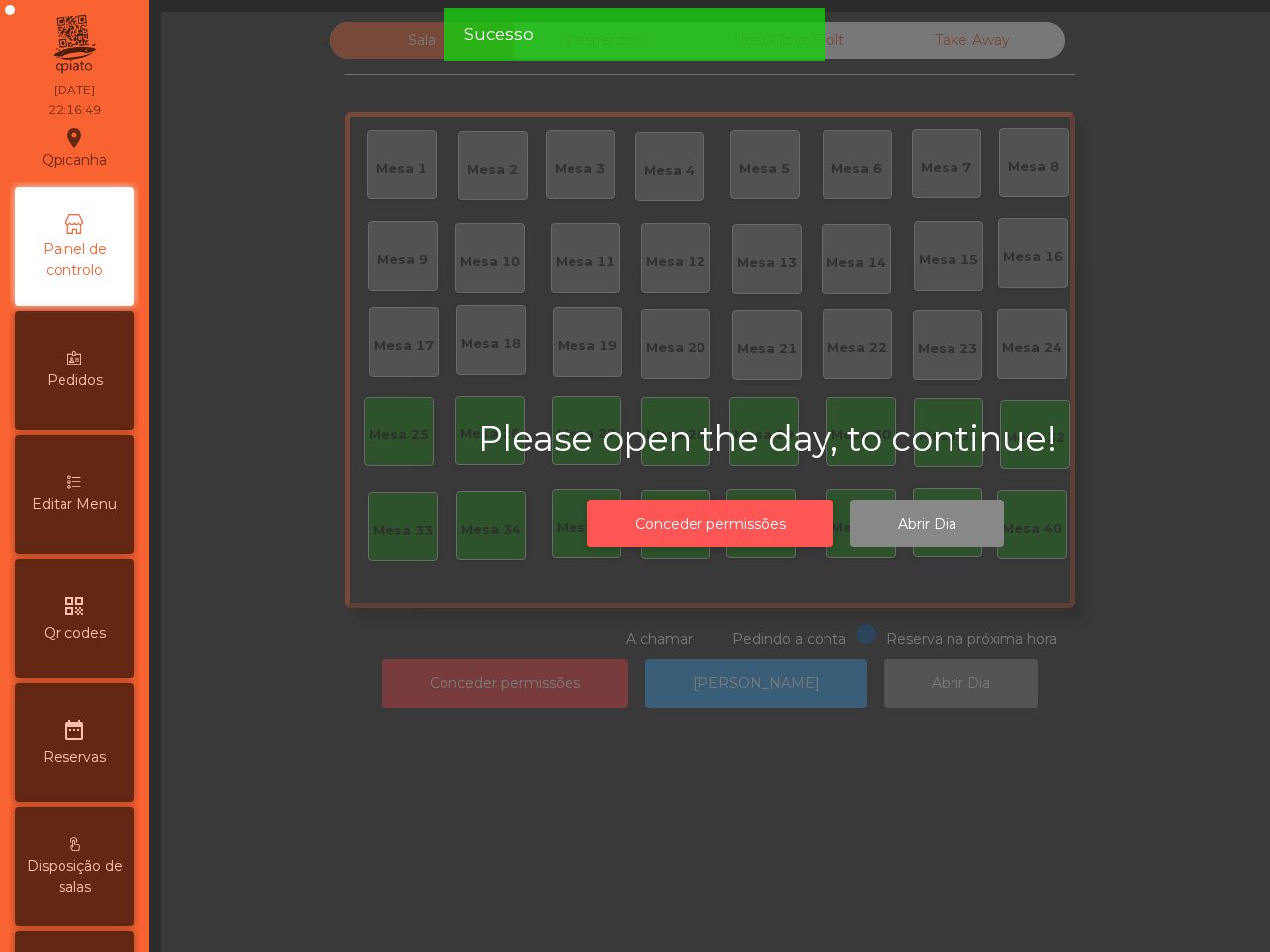 click on "Conceder permissões" 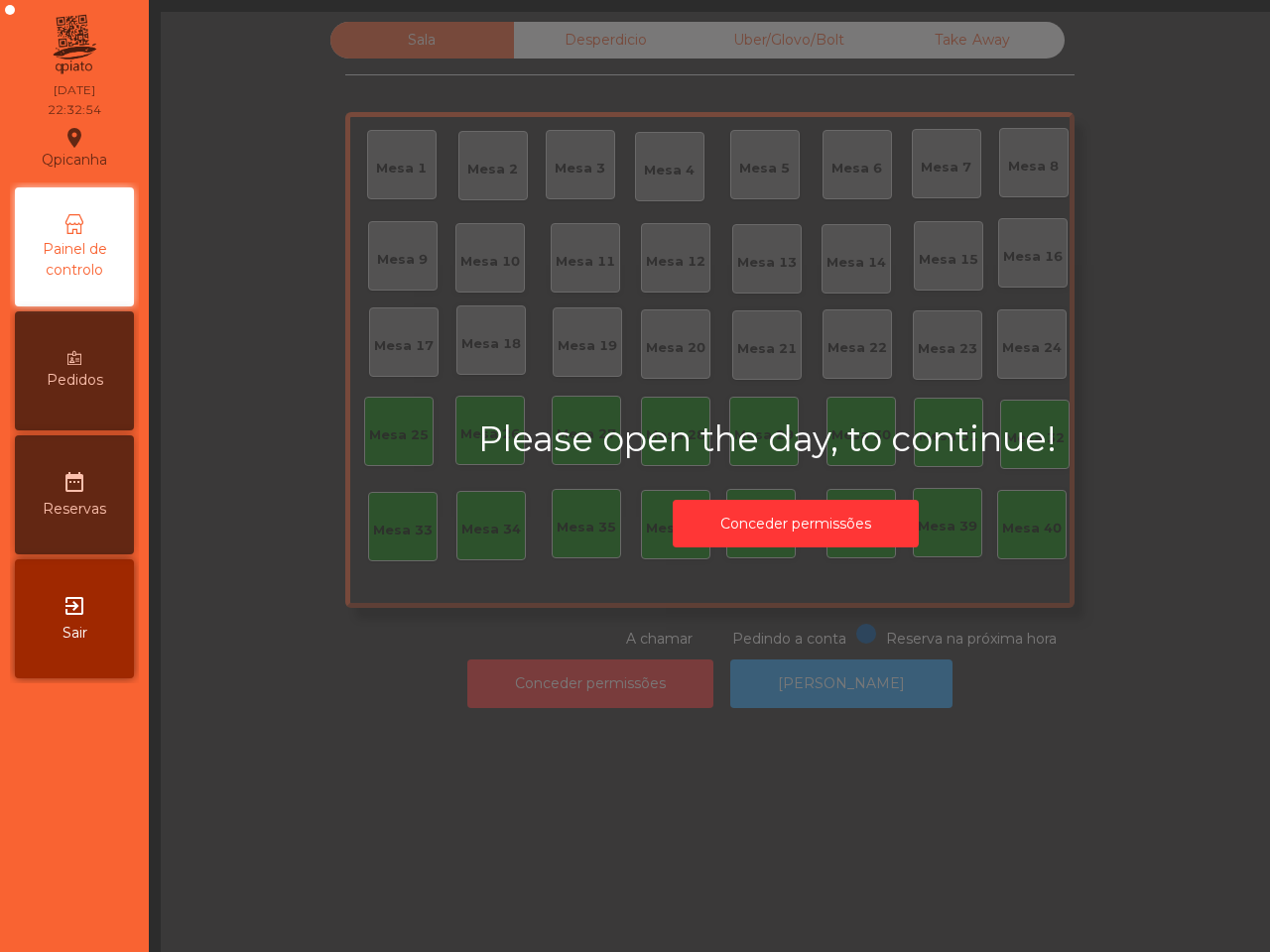 scroll, scrollTop: 0, scrollLeft: 0, axis: both 